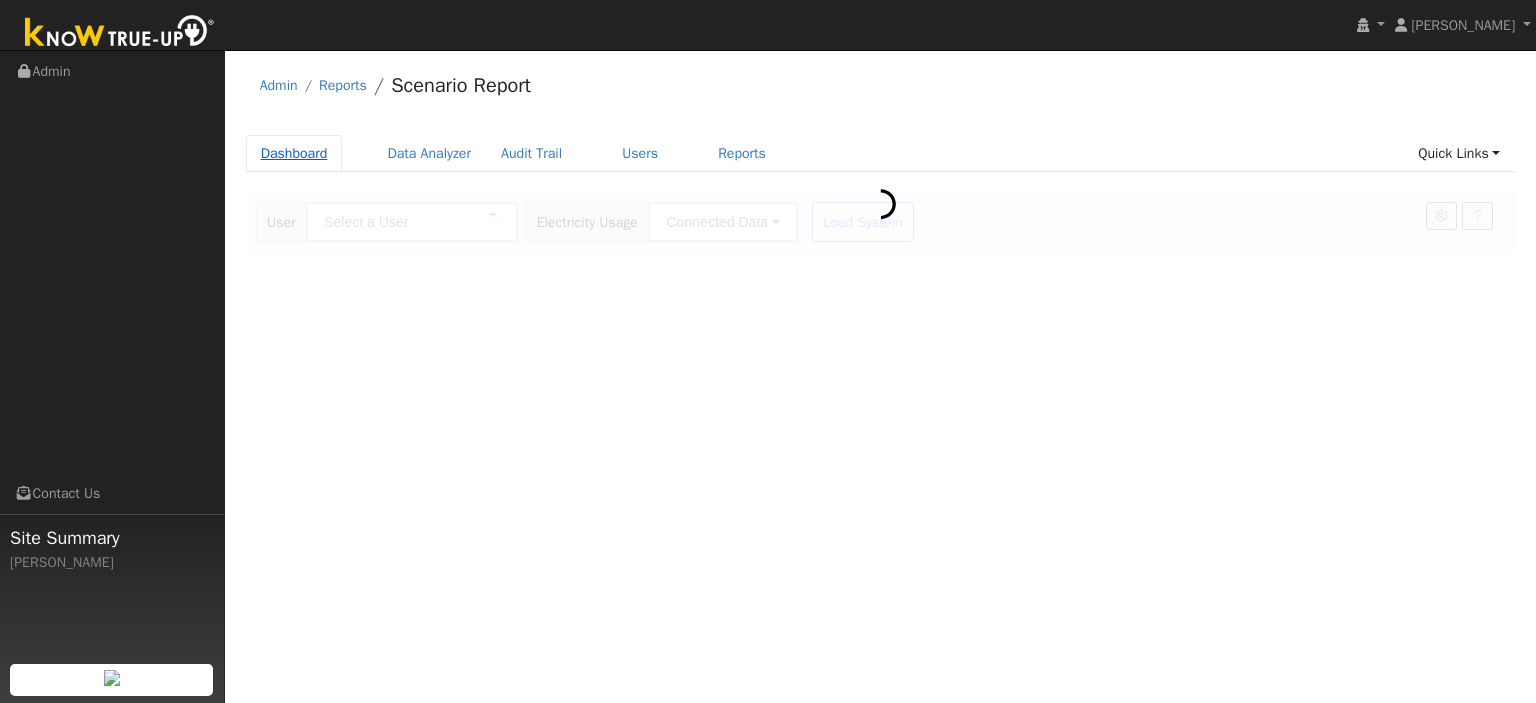 type on "Curtis C" 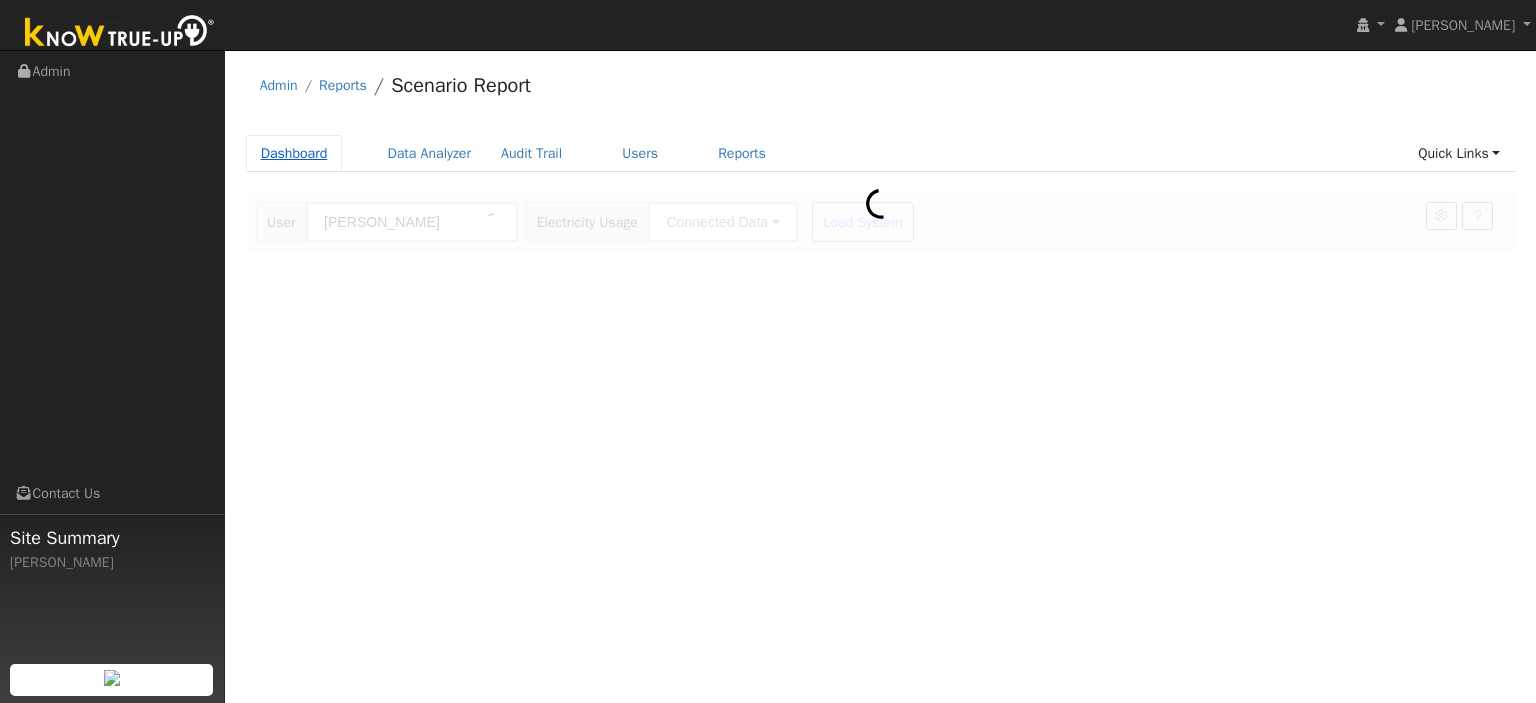 scroll, scrollTop: 0, scrollLeft: 0, axis: both 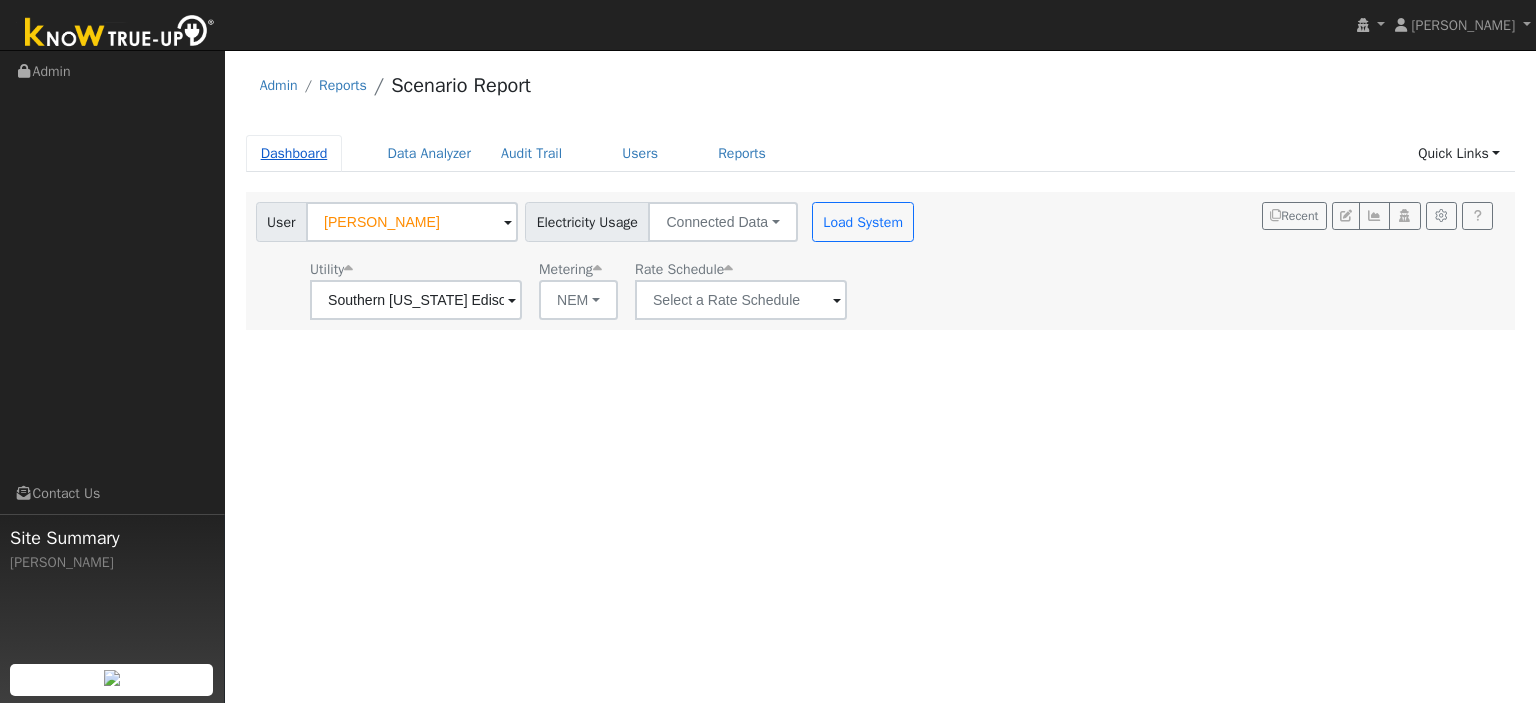 click on "Dashboard" at bounding box center [294, 153] 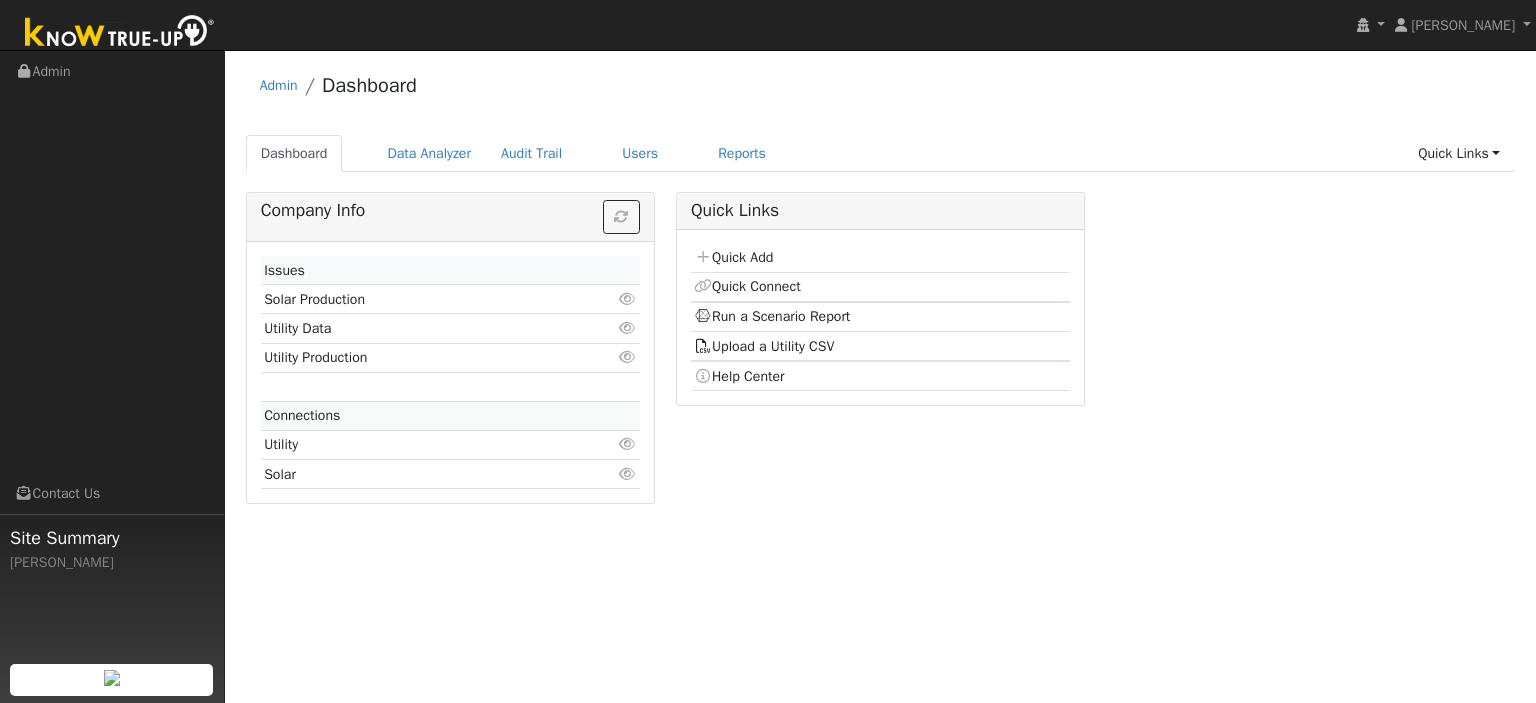 scroll, scrollTop: 0, scrollLeft: 0, axis: both 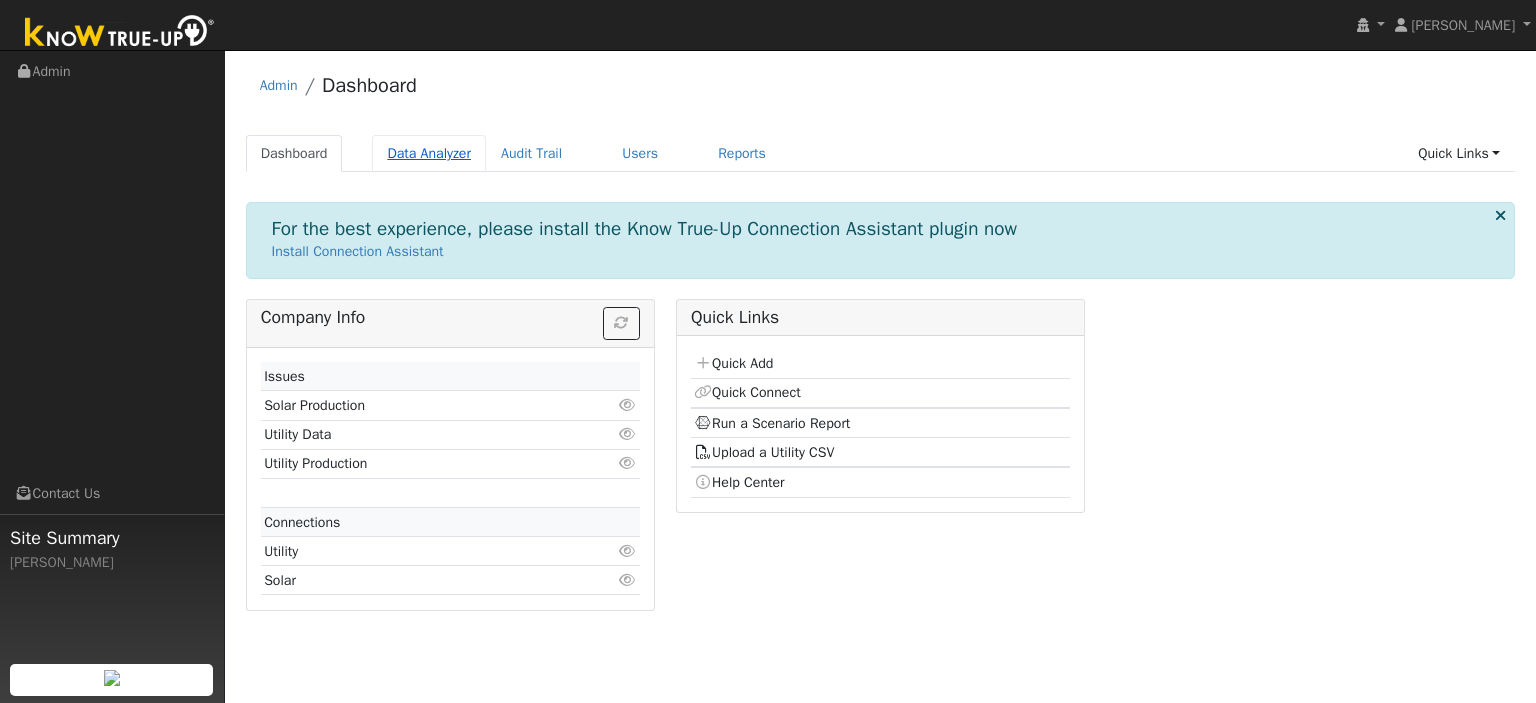 click on "Data Analyzer" at bounding box center (429, 153) 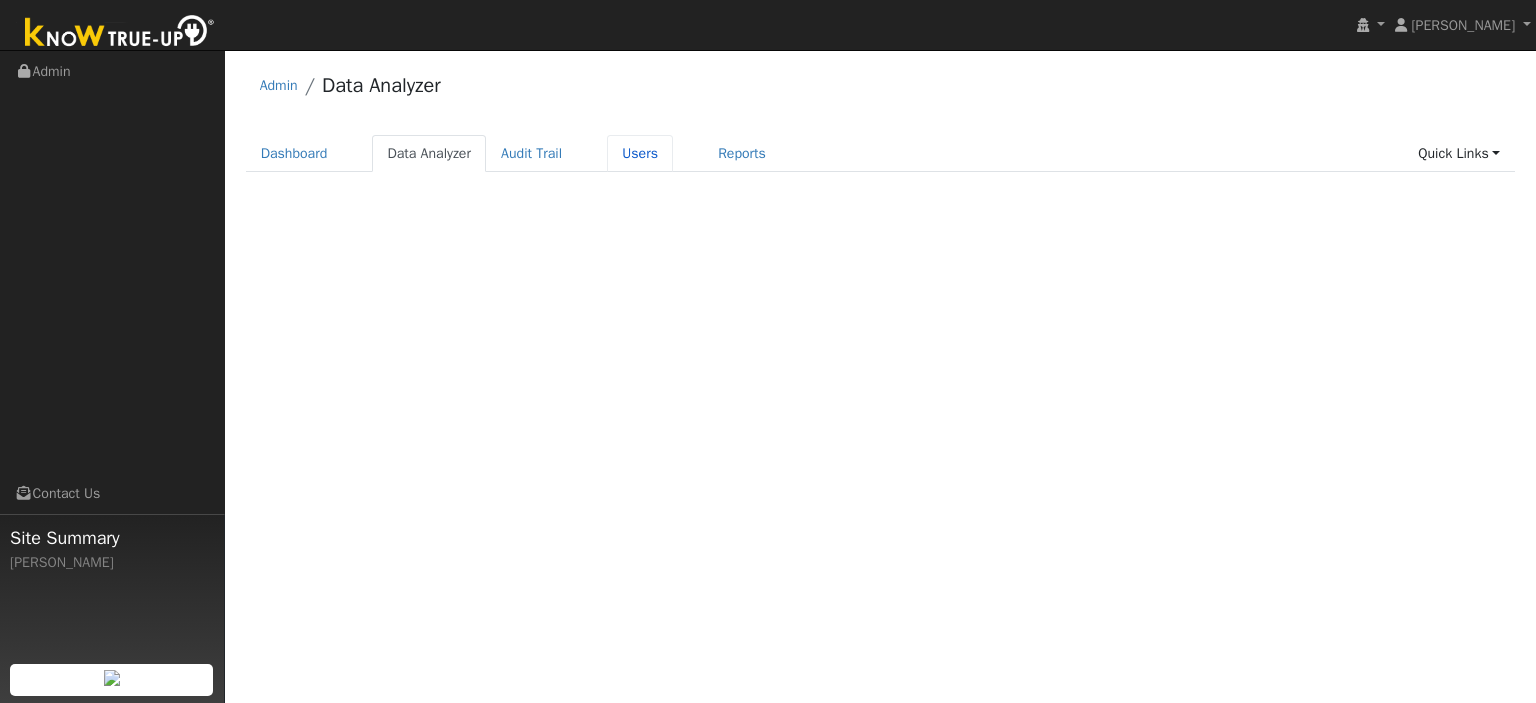 click on "Users" at bounding box center [640, 153] 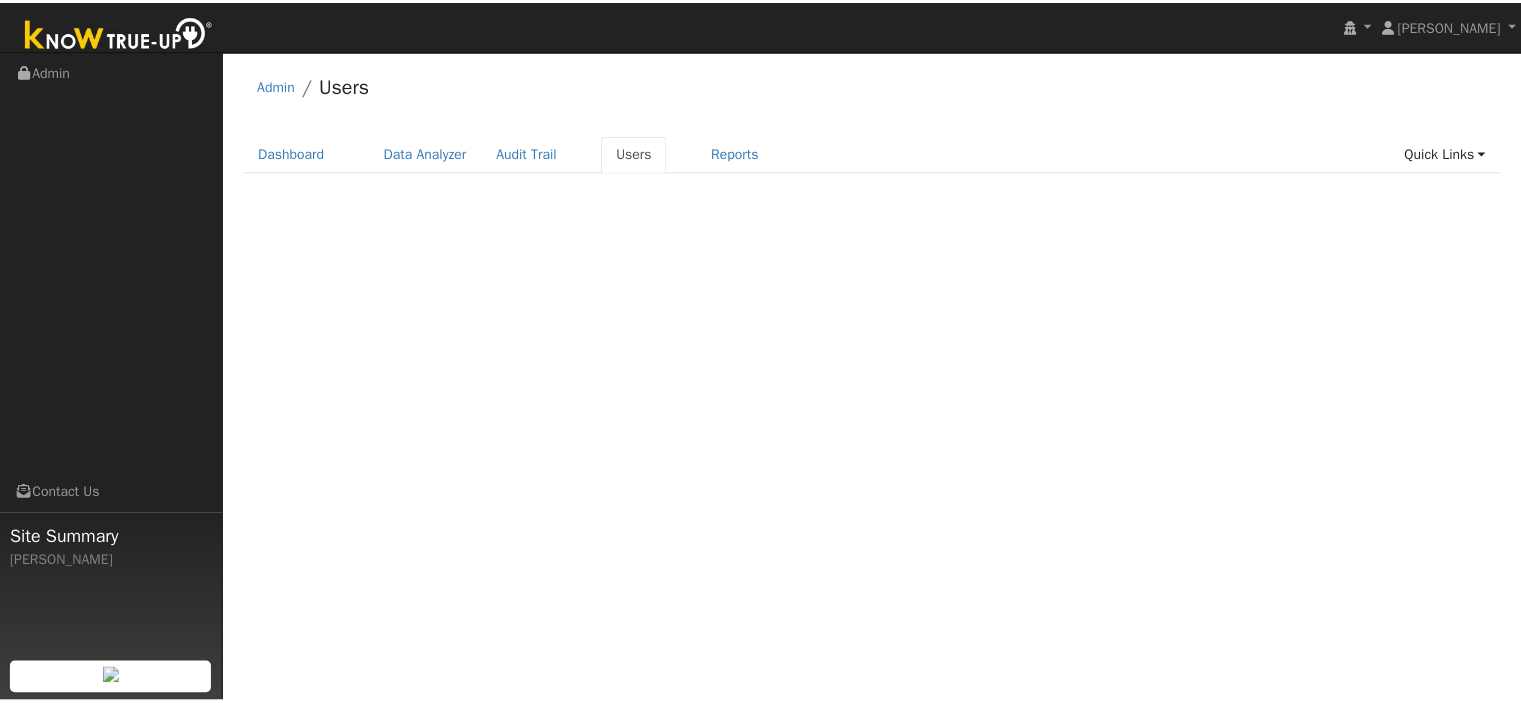 scroll, scrollTop: 0, scrollLeft: 0, axis: both 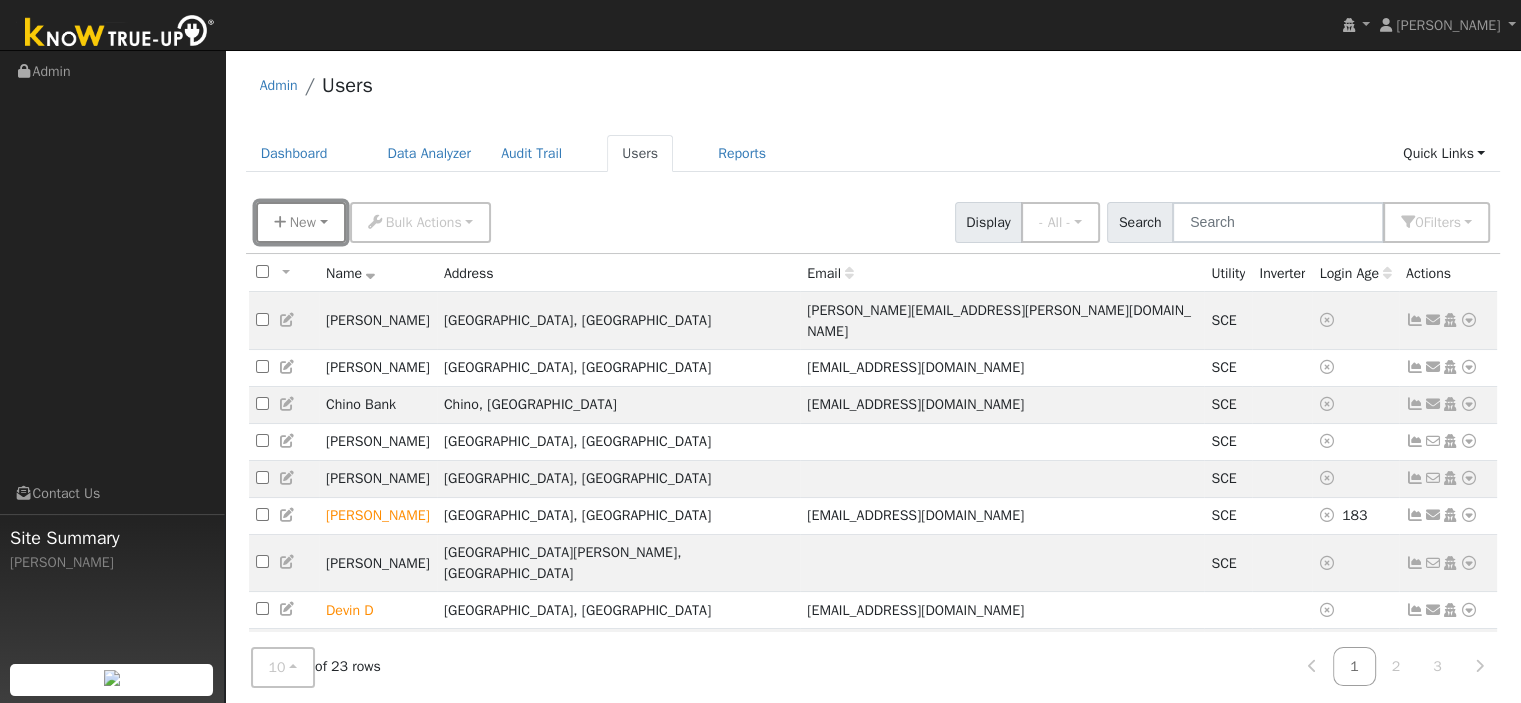 click on "New" at bounding box center [303, 222] 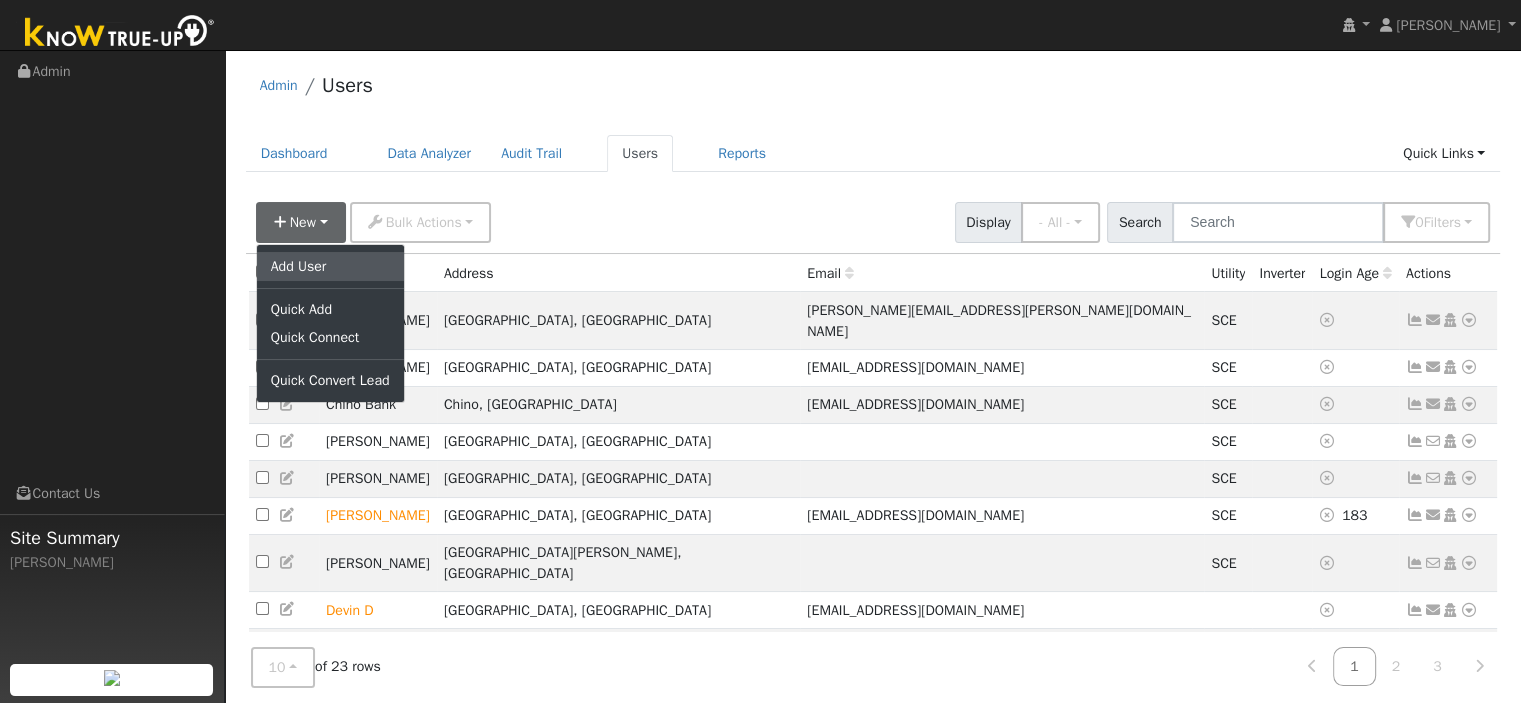 click on "Add User" at bounding box center (330, 266) 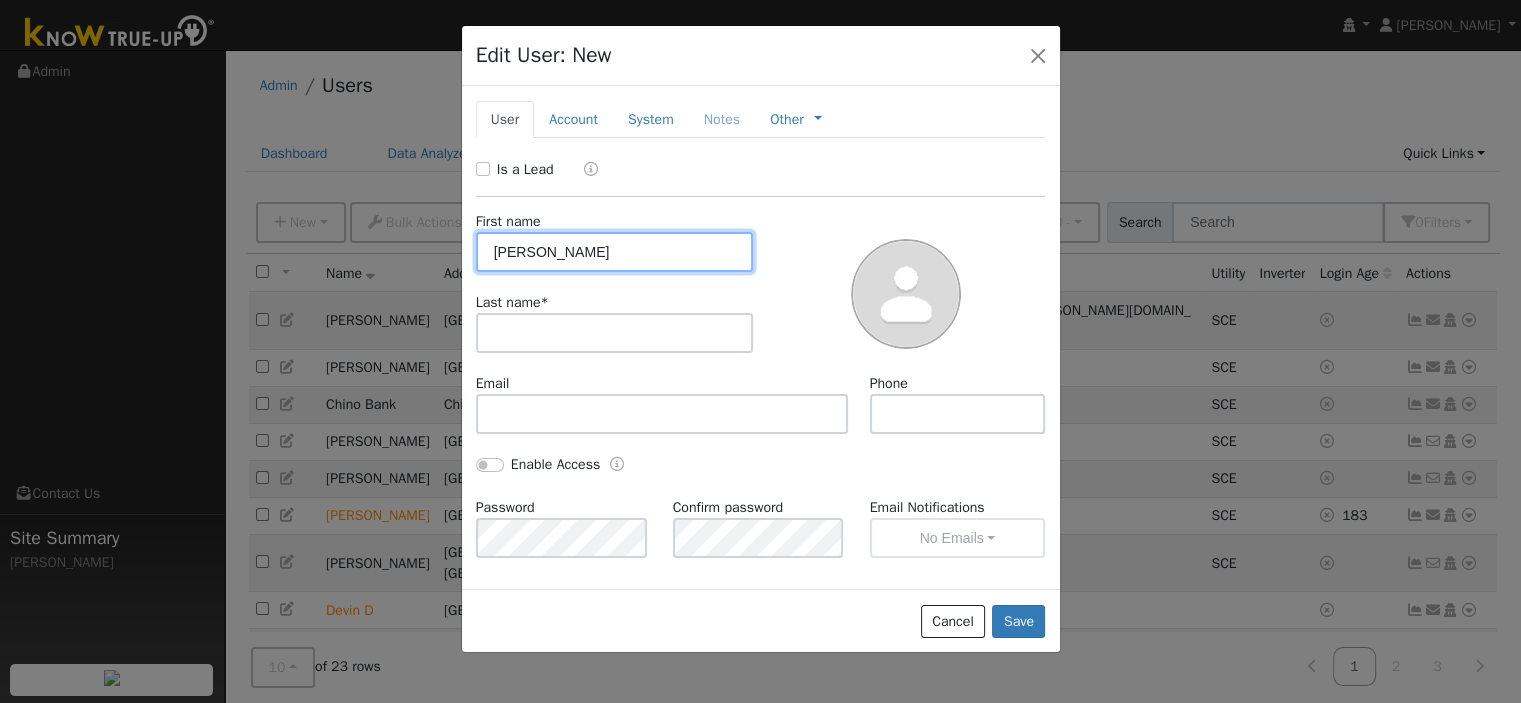 type on "Kish" 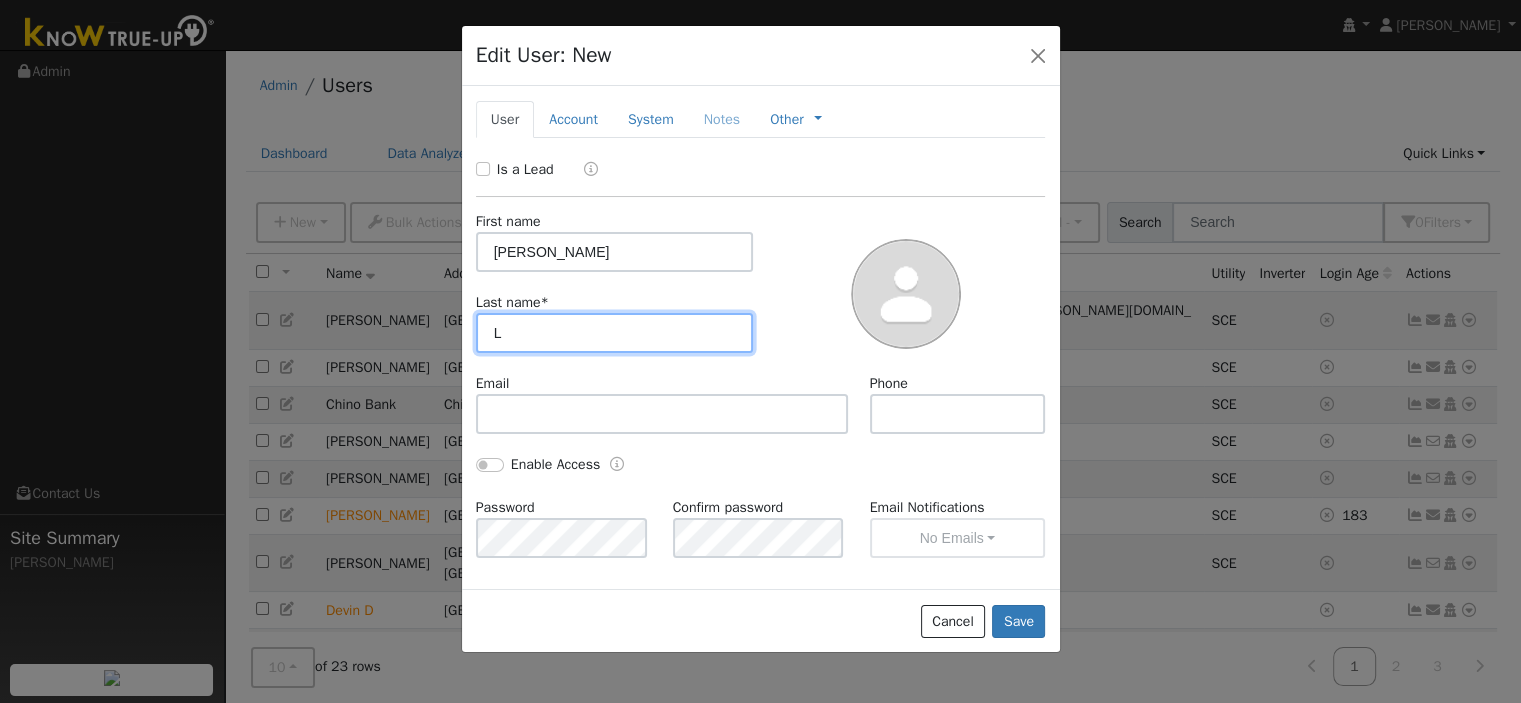 type on "L" 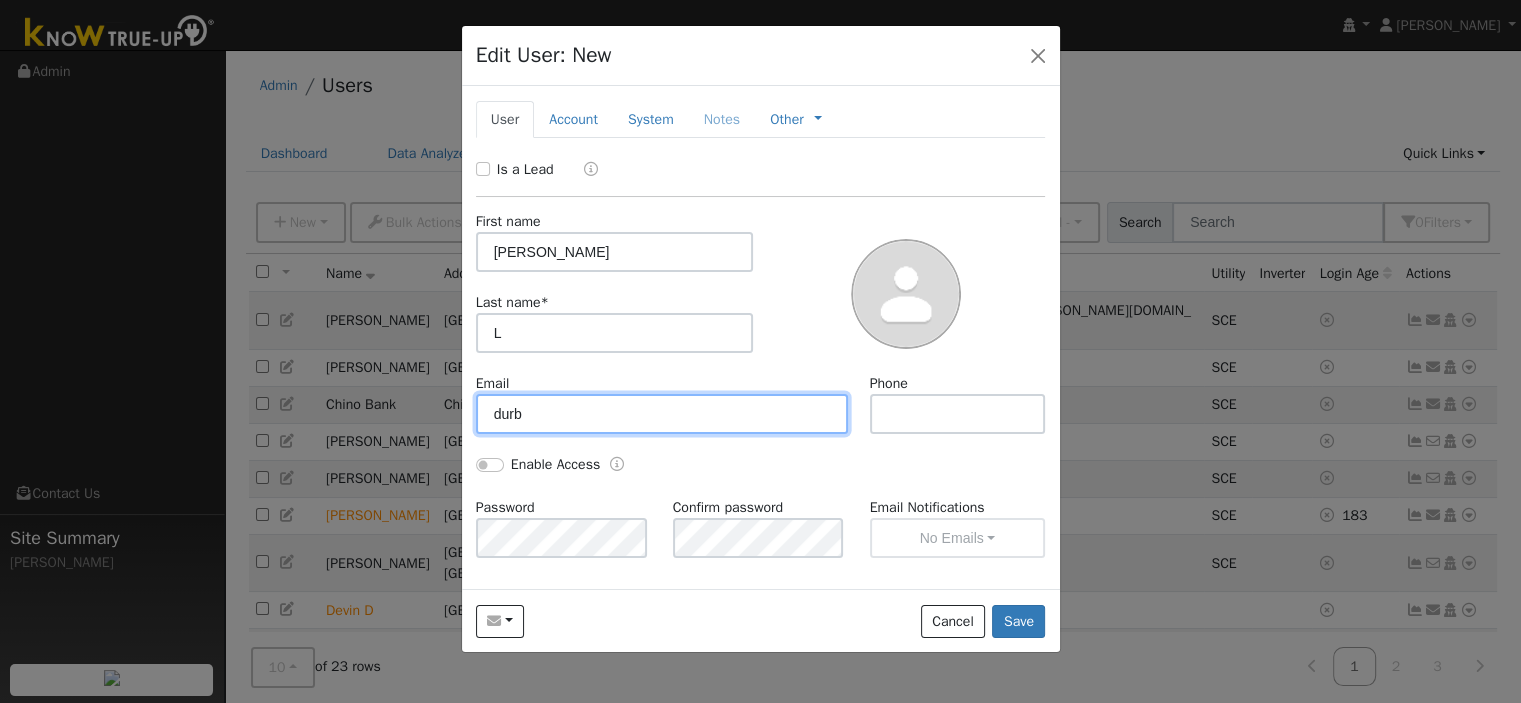 type on "durb" 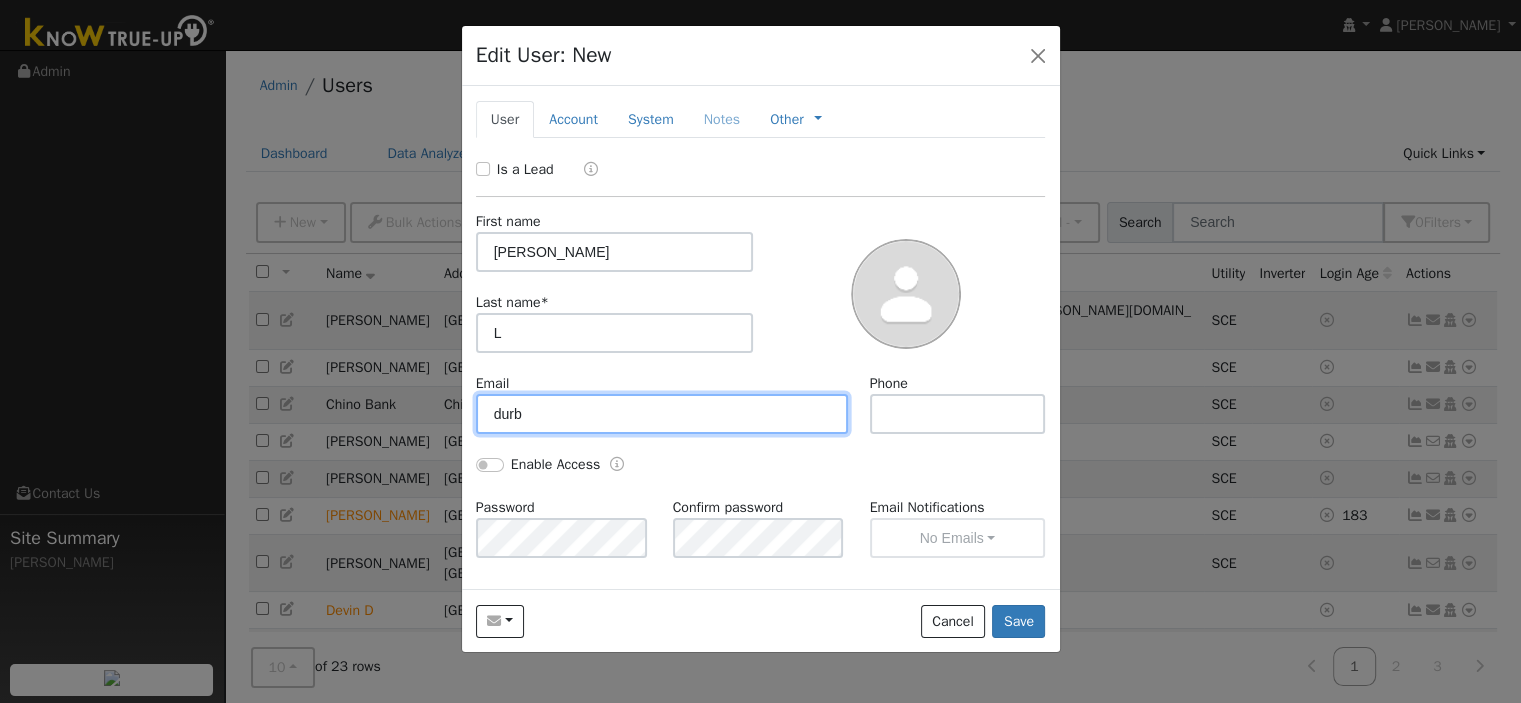 drag, startPoint x: 567, startPoint y: 423, endPoint x: 467, endPoint y: 402, distance: 102.18121 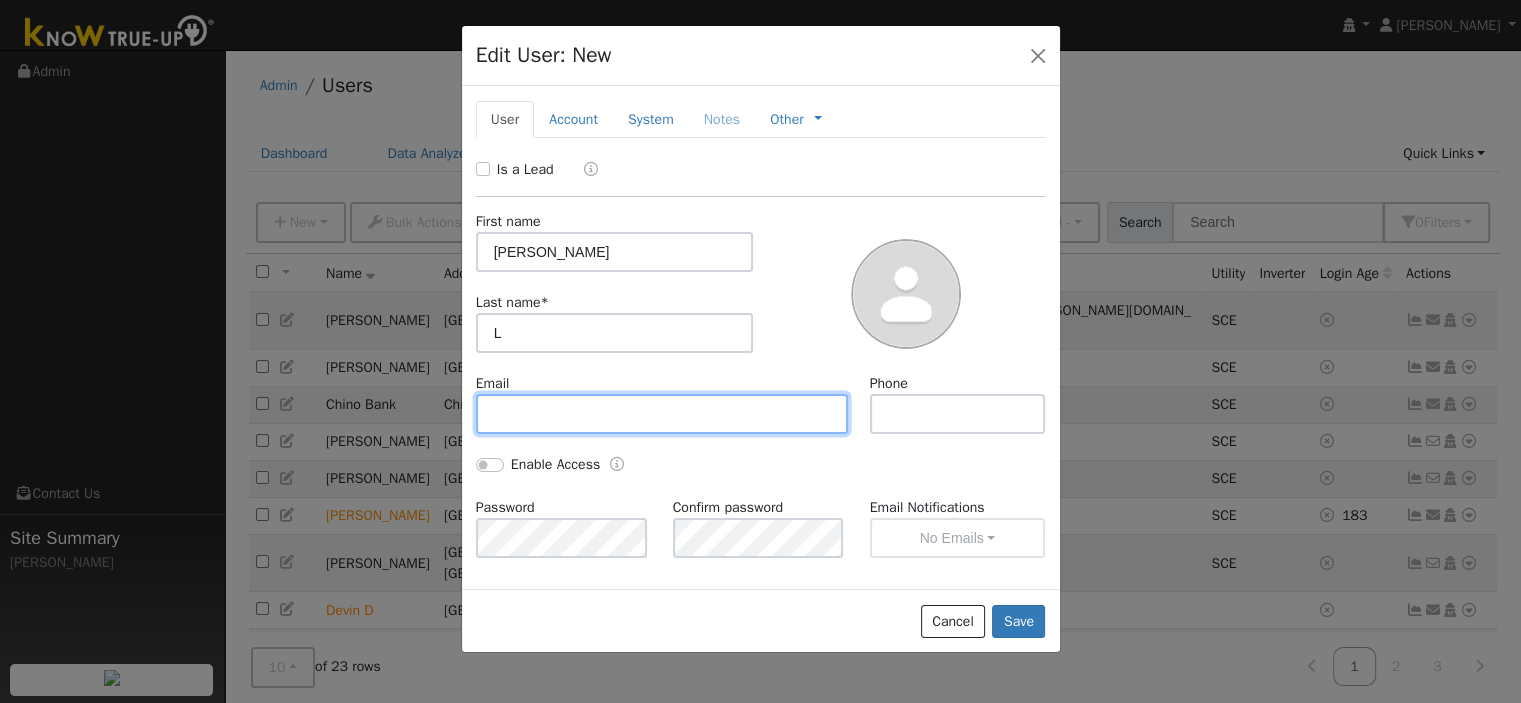 type on "v" 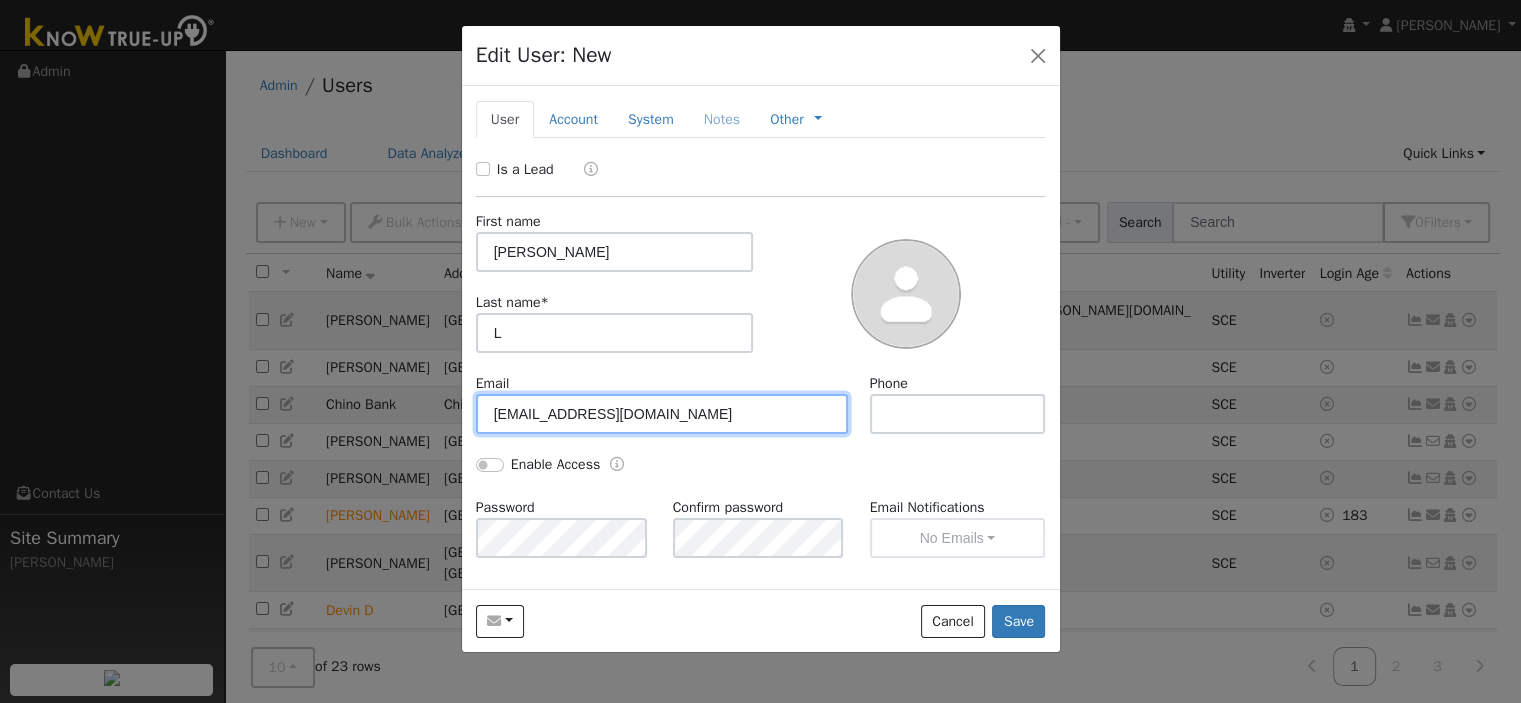 type on "cdurborow@durborowconstruction.com" 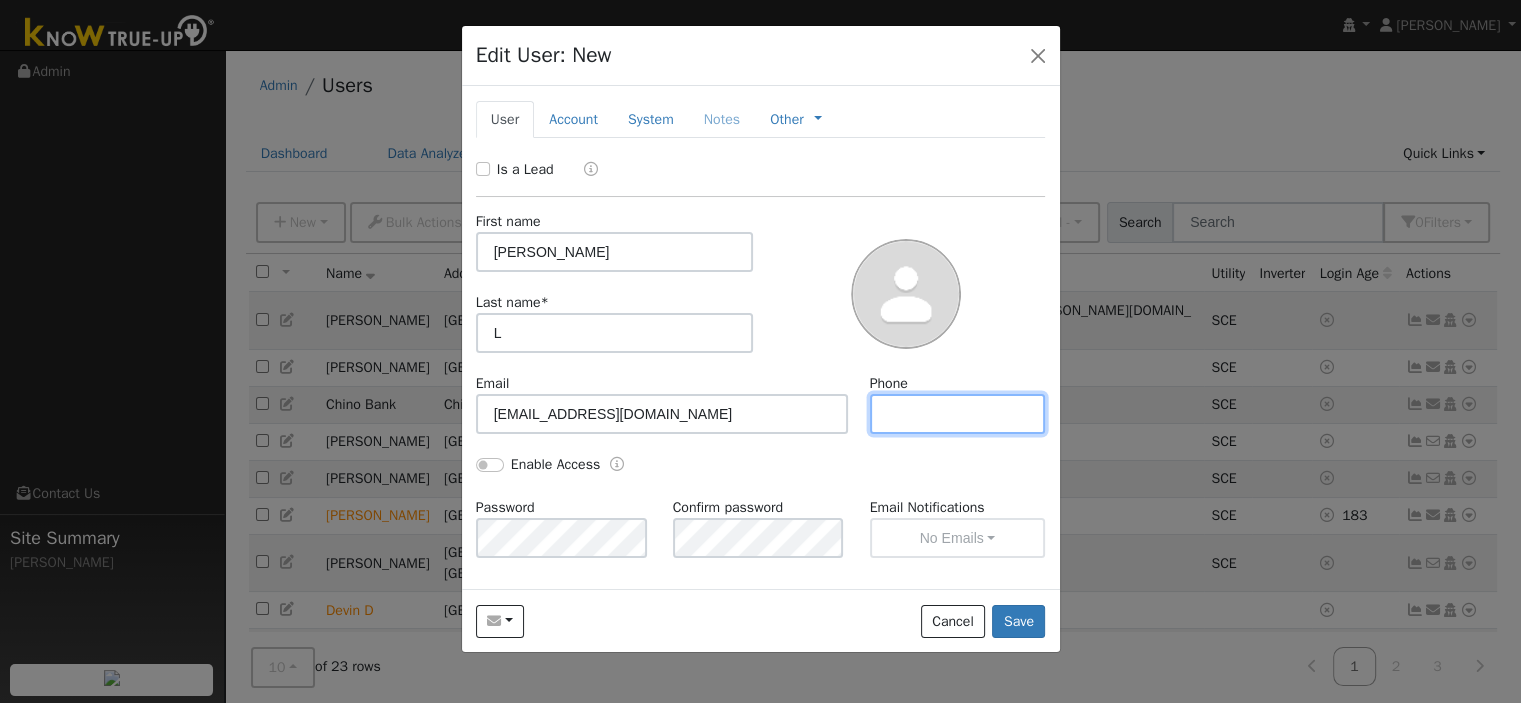 click at bounding box center [958, 414] 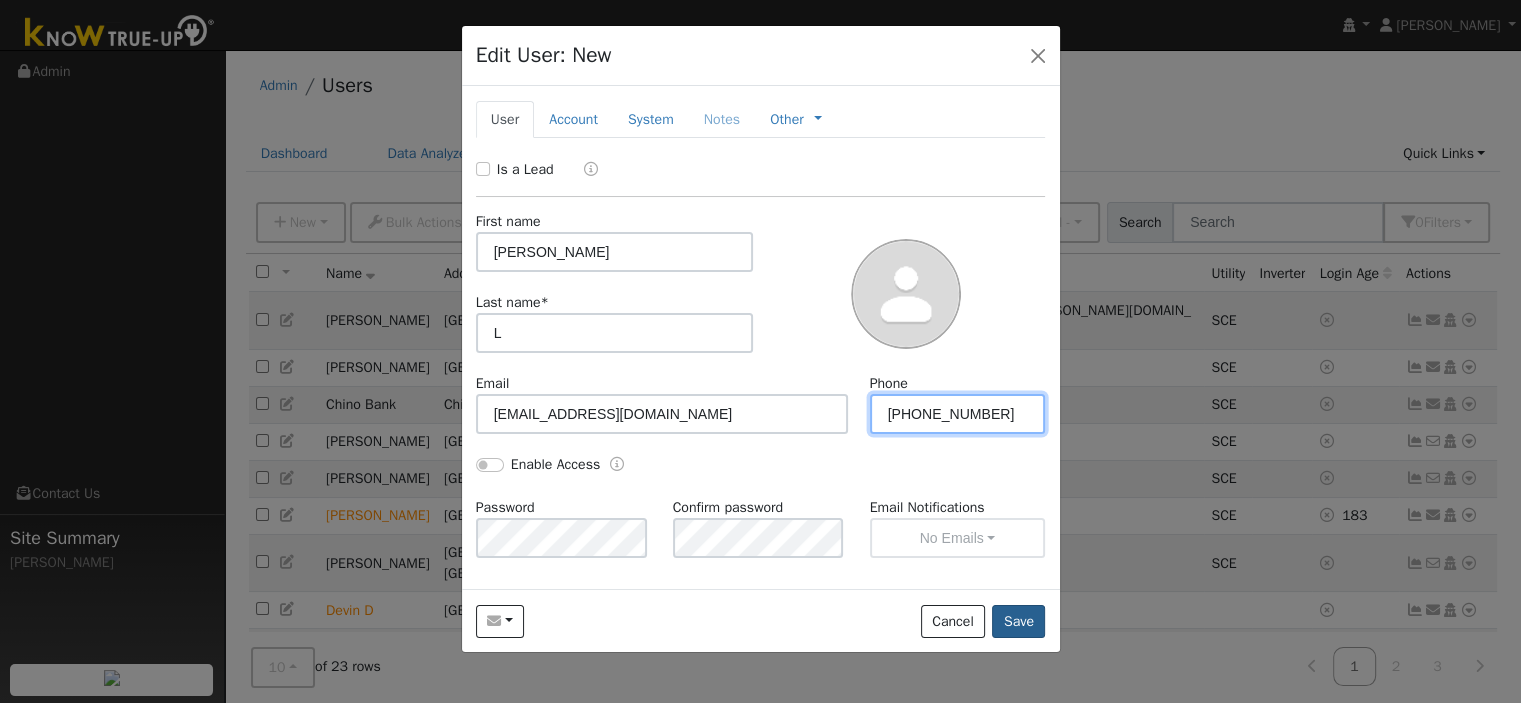 type on "949-933-3221" 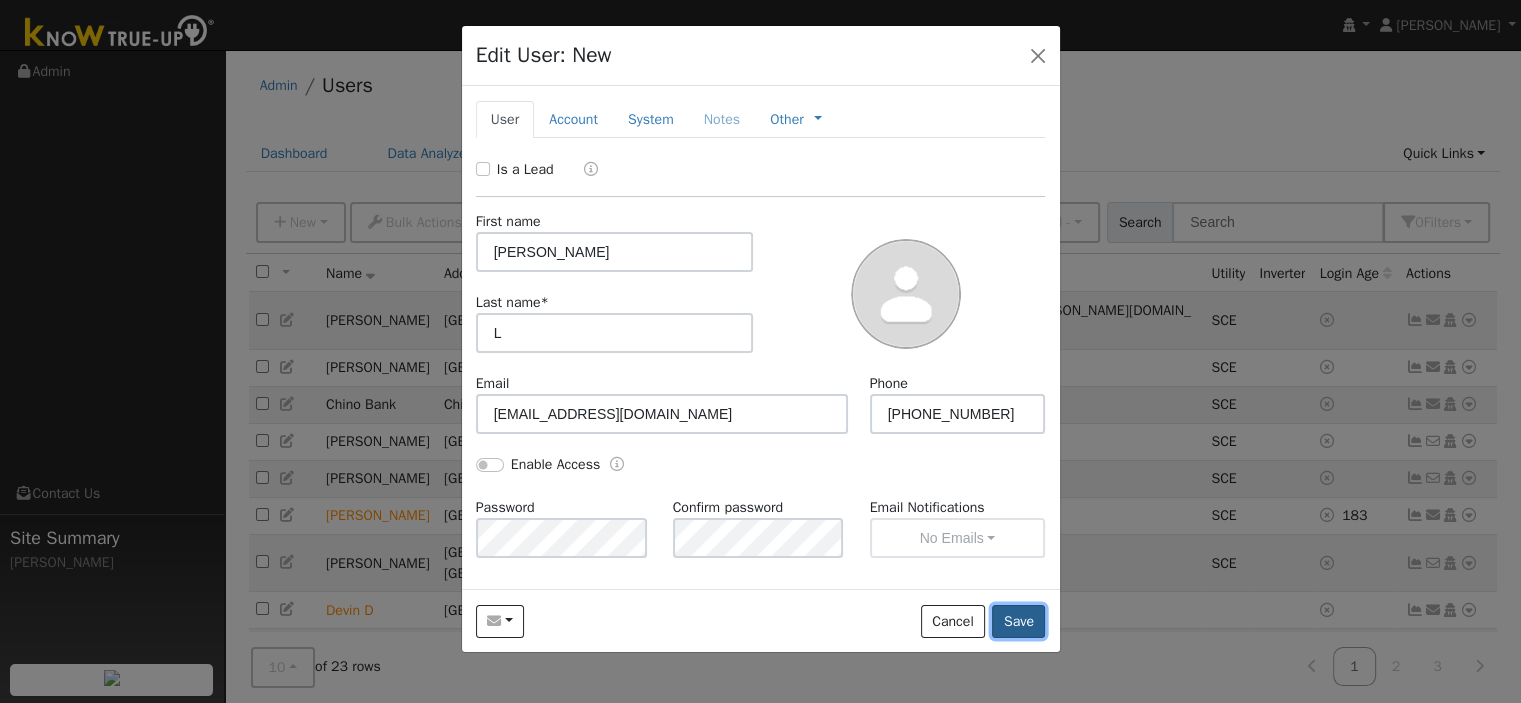 click on "Save" at bounding box center [1018, 622] 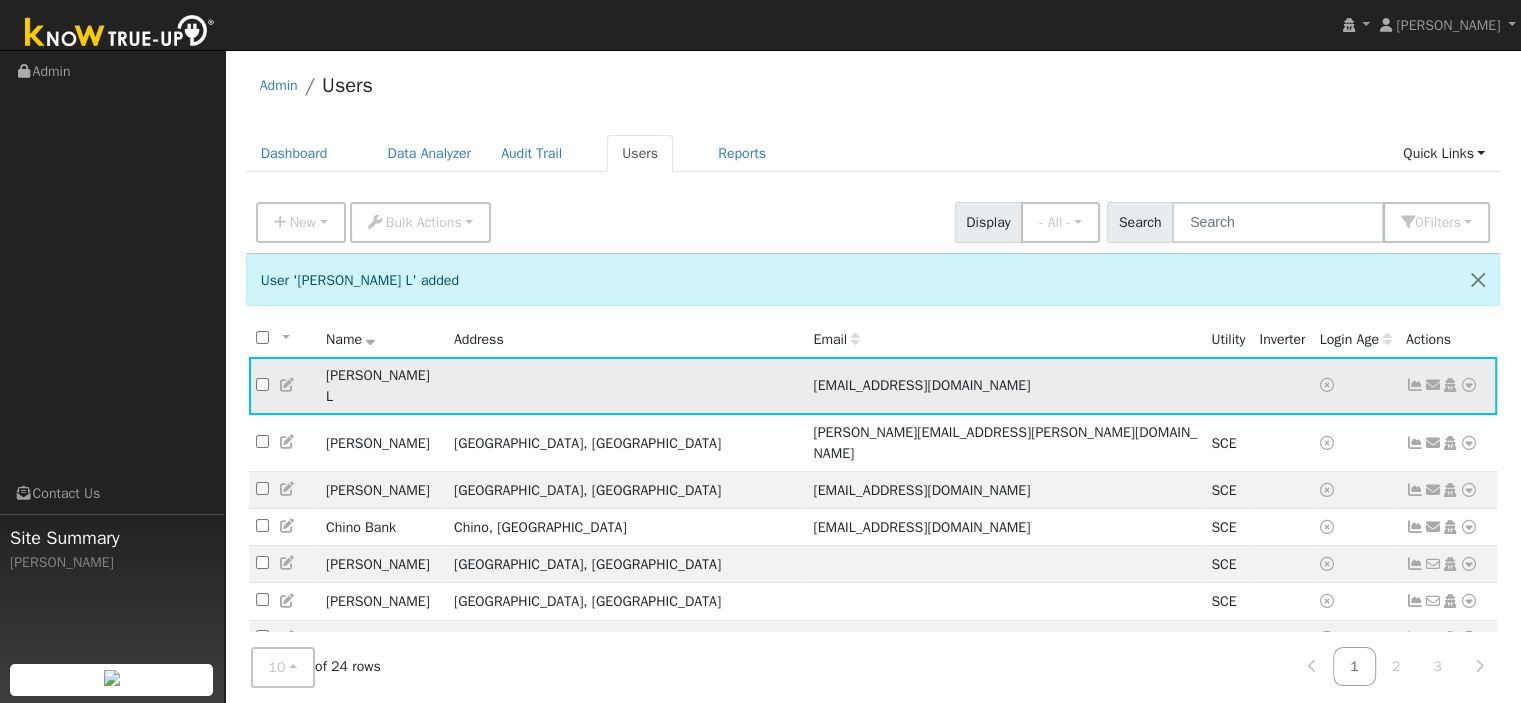 click at bounding box center (1469, 385) 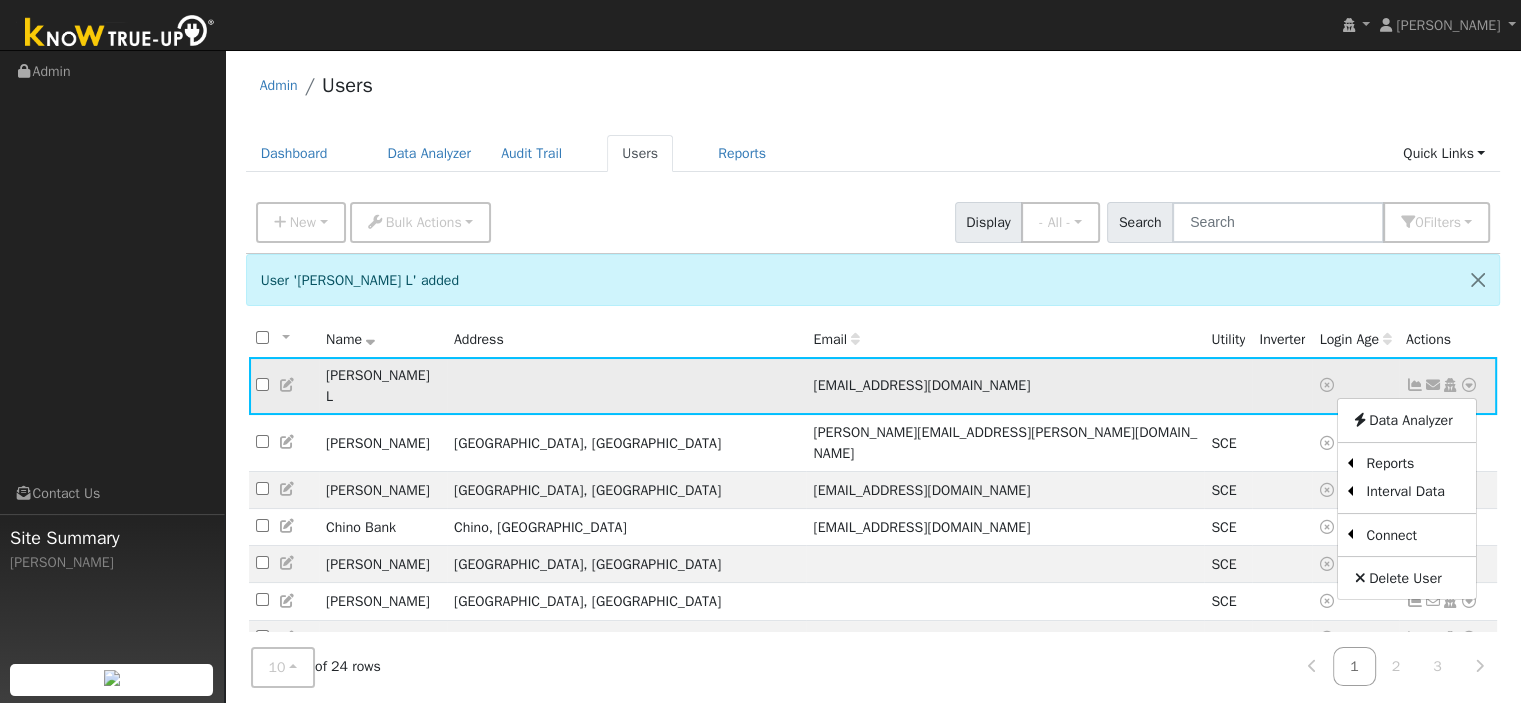 click at bounding box center [288, 385] 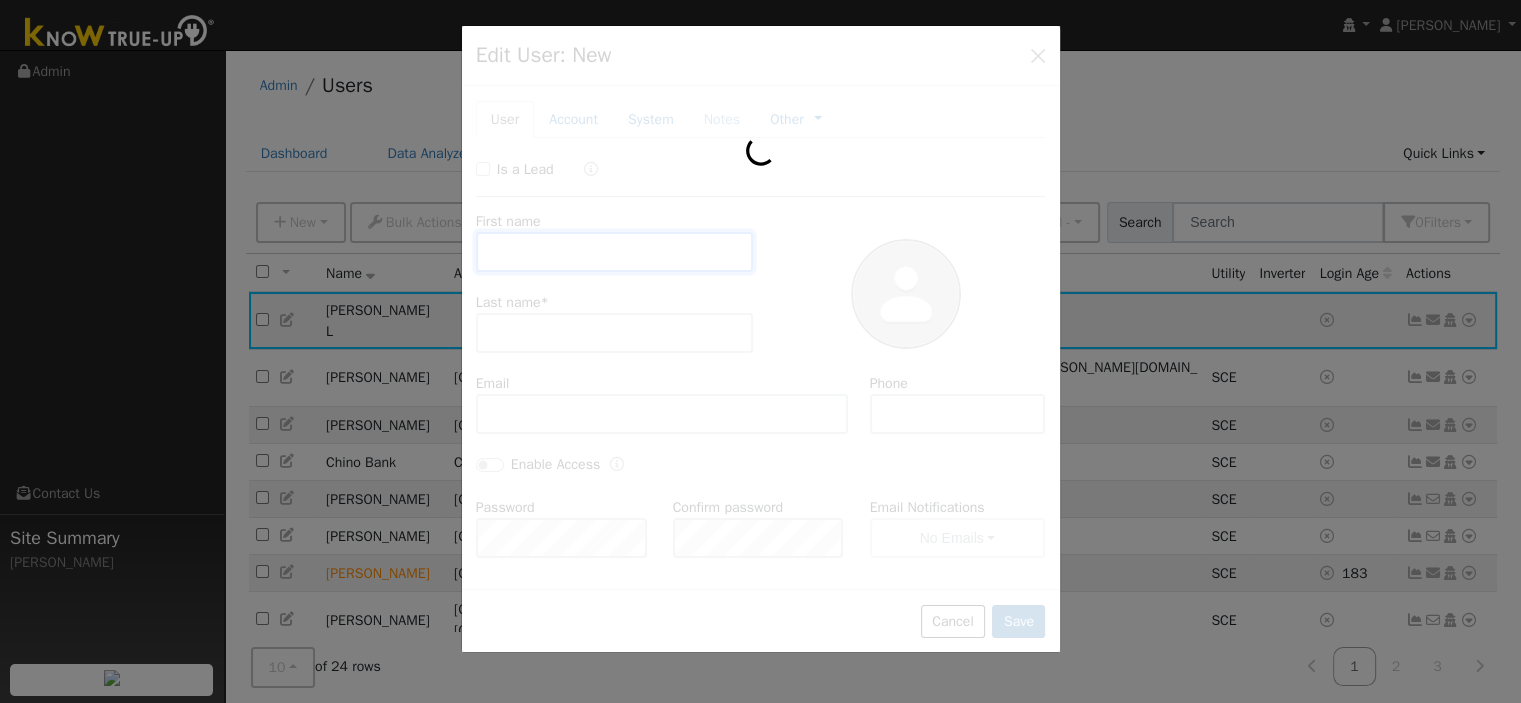 type on "Kish" 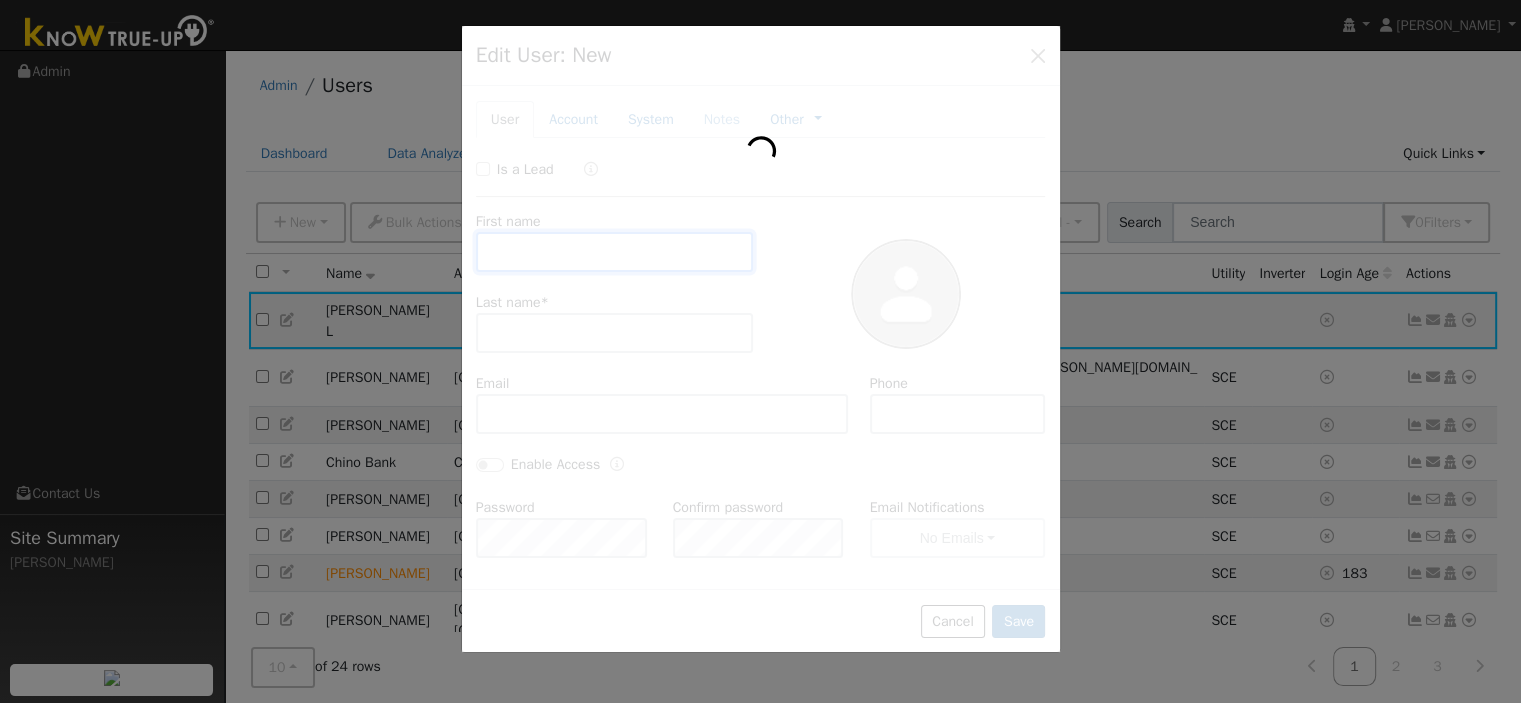 type on "L" 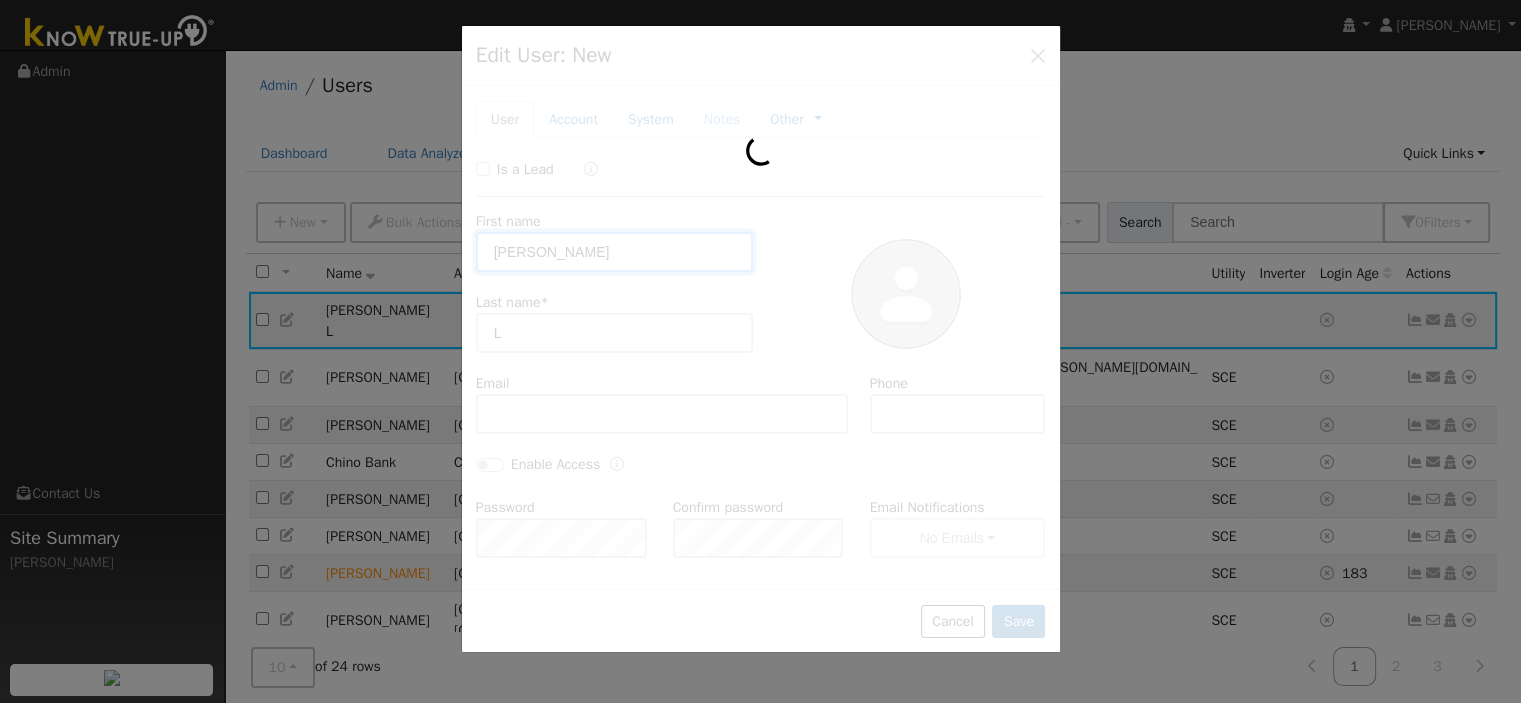 type on "cdurborow@durborowconstruction.com" 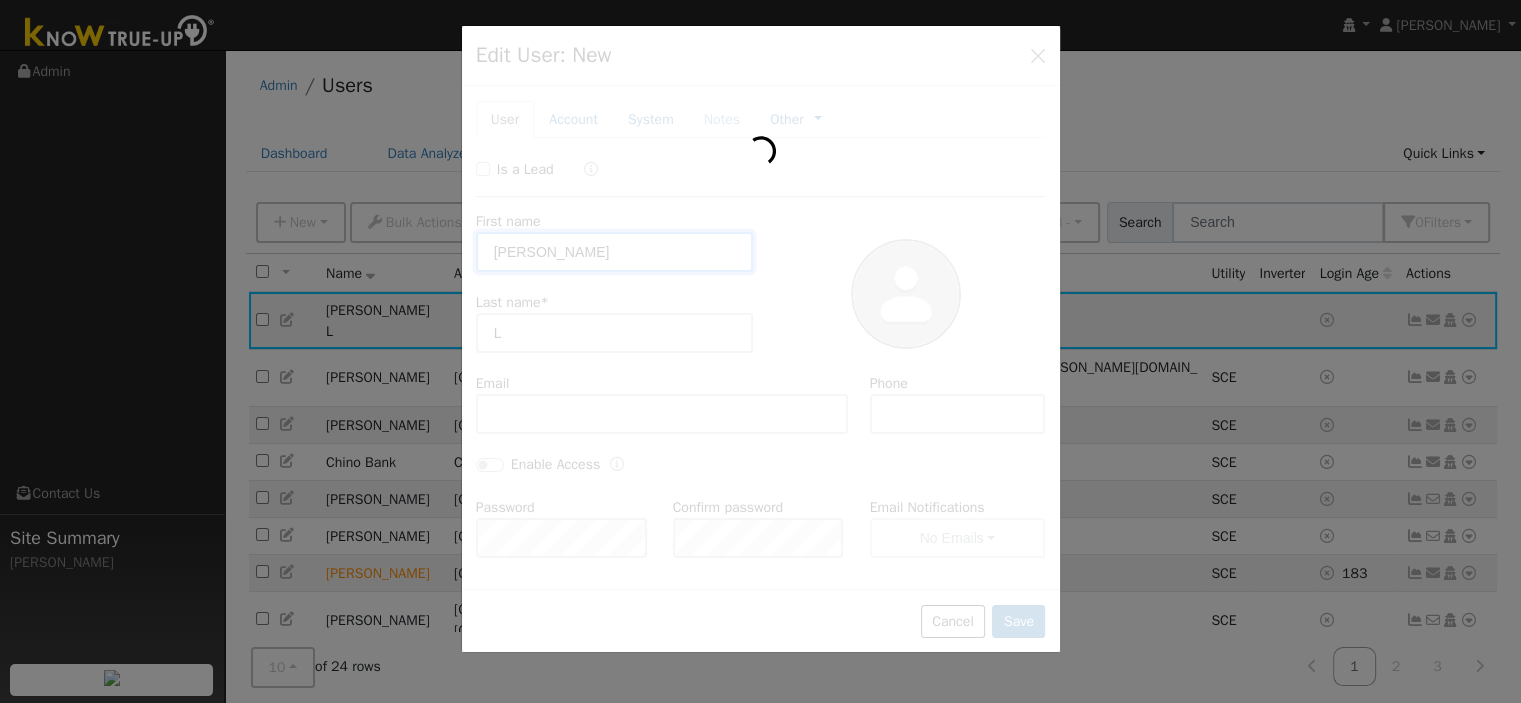 type on "949-933-3221" 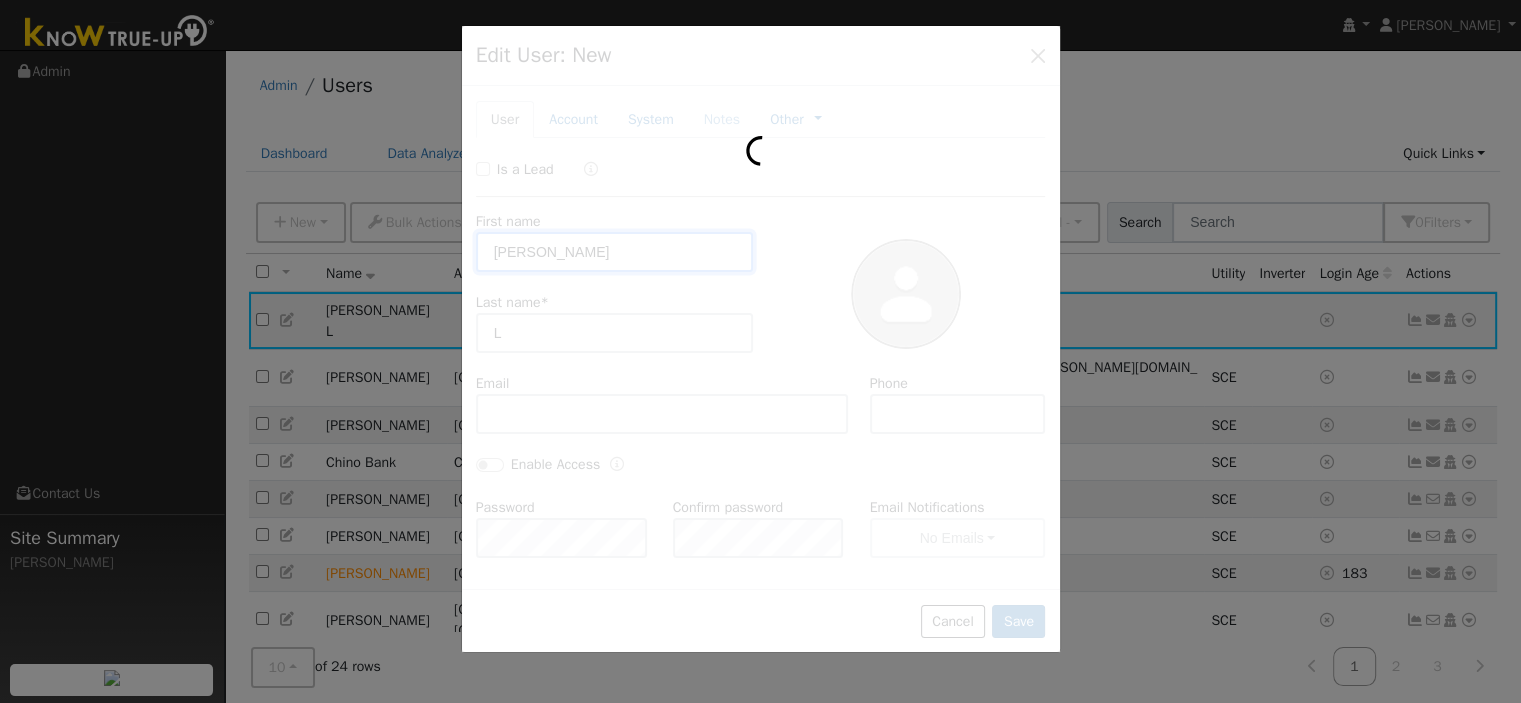 type on "Default Account" 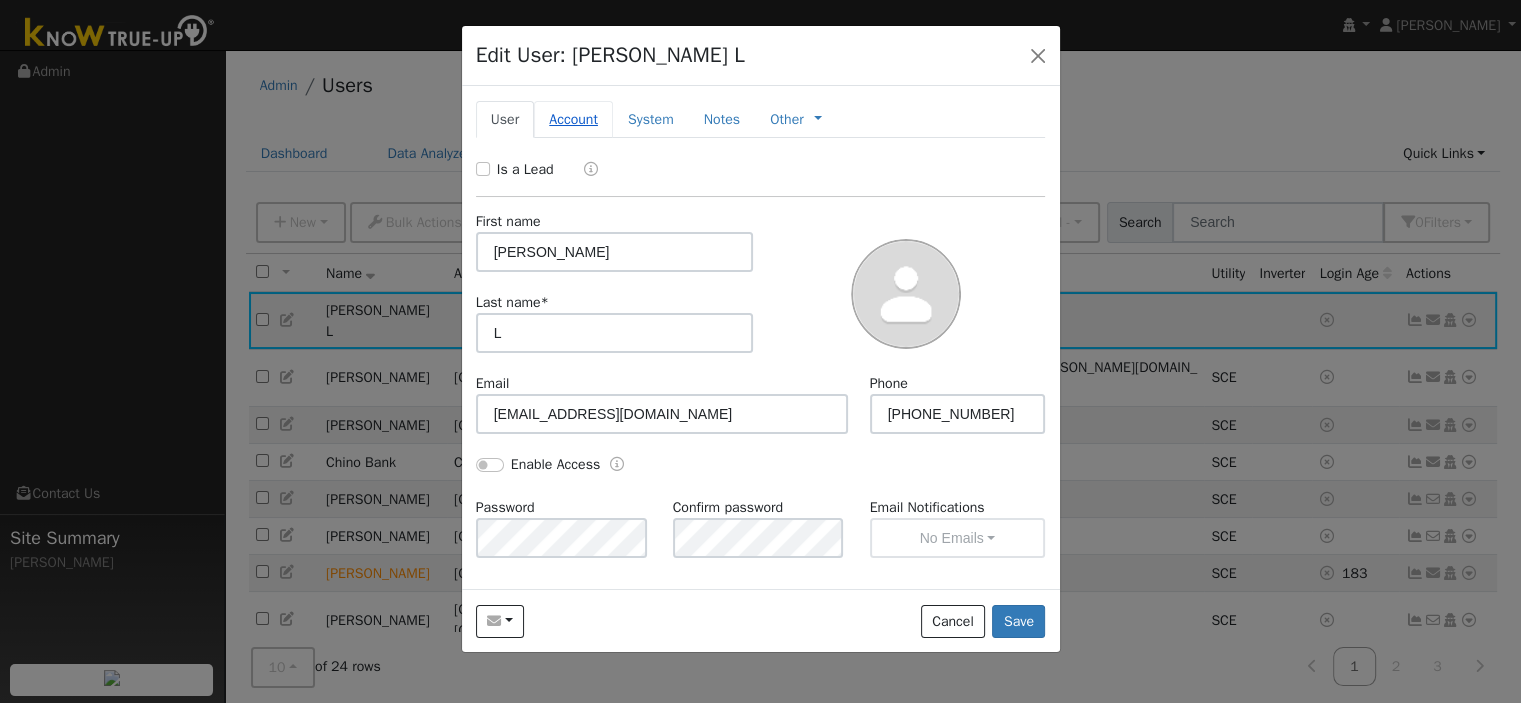 click on "Account" at bounding box center (573, 119) 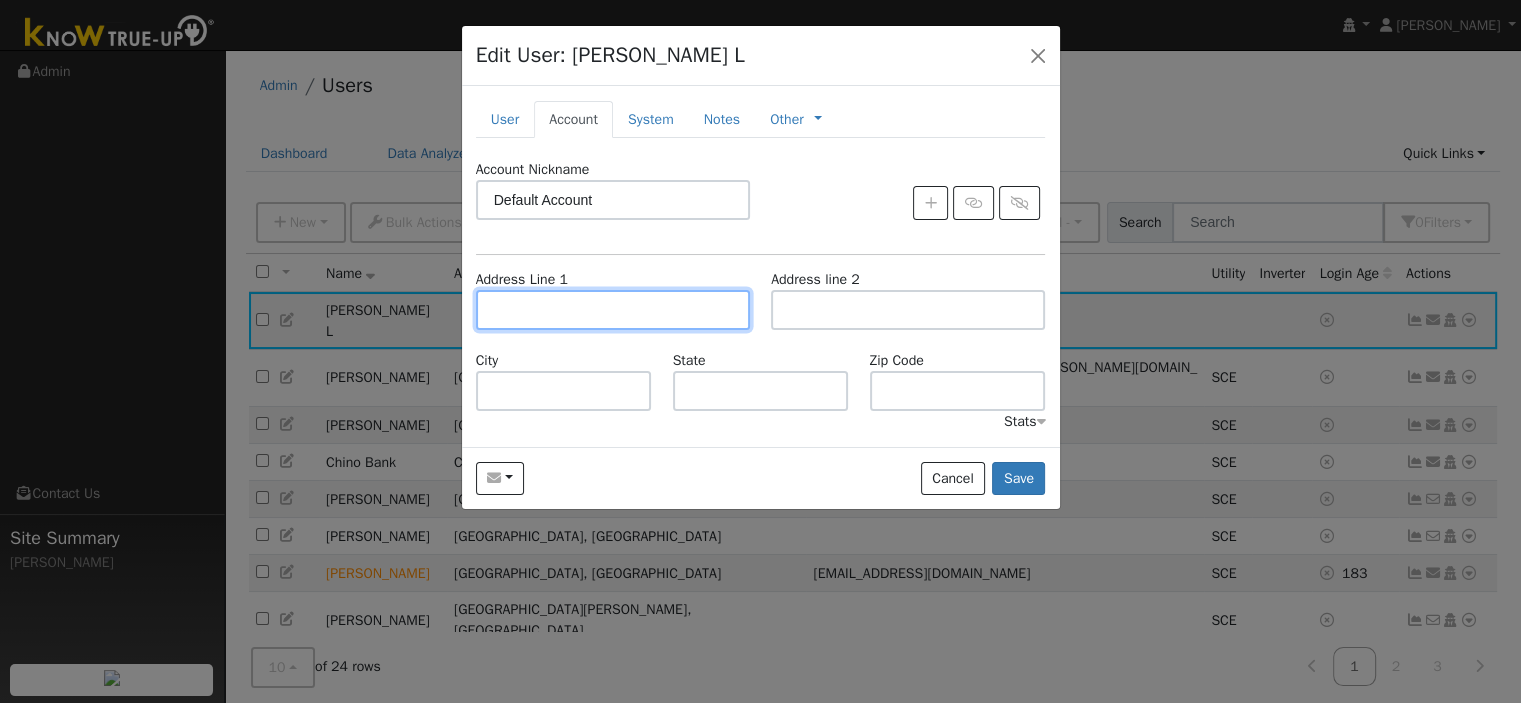 click at bounding box center [613, 310] 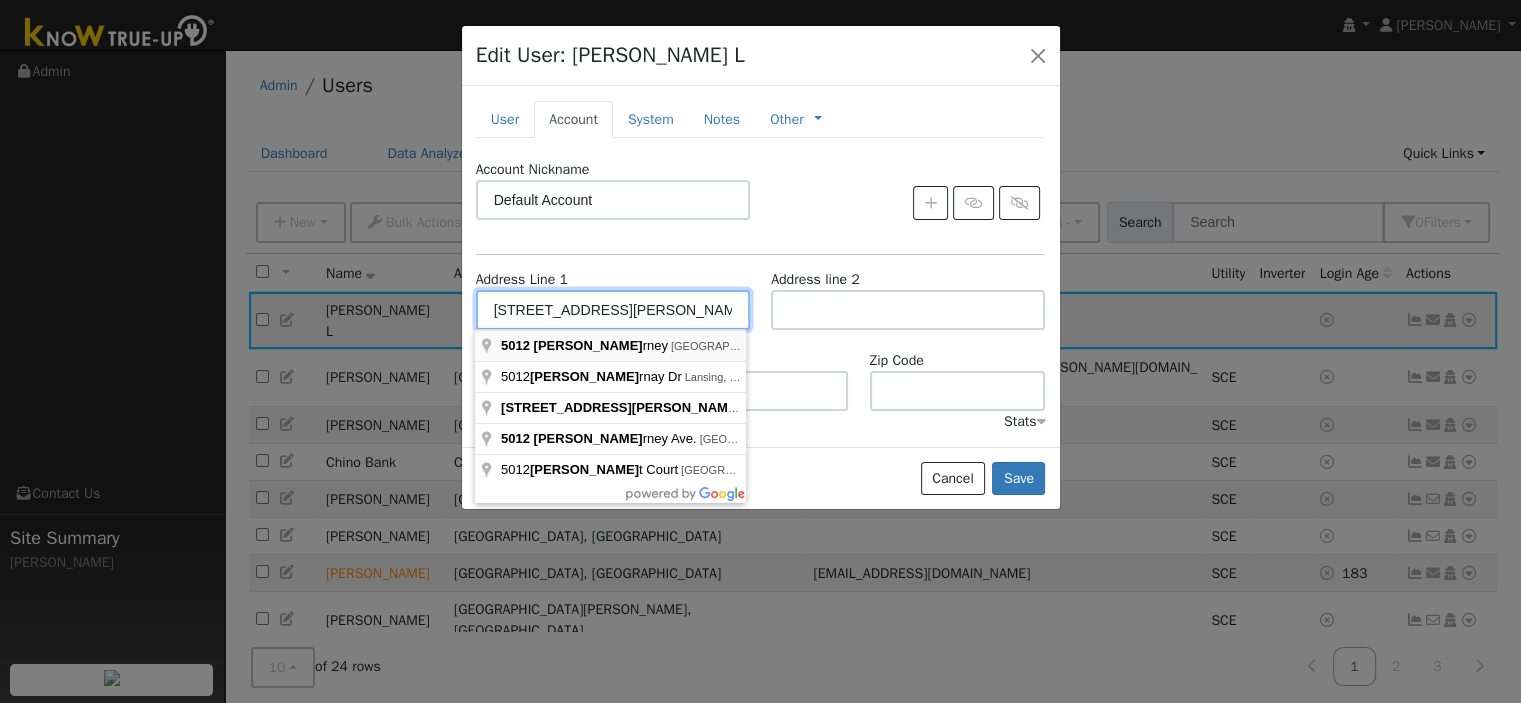 type on "5012 Duverney" 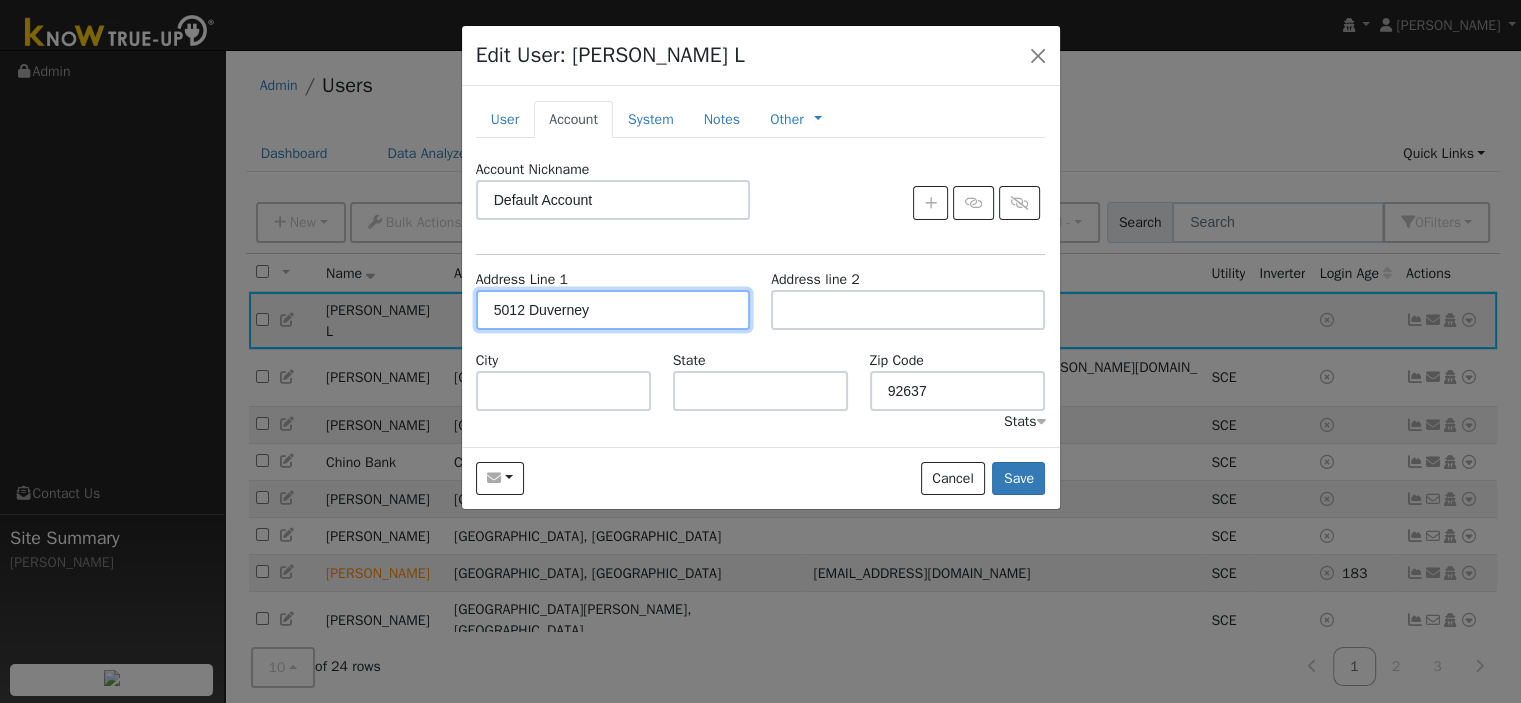 scroll, scrollTop: 0, scrollLeft: 0, axis: both 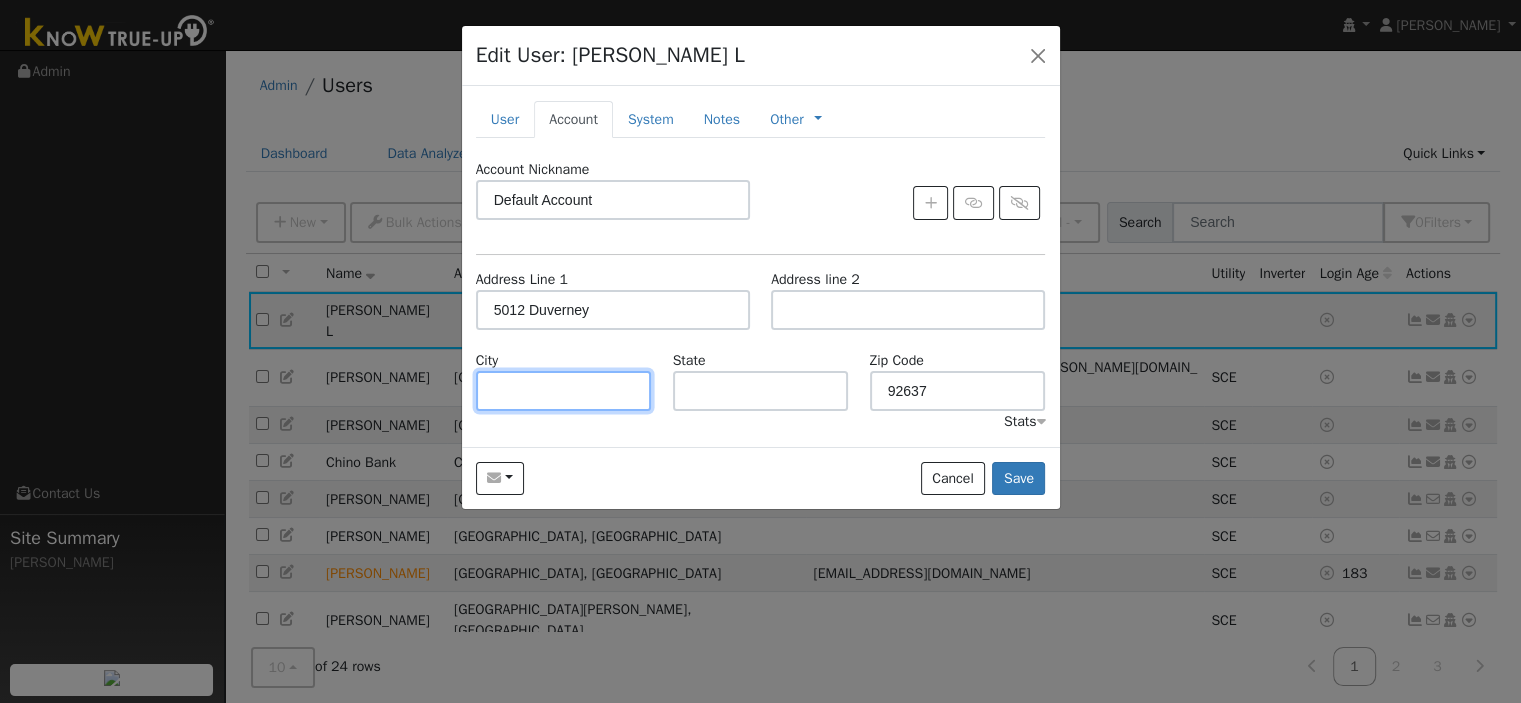 click at bounding box center (564, 391) 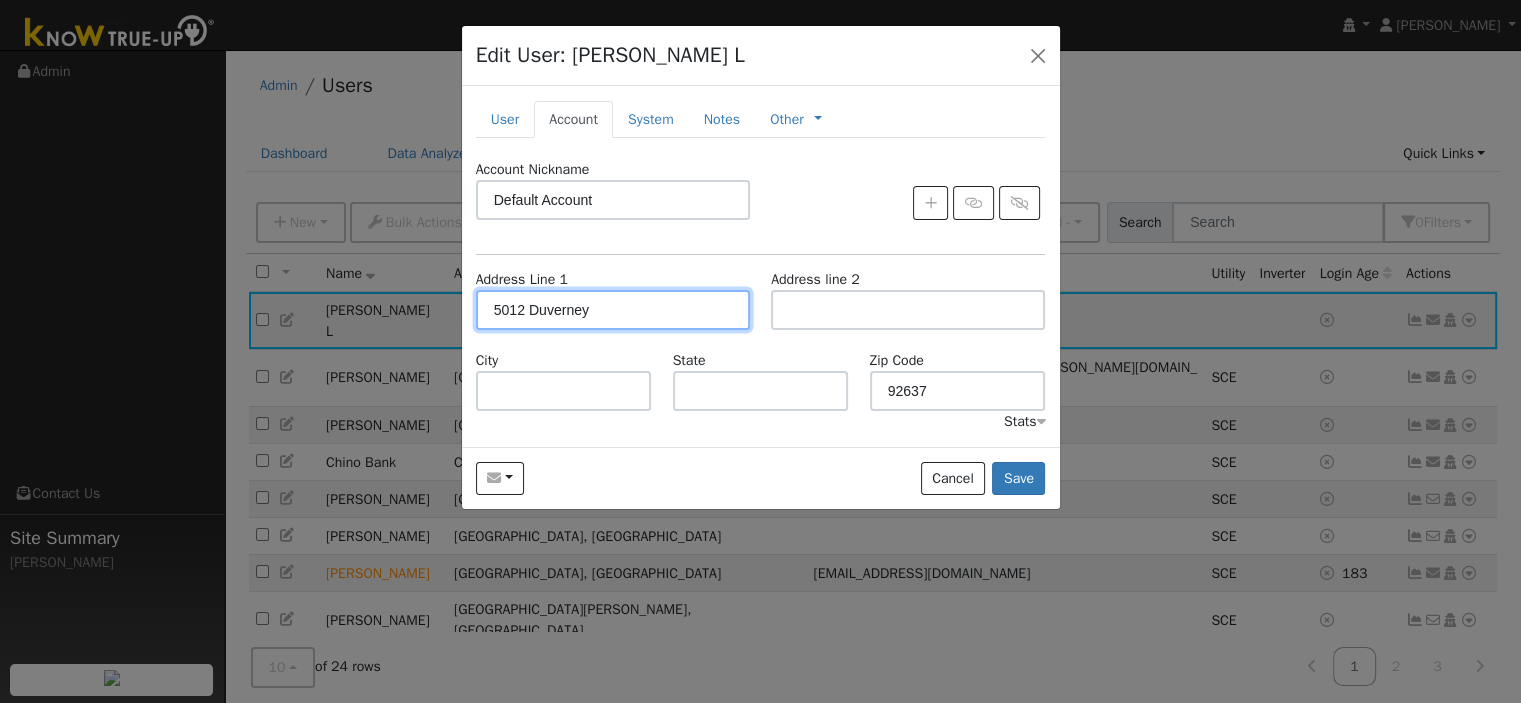 click on "5012 Duverney" at bounding box center (613, 310) 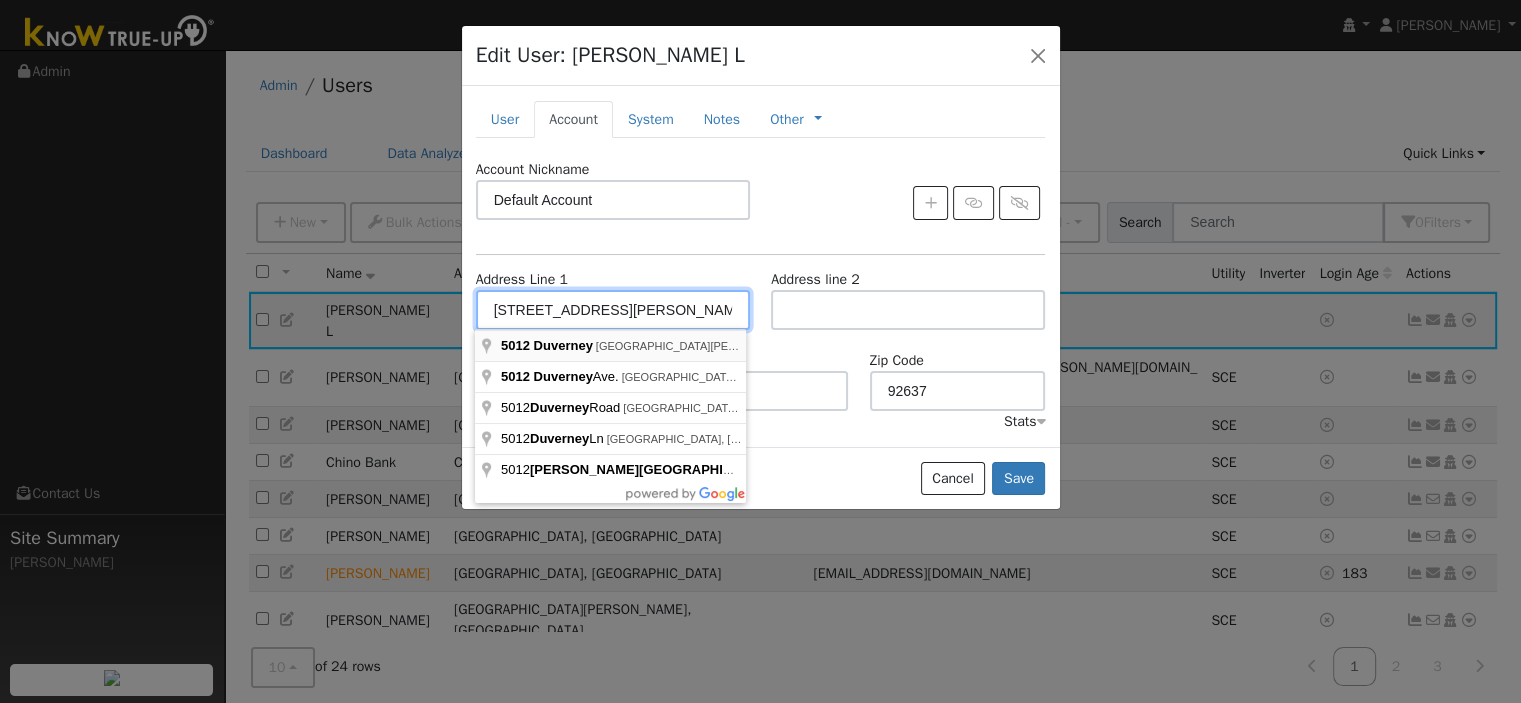 type on "5012 Duverney" 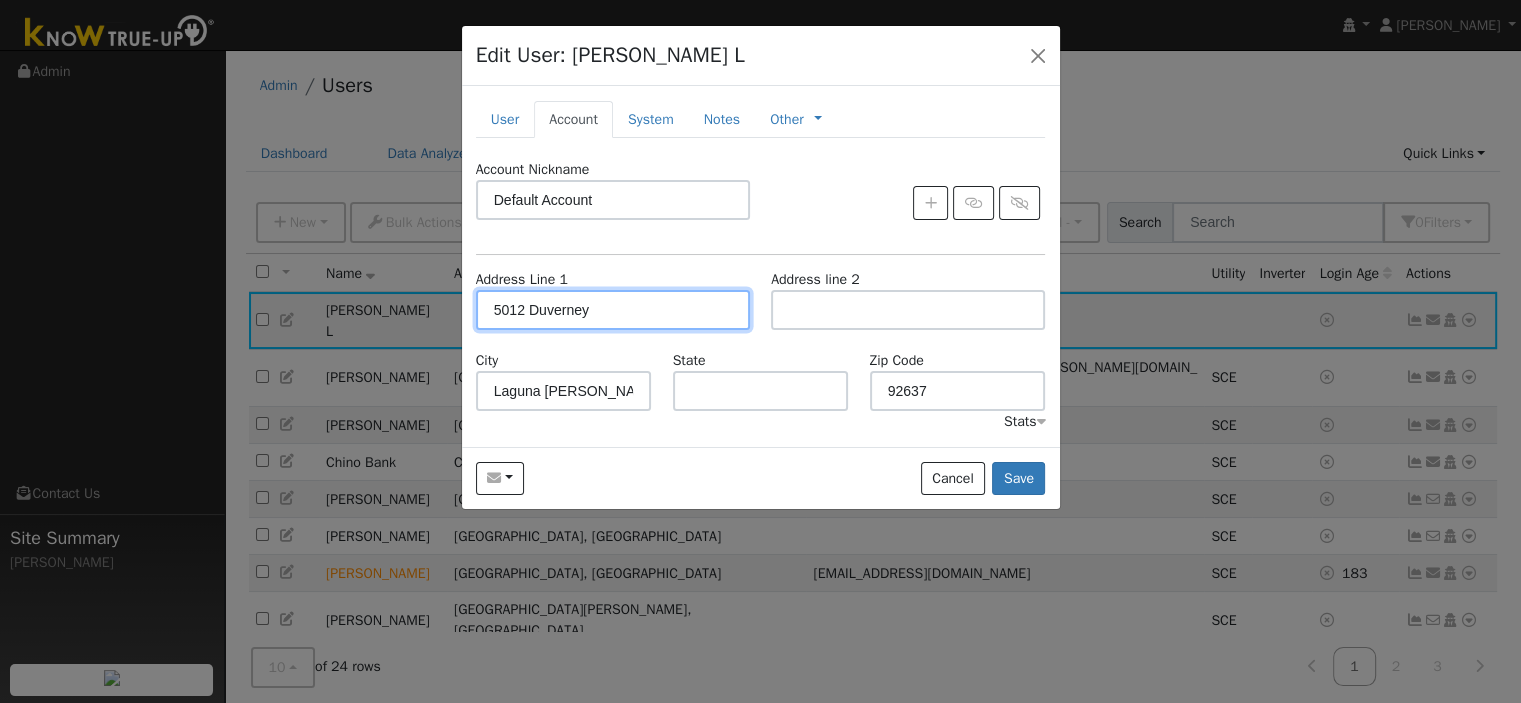scroll, scrollTop: 0, scrollLeft: 0, axis: both 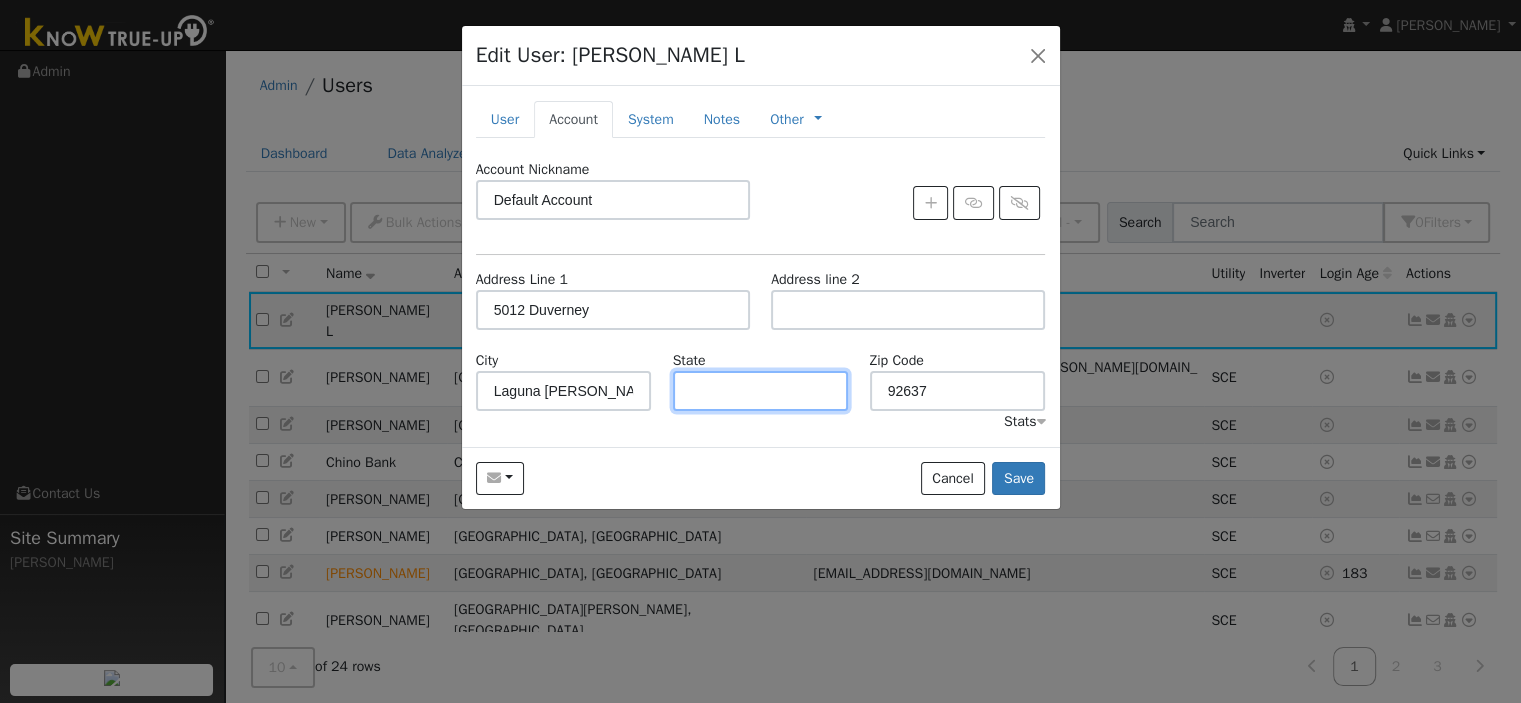 click at bounding box center (761, 391) 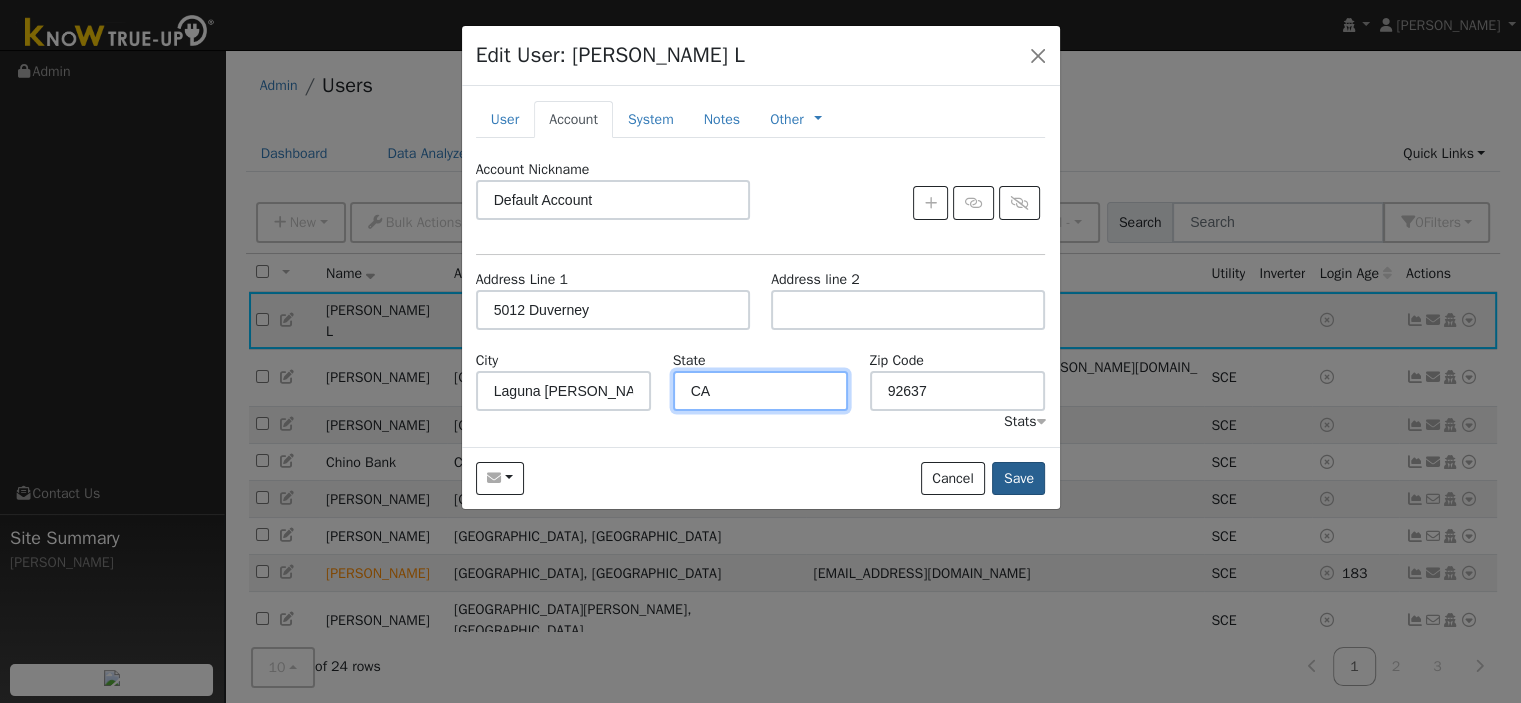type on "CA" 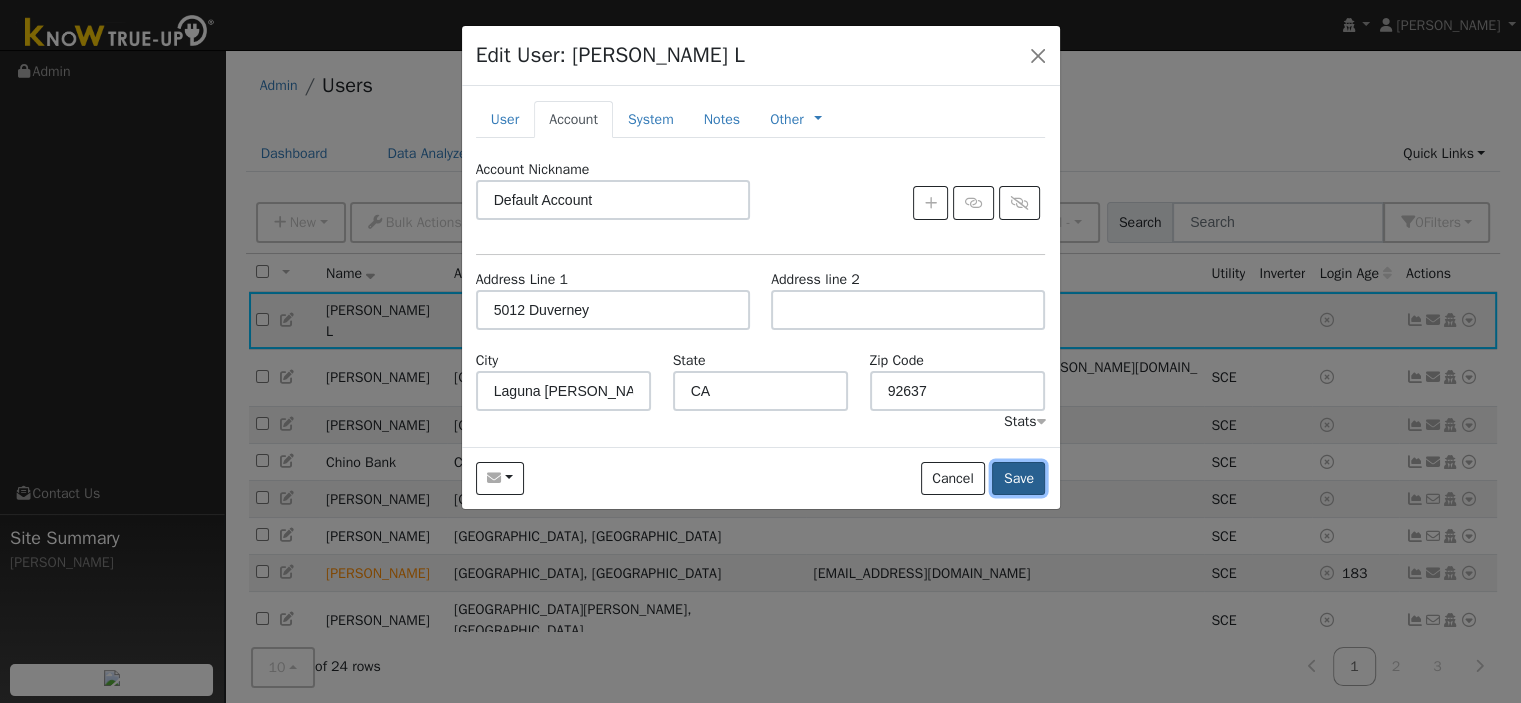click on "Save" at bounding box center [1018, 479] 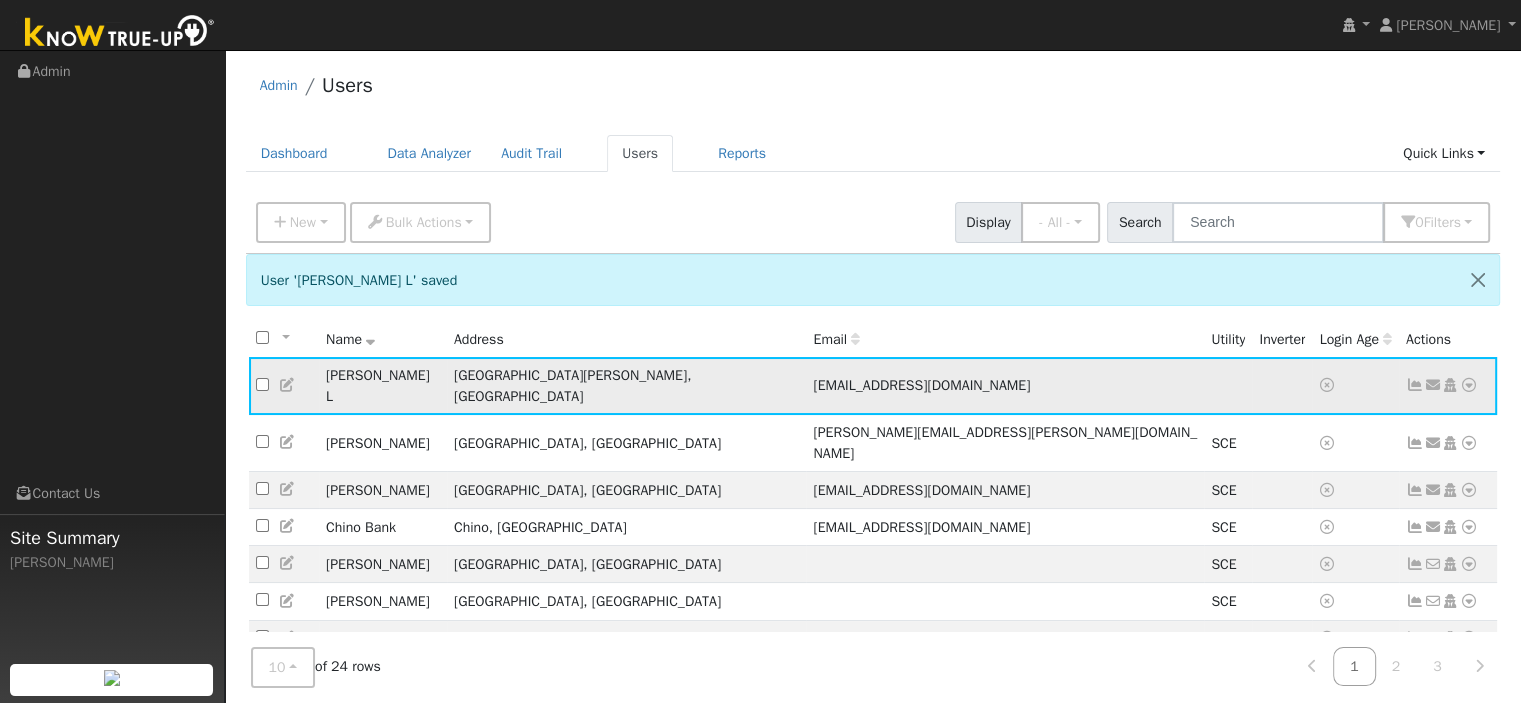 click on "Send Email... Copy a Link Reset Password Open Access  Data Analyzer  Reports Scenario Health Check Account Timeline User Audit Trail  Interval Data Import From CSV  Connect  Utility  Solar  Delete User" 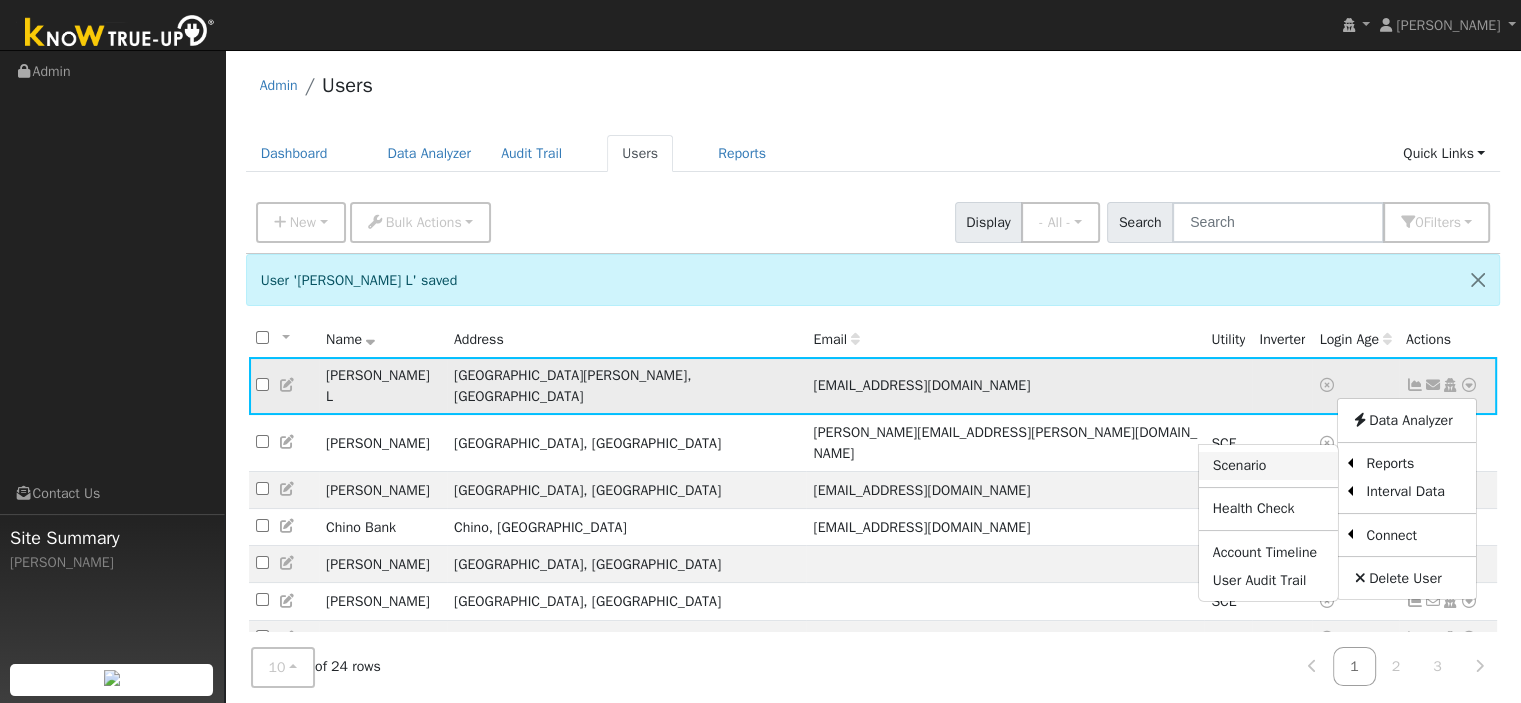 click on "Scenario" at bounding box center (1268, 466) 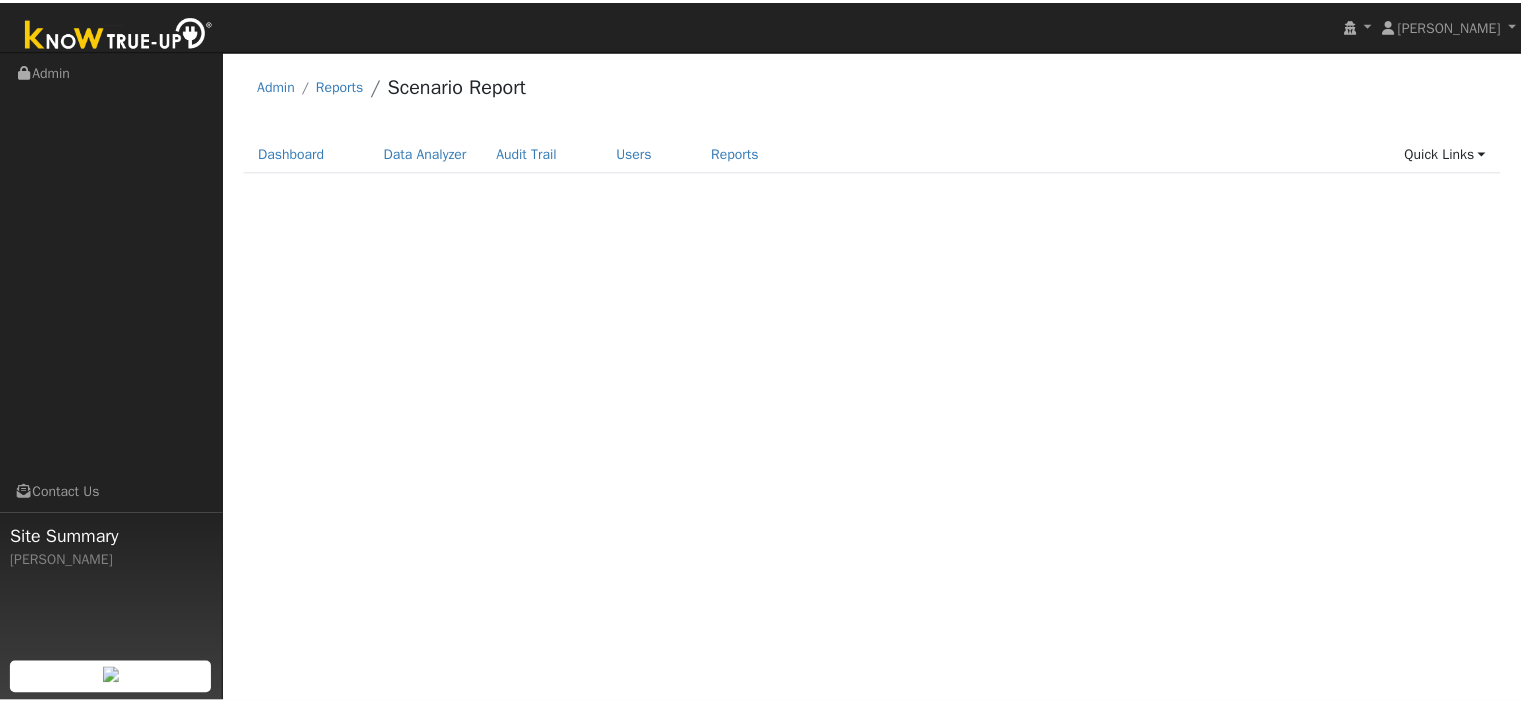 scroll, scrollTop: 0, scrollLeft: 0, axis: both 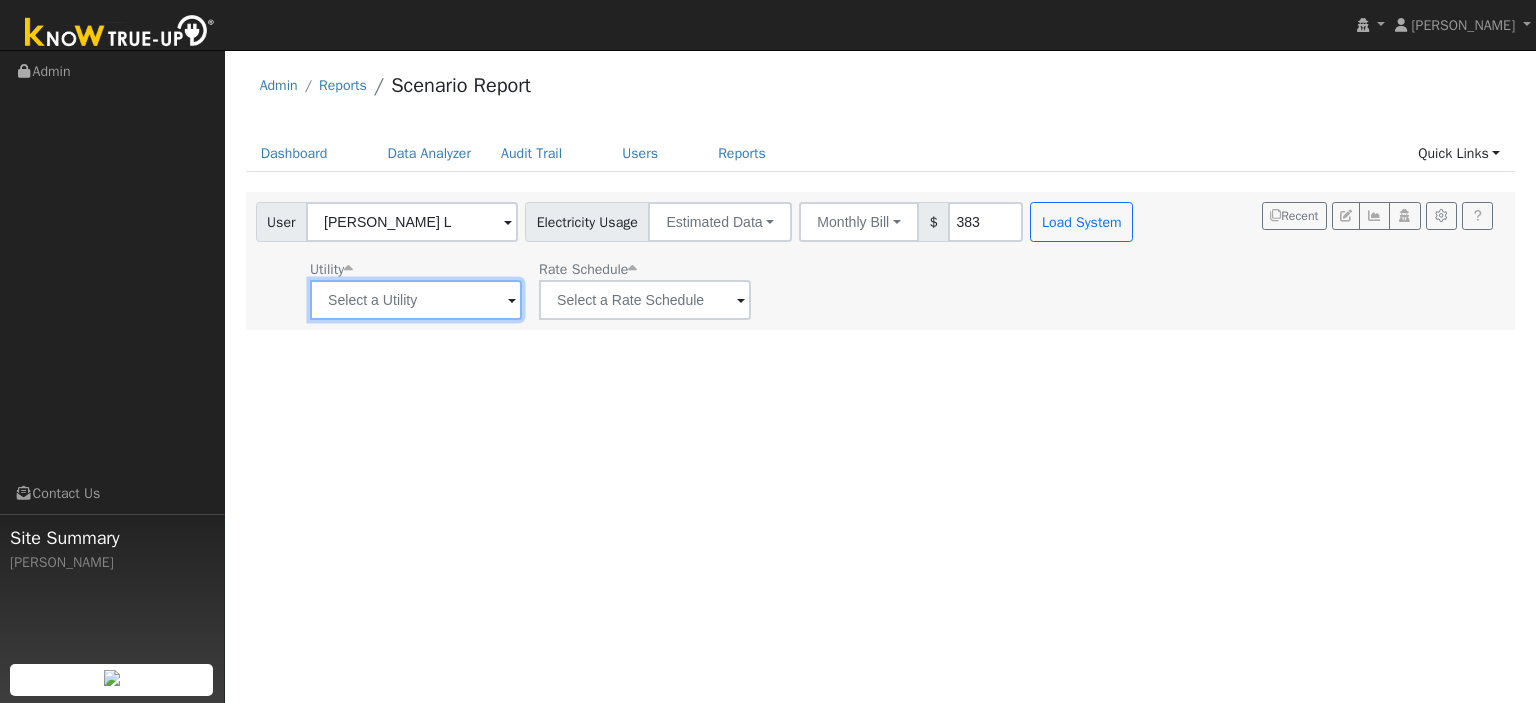 click at bounding box center [416, 300] 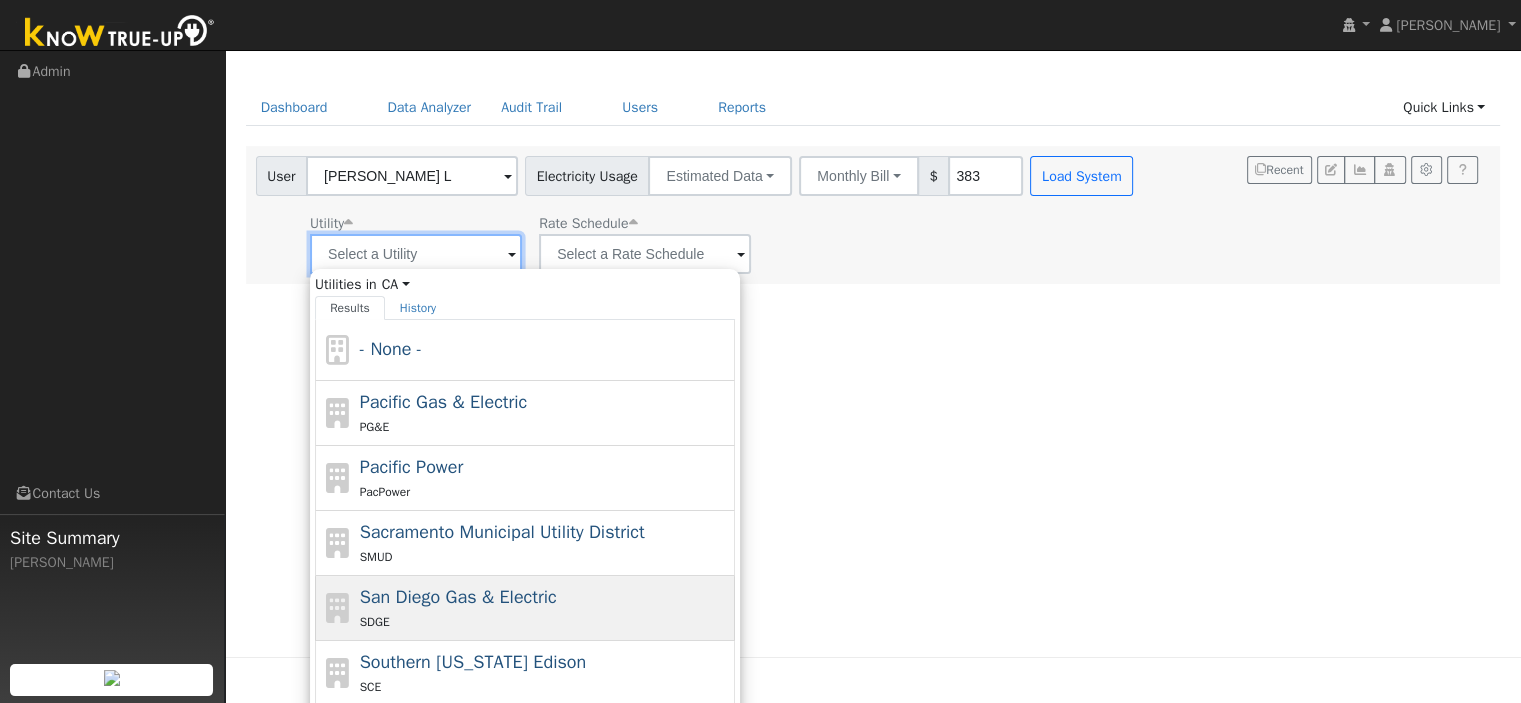 scroll, scrollTop: 87, scrollLeft: 0, axis: vertical 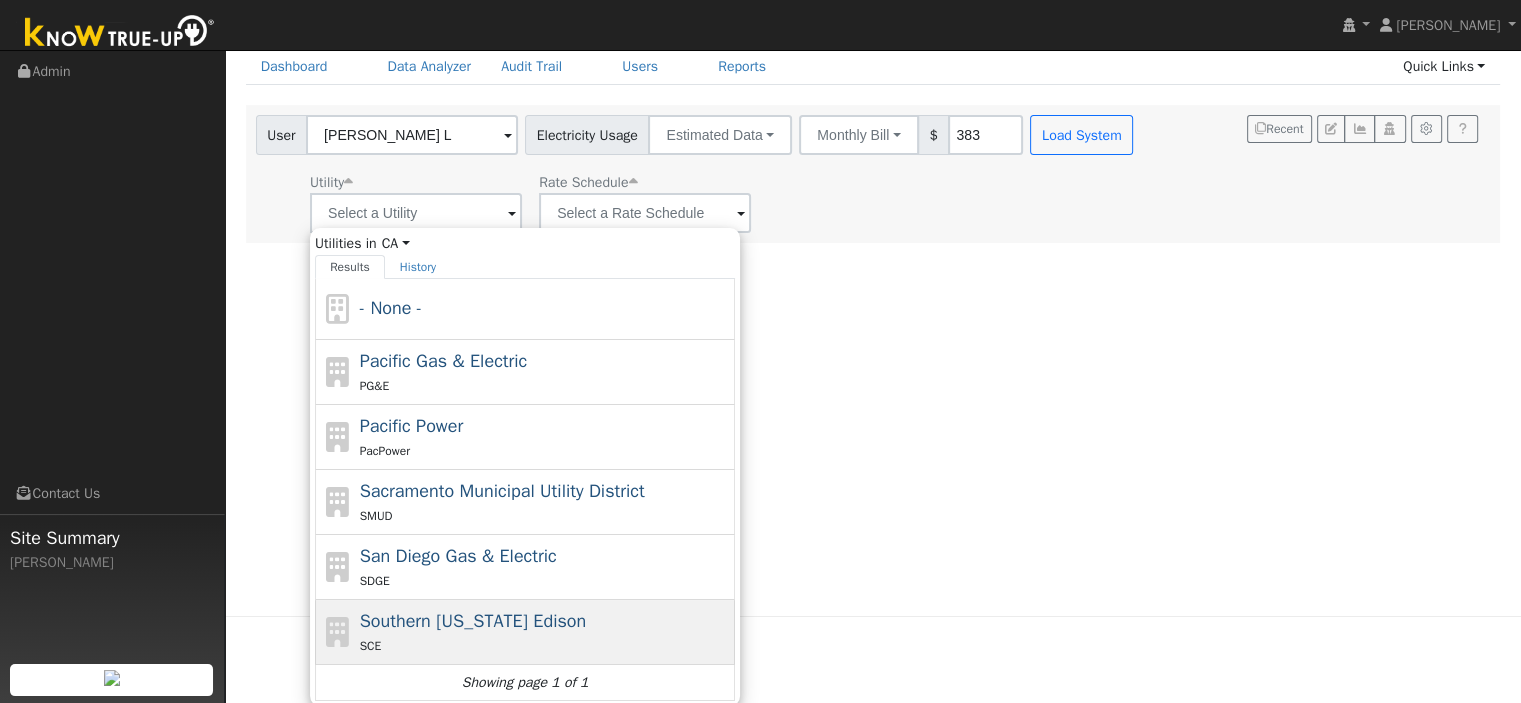 click on "Southern [US_STATE] Edison SCE" at bounding box center [545, 632] 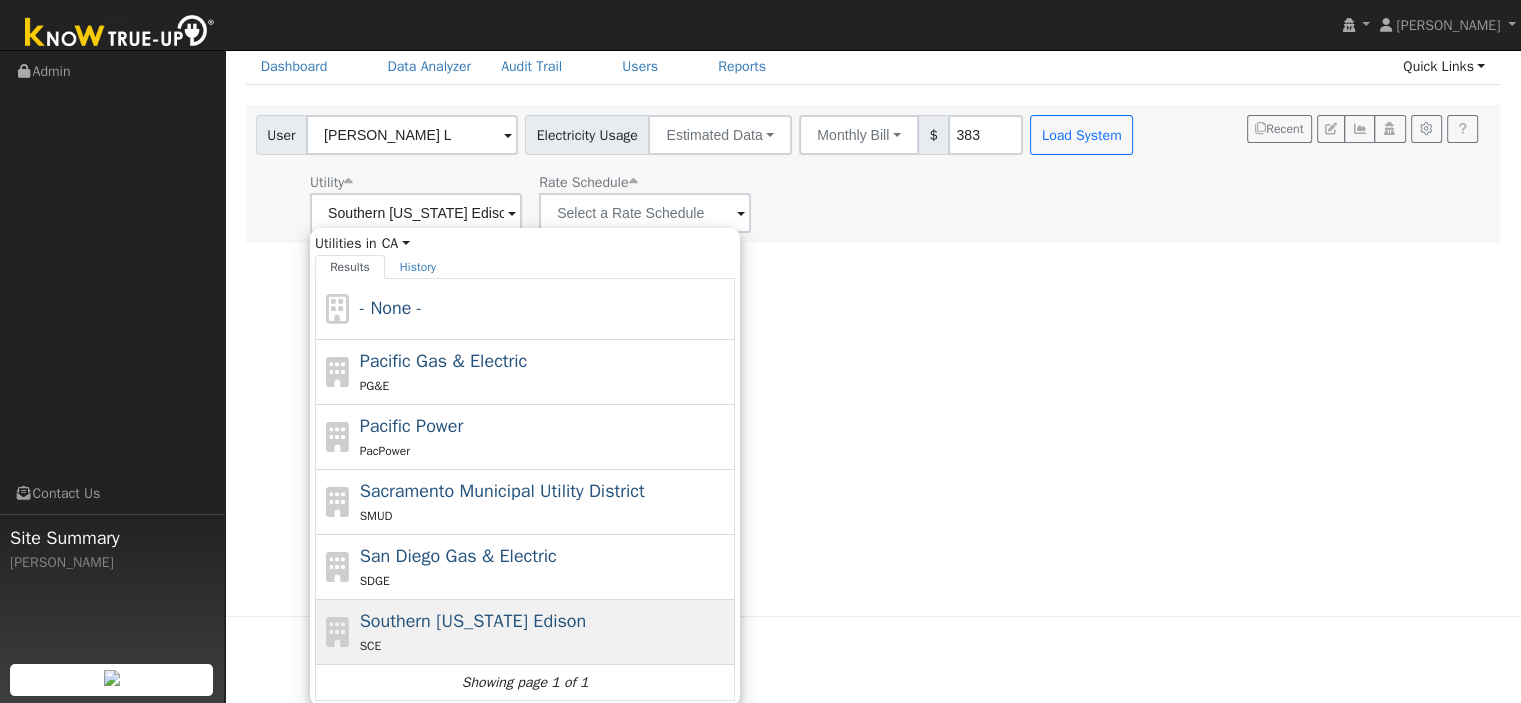 scroll, scrollTop: 0, scrollLeft: 0, axis: both 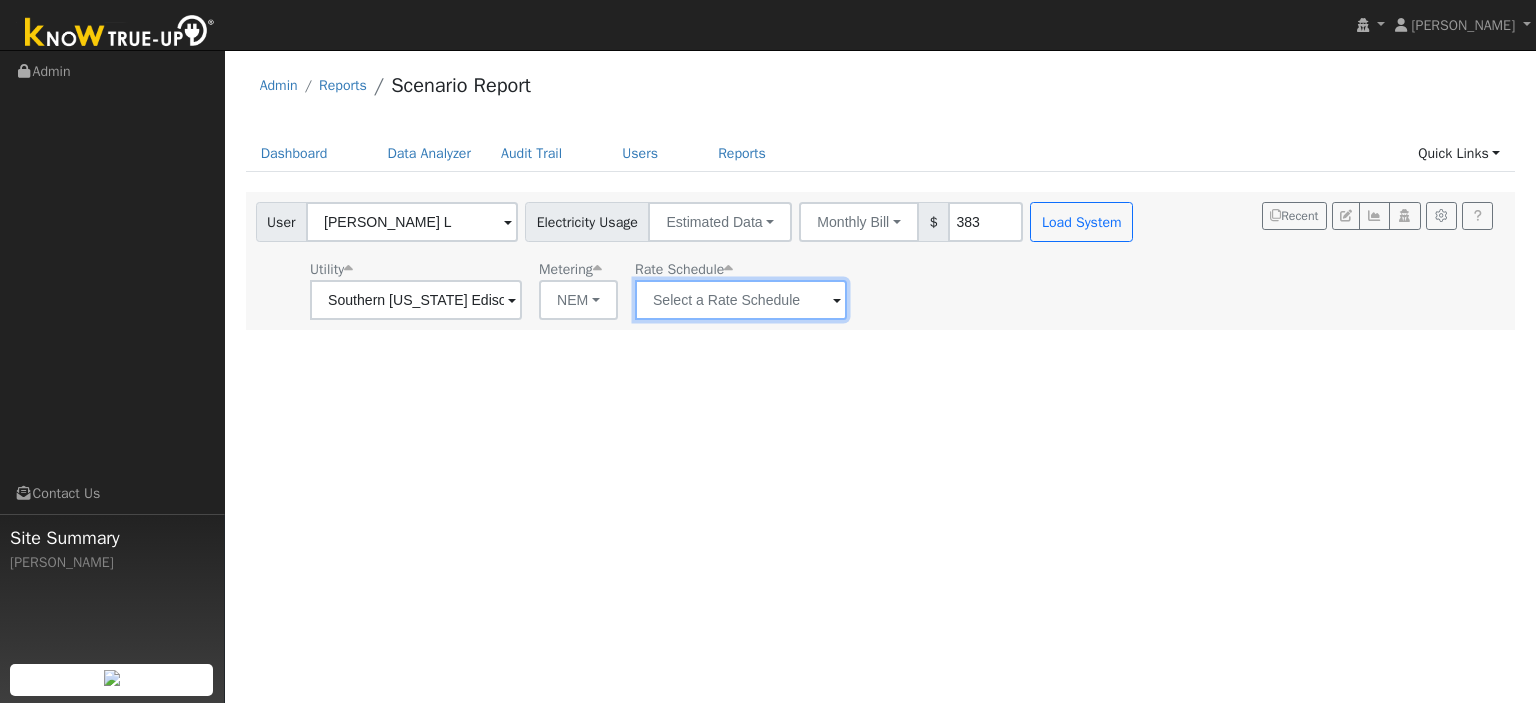 click at bounding box center (416, 300) 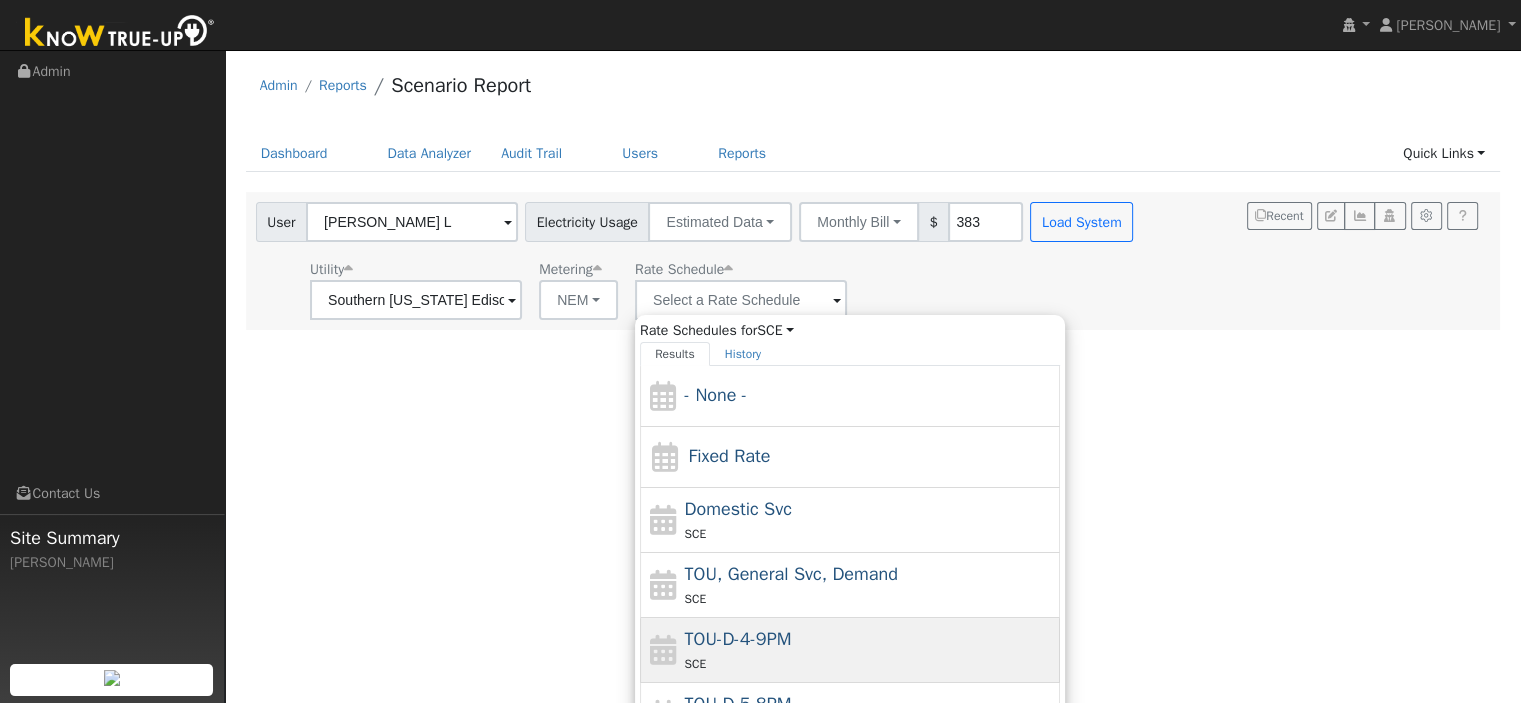 click on "TOU-D-4-9PM SCE" 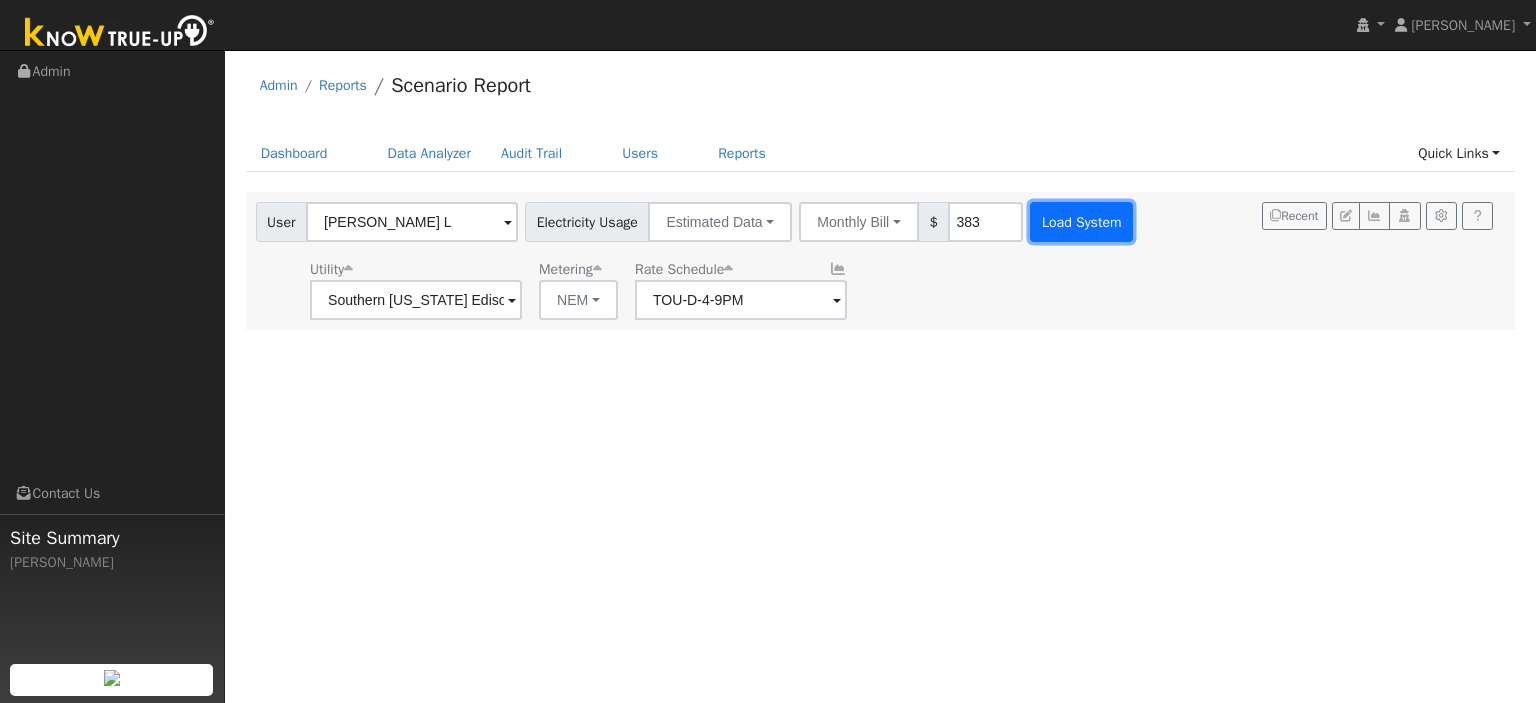 click on "Load System" at bounding box center [1081, 222] 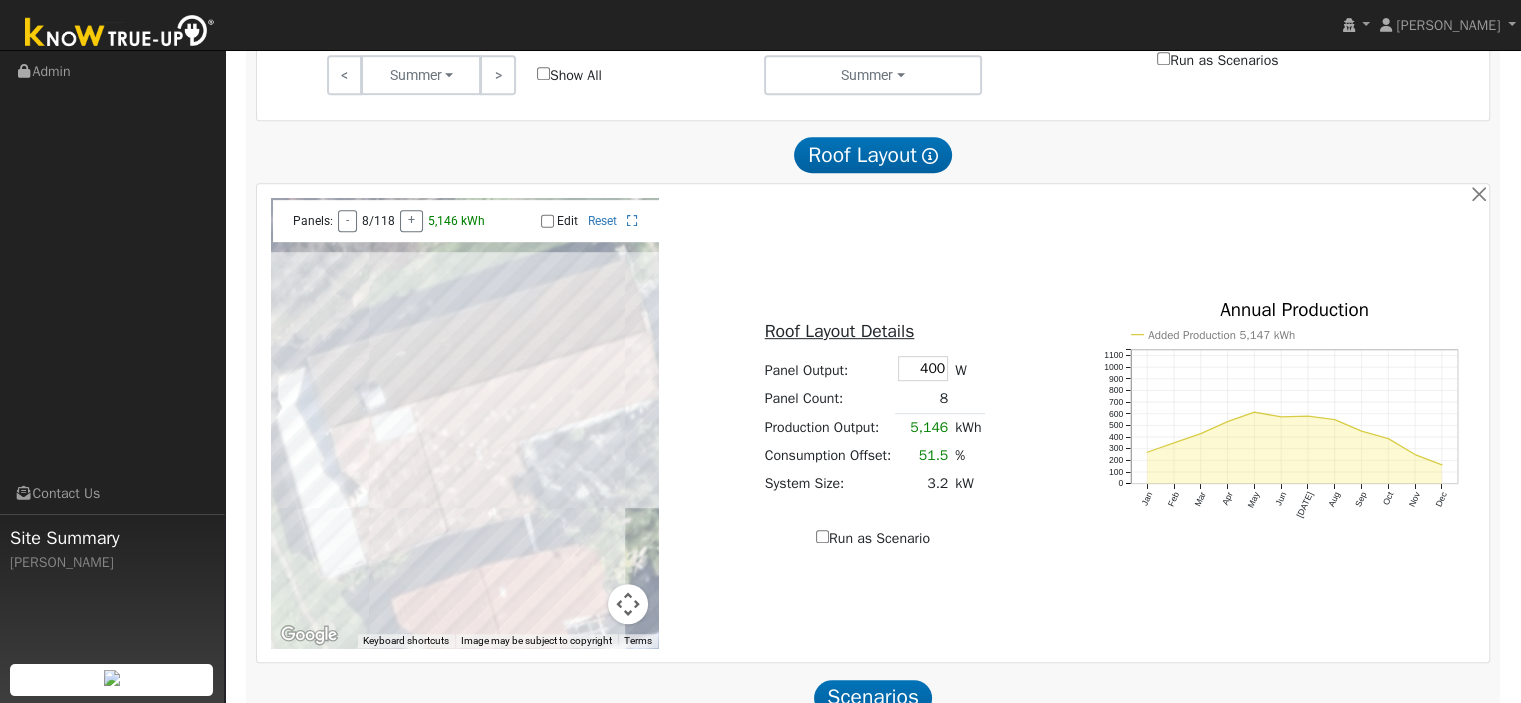 scroll, scrollTop: 1100, scrollLeft: 0, axis: vertical 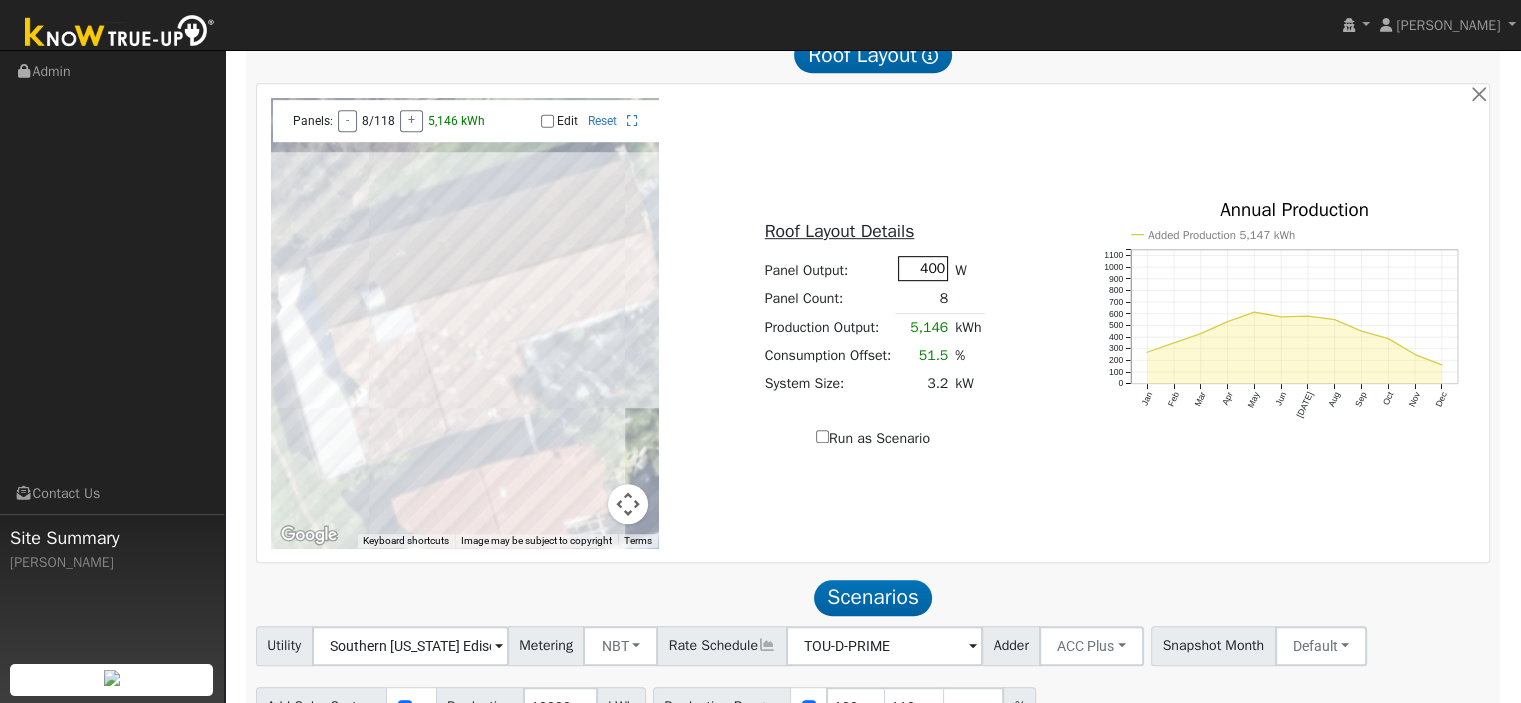 click on "400" at bounding box center (923, 268) 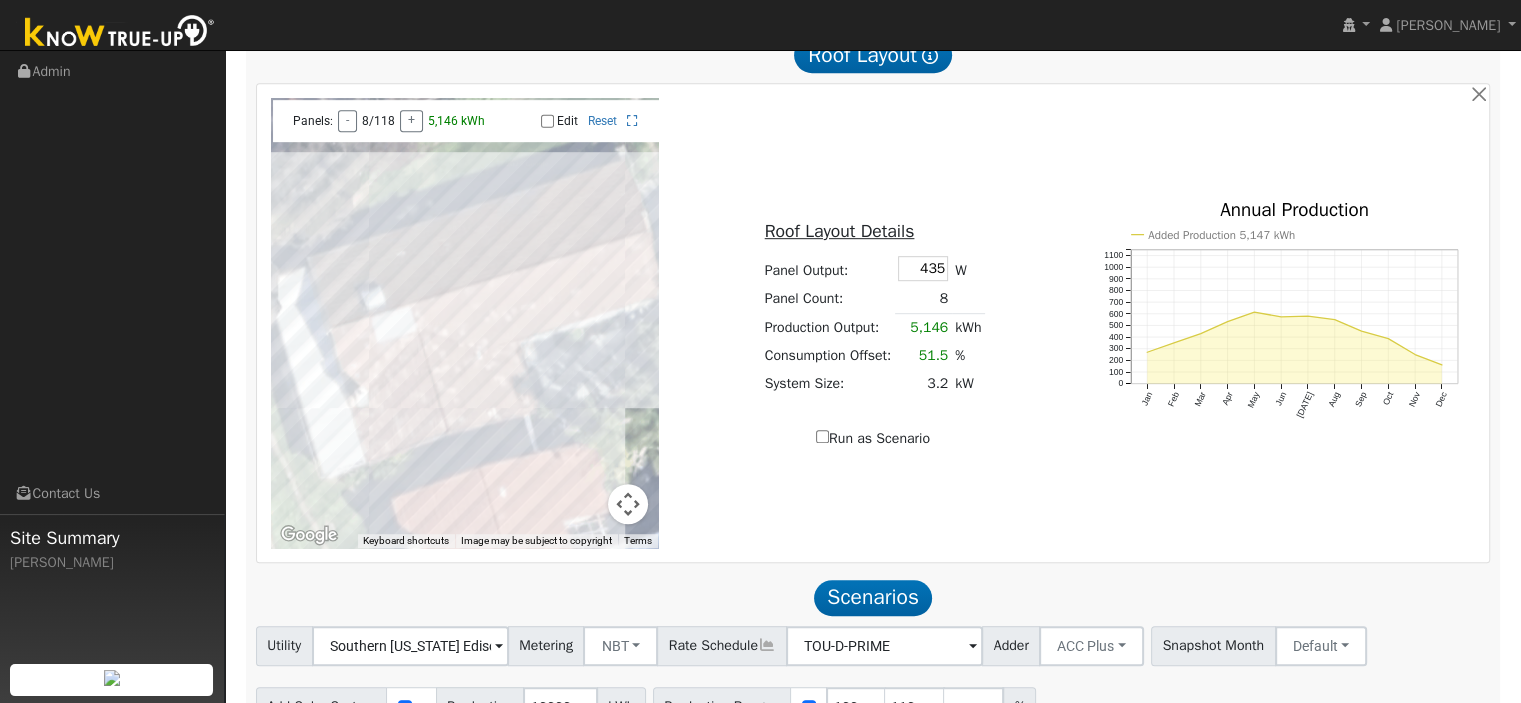 type on "435" 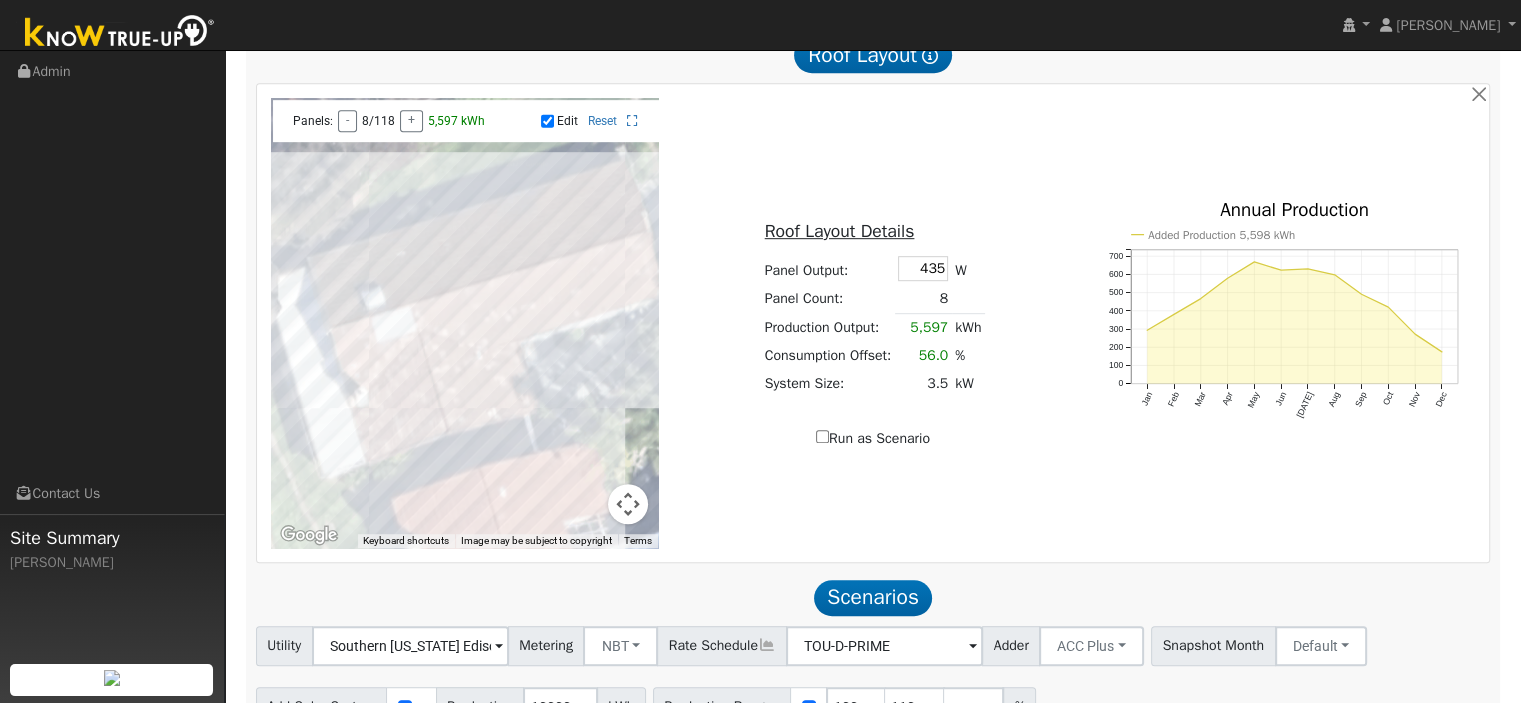 click at bounding box center (465, 323) 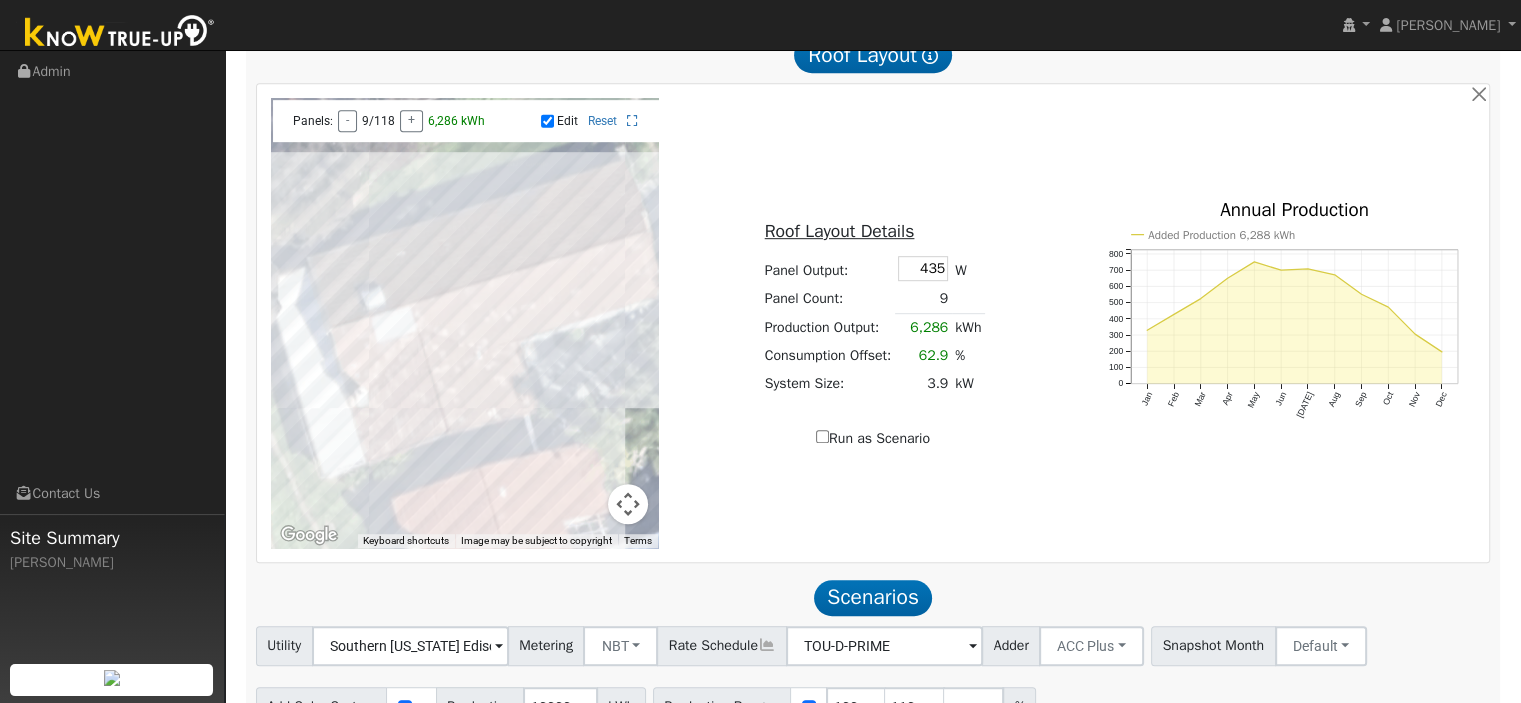 click at bounding box center [465, 323] 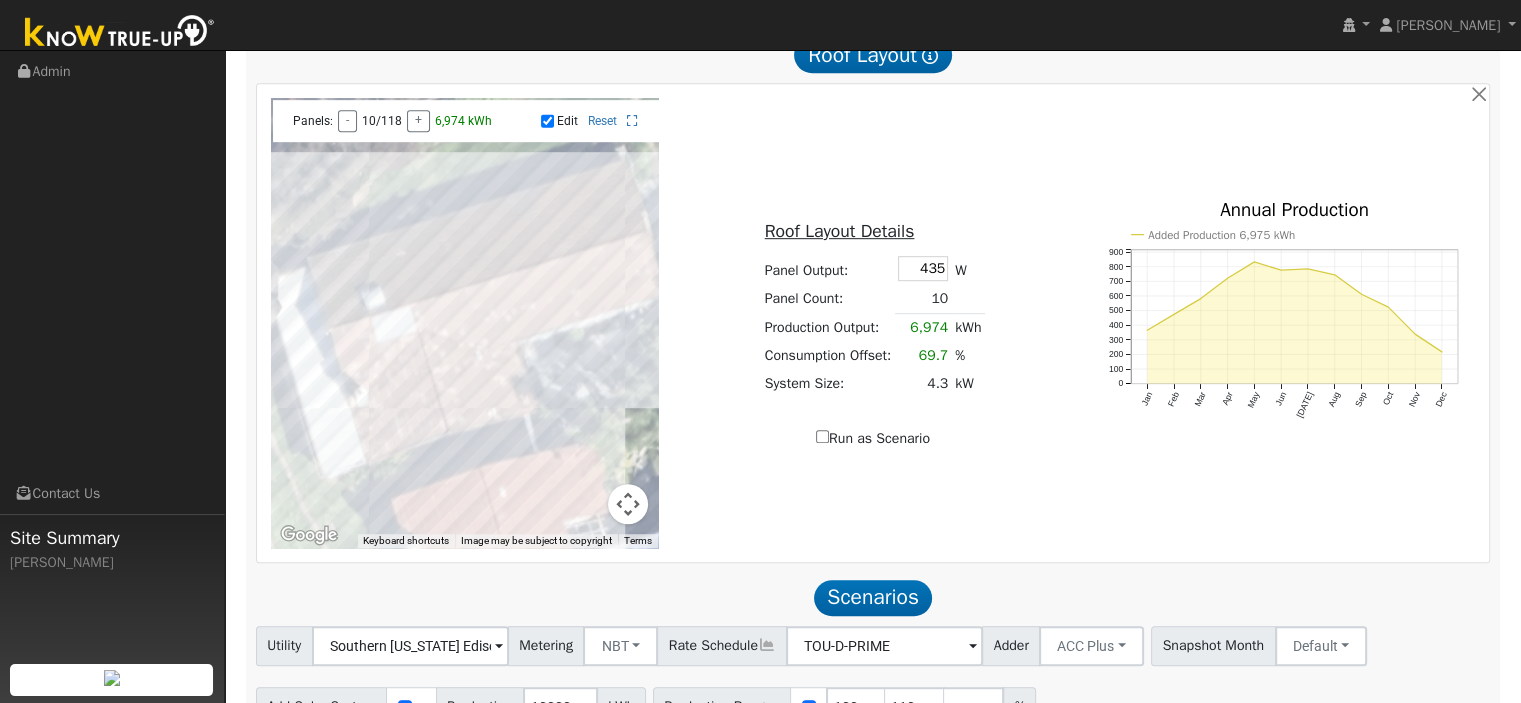 click at bounding box center [465, 323] 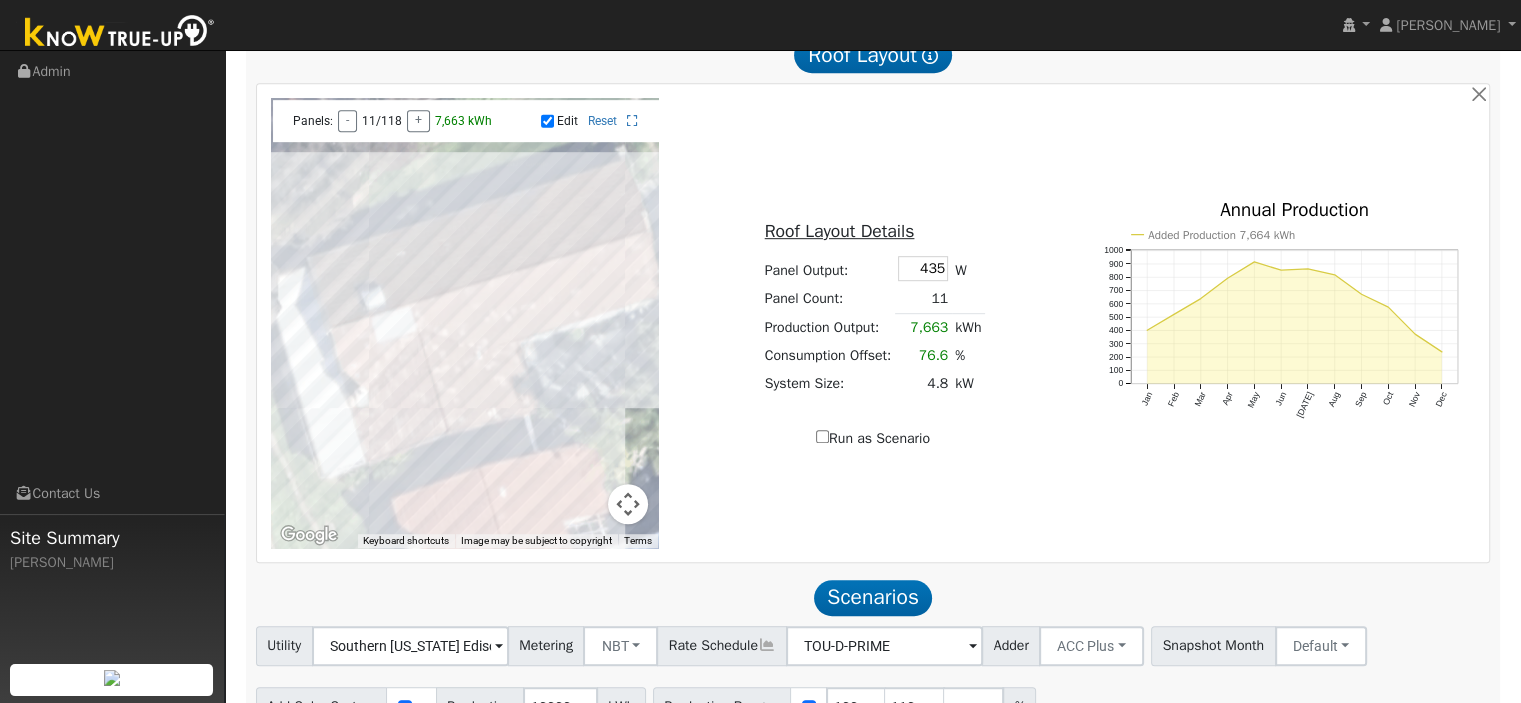 click at bounding box center (465, 323) 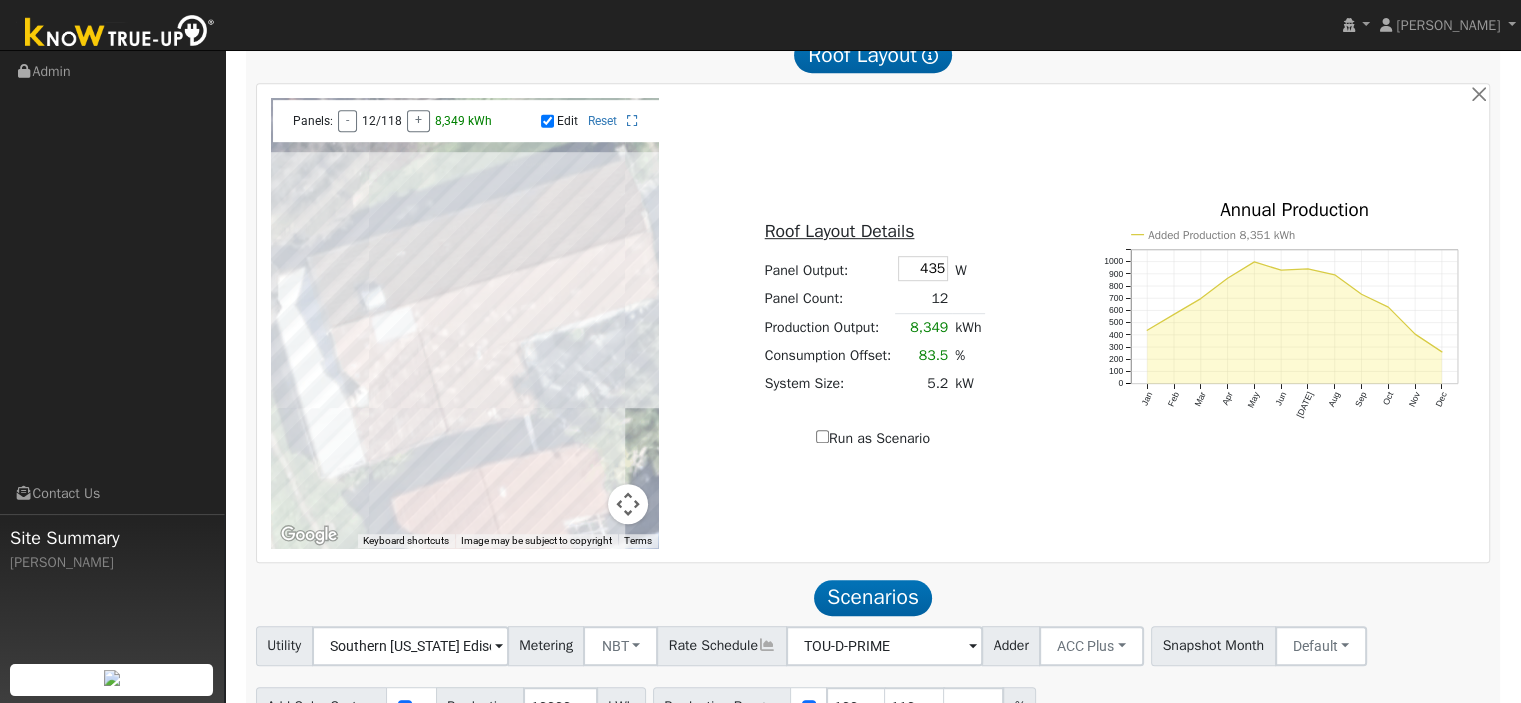 click at bounding box center [465, 323] 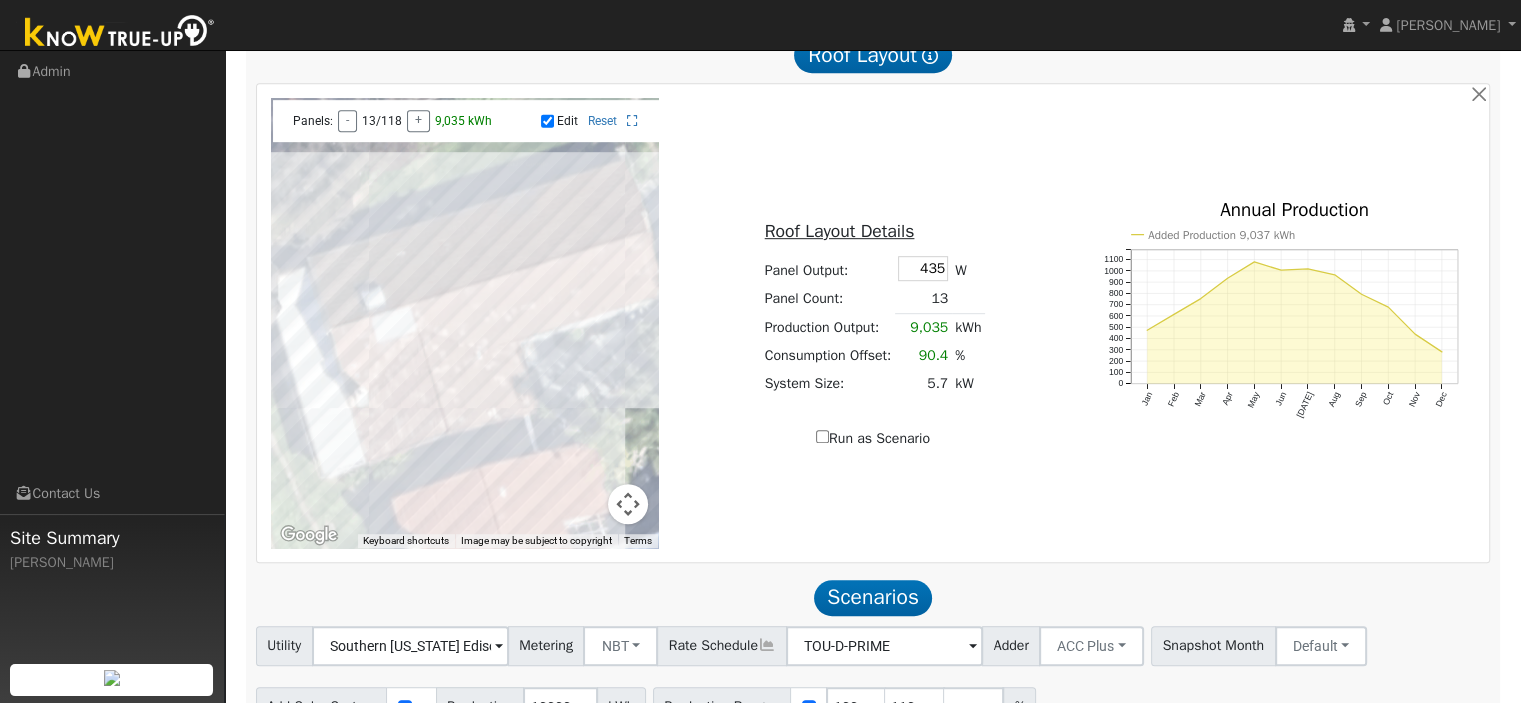 click at bounding box center [465, 323] 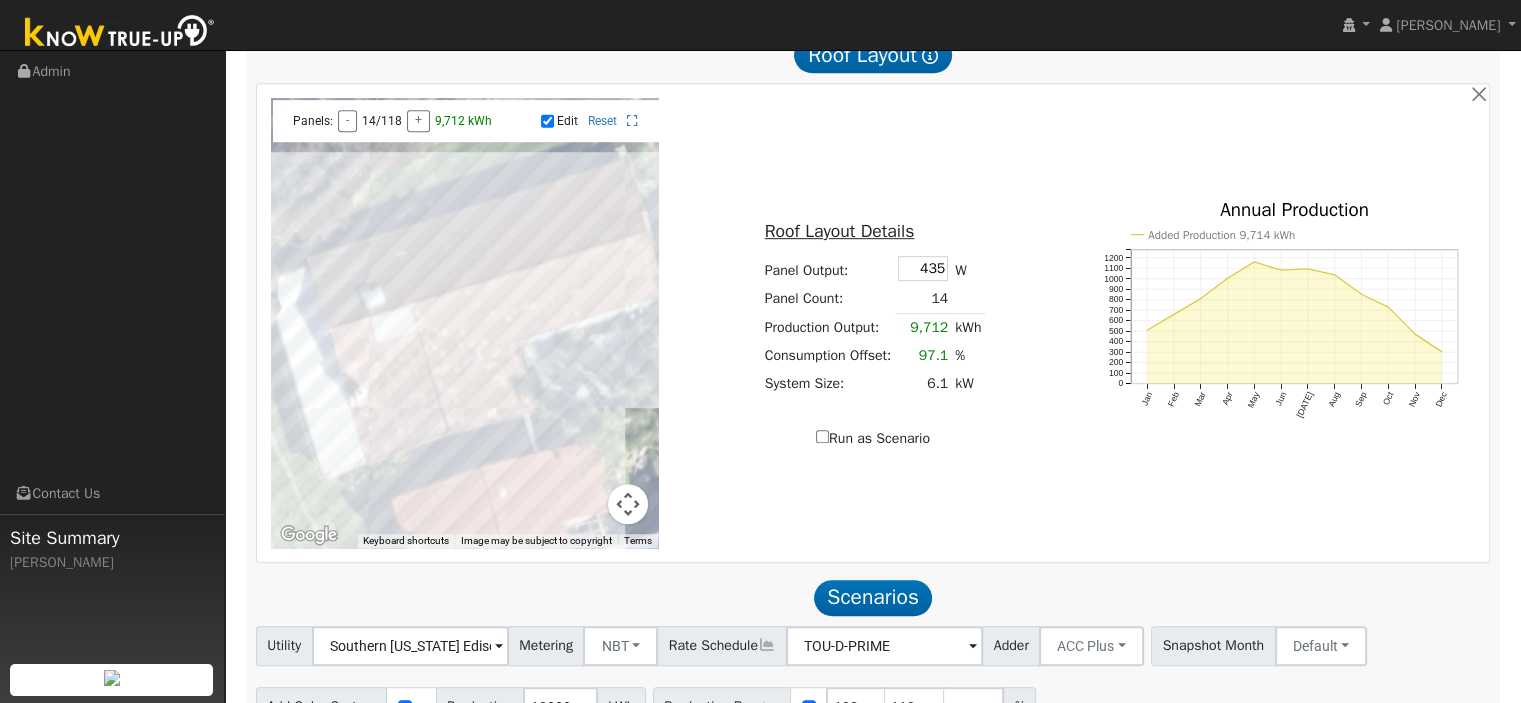 click at bounding box center [465, 323] 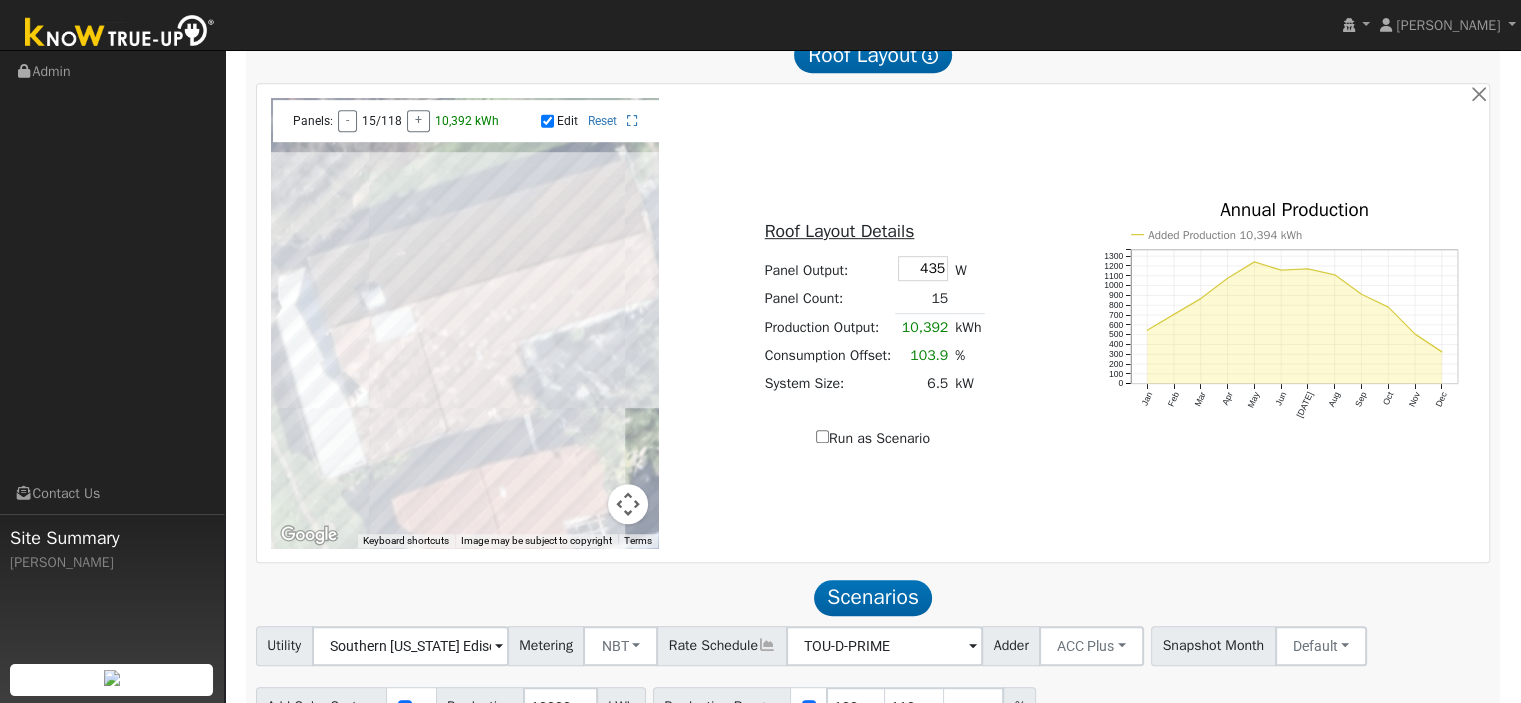 click at bounding box center (465, 323) 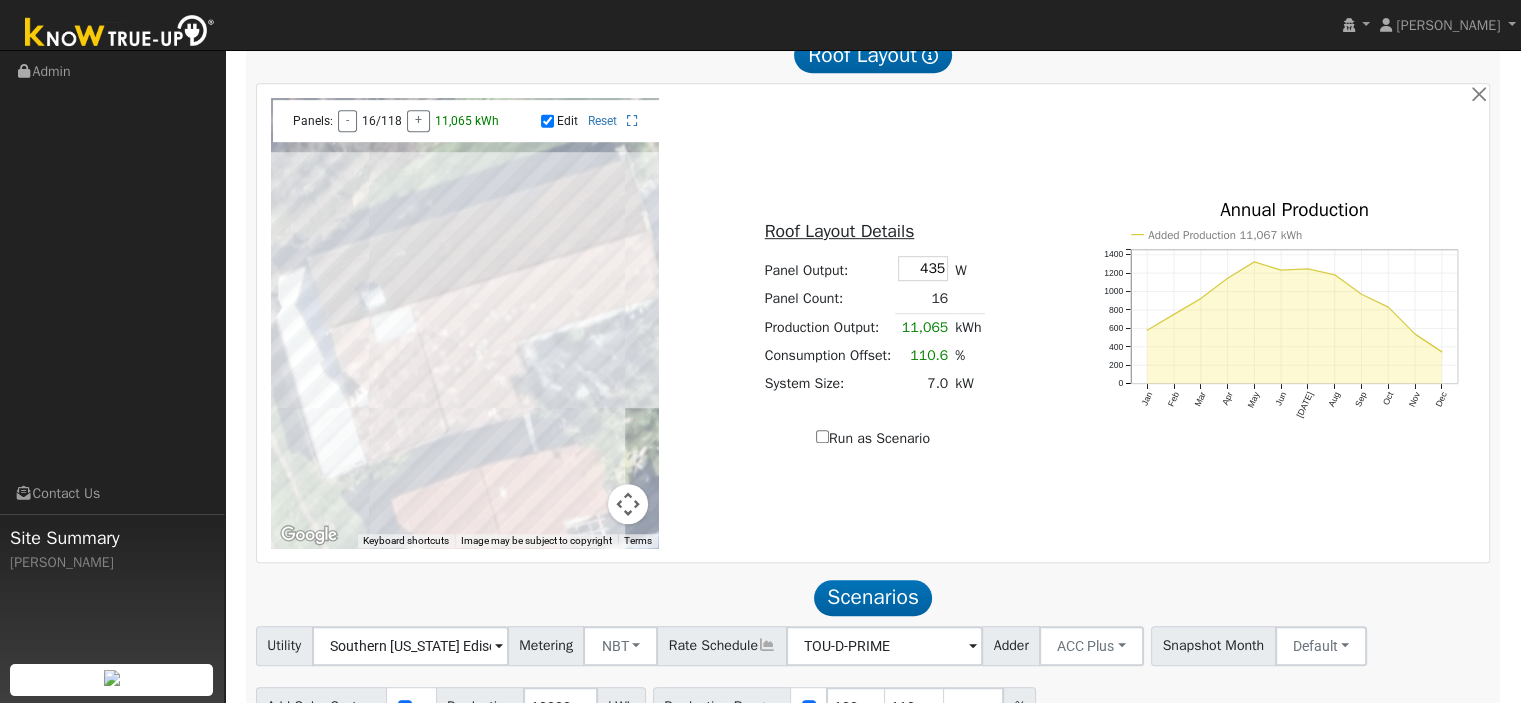 click at bounding box center [465, 323] 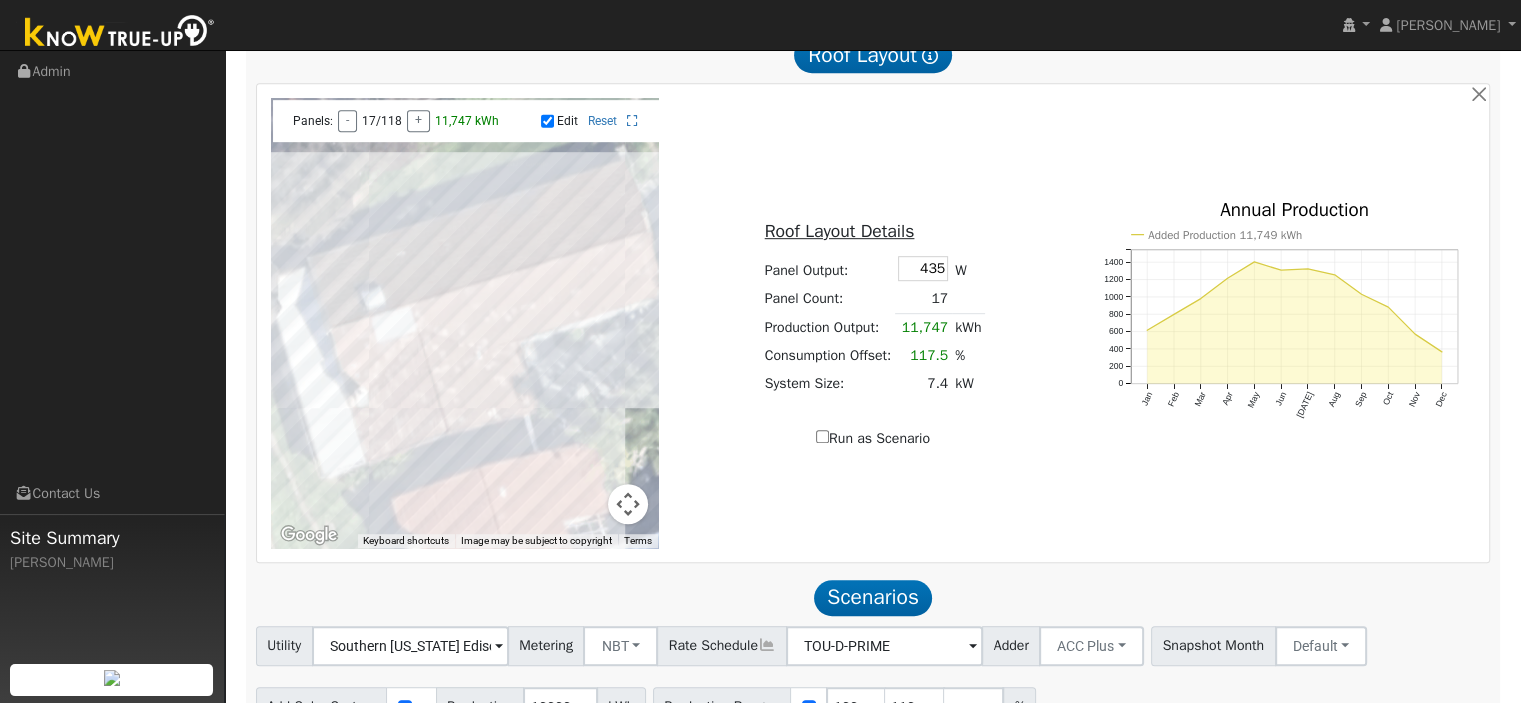 click at bounding box center (465, 323) 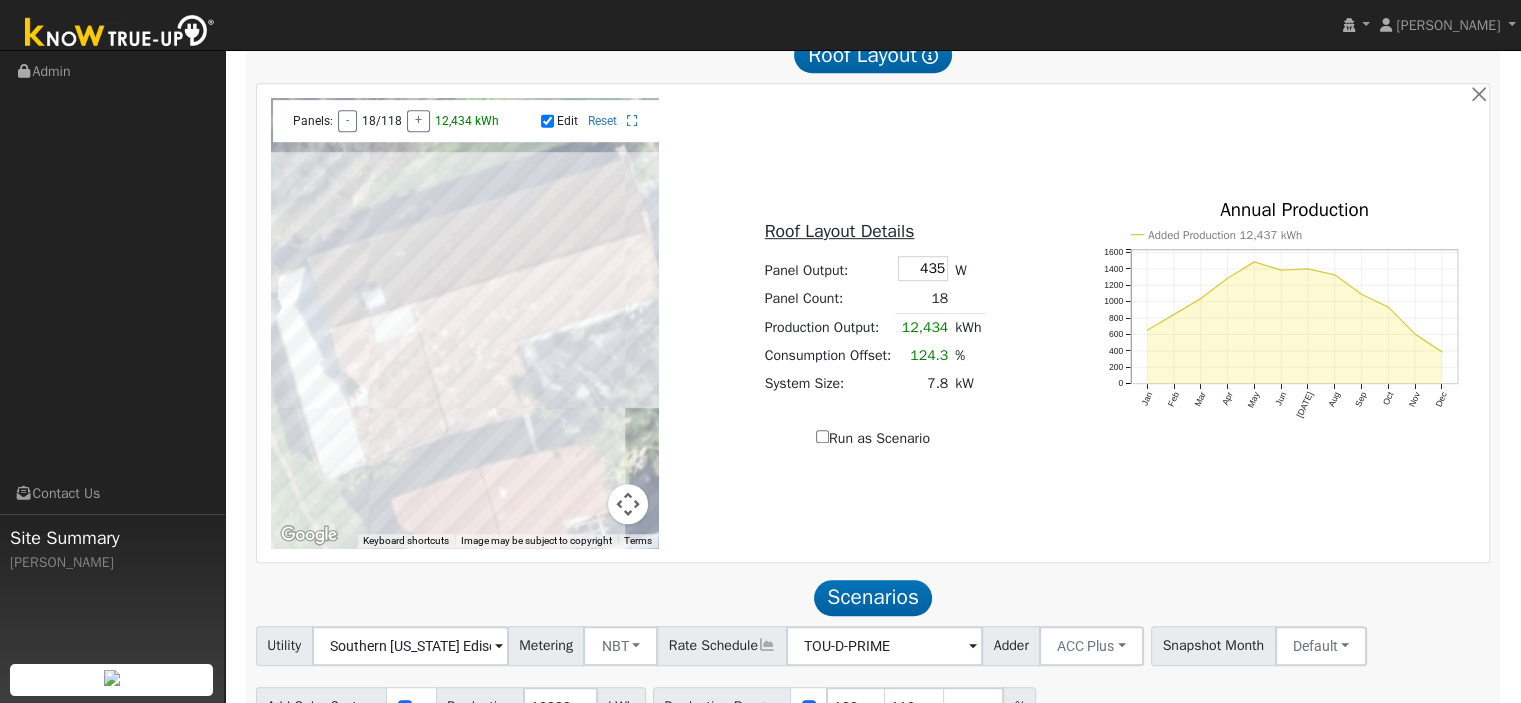 click on "Edit" at bounding box center (547, 121) 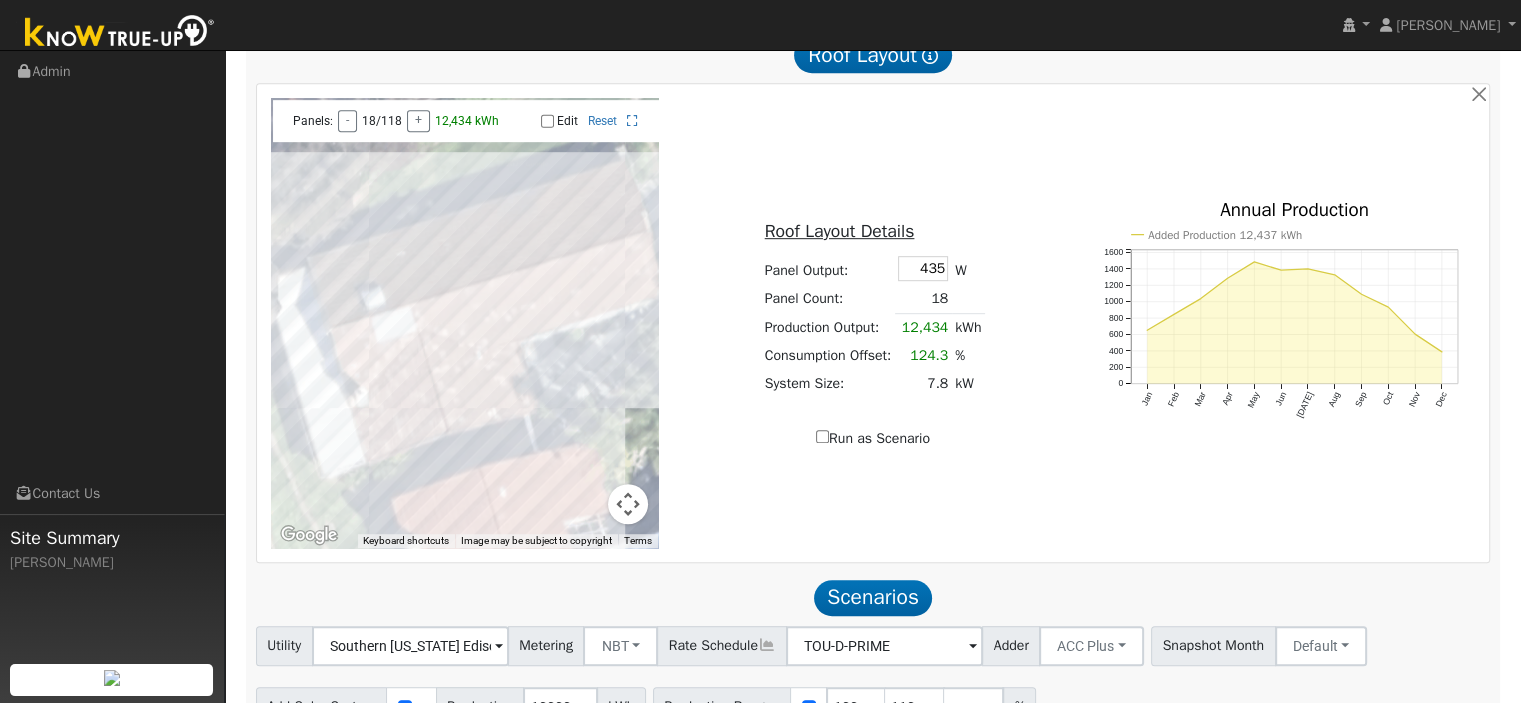 click on "Run as Scenario" at bounding box center [873, 438] 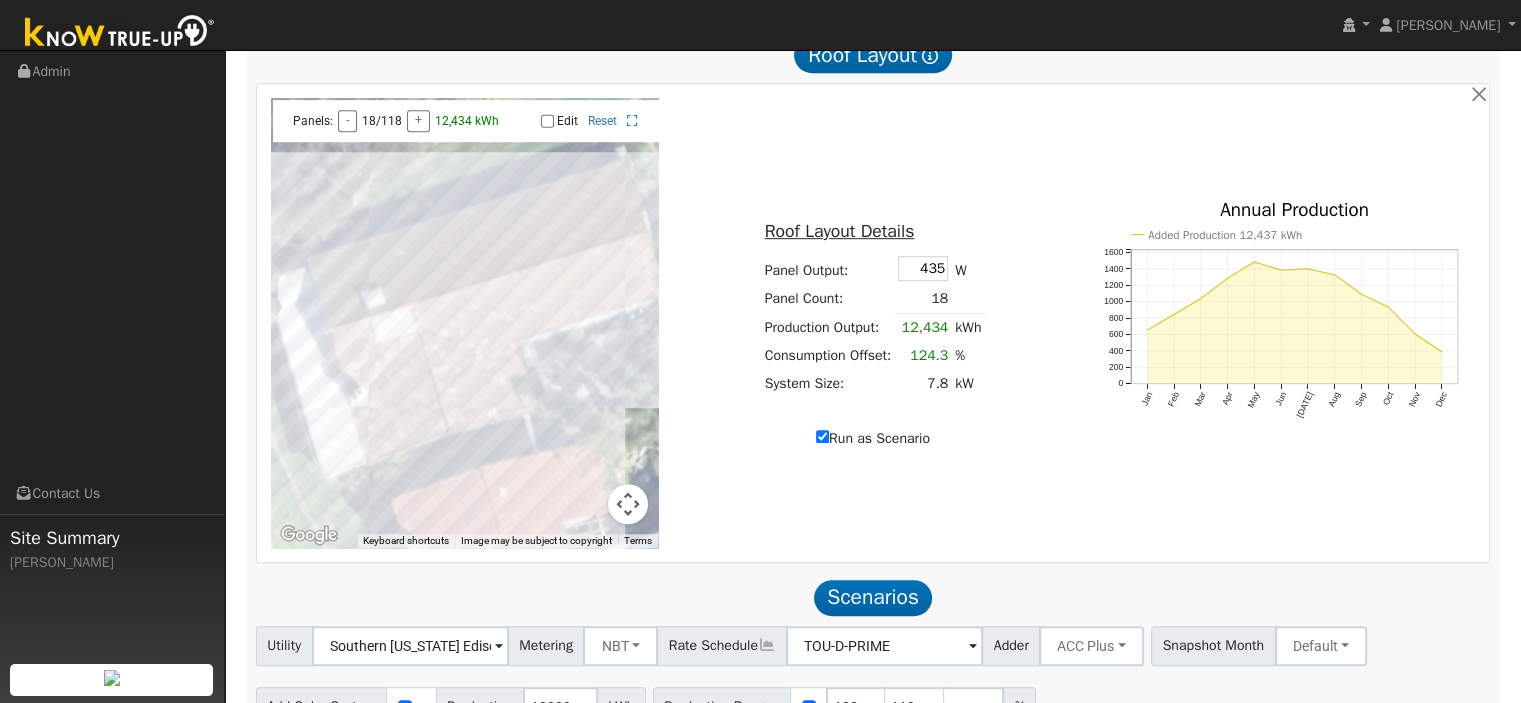type on "12434" 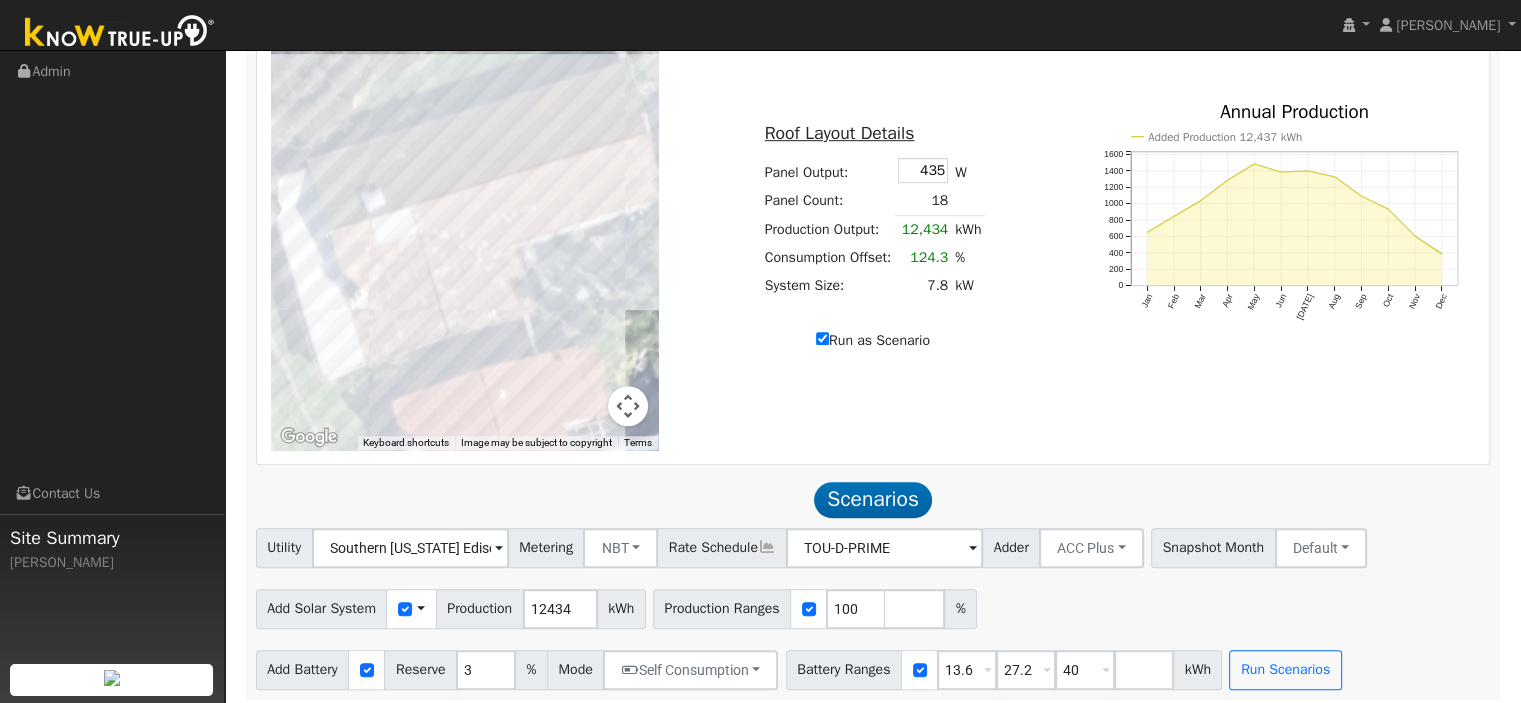 scroll, scrollTop: 1210, scrollLeft: 0, axis: vertical 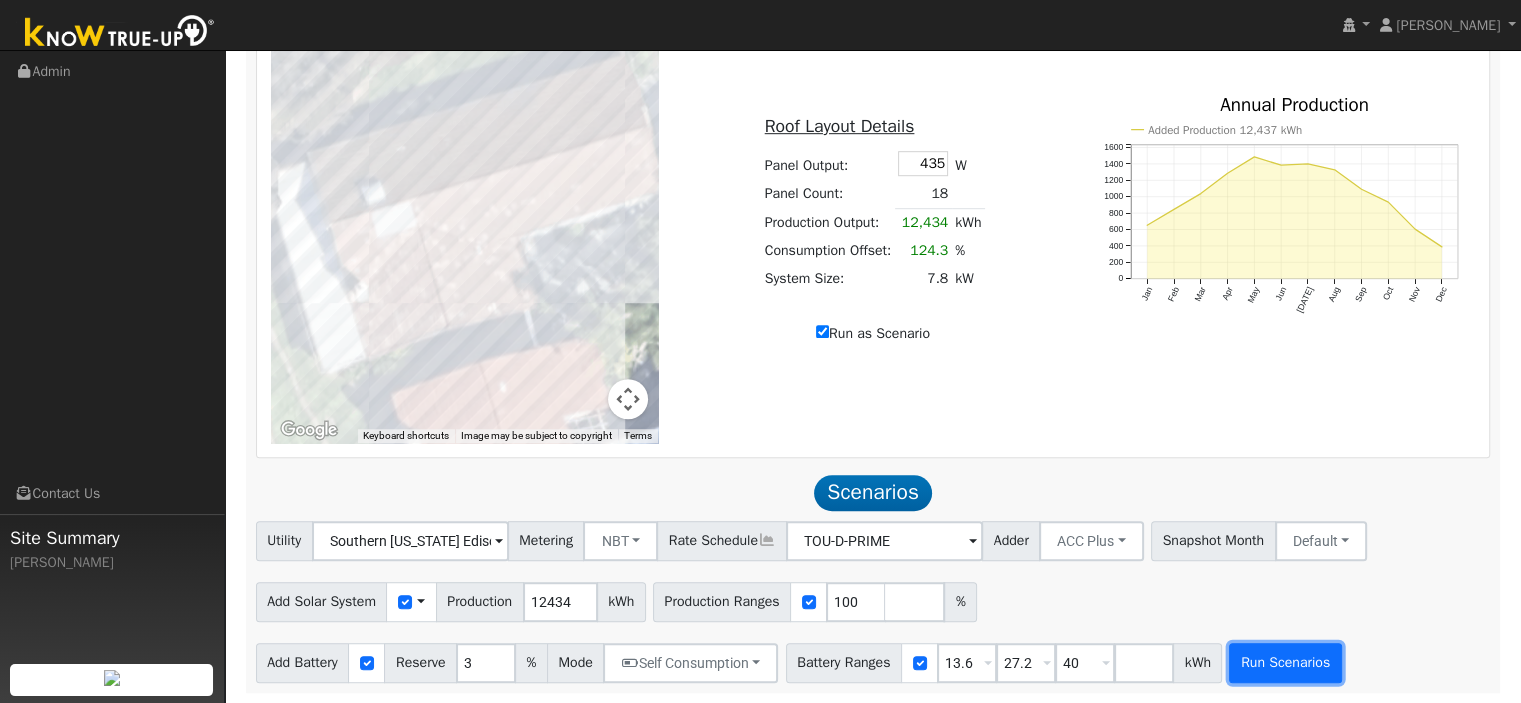 click on "Run Scenarios" at bounding box center [1285, 663] 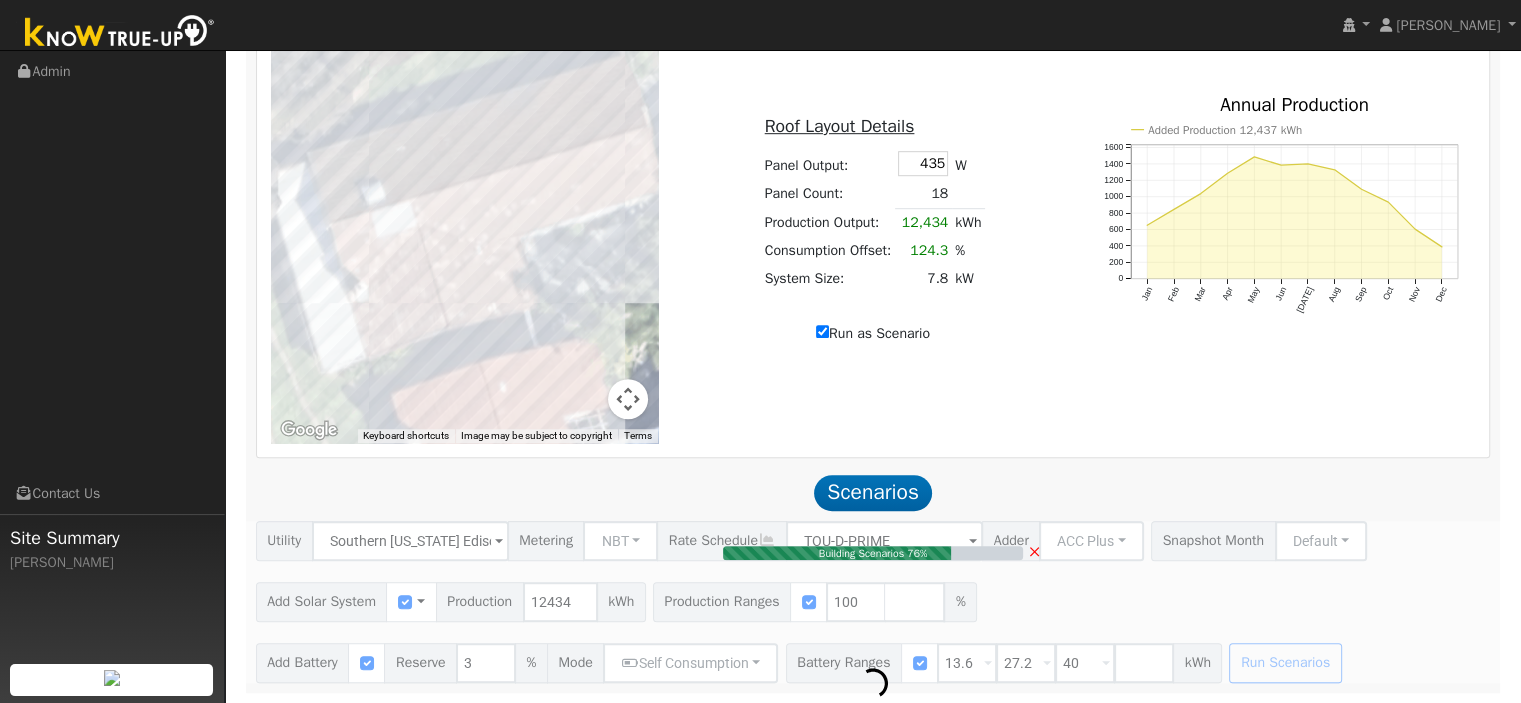 type on "7.8" 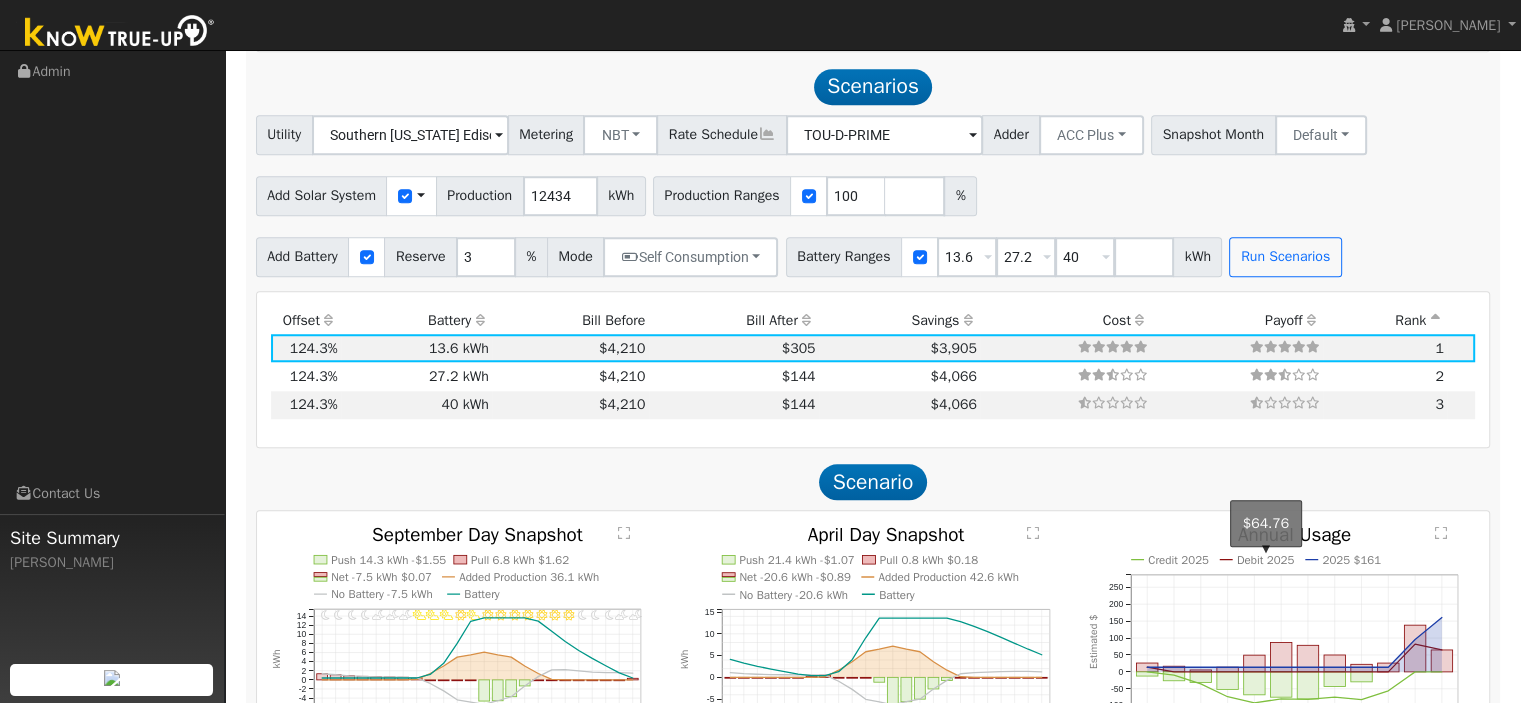 scroll, scrollTop: 1623, scrollLeft: 0, axis: vertical 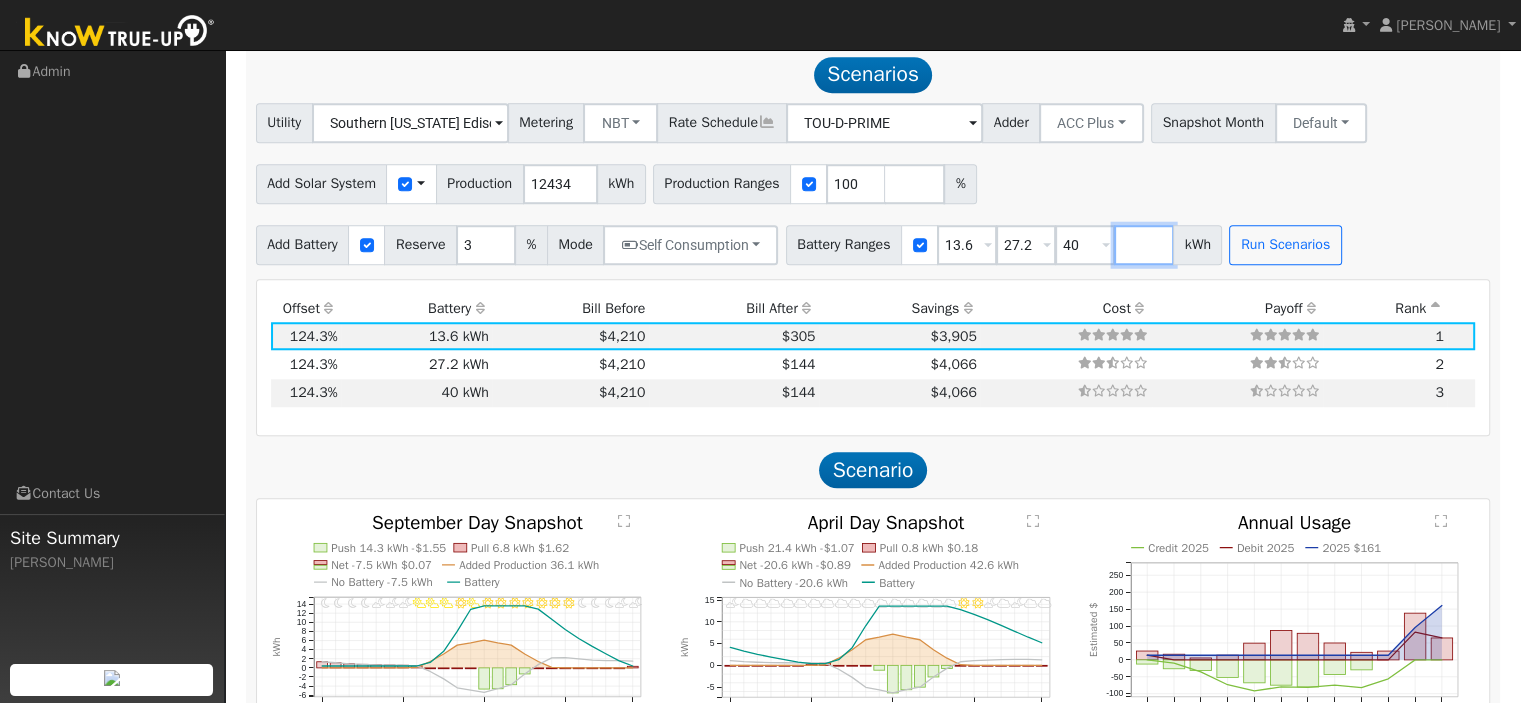 click at bounding box center [1144, 245] 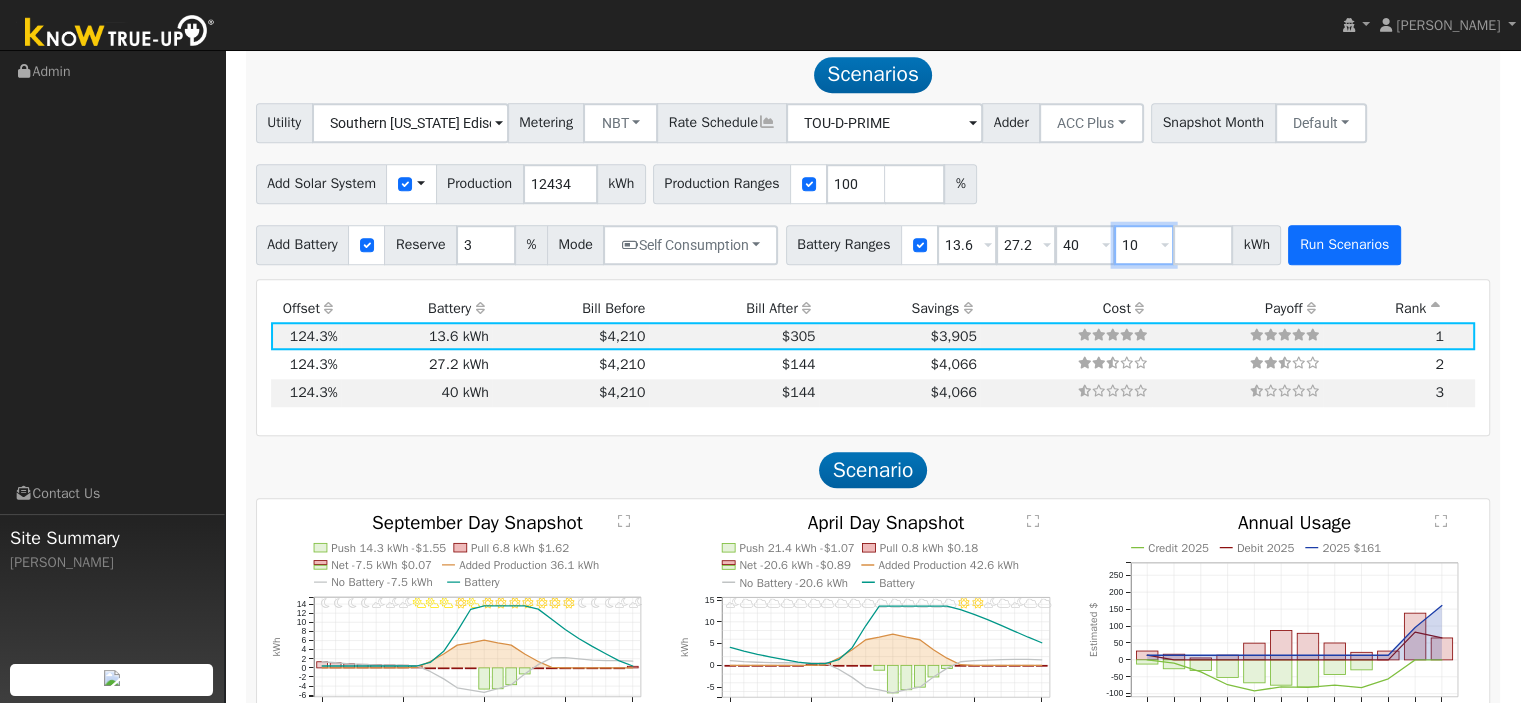 type on "10" 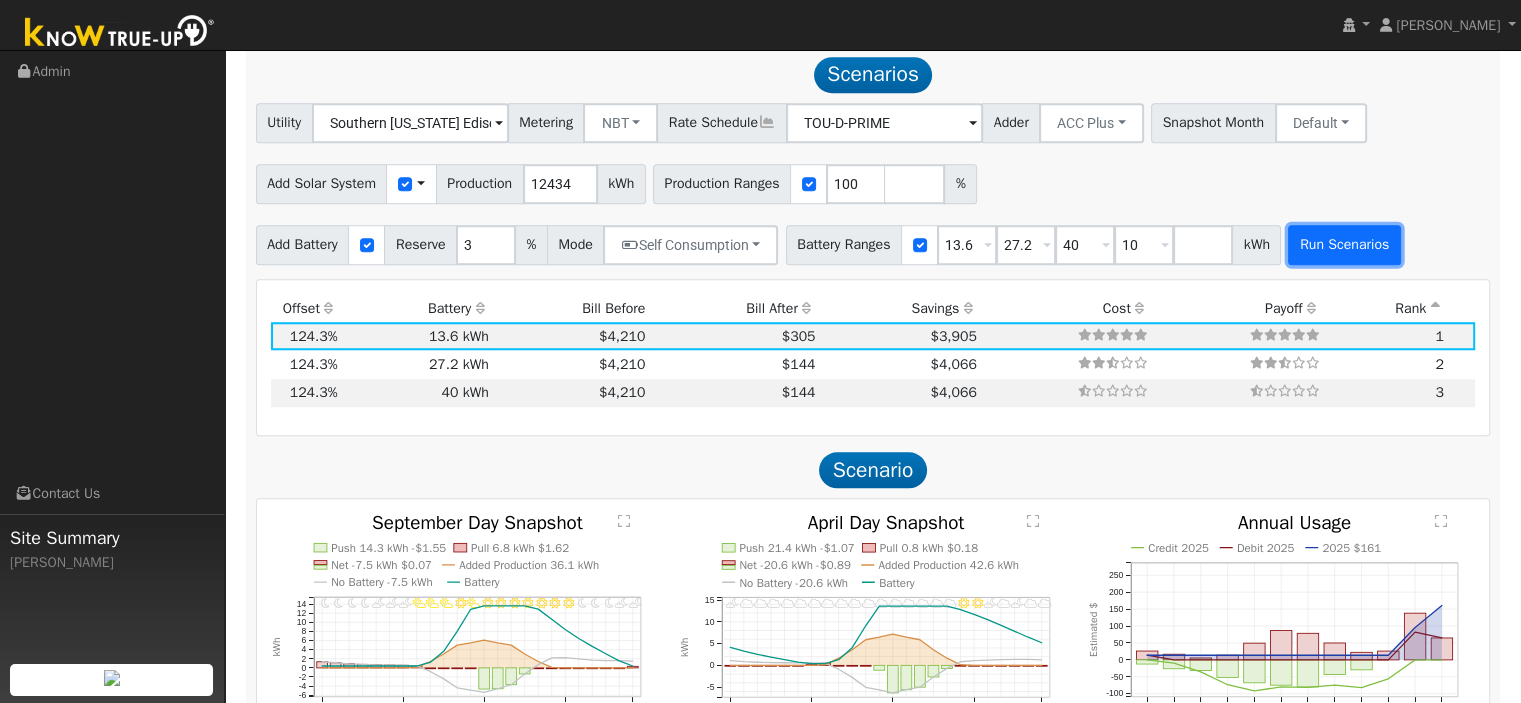 type on "10" 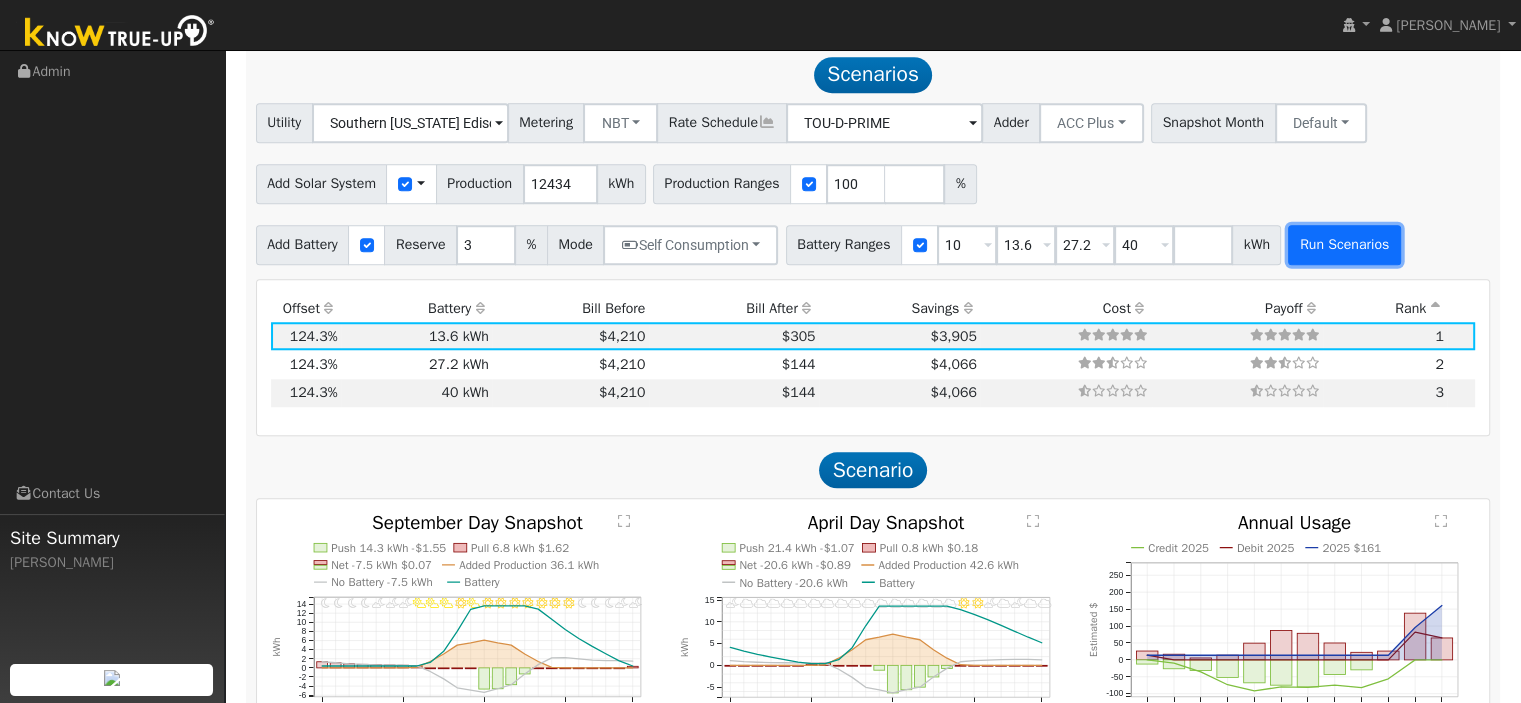 click on "Run Scenarios" at bounding box center (1344, 245) 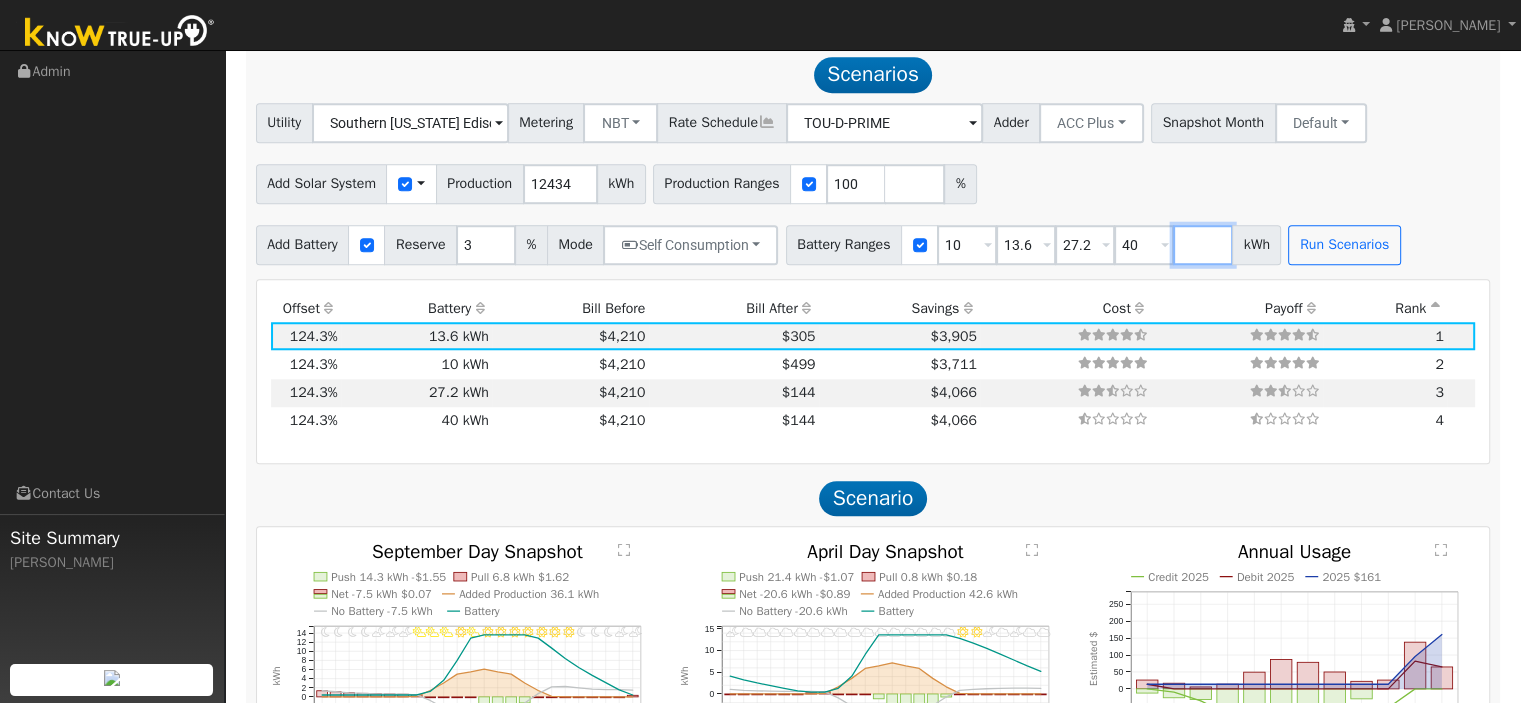 click at bounding box center (1203, 245) 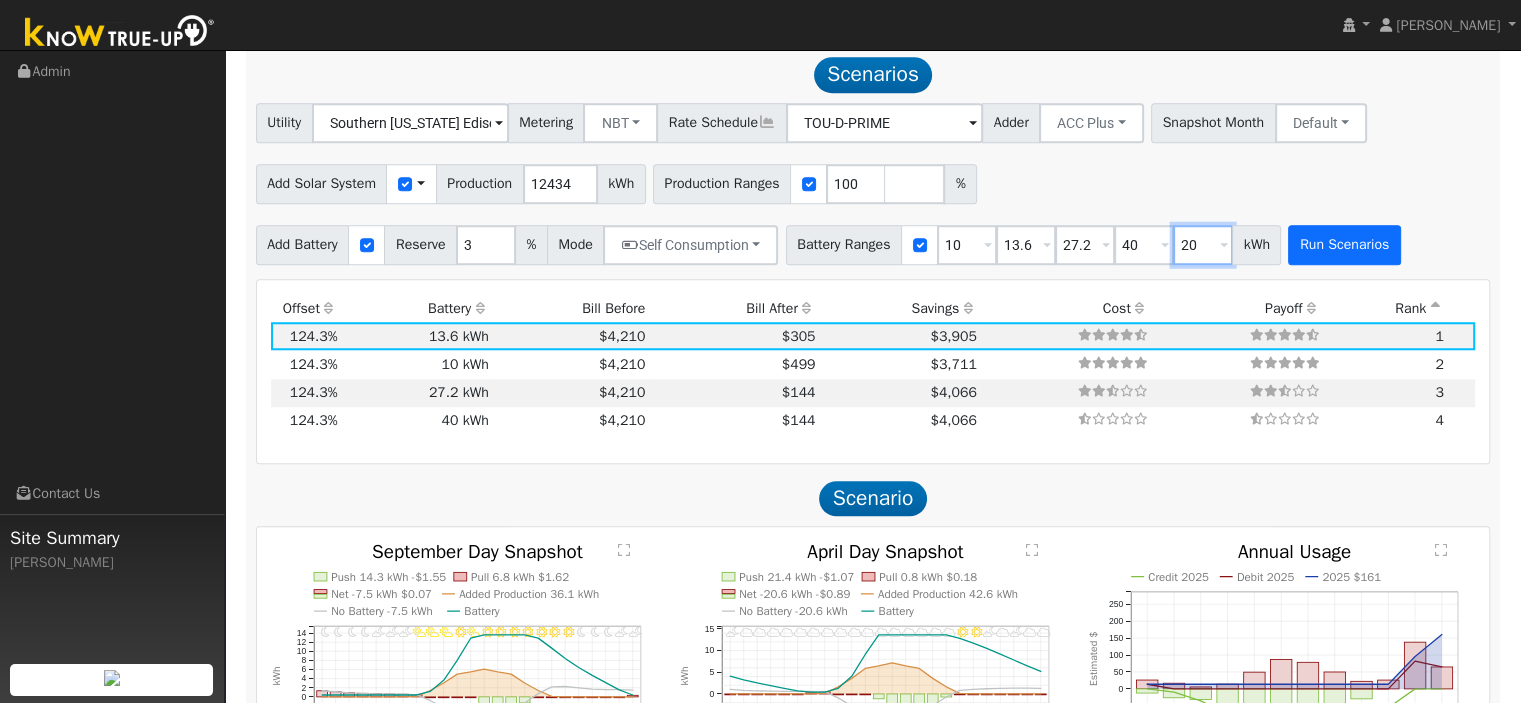 type on "20" 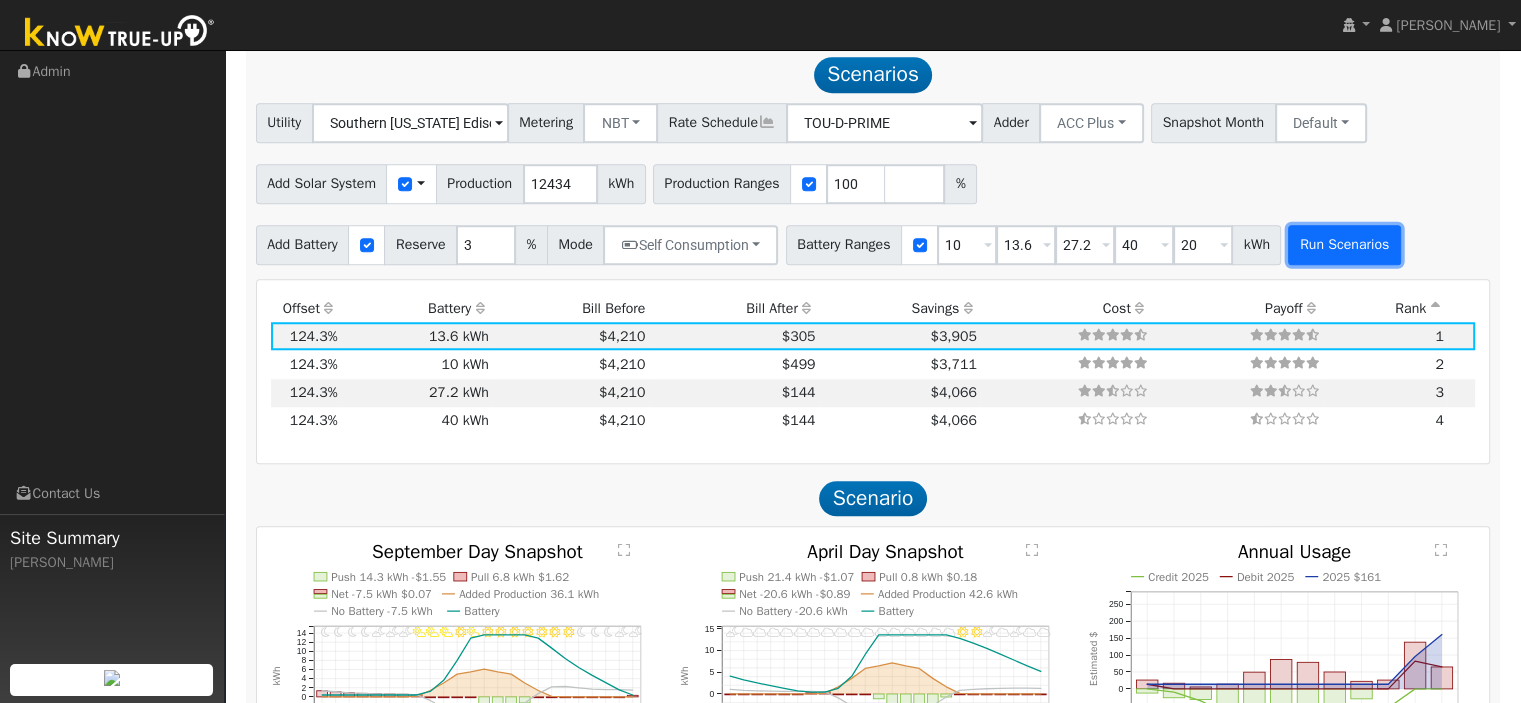 type on "20" 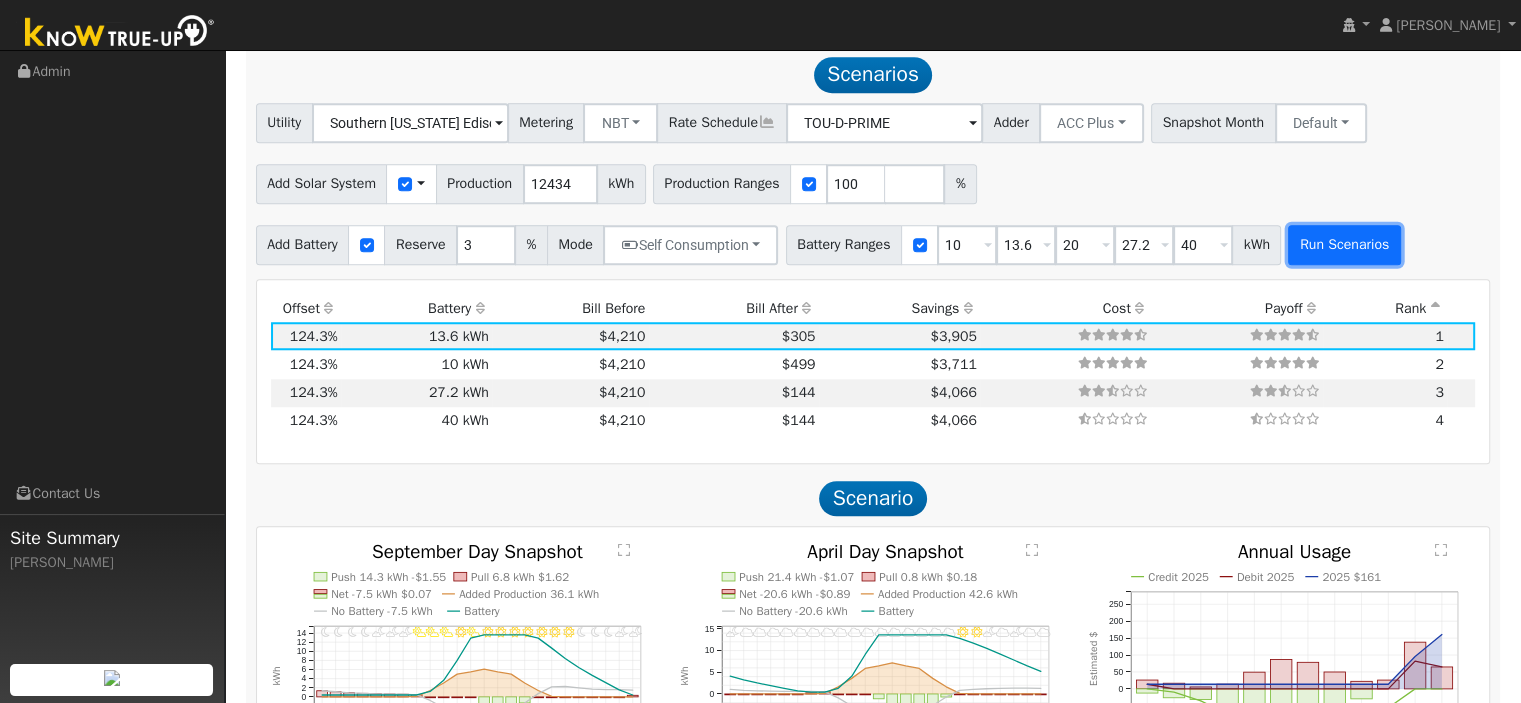 click on "Run Scenarios" at bounding box center [1344, 245] 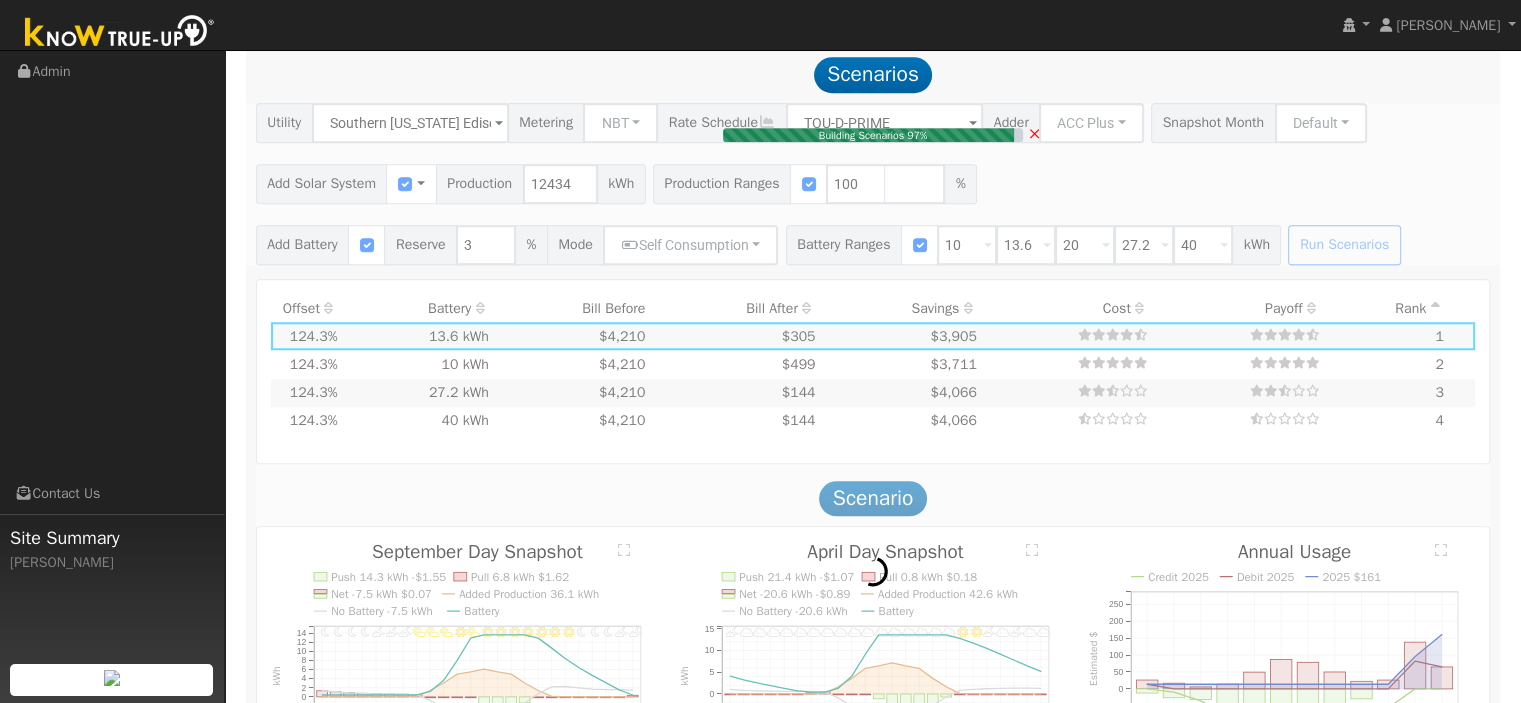 type on "$40,000" 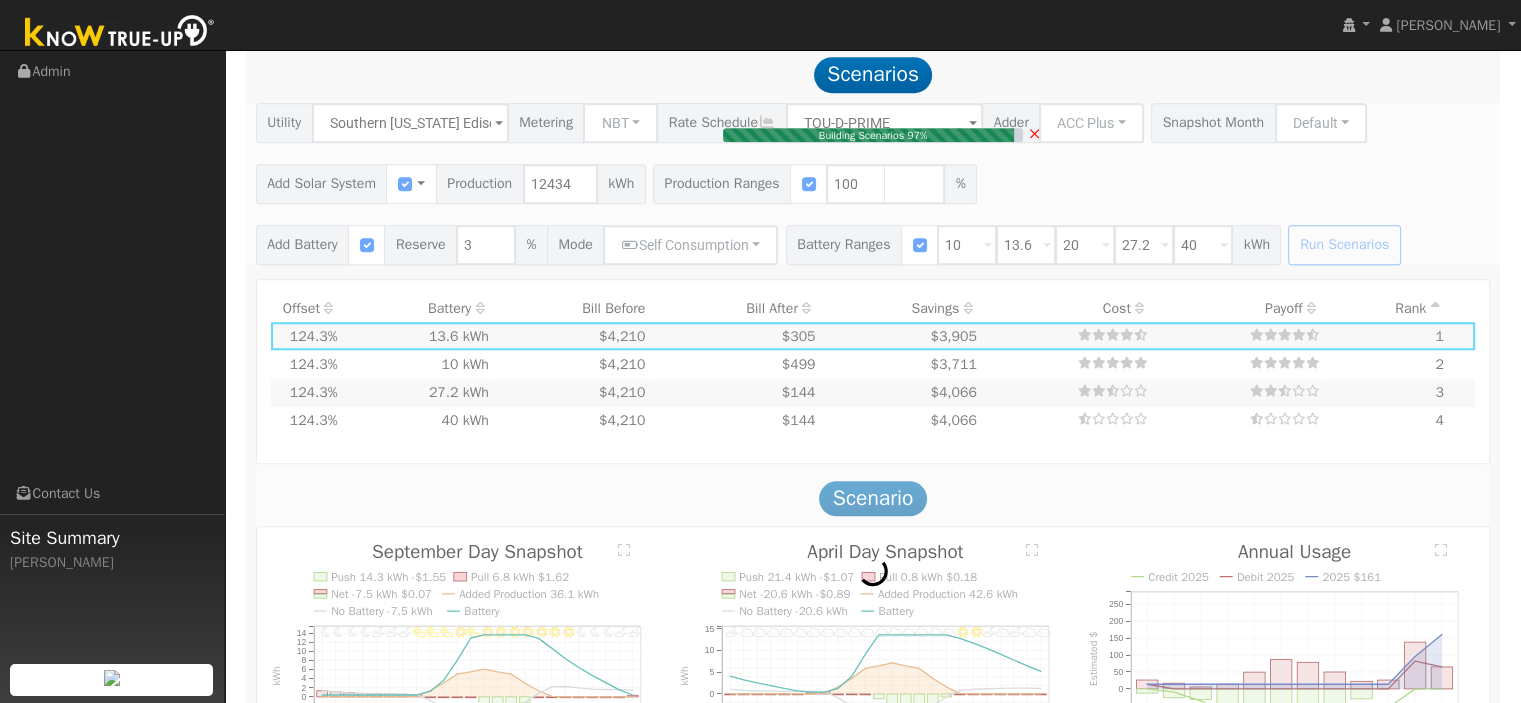 type on "$20,190" 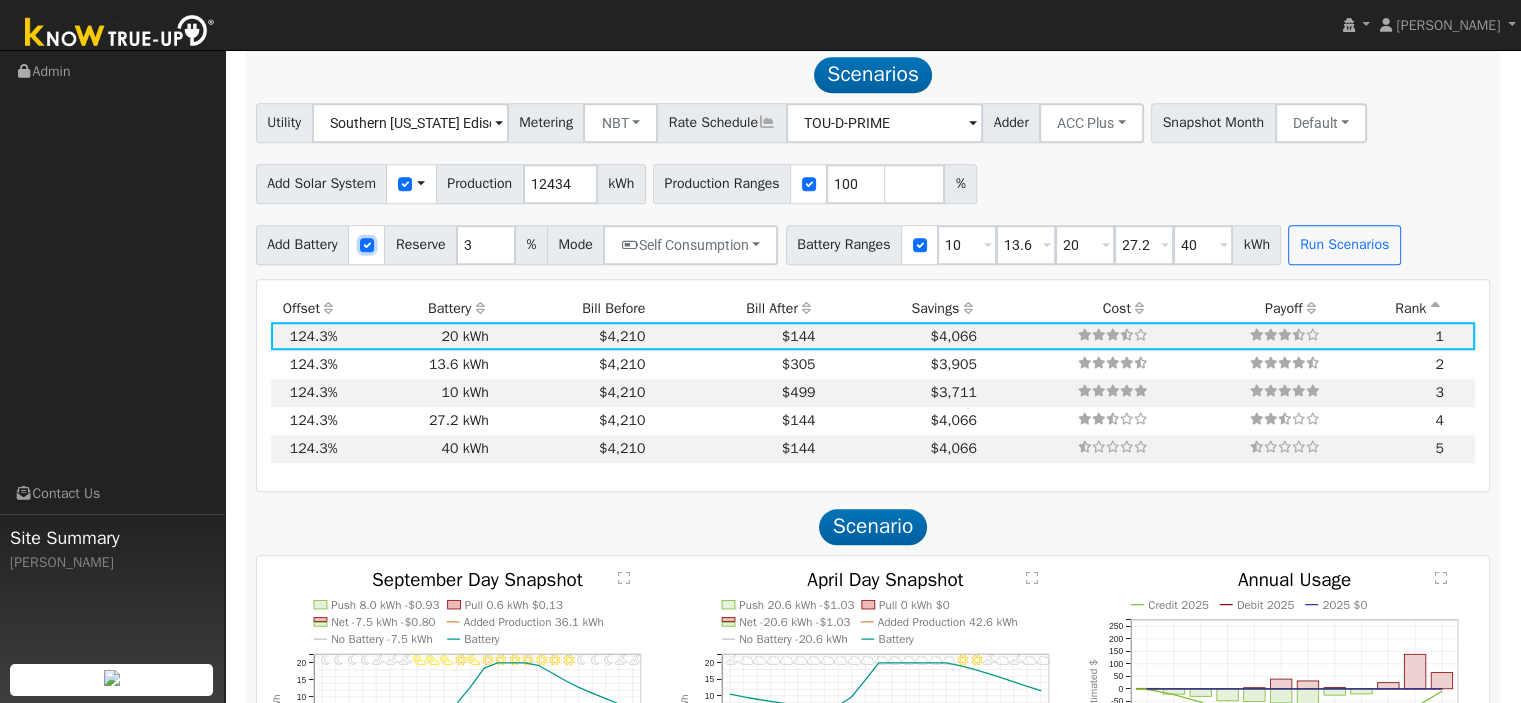 click at bounding box center (367, 245) 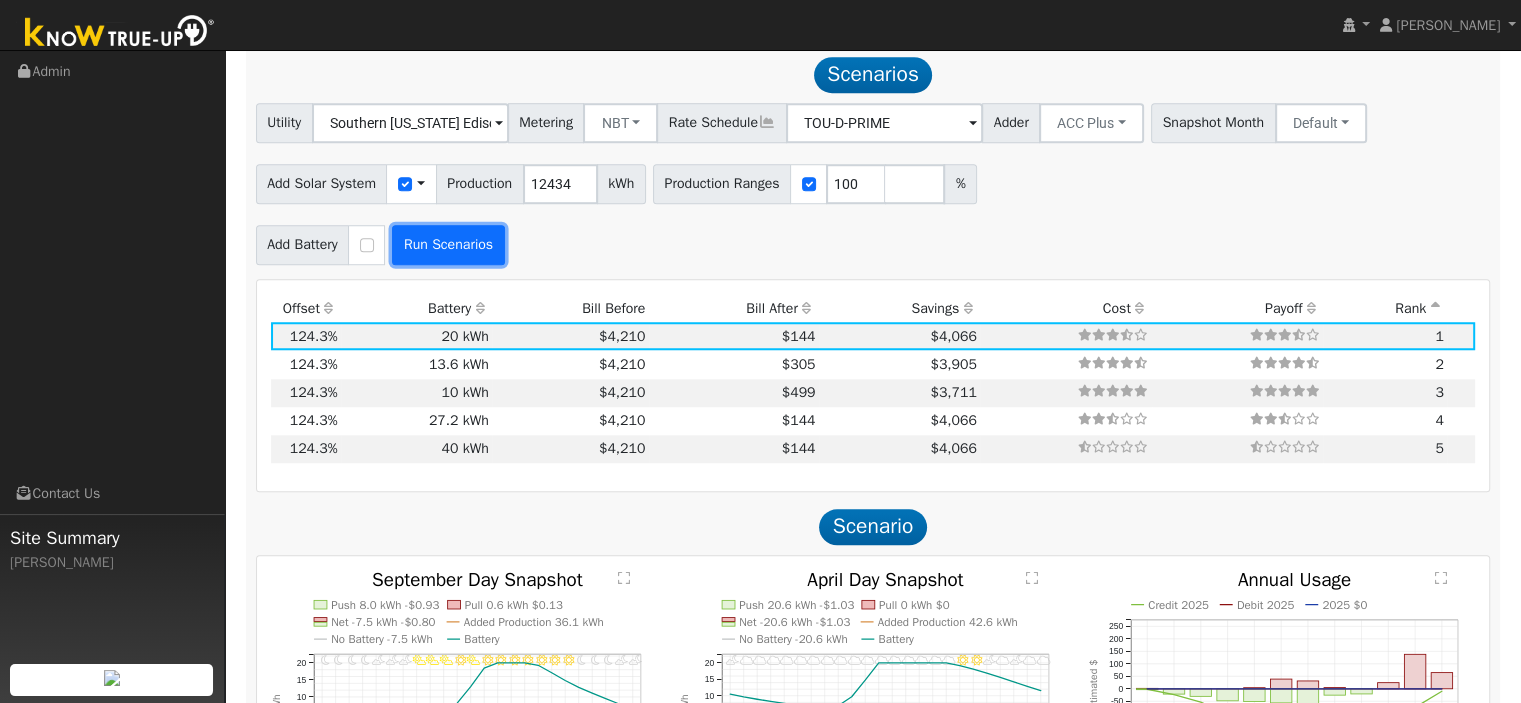 click on "Run Scenarios" at bounding box center (448, 245) 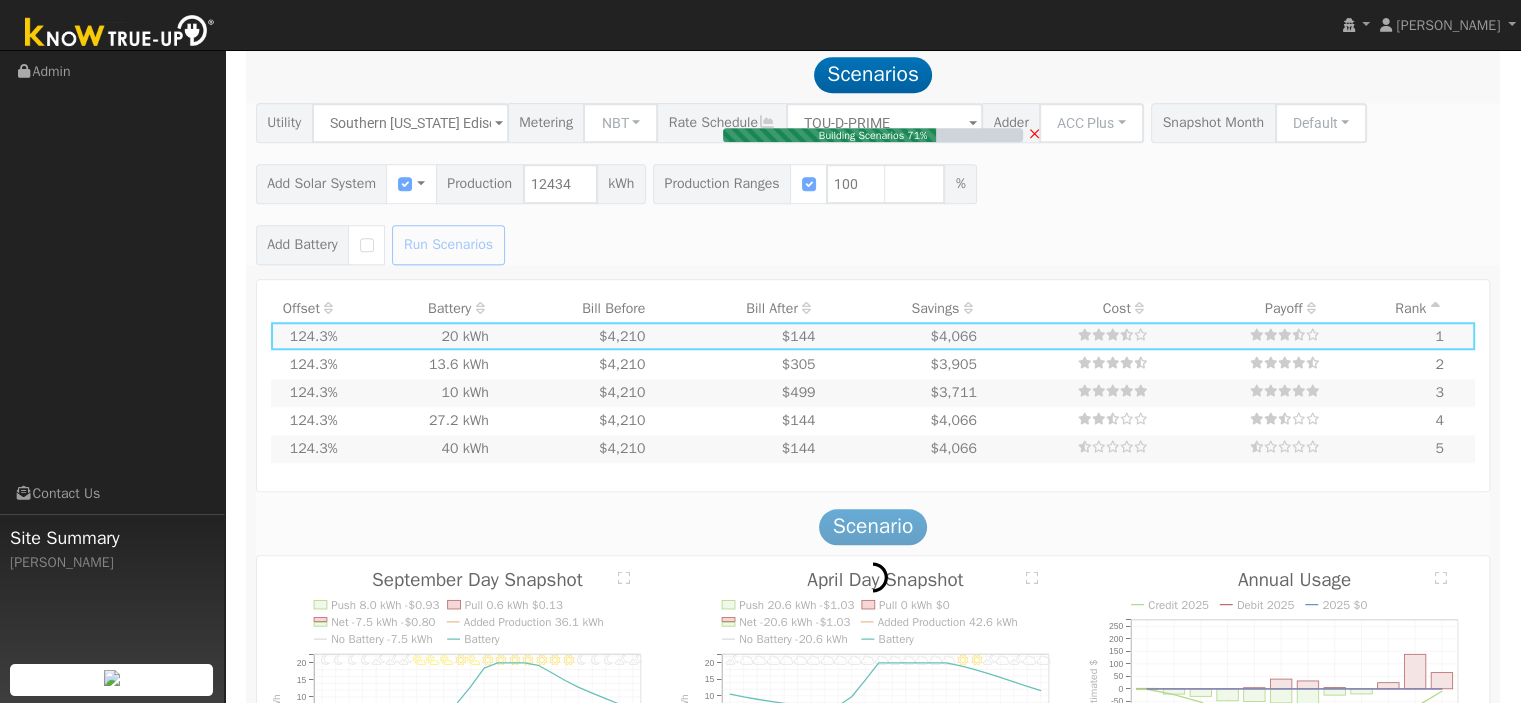 type on "$8,190" 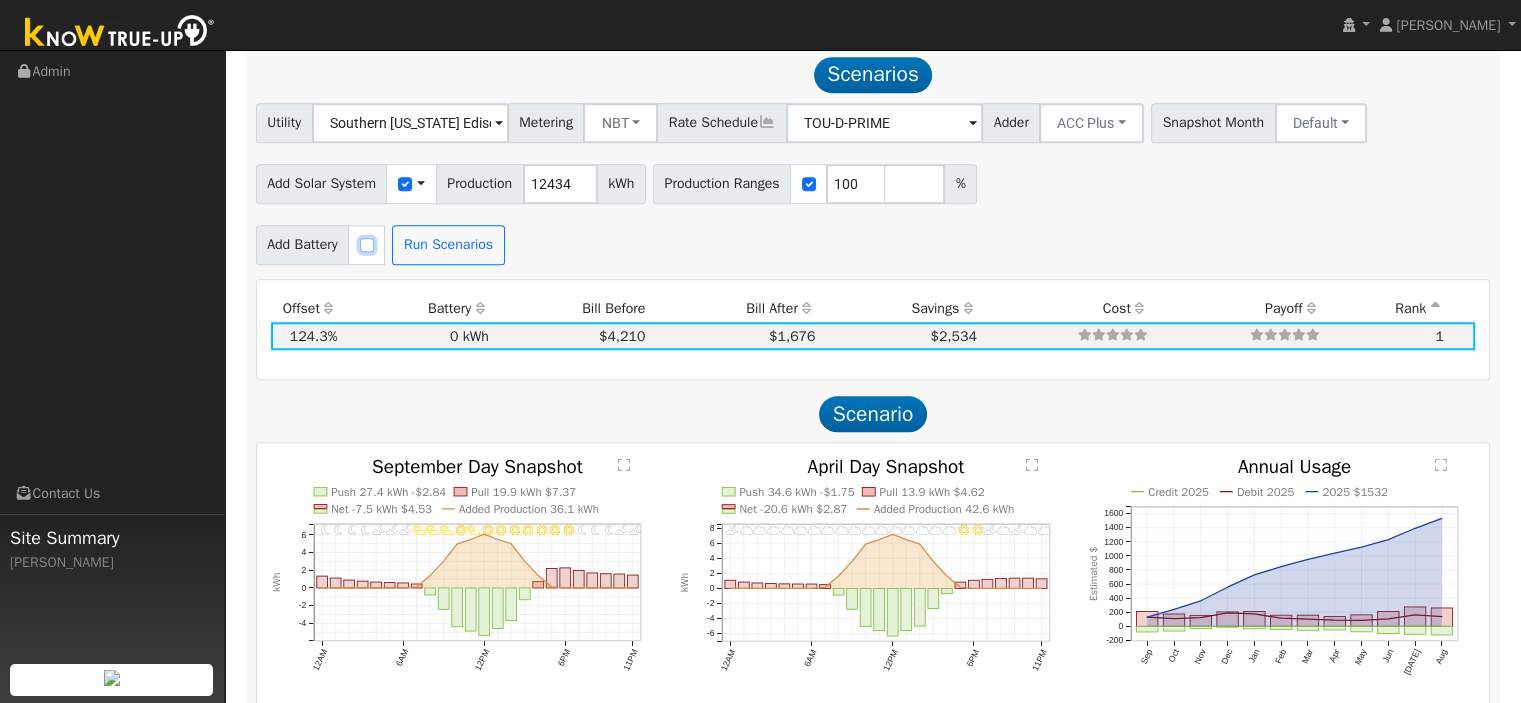click at bounding box center (367, 245) 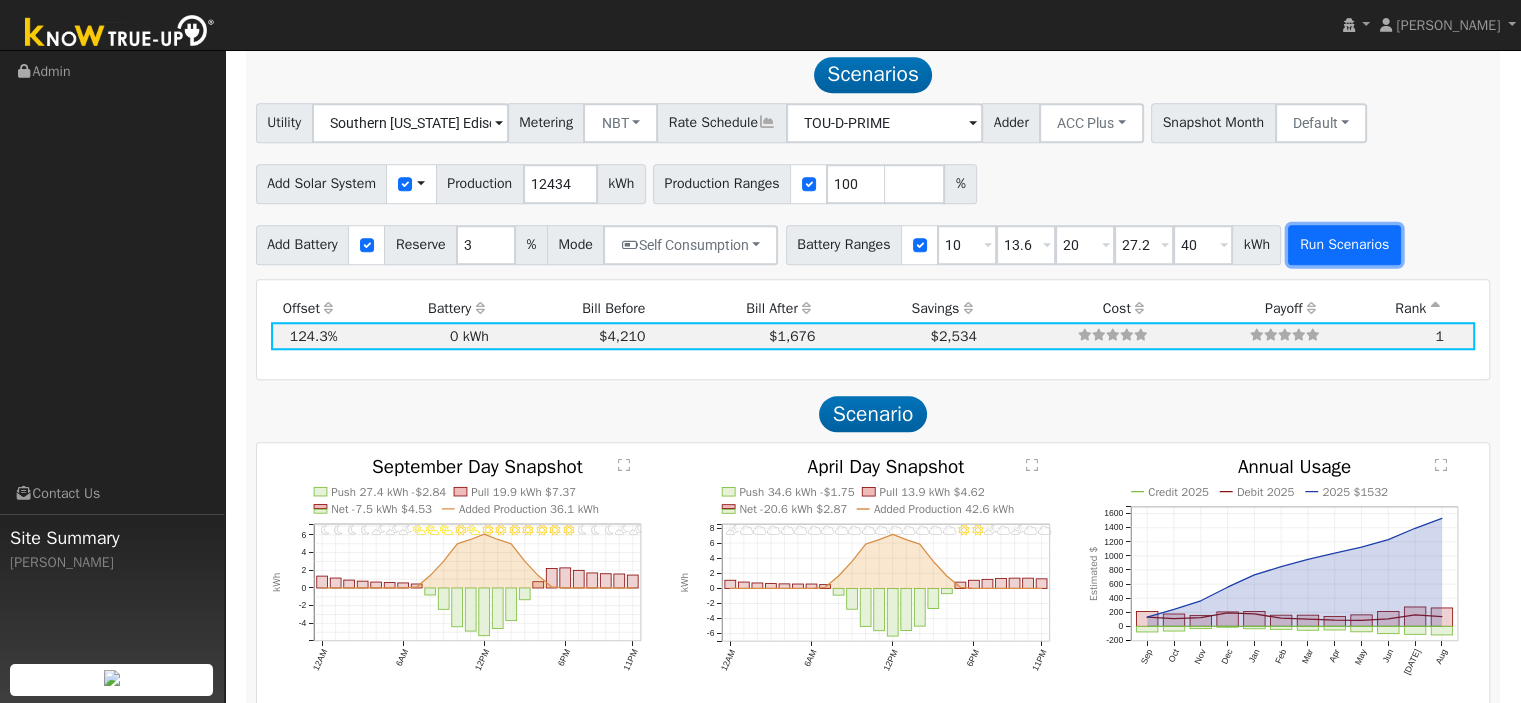 click on "Run Scenarios" at bounding box center [1344, 245] 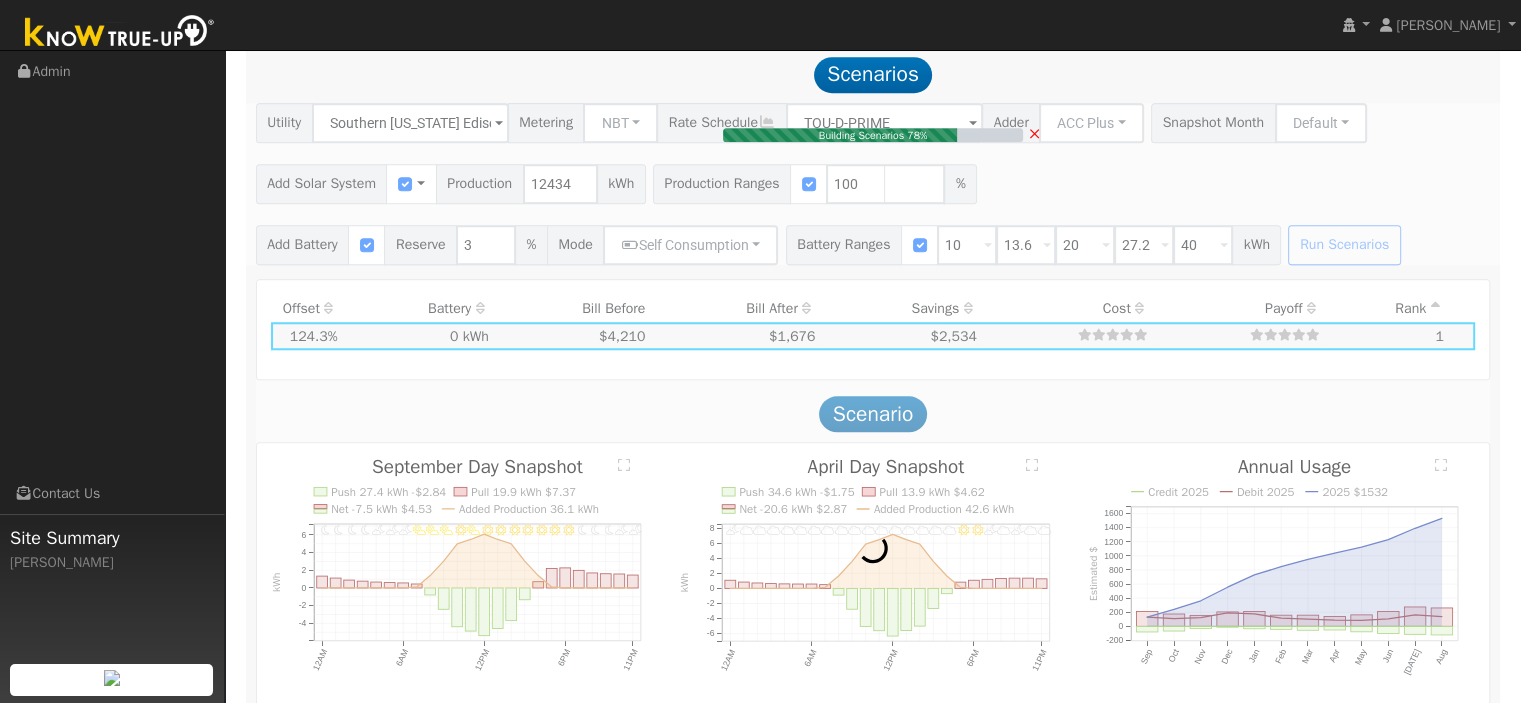 type on "$20,190" 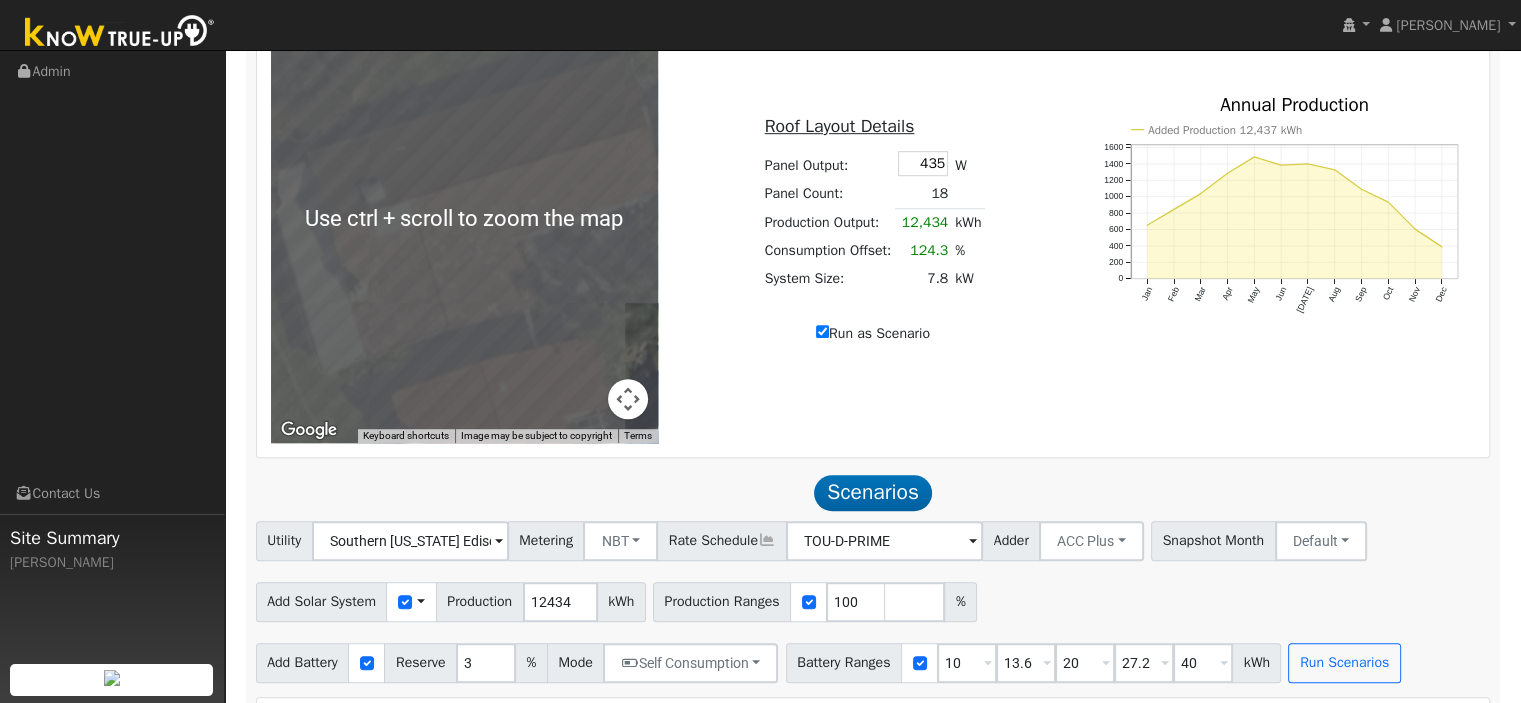 scroll, scrollTop: 1123, scrollLeft: 0, axis: vertical 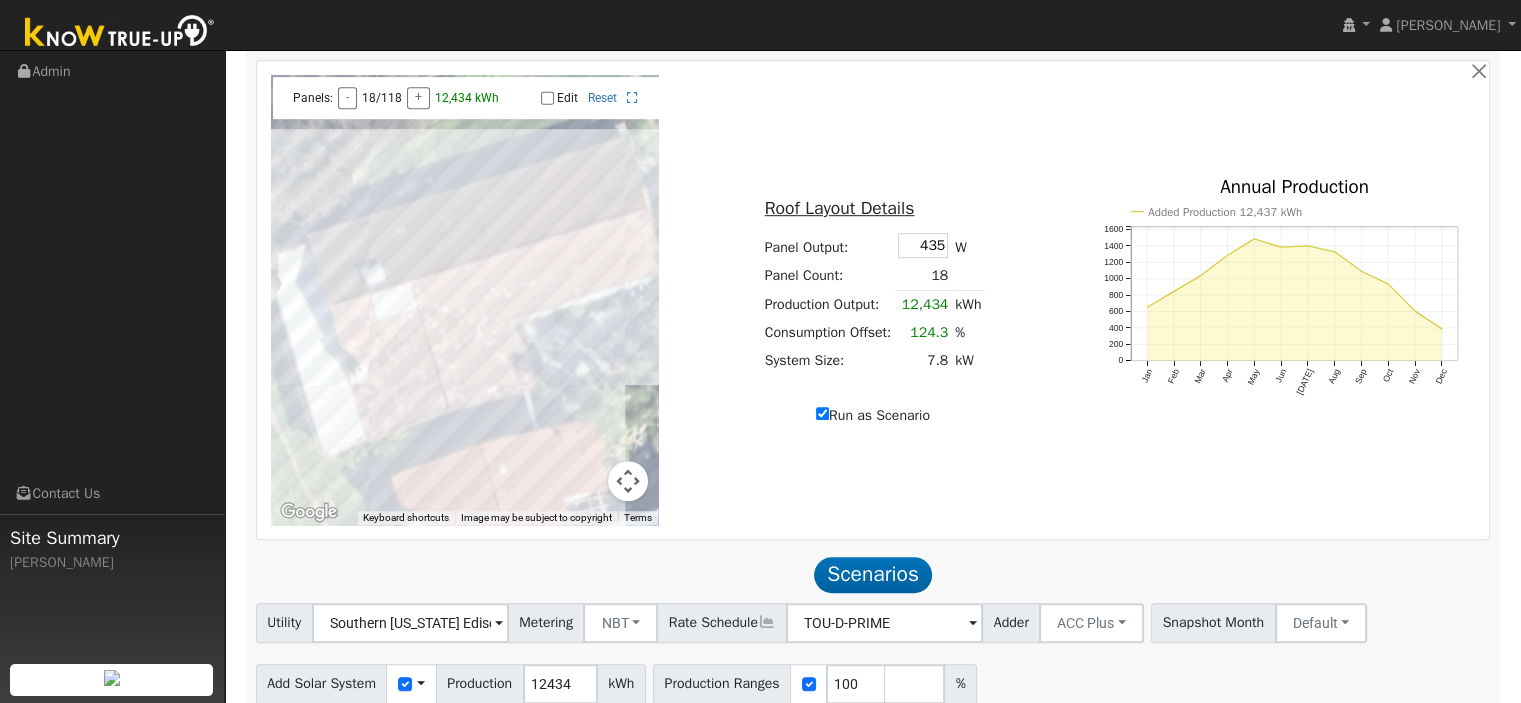 click on "Edit" at bounding box center [547, 98] 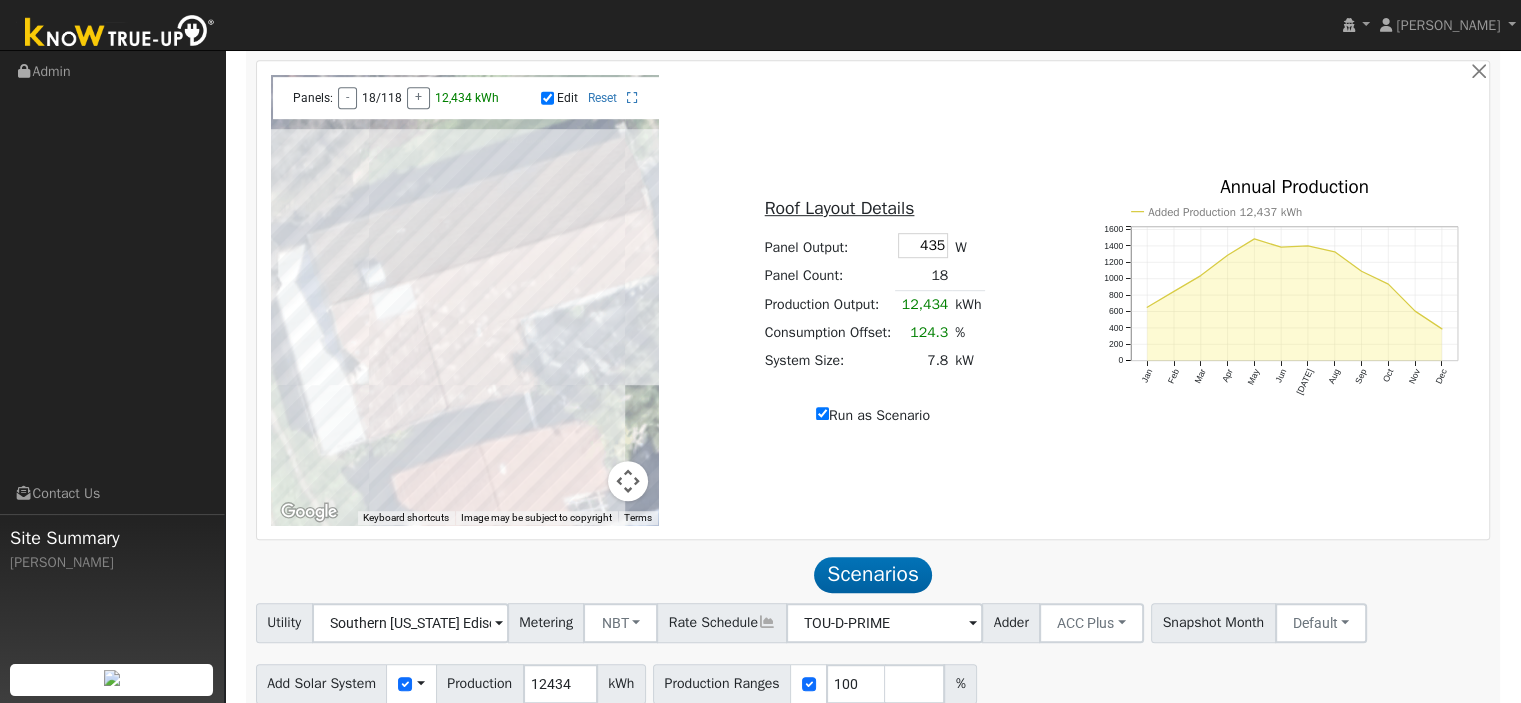 click at bounding box center [465, 300] 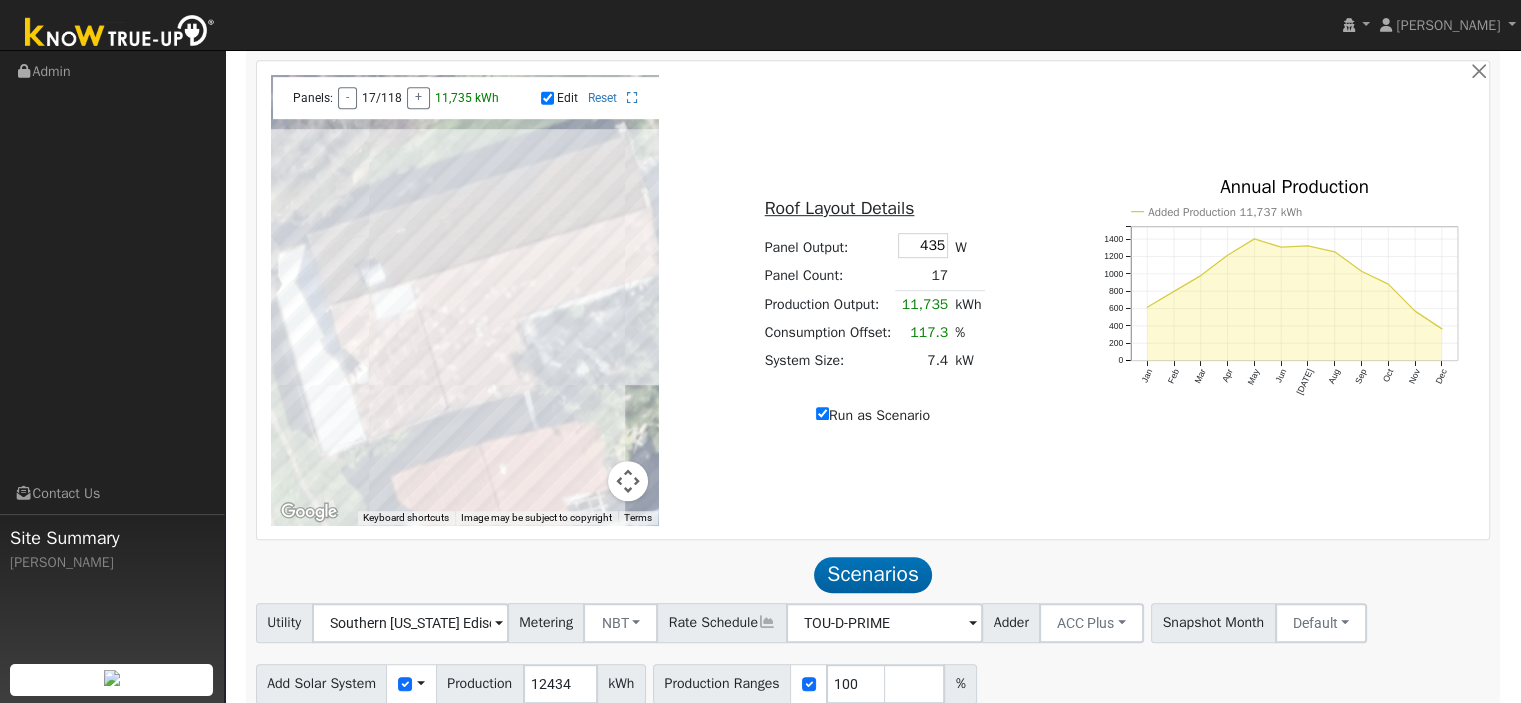 drag, startPoint x: 624, startPoint y: 276, endPoint x: 590, endPoint y: 254, distance: 40.496914 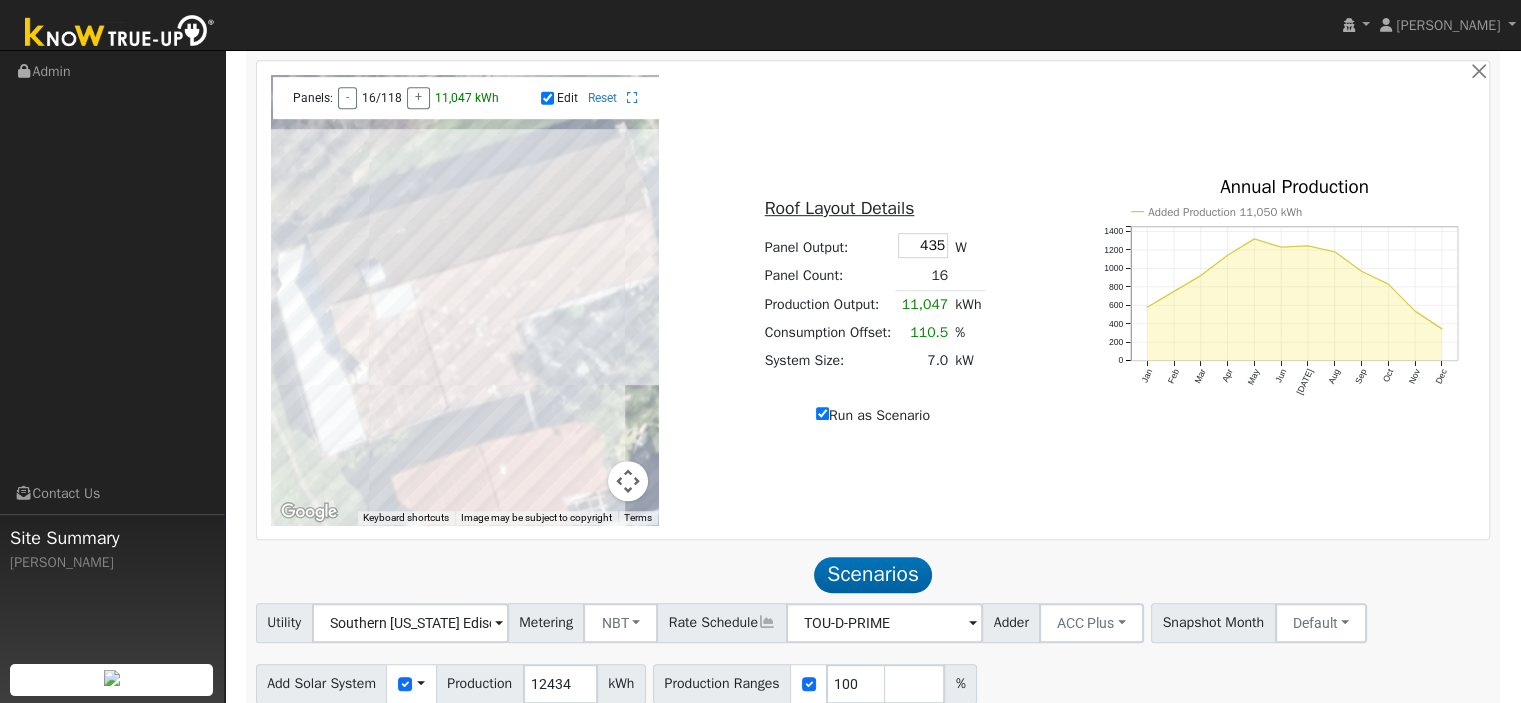 click at bounding box center (465, 300) 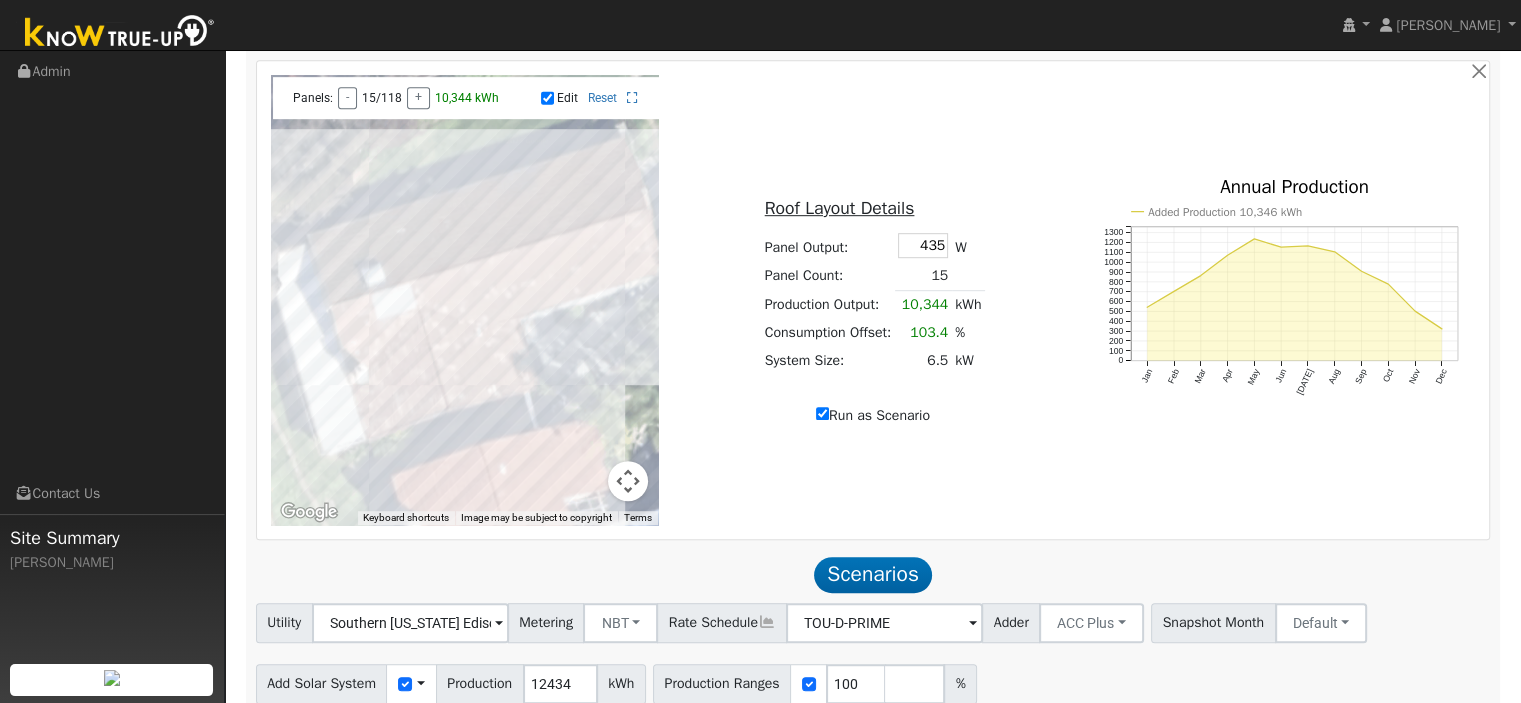 click at bounding box center [465, 300] 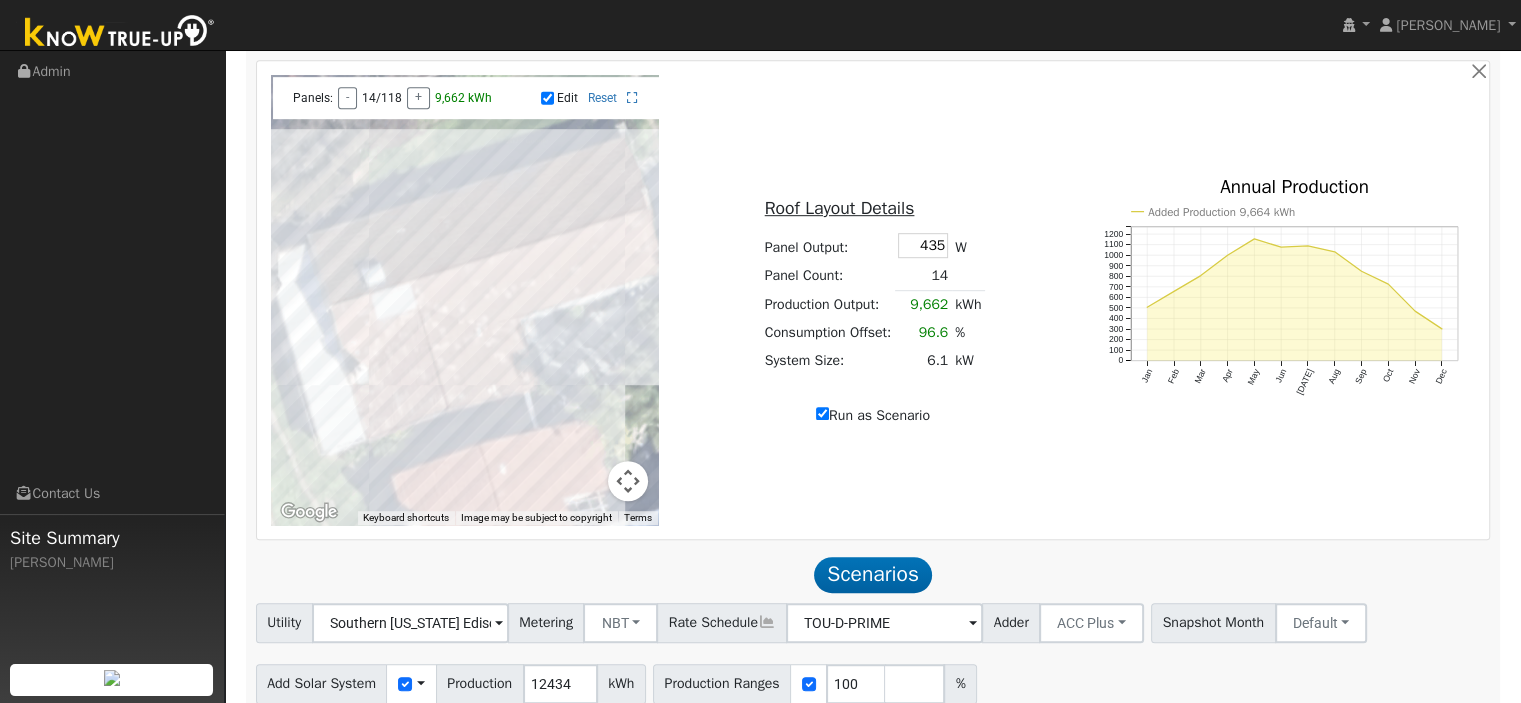 click on "Edit" at bounding box center [567, 98] 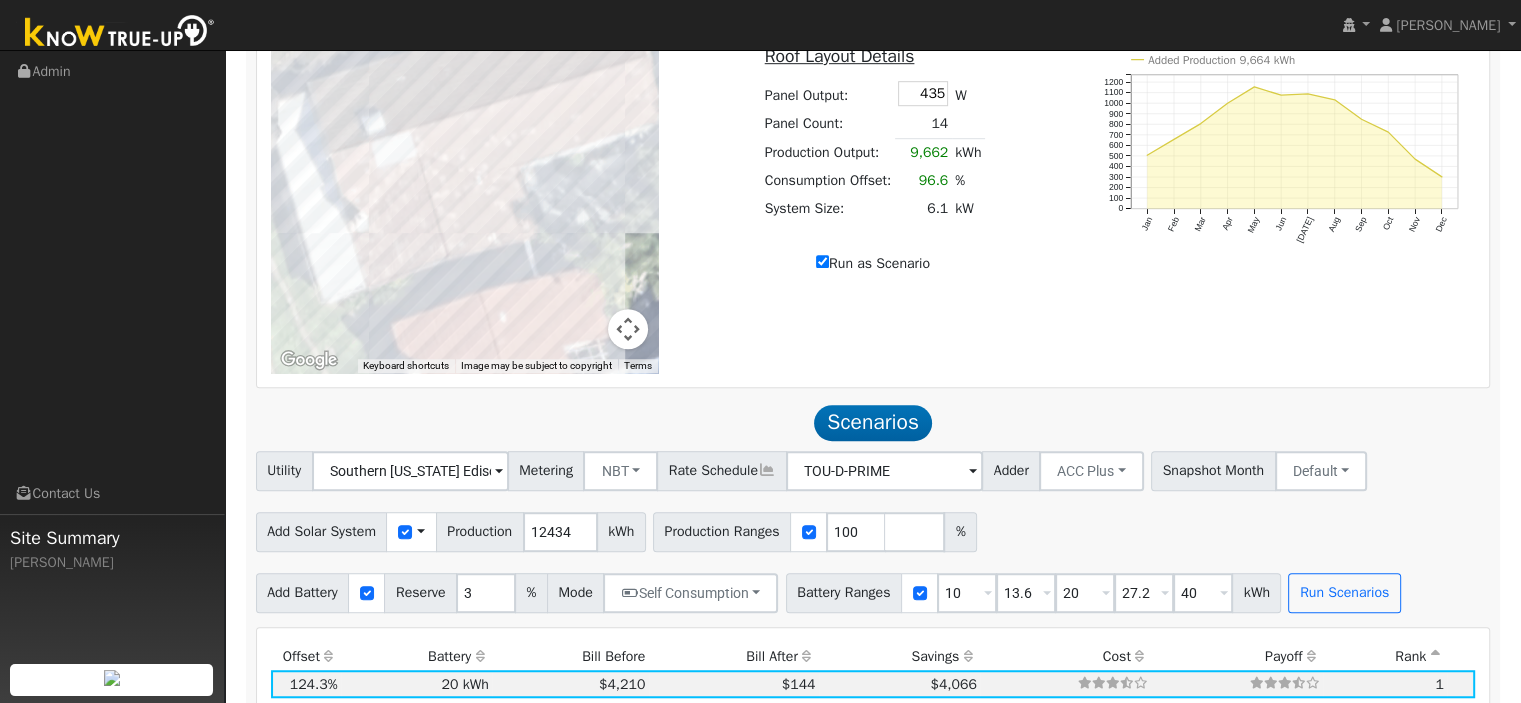 scroll, scrollTop: 1323, scrollLeft: 0, axis: vertical 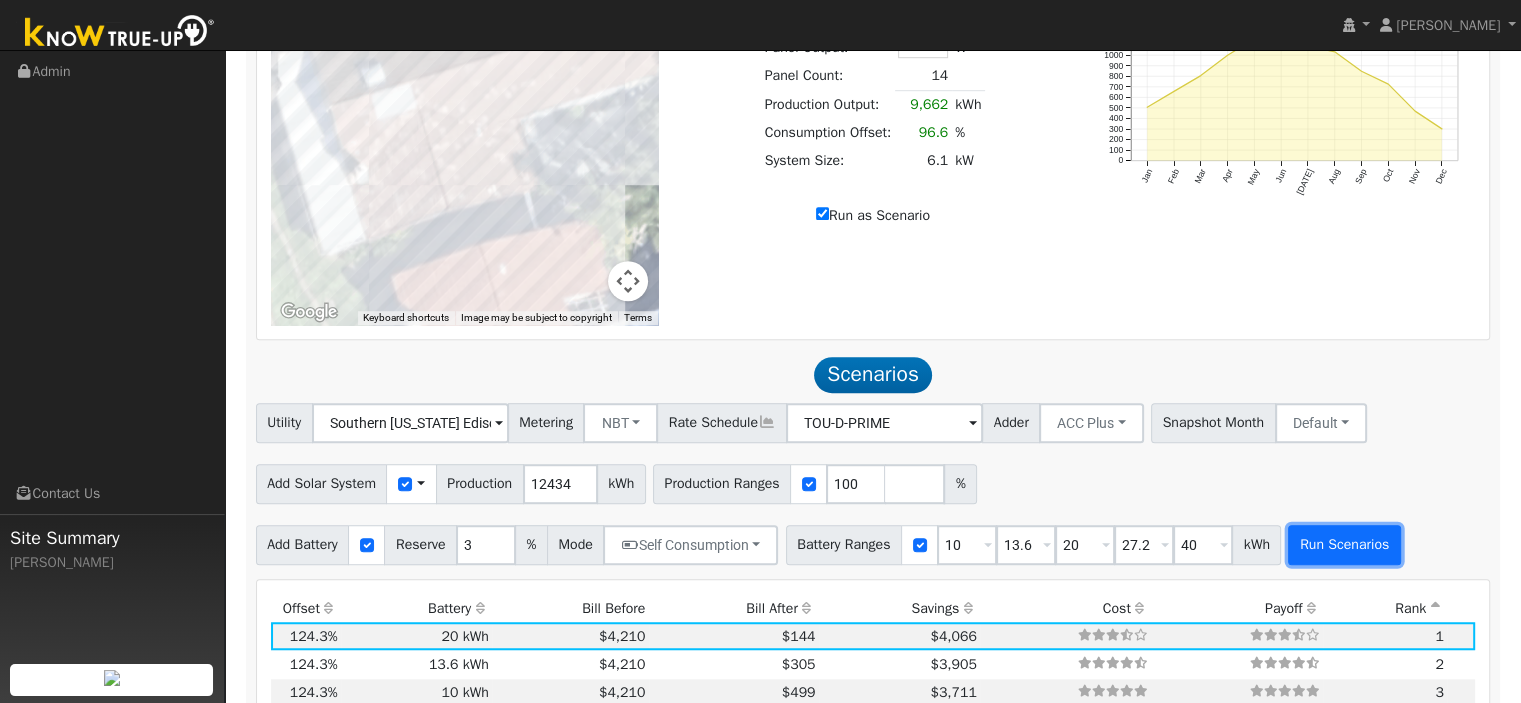click on "Run Scenarios" at bounding box center [1344, 545] 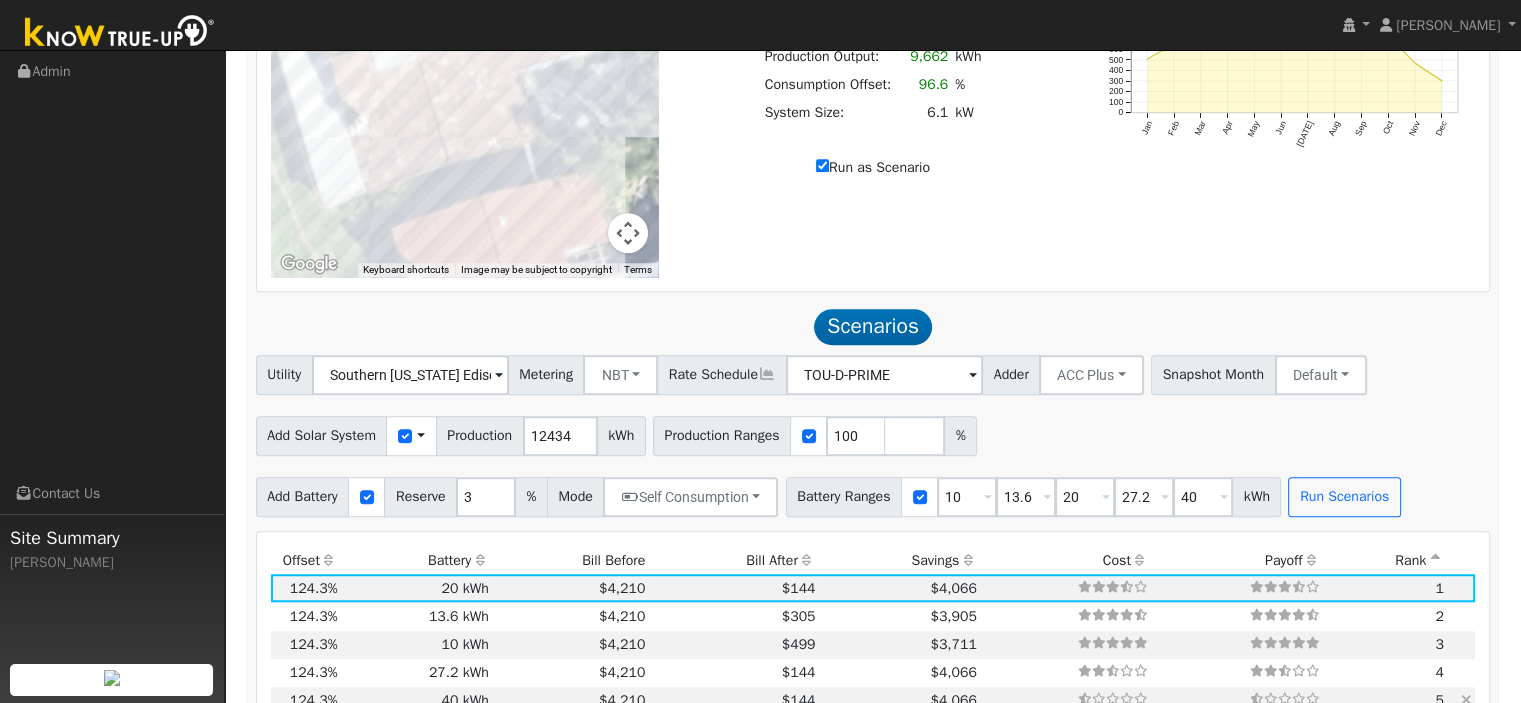 scroll, scrollTop: 1323, scrollLeft: 0, axis: vertical 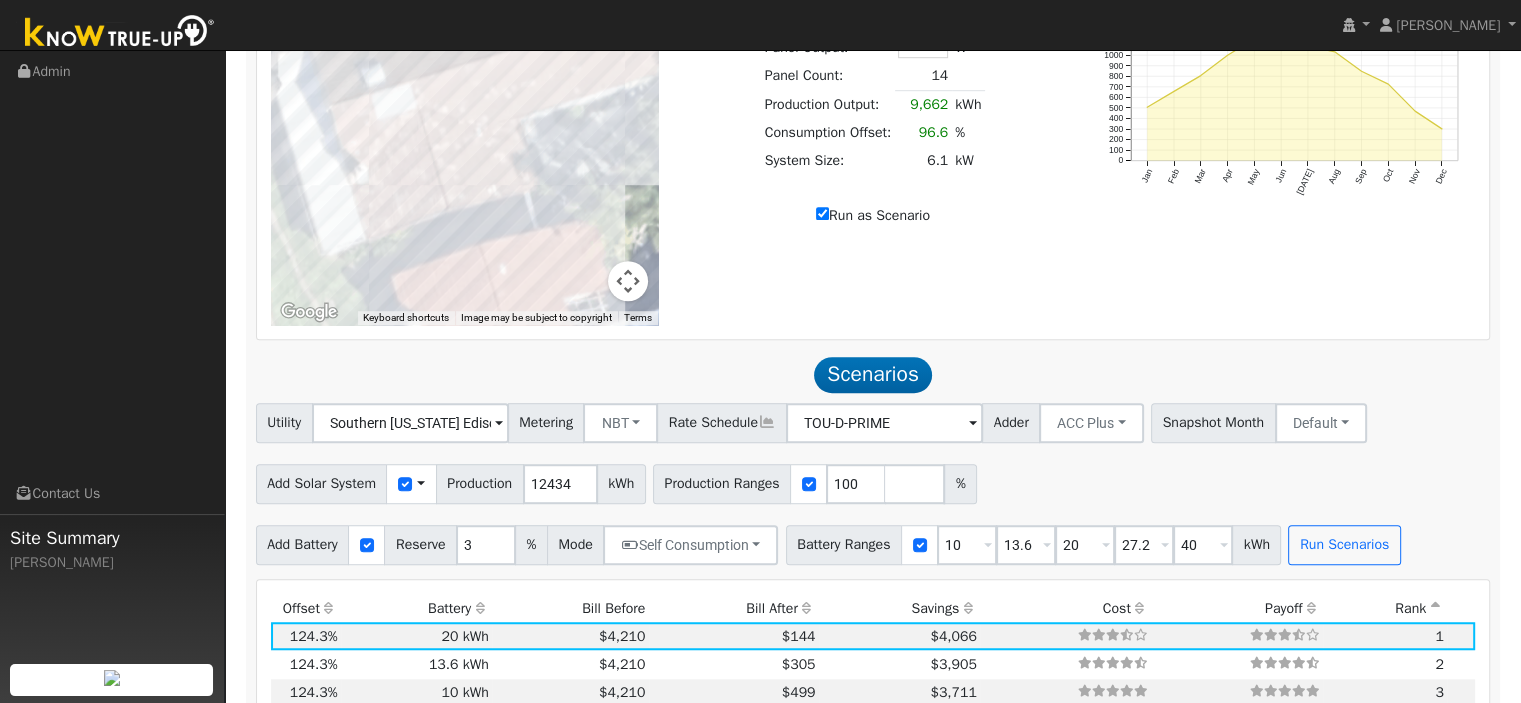 click on "Run as Scenario" at bounding box center [822, 213] 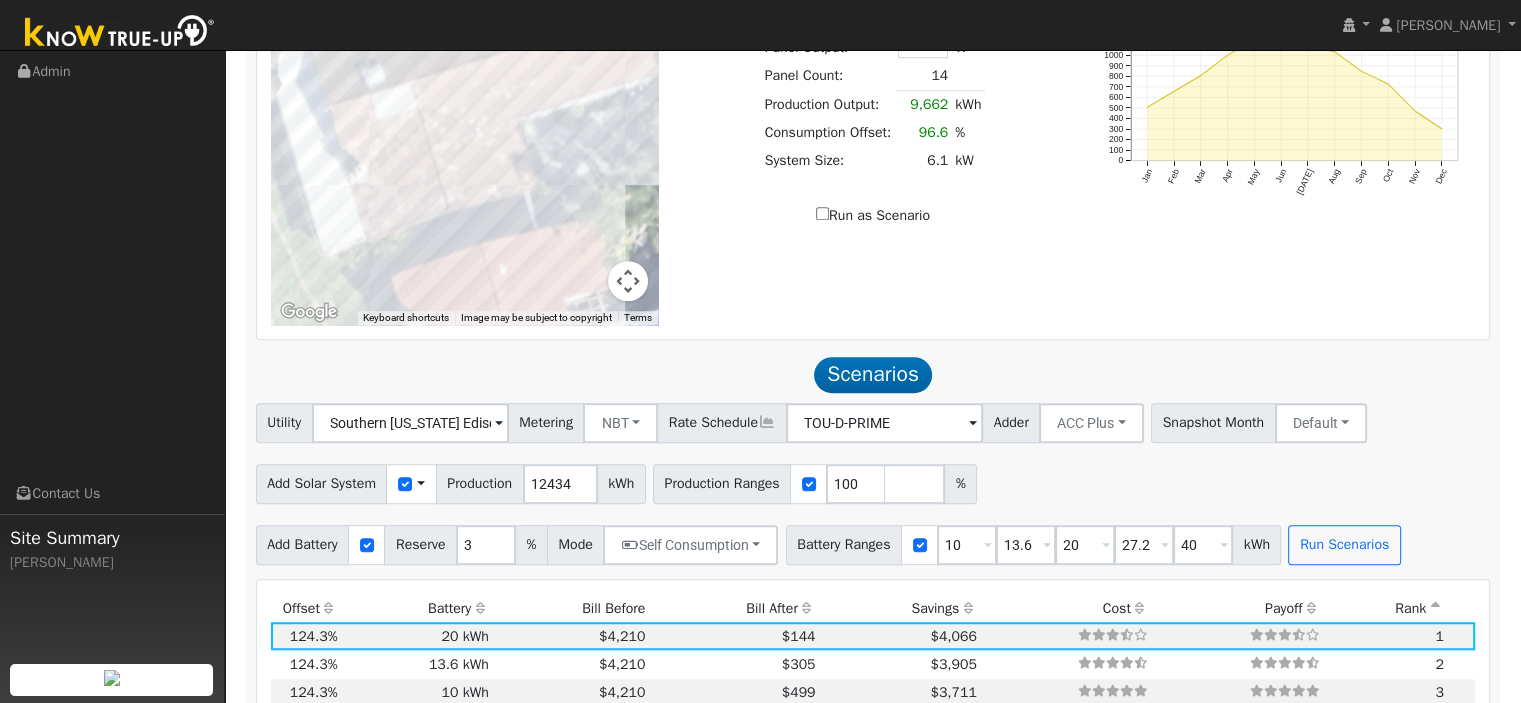 type on "10000" 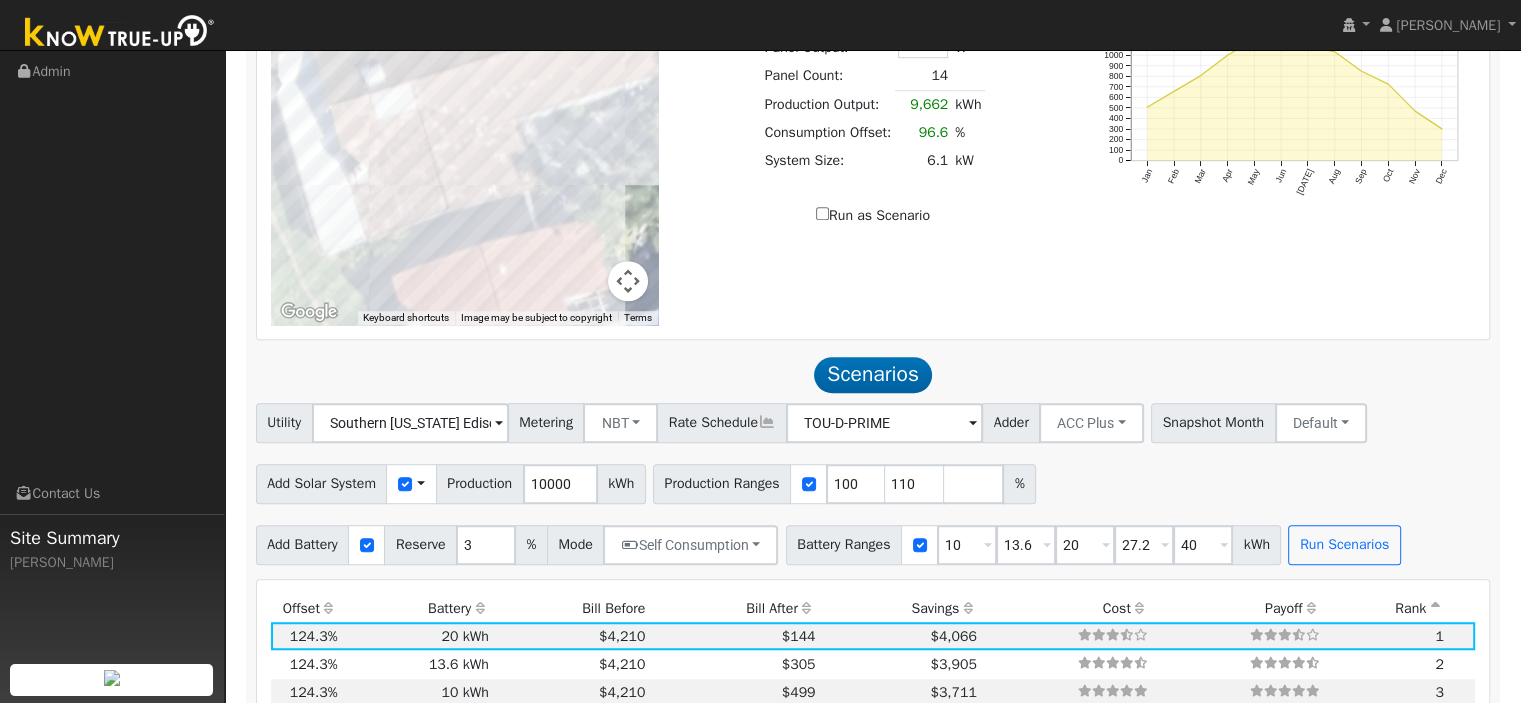 click on "Run as Scenario" at bounding box center [822, 213] 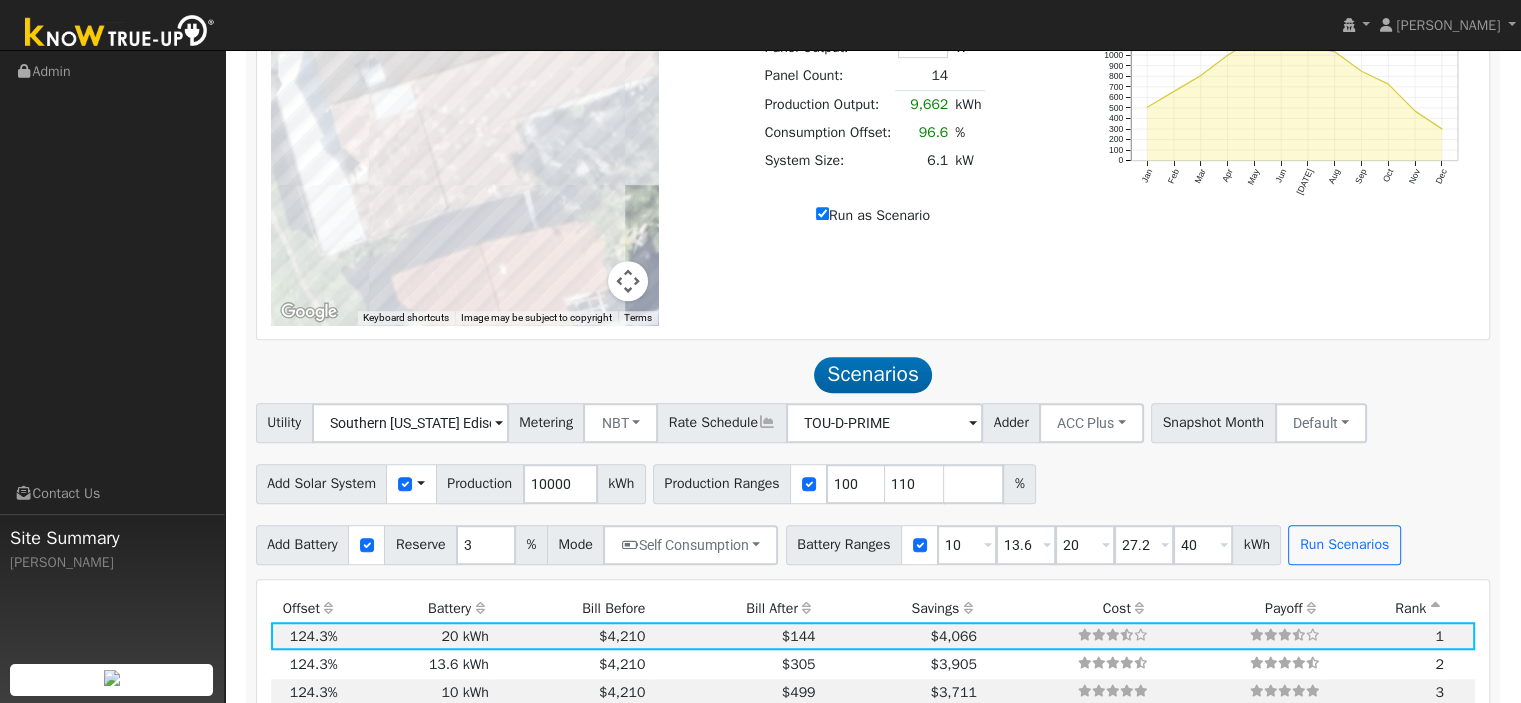 type on "9662" 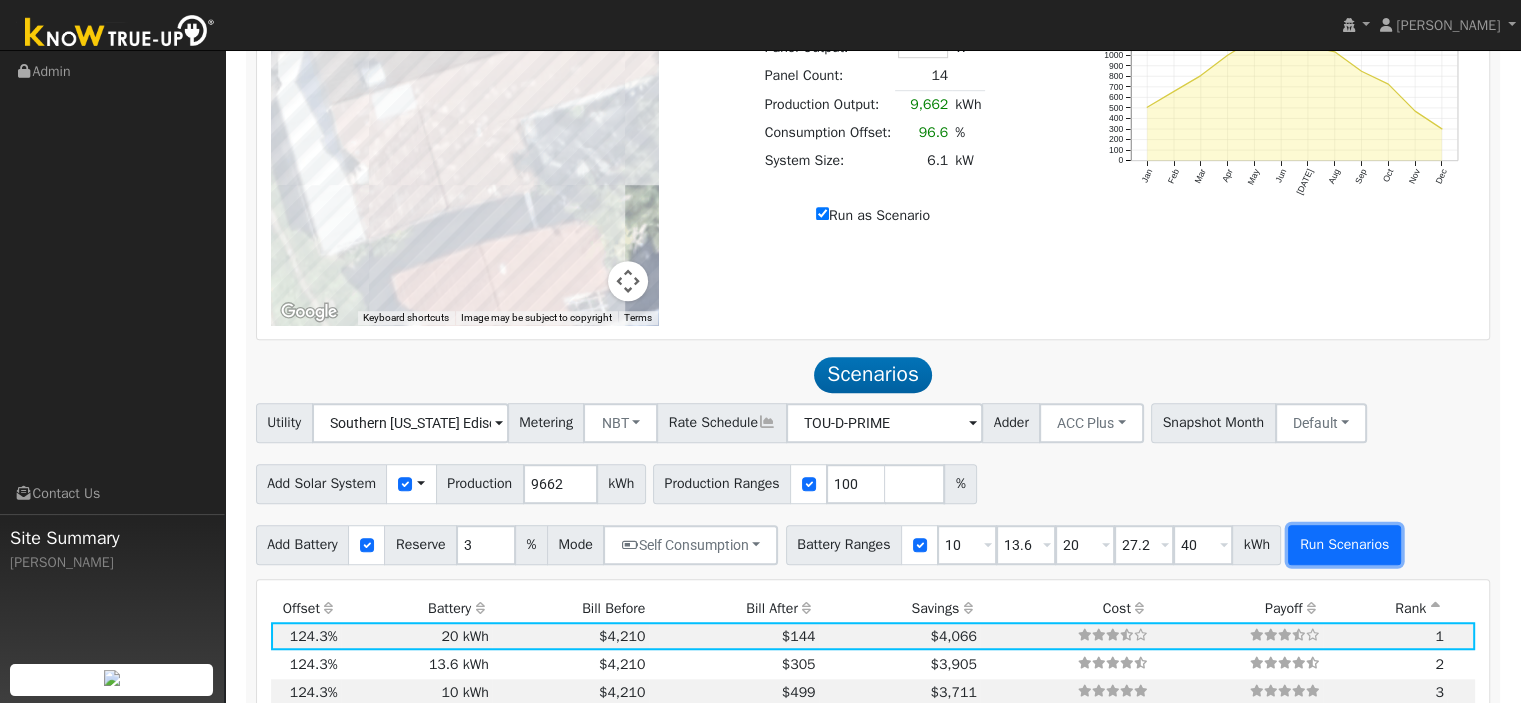 click on "Run Scenarios" at bounding box center [1344, 545] 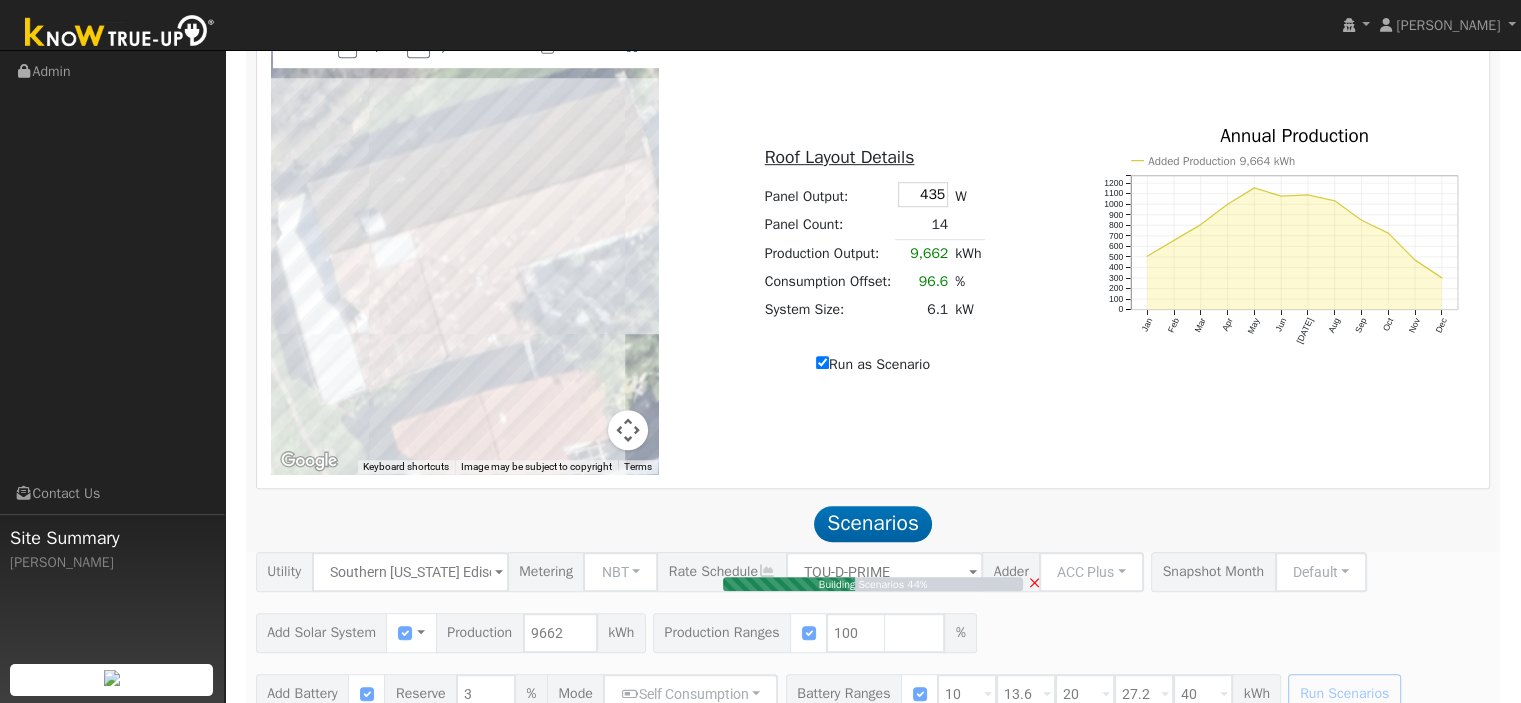 scroll, scrollTop: 1223, scrollLeft: 0, axis: vertical 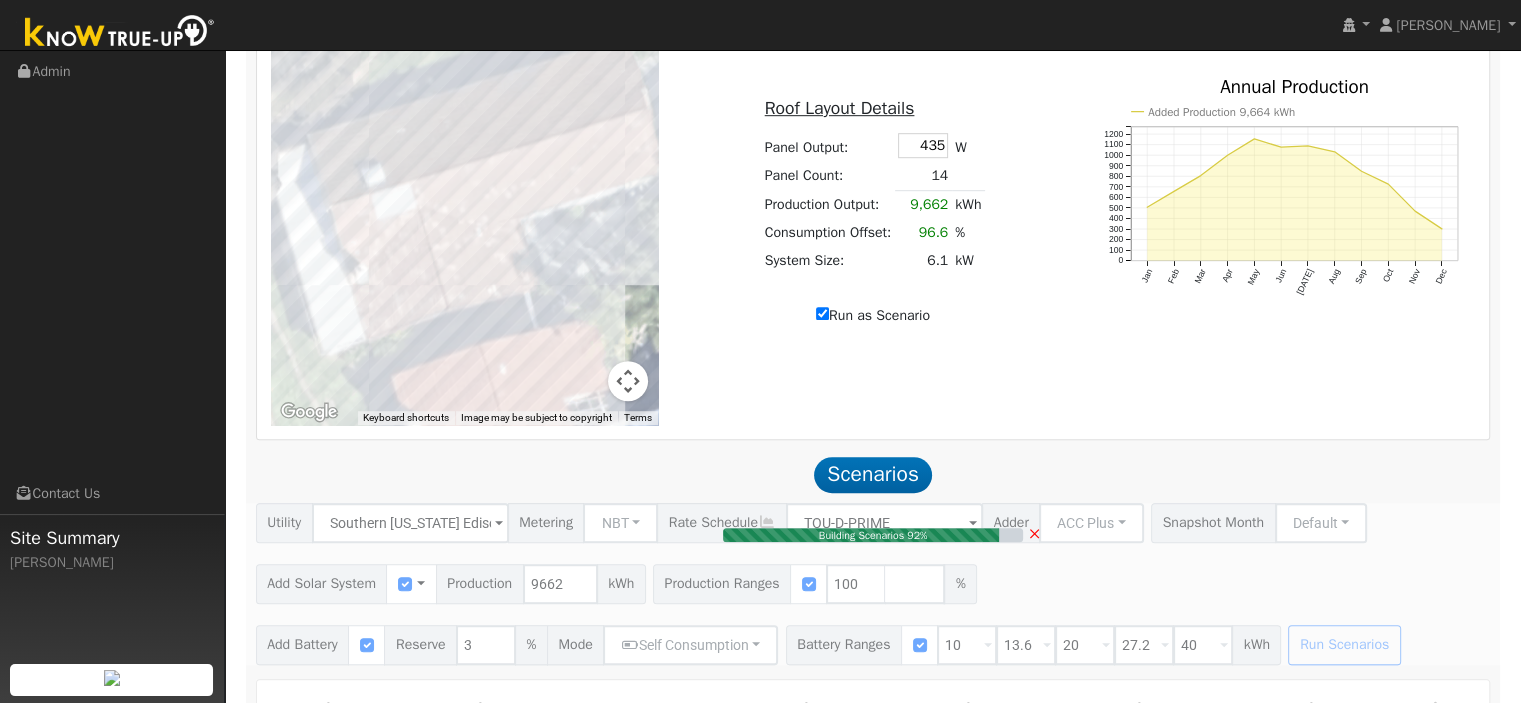 type on "6.1" 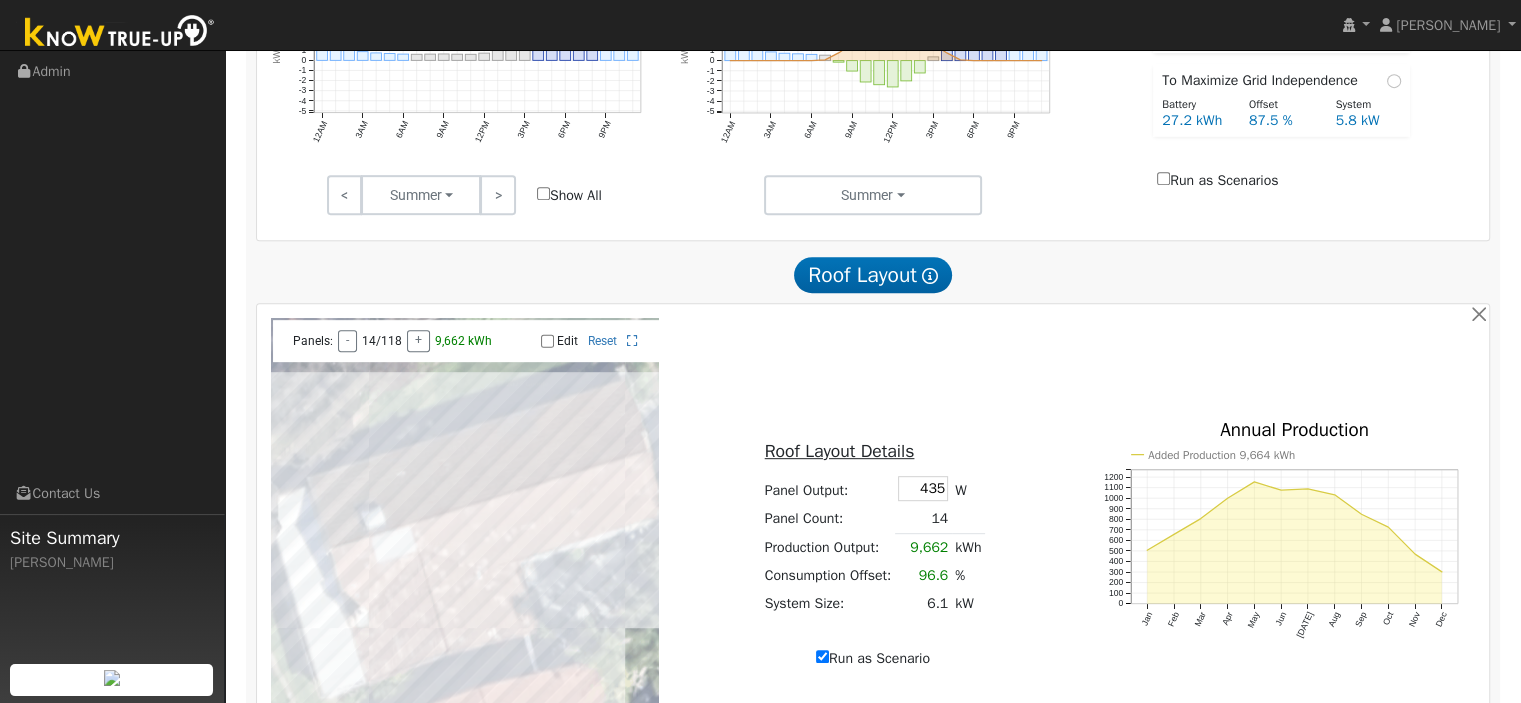 scroll, scrollTop: 1000, scrollLeft: 0, axis: vertical 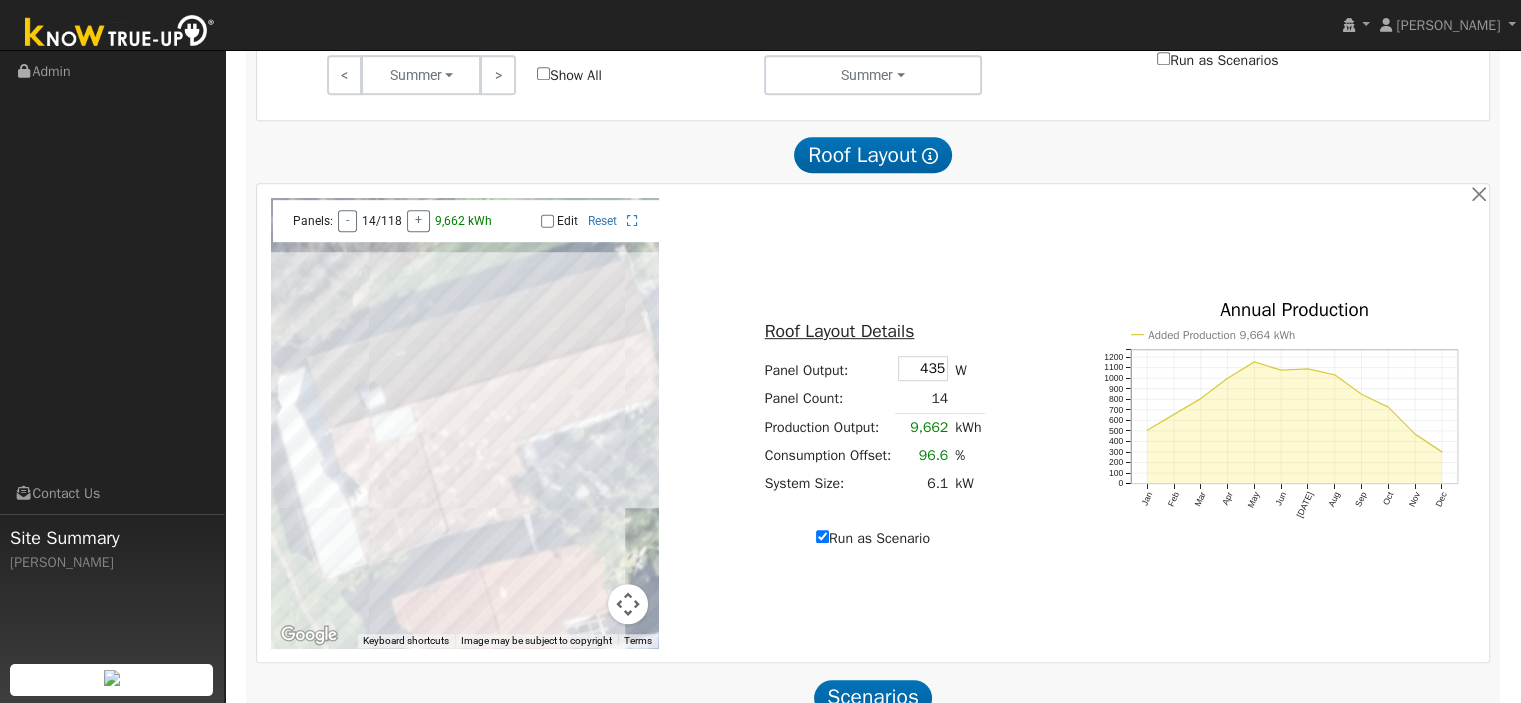 click on "Edit" at bounding box center (547, 221) 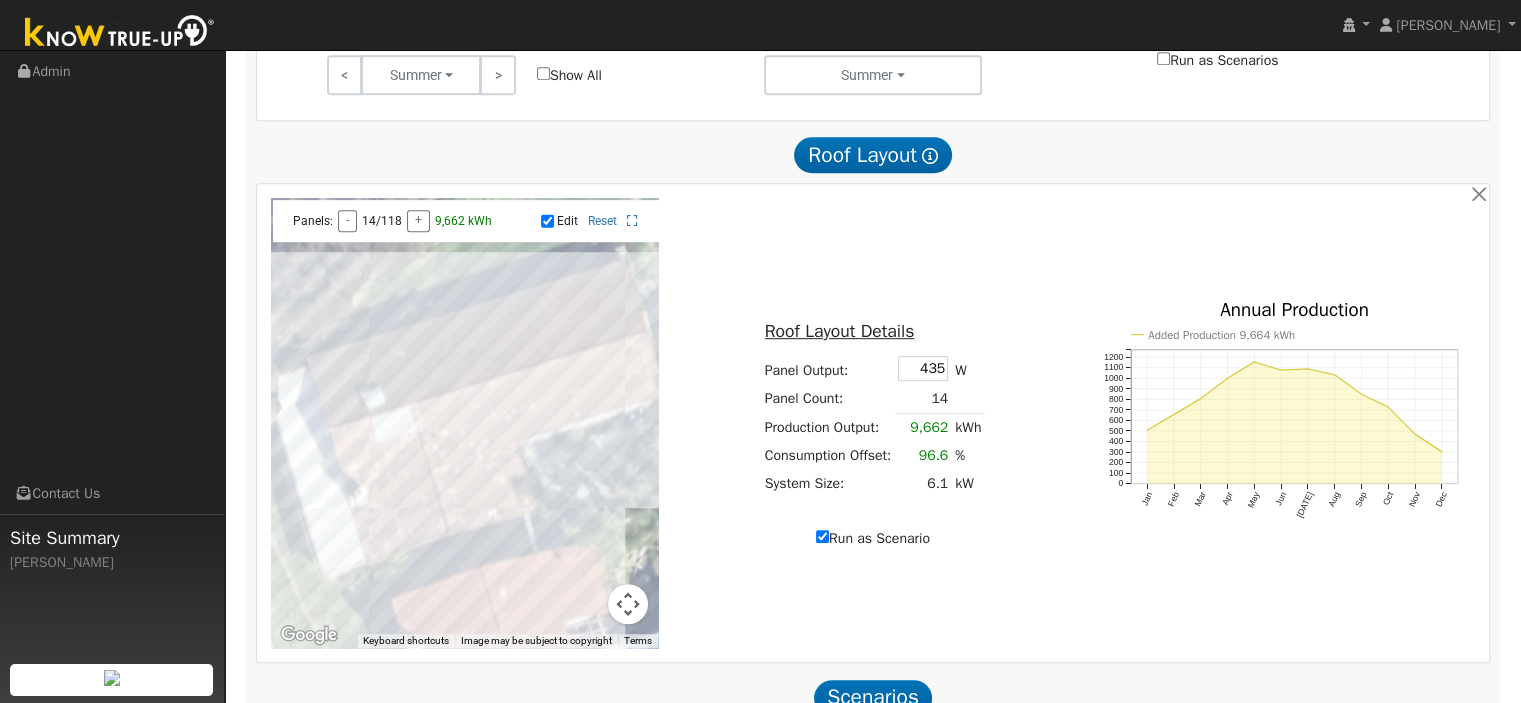 click at bounding box center [465, 423] 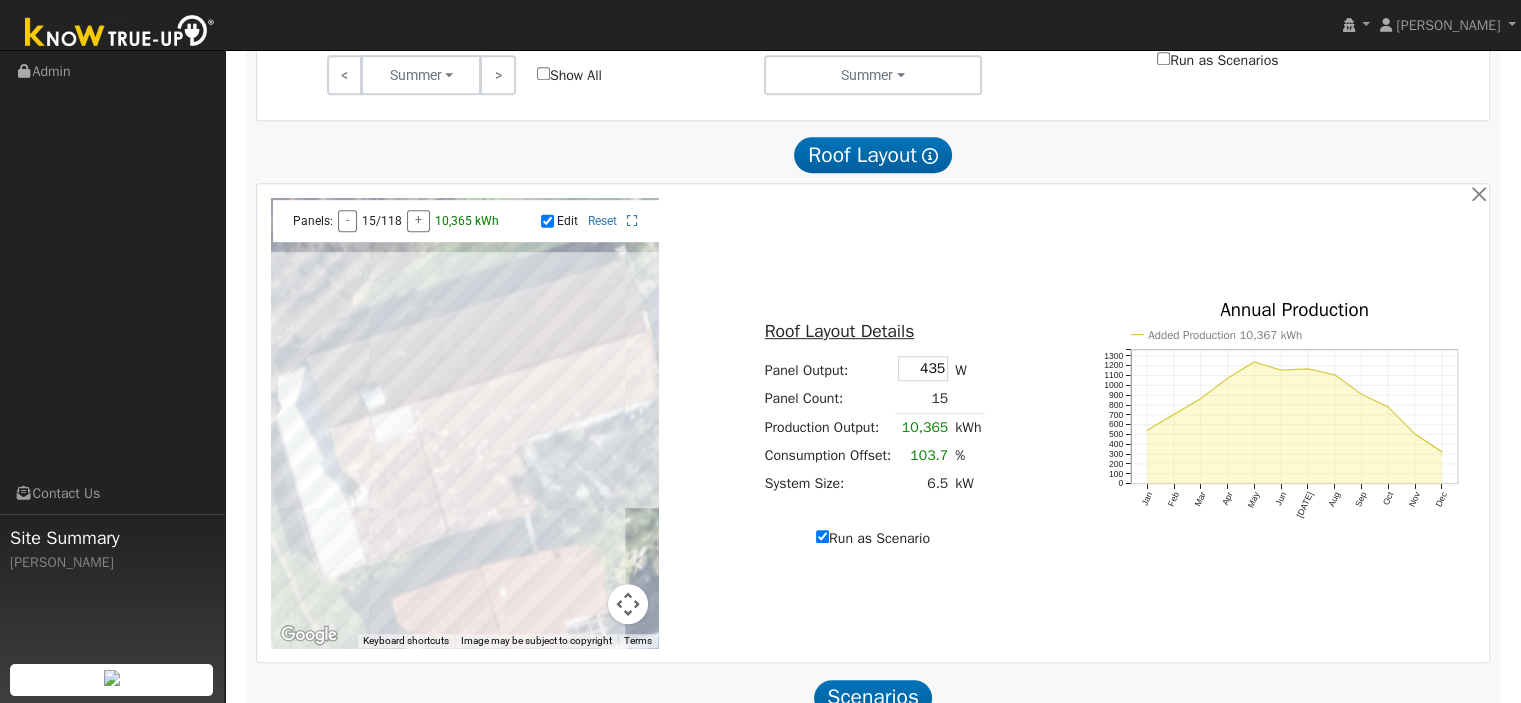 click at bounding box center [465, 423] 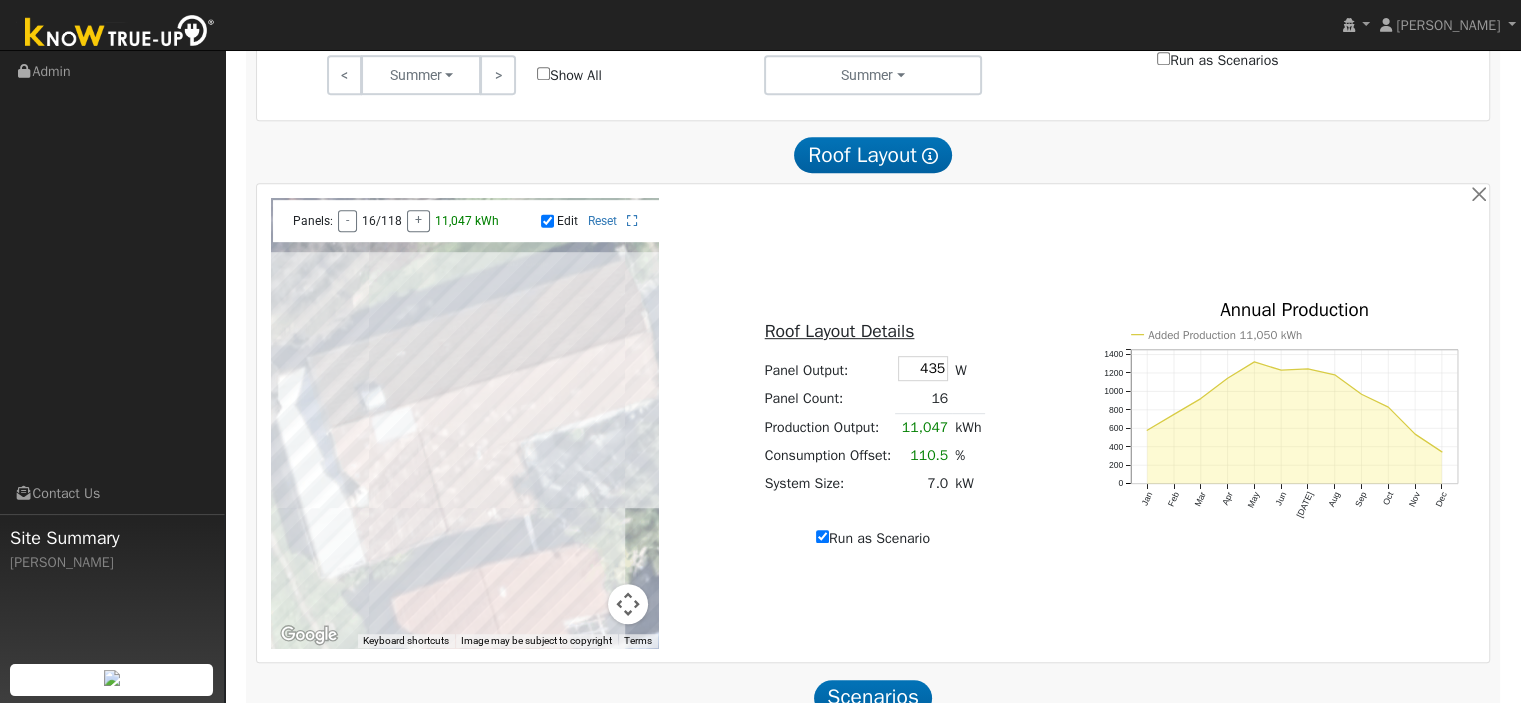 click at bounding box center [465, 423] 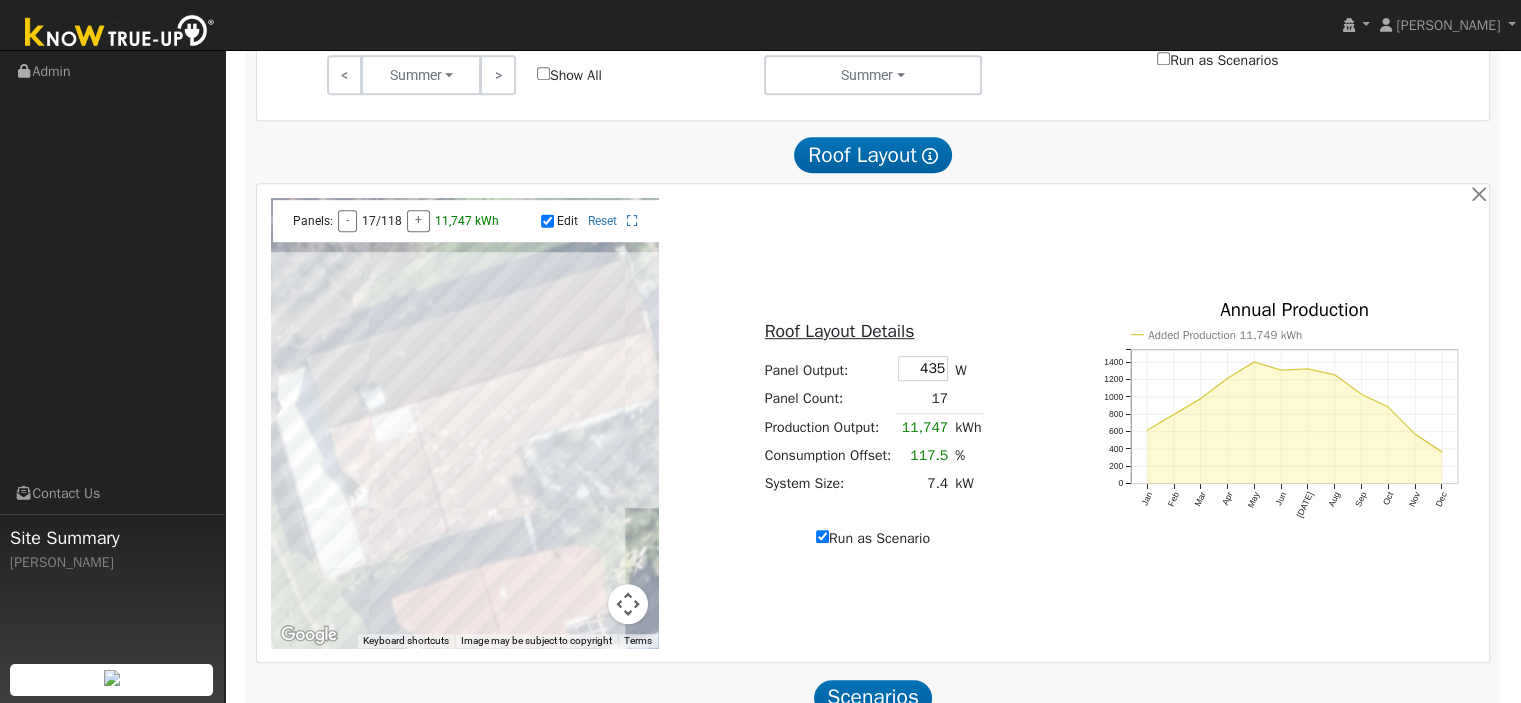click at bounding box center (465, 423) 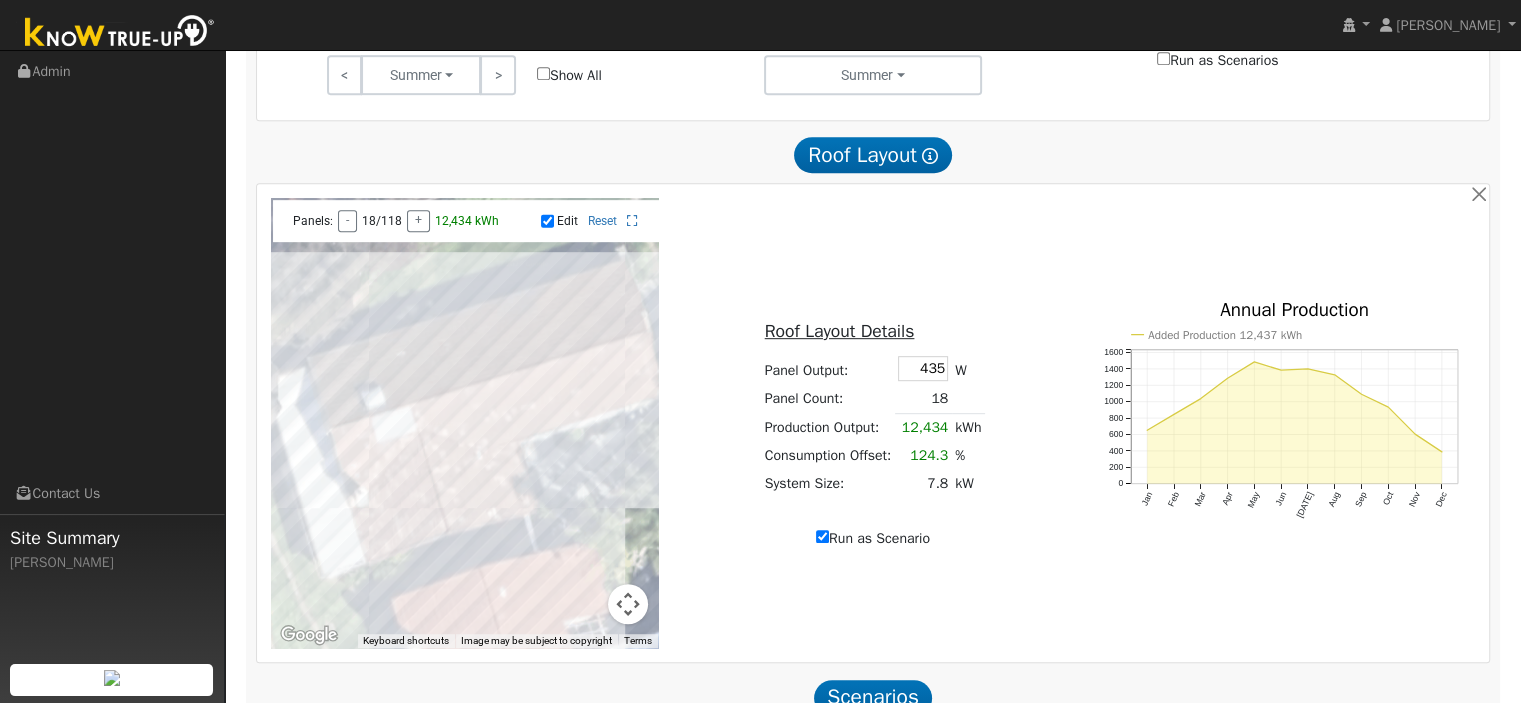click on "Run as Scenario" at bounding box center (822, 536) 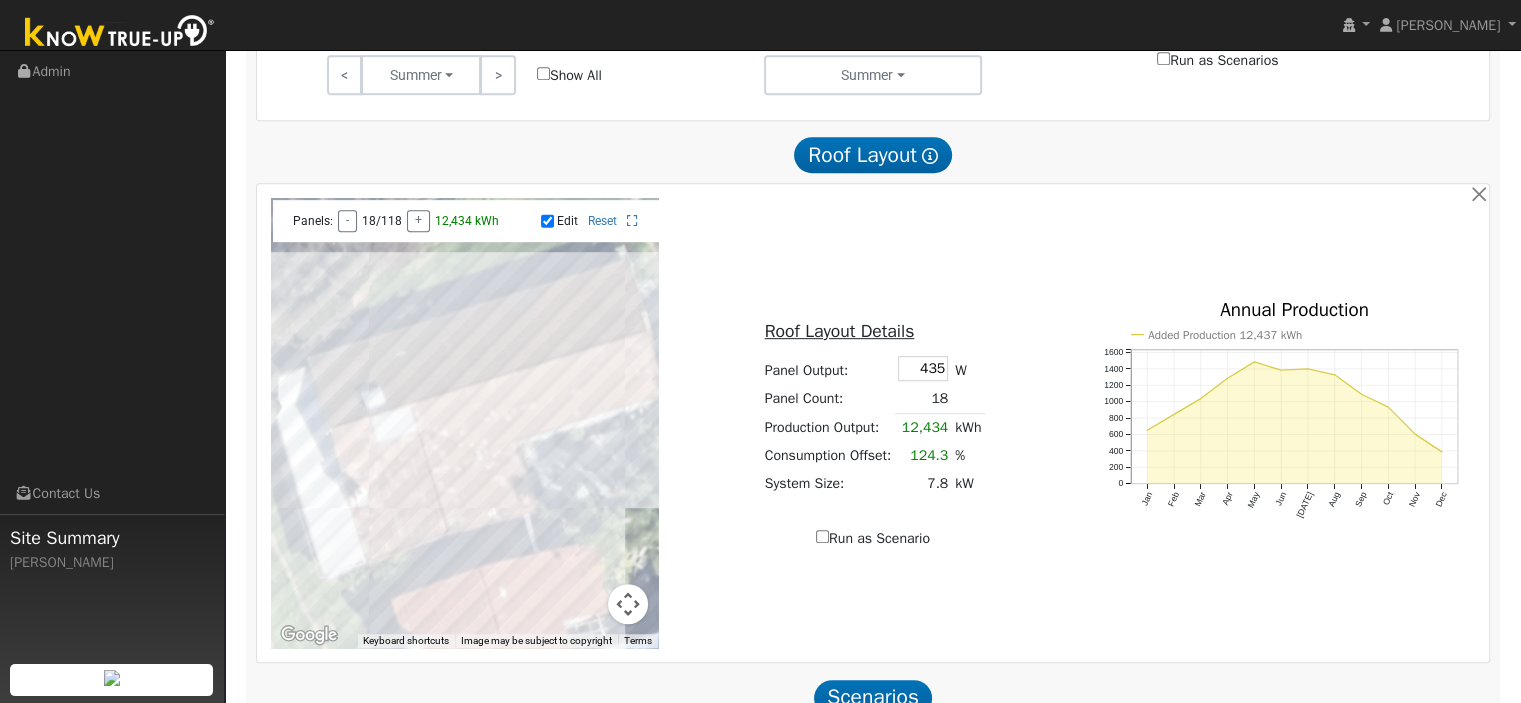 type on "10000" 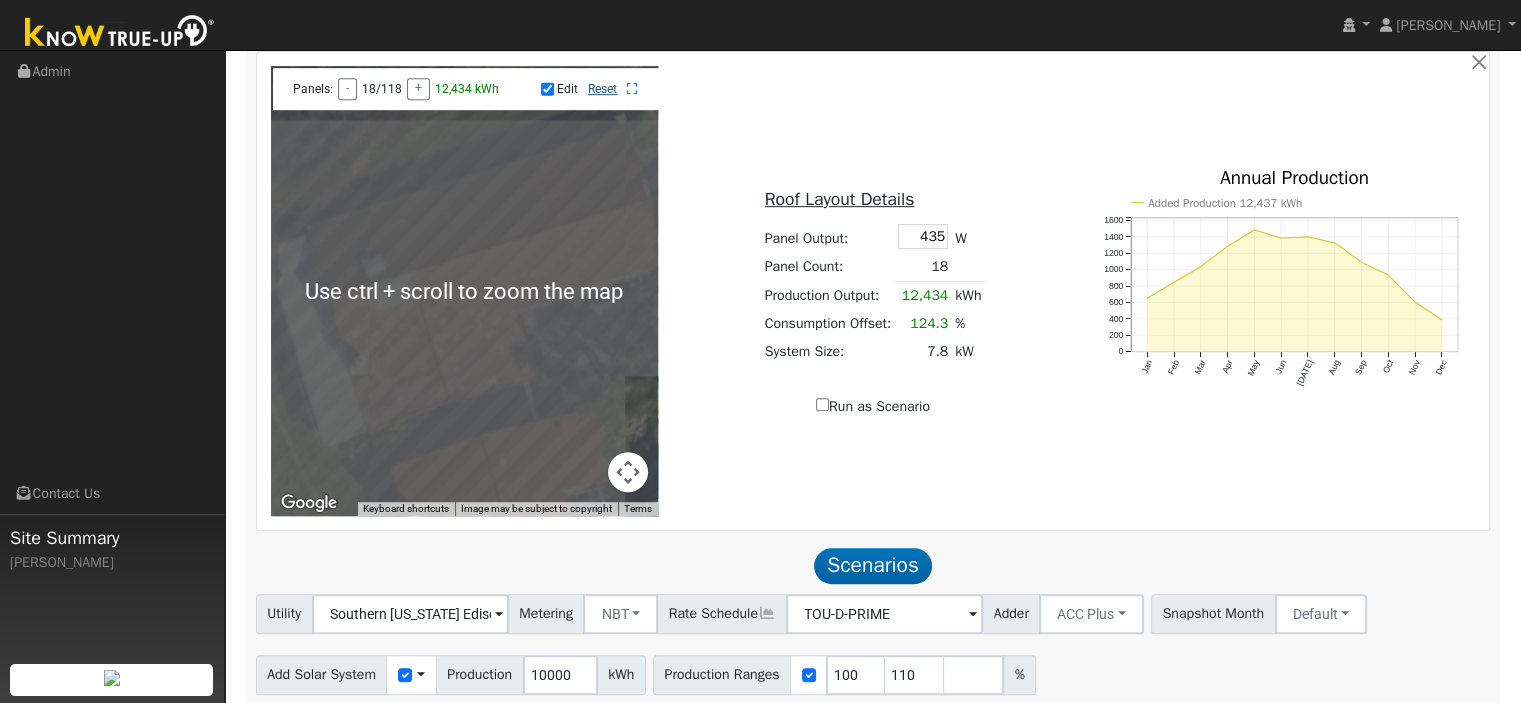 scroll, scrollTop: 1000, scrollLeft: 0, axis: vertical 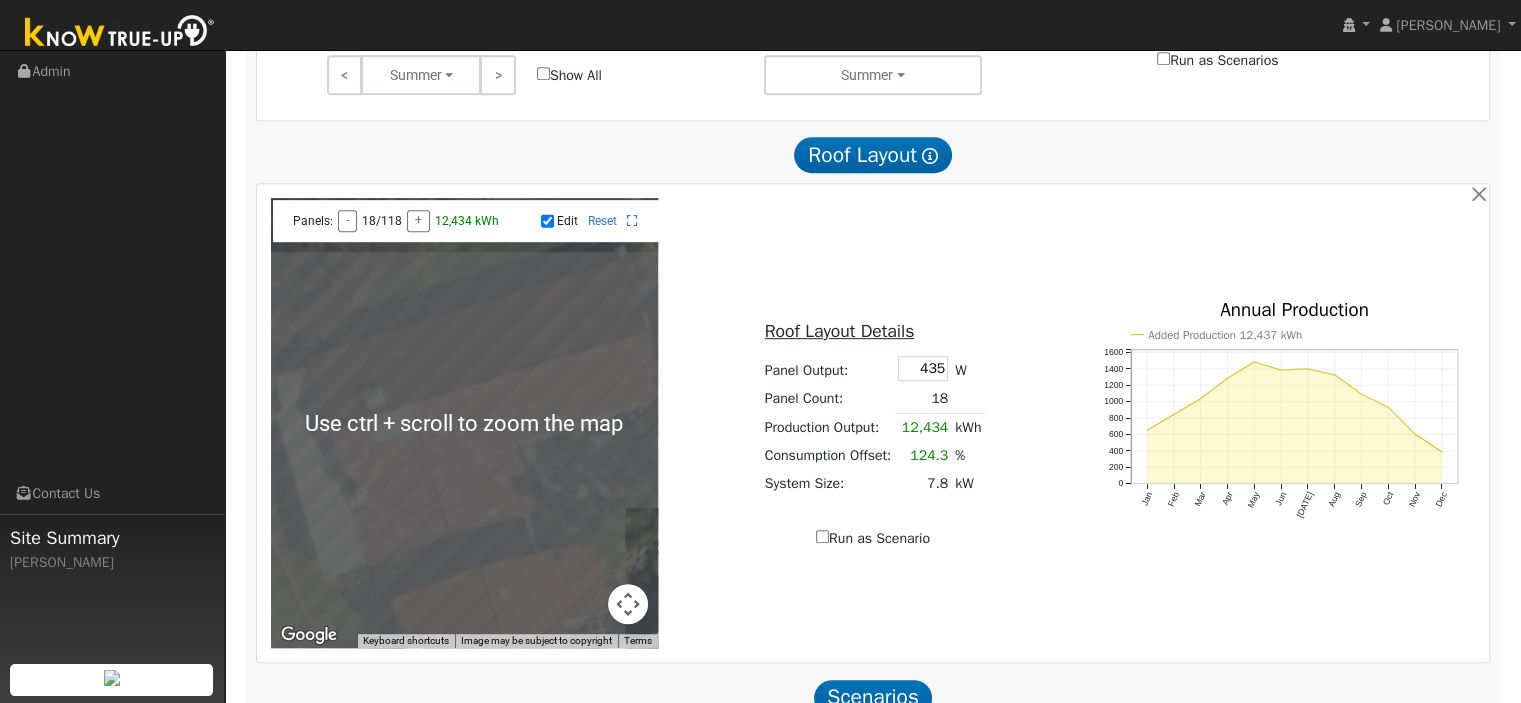 click on "Edit" at bounding box center (547, 221) 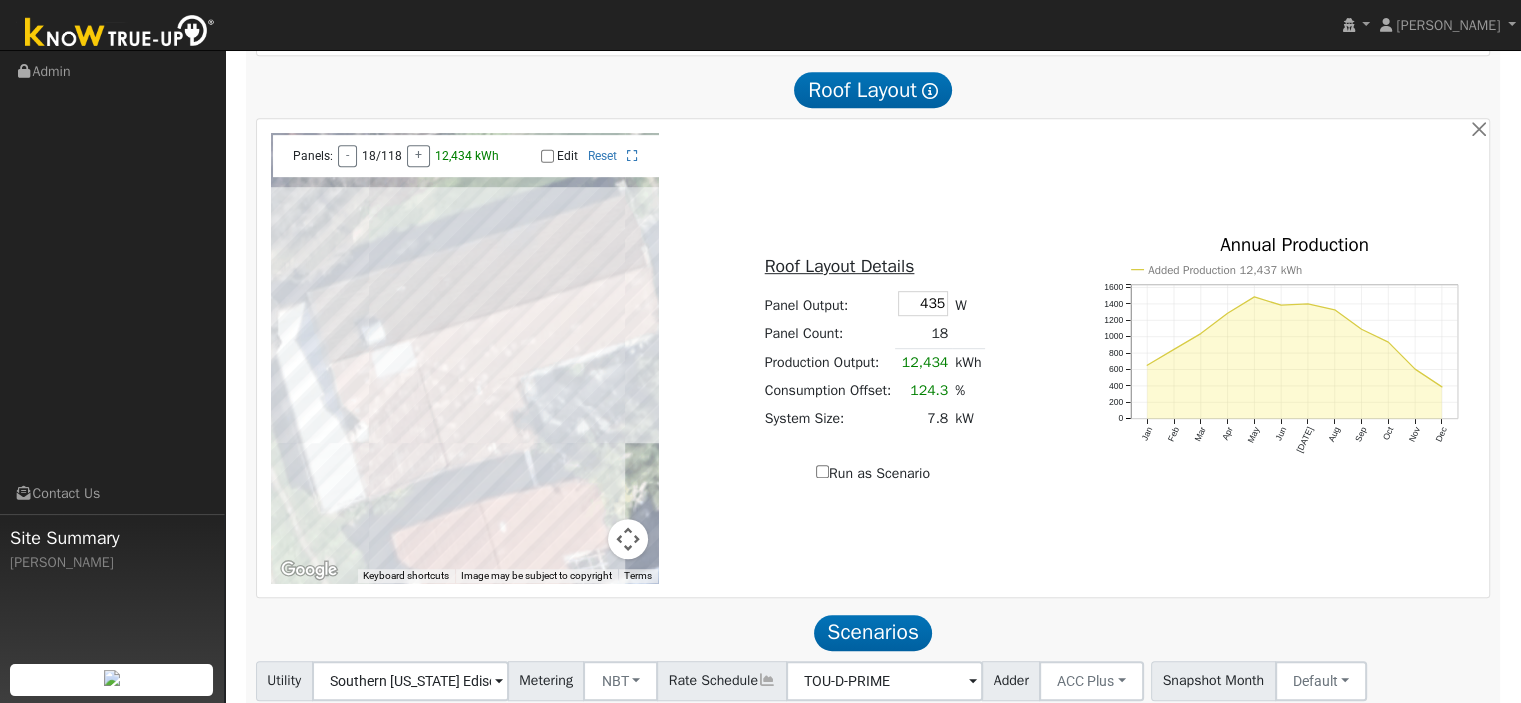 scroll, scrollTop: 1200, scrollLeft: 0, axis: vertical 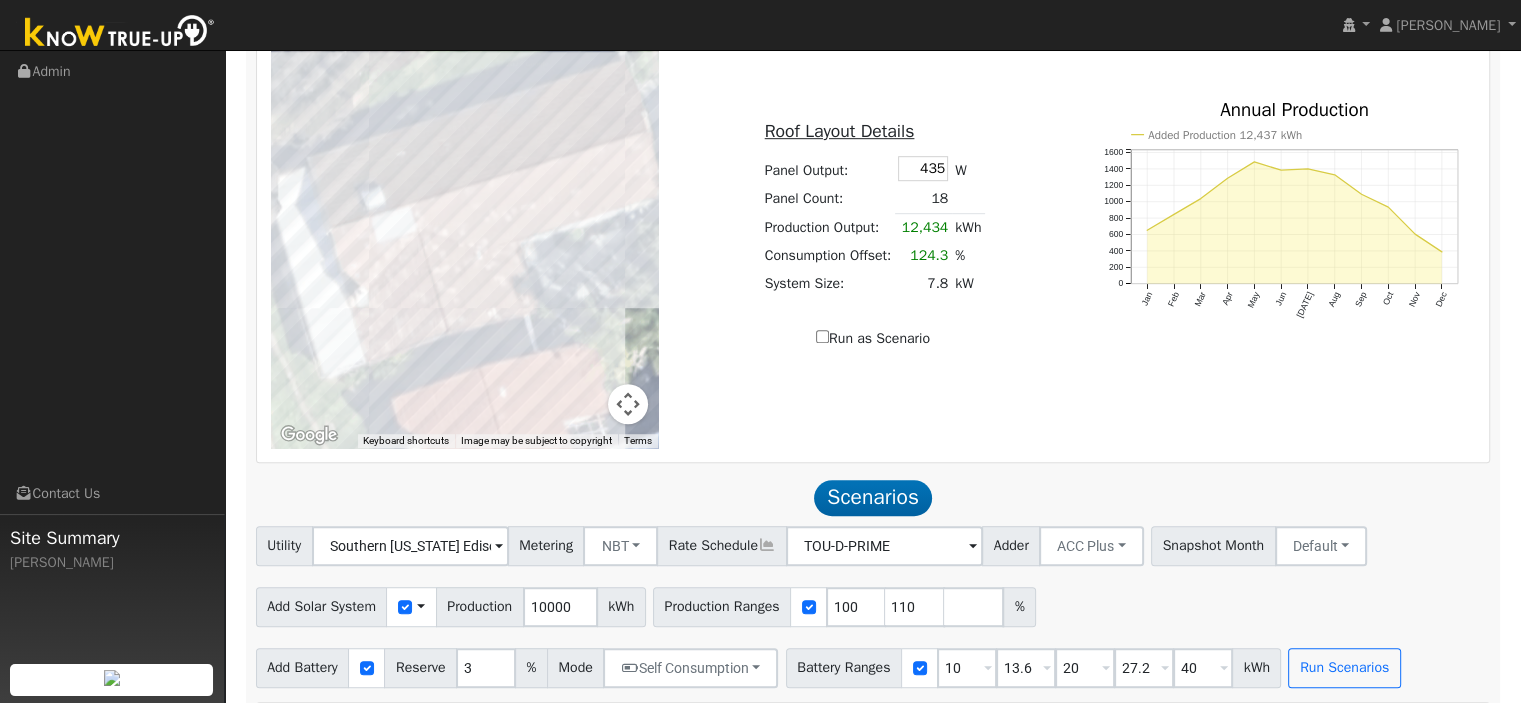 click on "Run as Scenario" at bounding box center (873, 338) 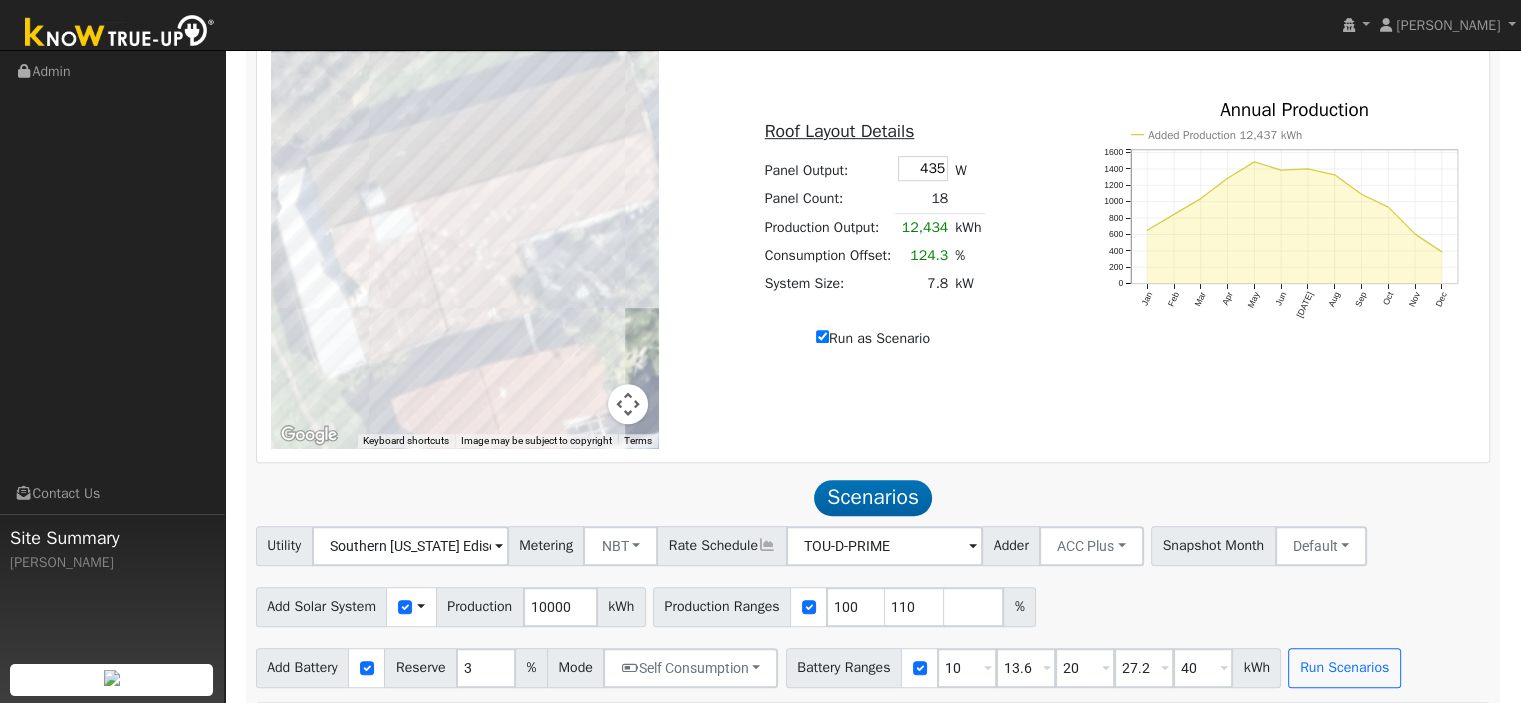 type on "12434" 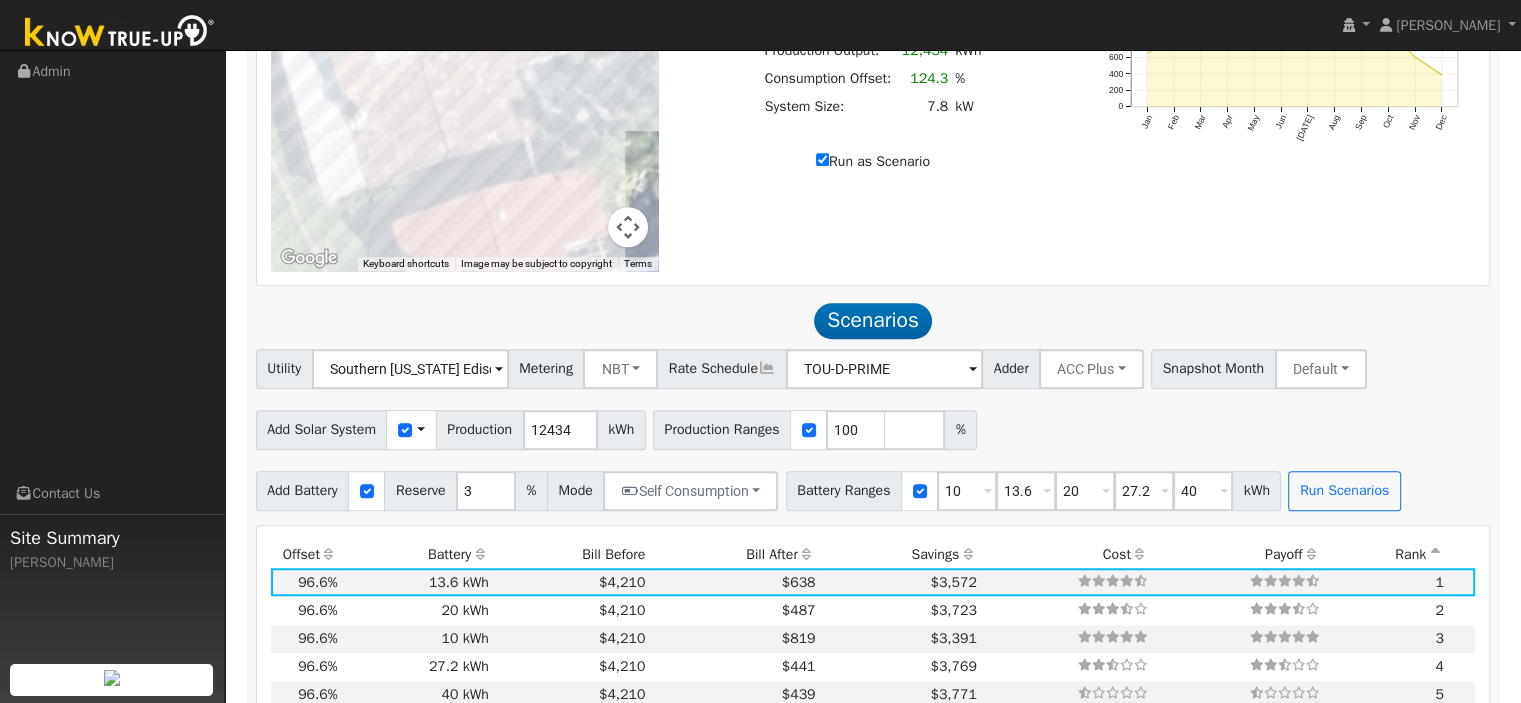 scroll, scrollTop: 1400, scrollLeft: 0, axis: vertical 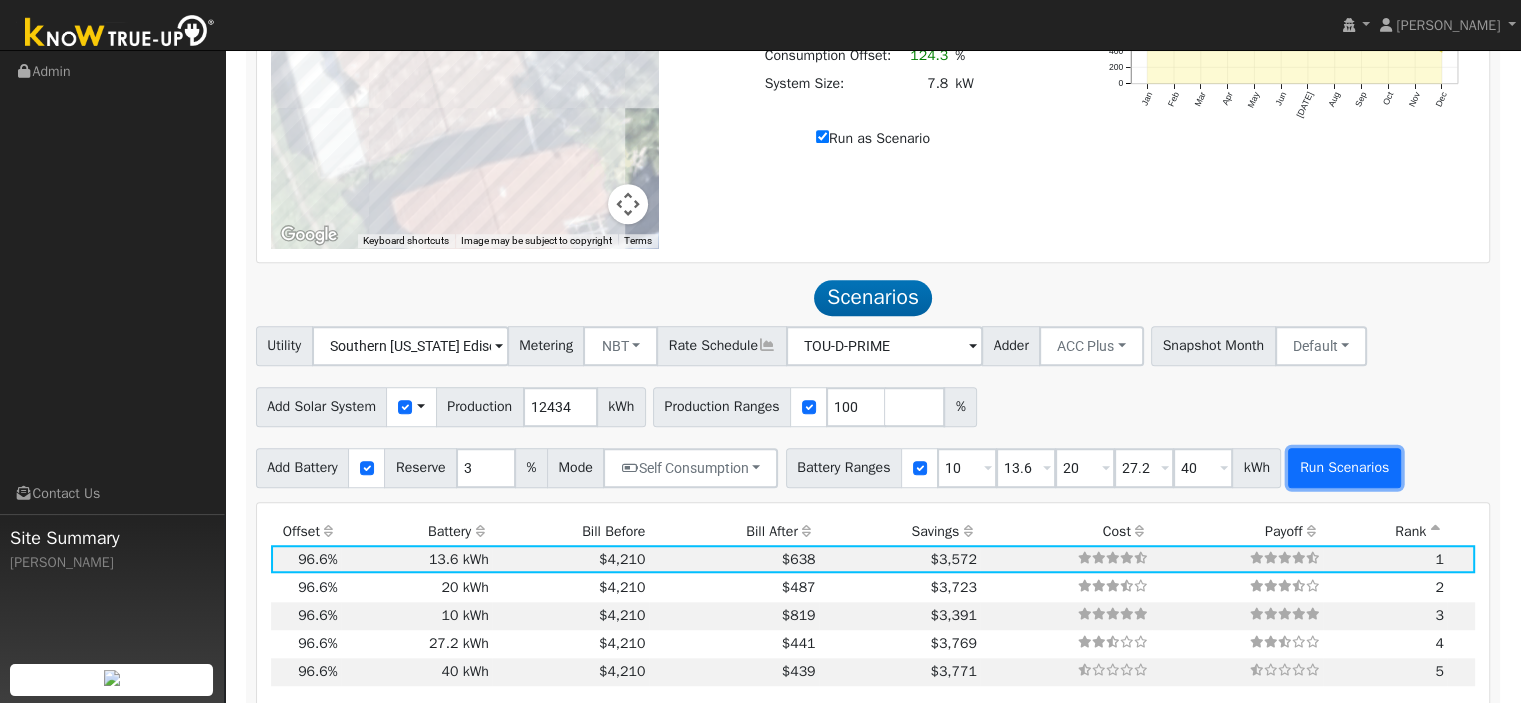 click on "Run Scenarios" at bounding box center [1344, 468] 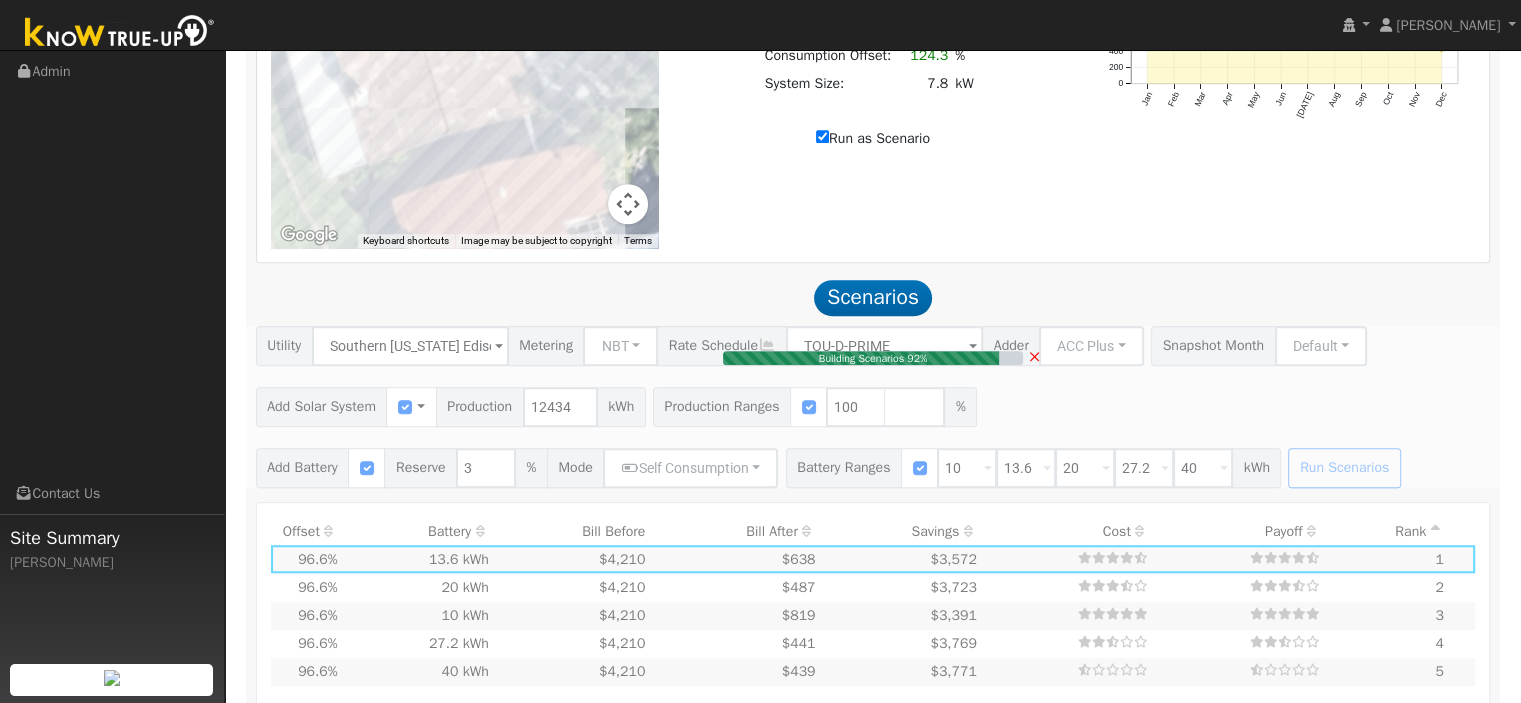 type on "7.8" 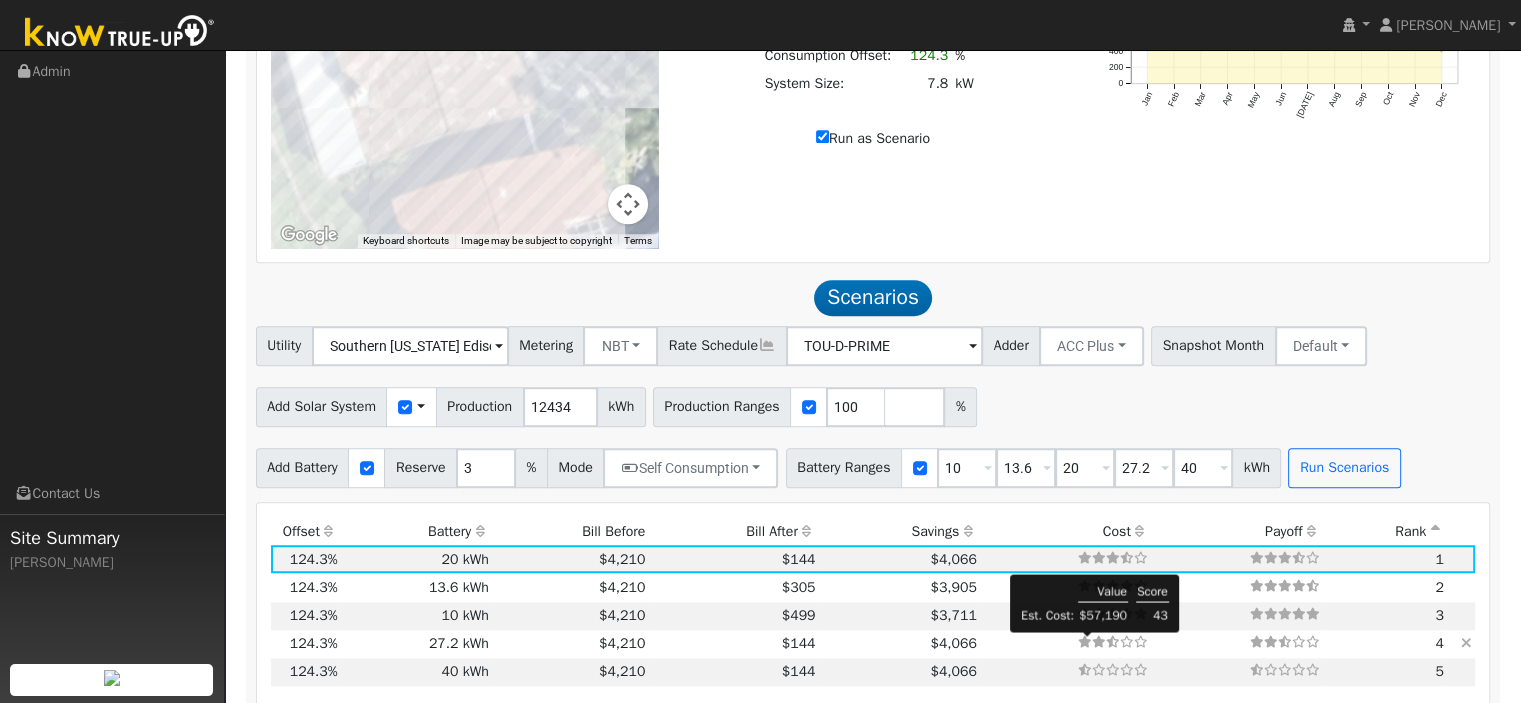 scroll, scrollTop: 1623, scrollLeft: 0, axis: vertical 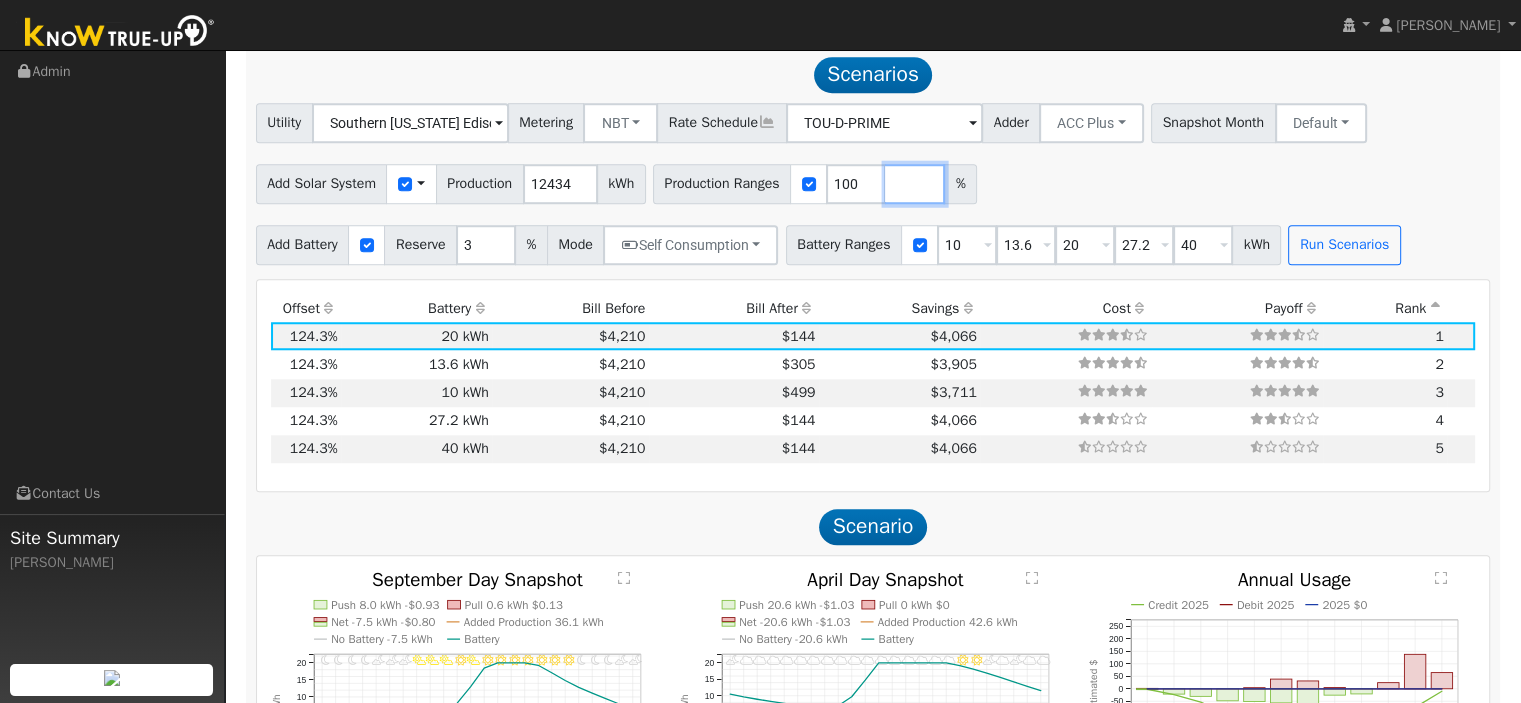 click at bounding box center [915, 184] 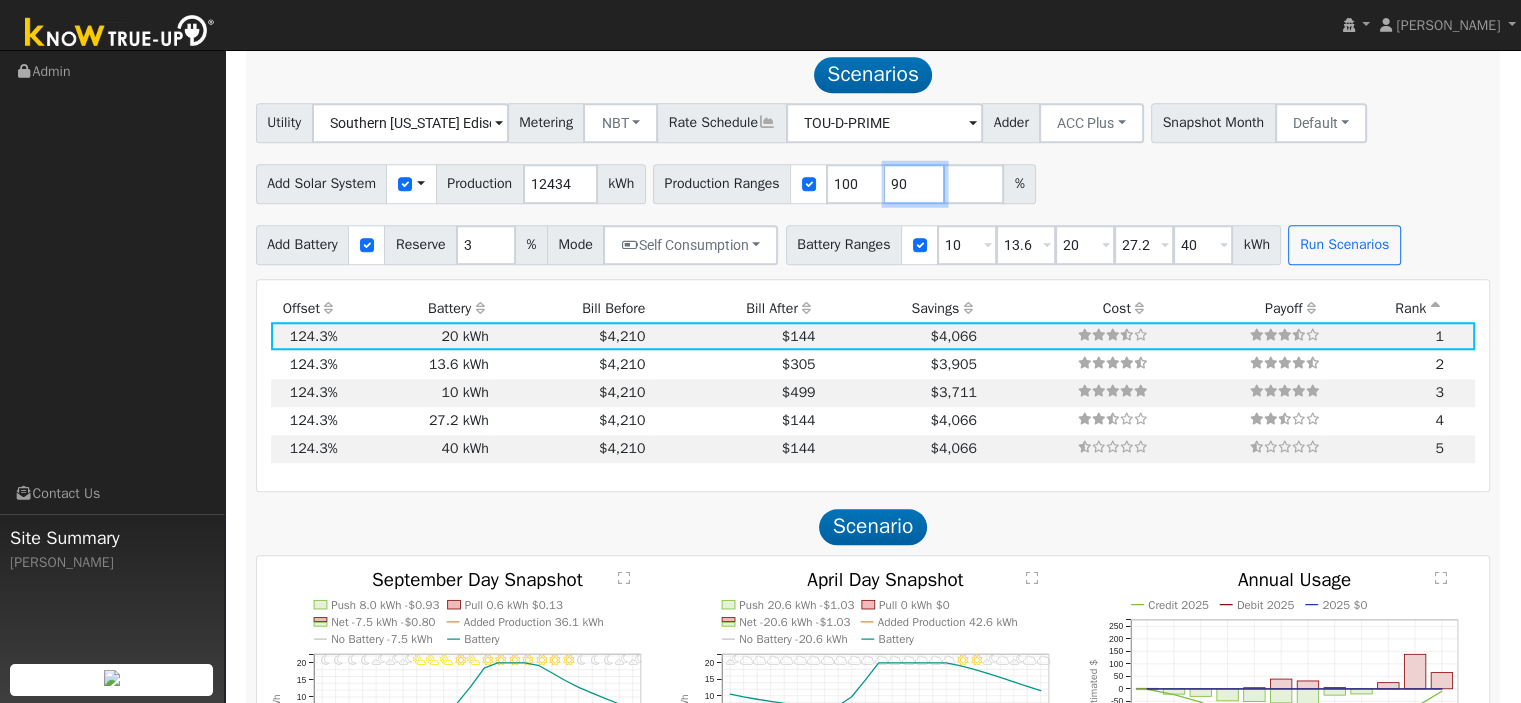type on "90" 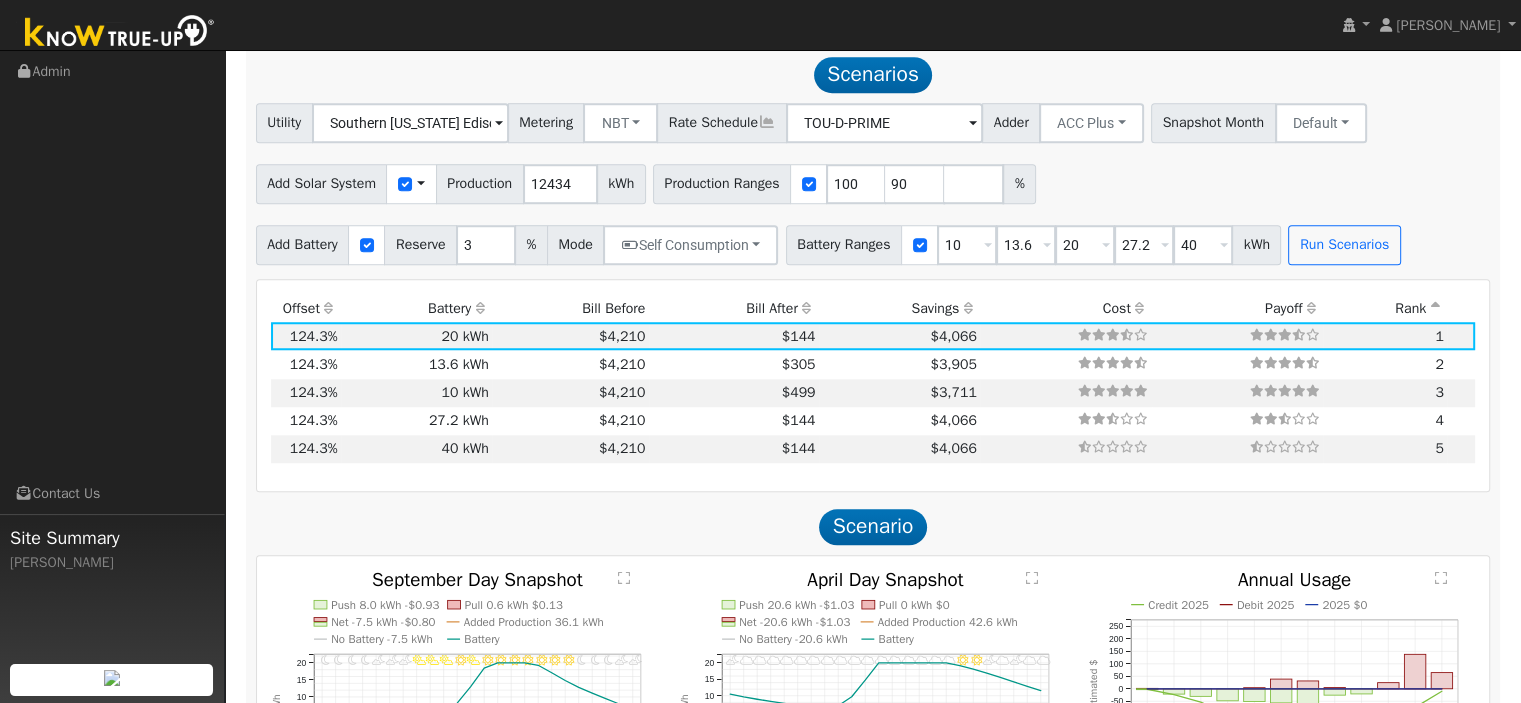 type on "90" 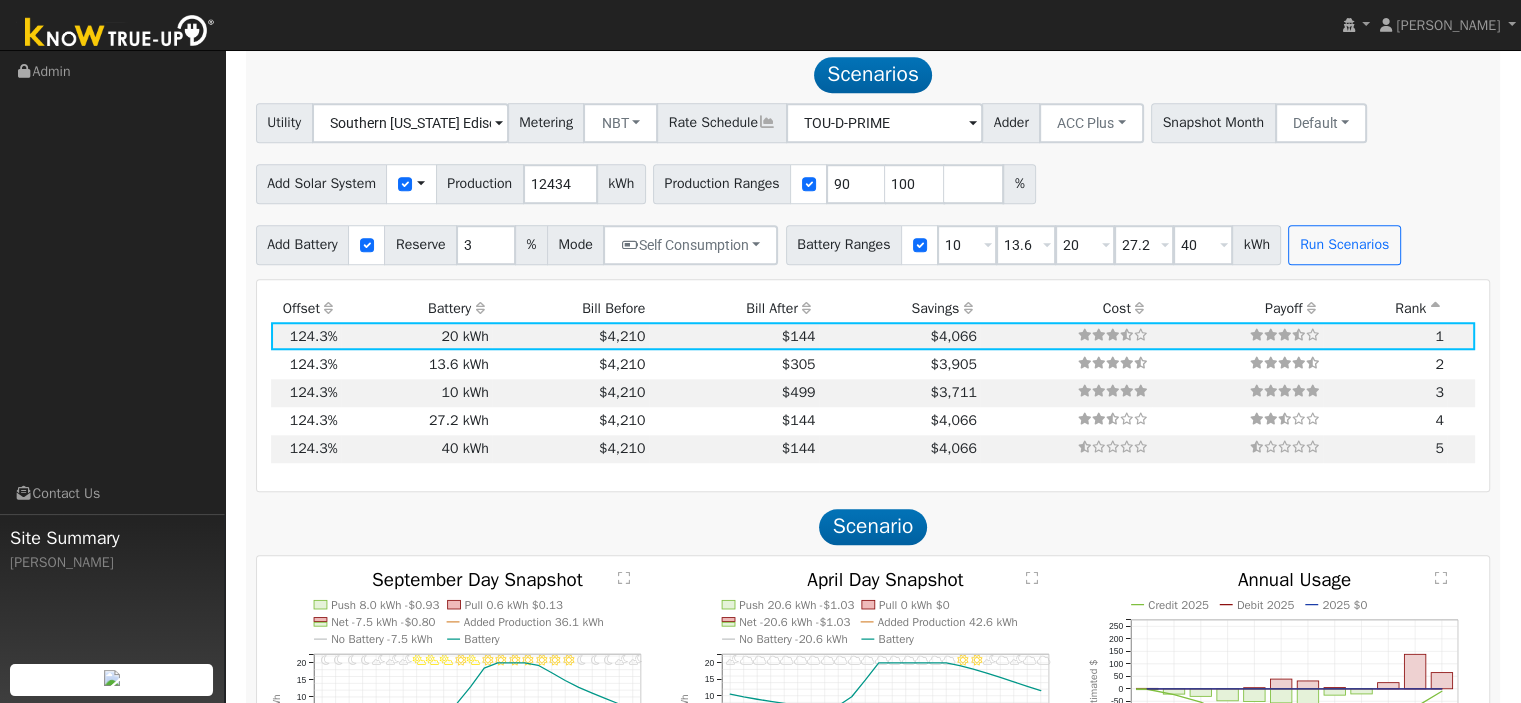 click on "Add Solar System Use CSV Data Production 12434 kWh Production Ranges 90 100 %" at bounding box center (873, 180) 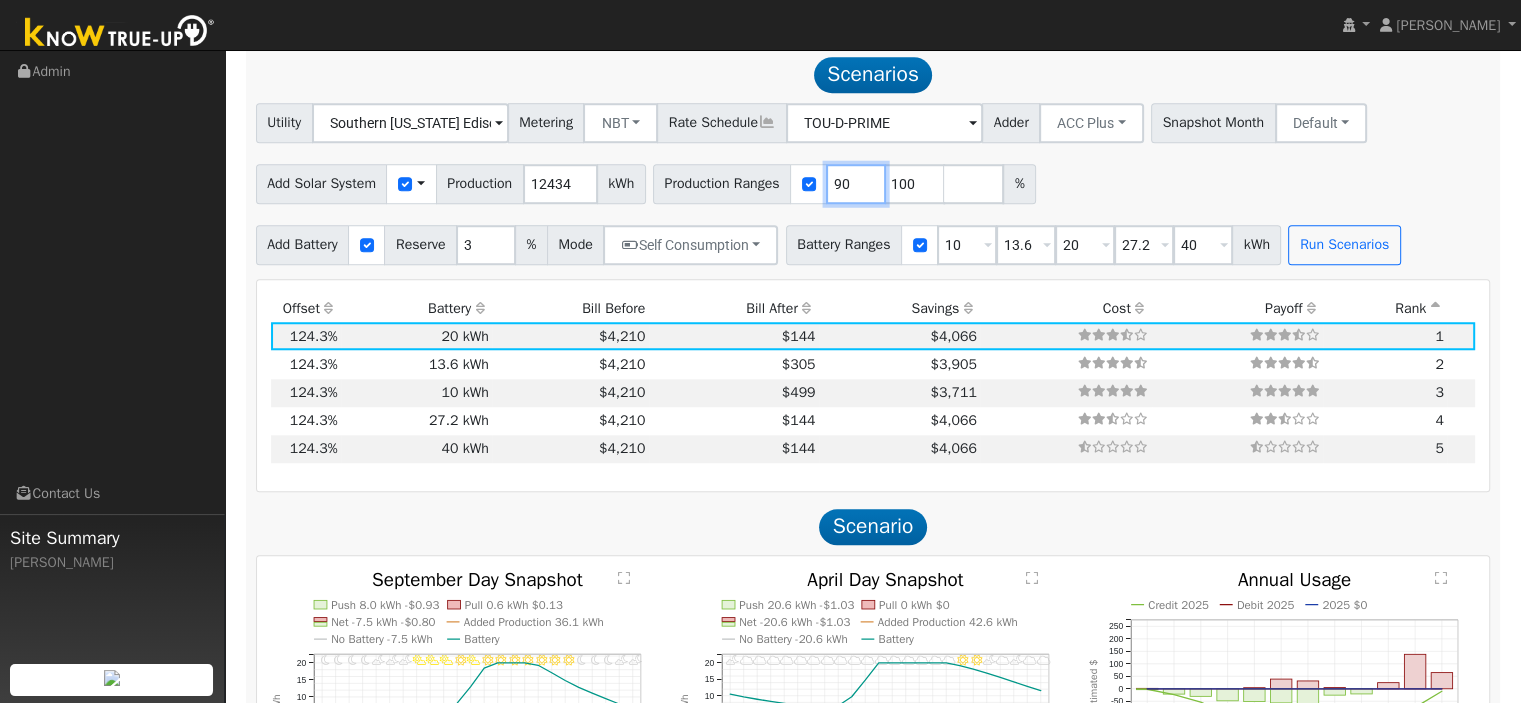 drag, startPoint x: 854, startPoint y: 189, endPoint x: 812, endPoint y: 191, distance: 42.047592 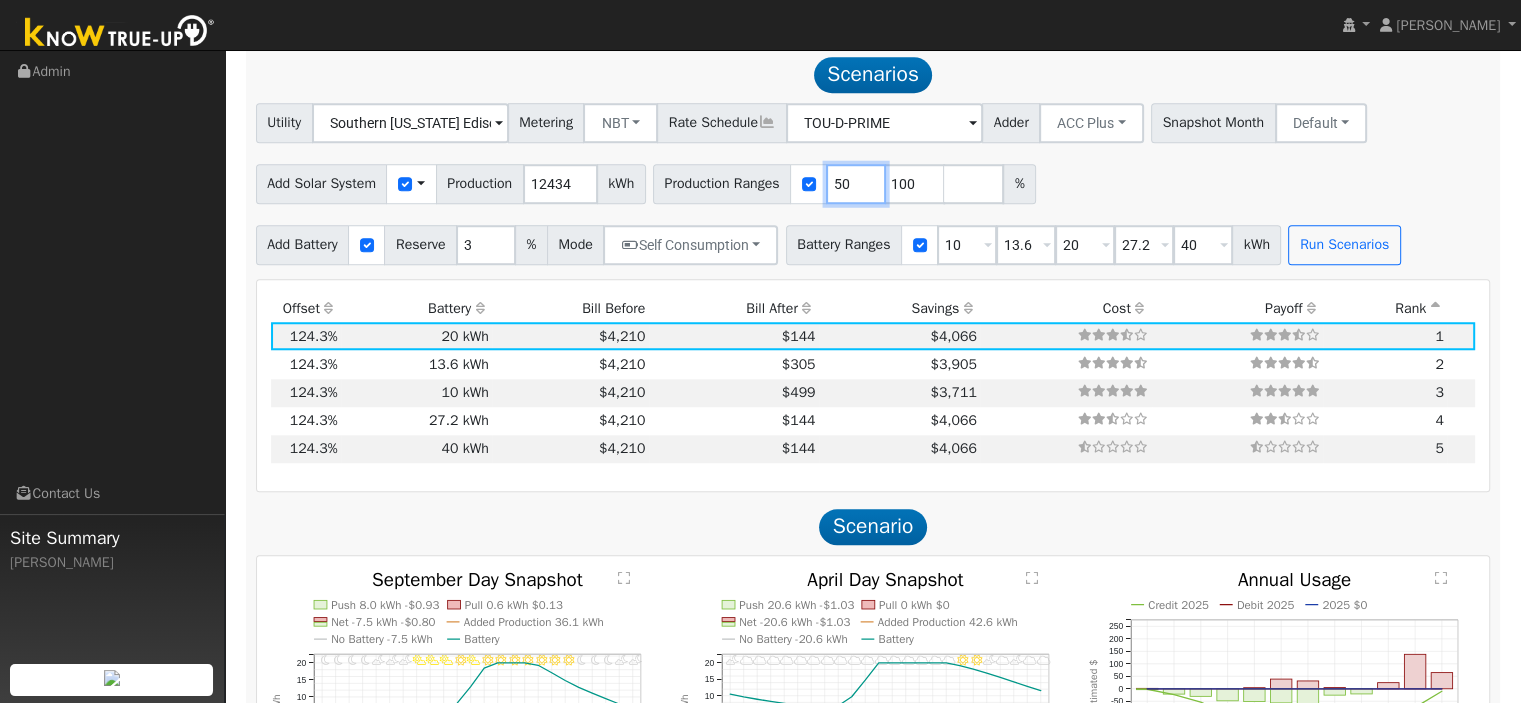type on "50" 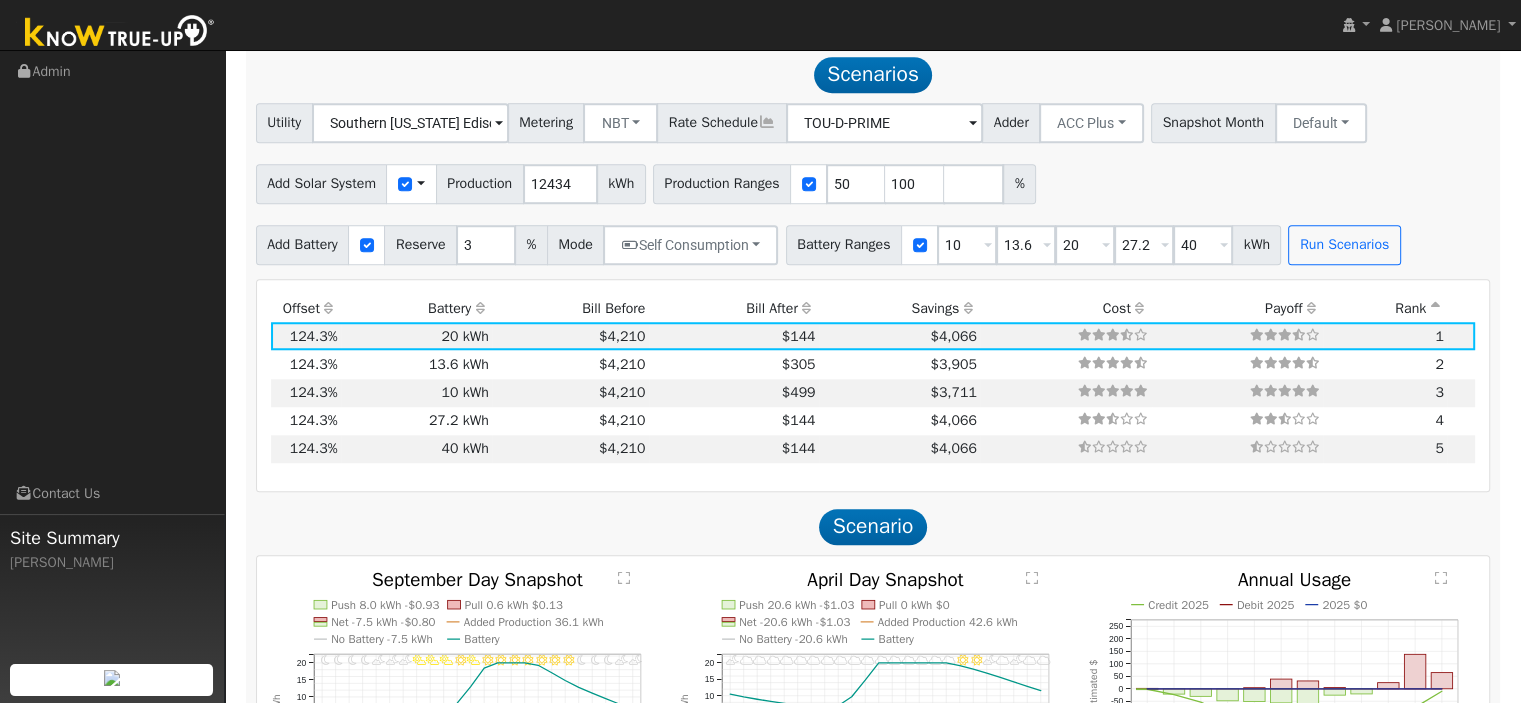 click on "Add Solar System Use CSV Data Production 12434 kWh Production Ranges 50 100 %" at bounding box center [873, 180] 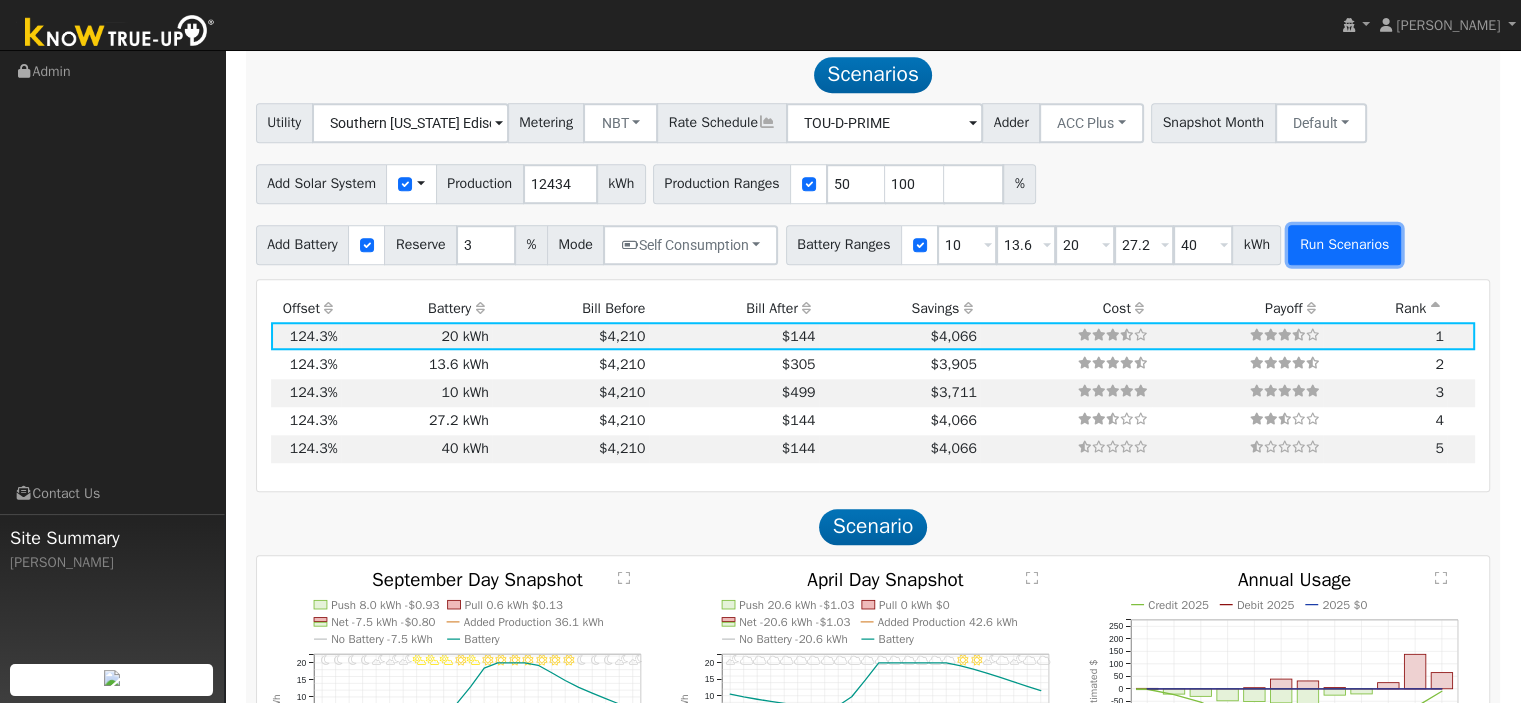 click on "Run Scenarios" at bounding box center [1344, 245] 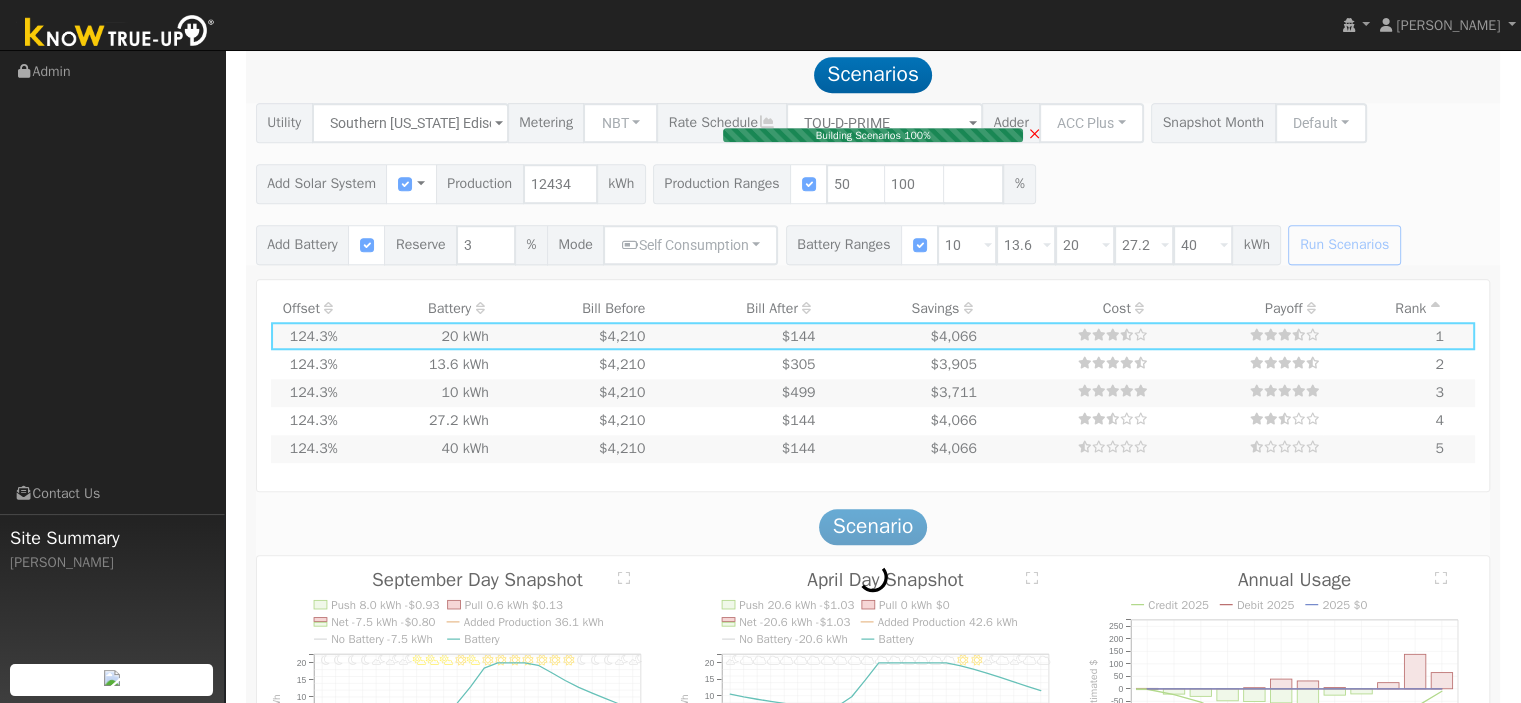 type on "$14,190" 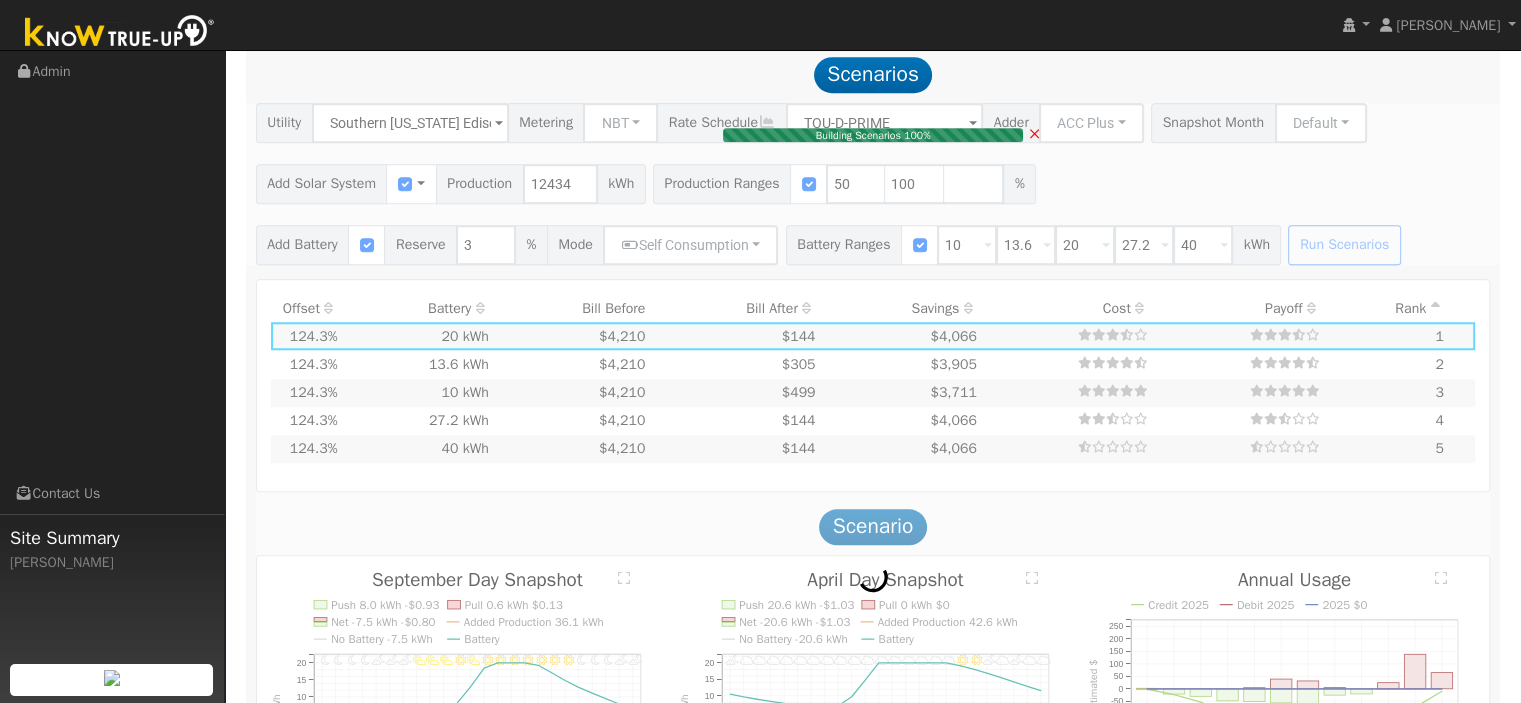 type on "$20,000" 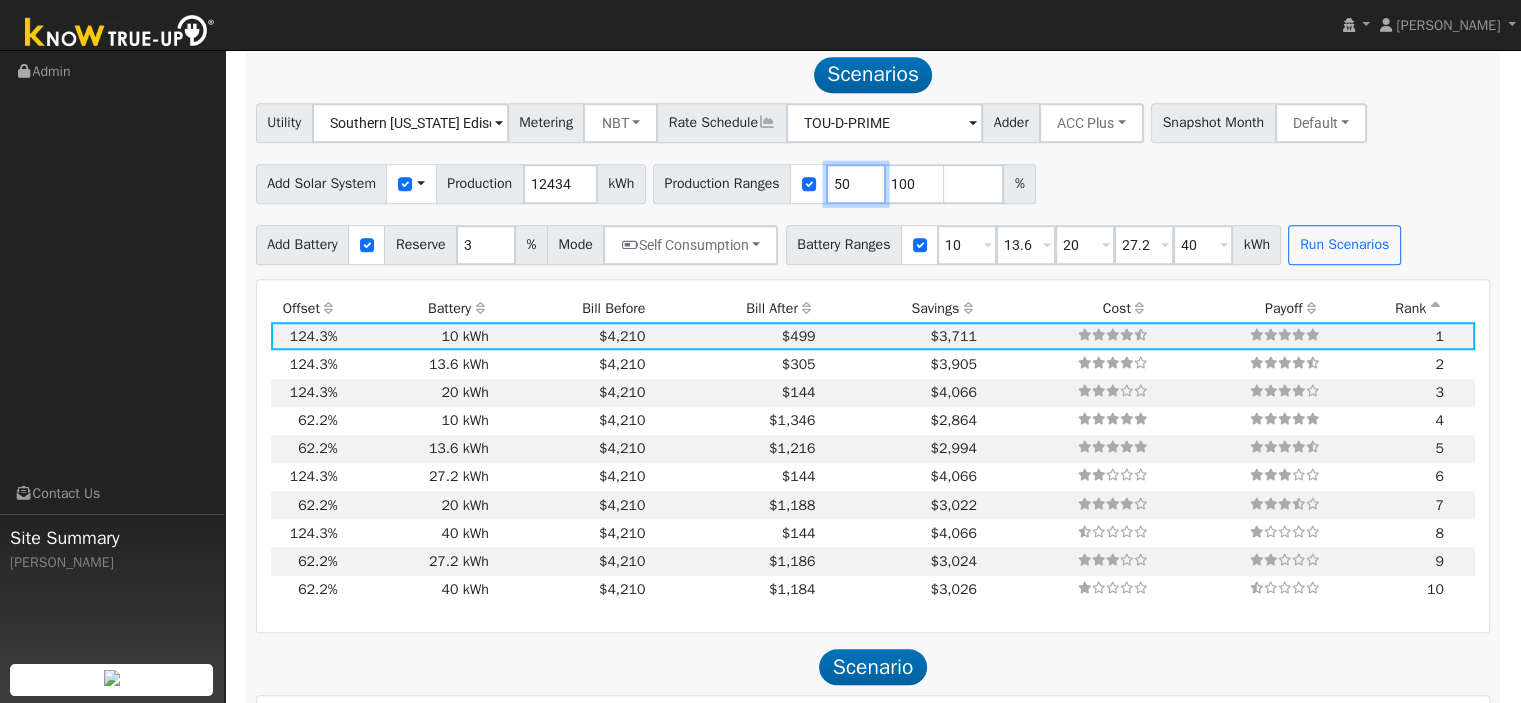 drag, startPoint x: 860, startPoint y: 192, endPoint x: 802, endPoint y: 191, distance: 58.00862 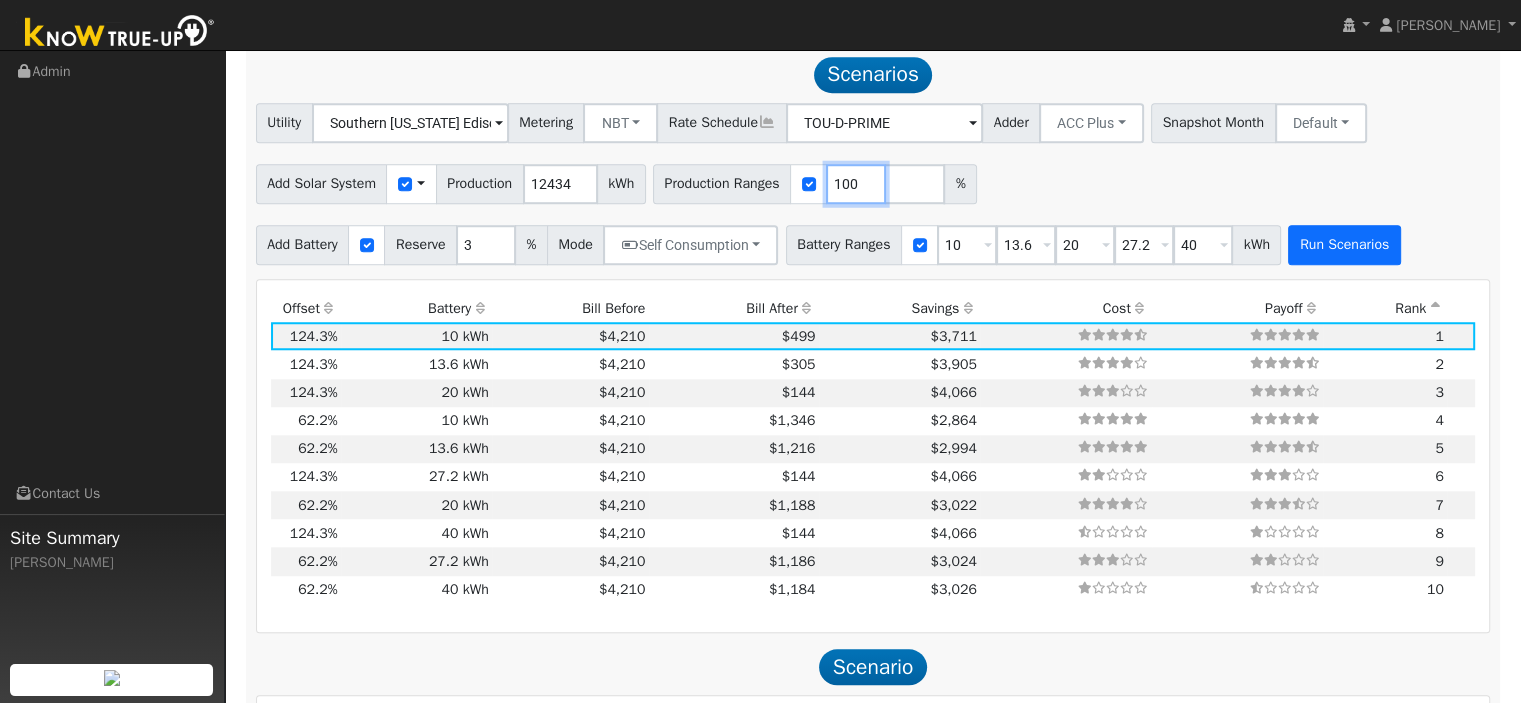 type on "100" 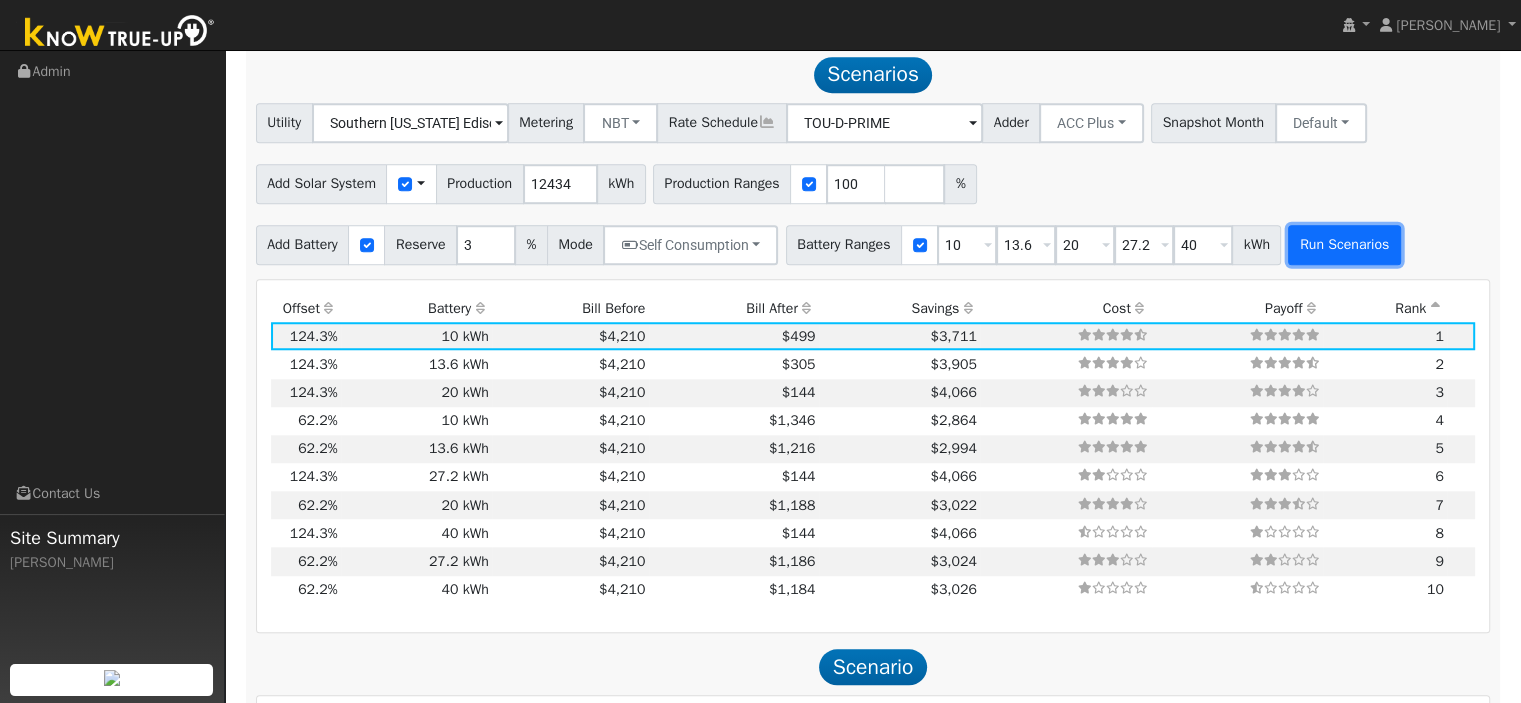 click on "Run Scenarios" at bounding box center (1344, 245) 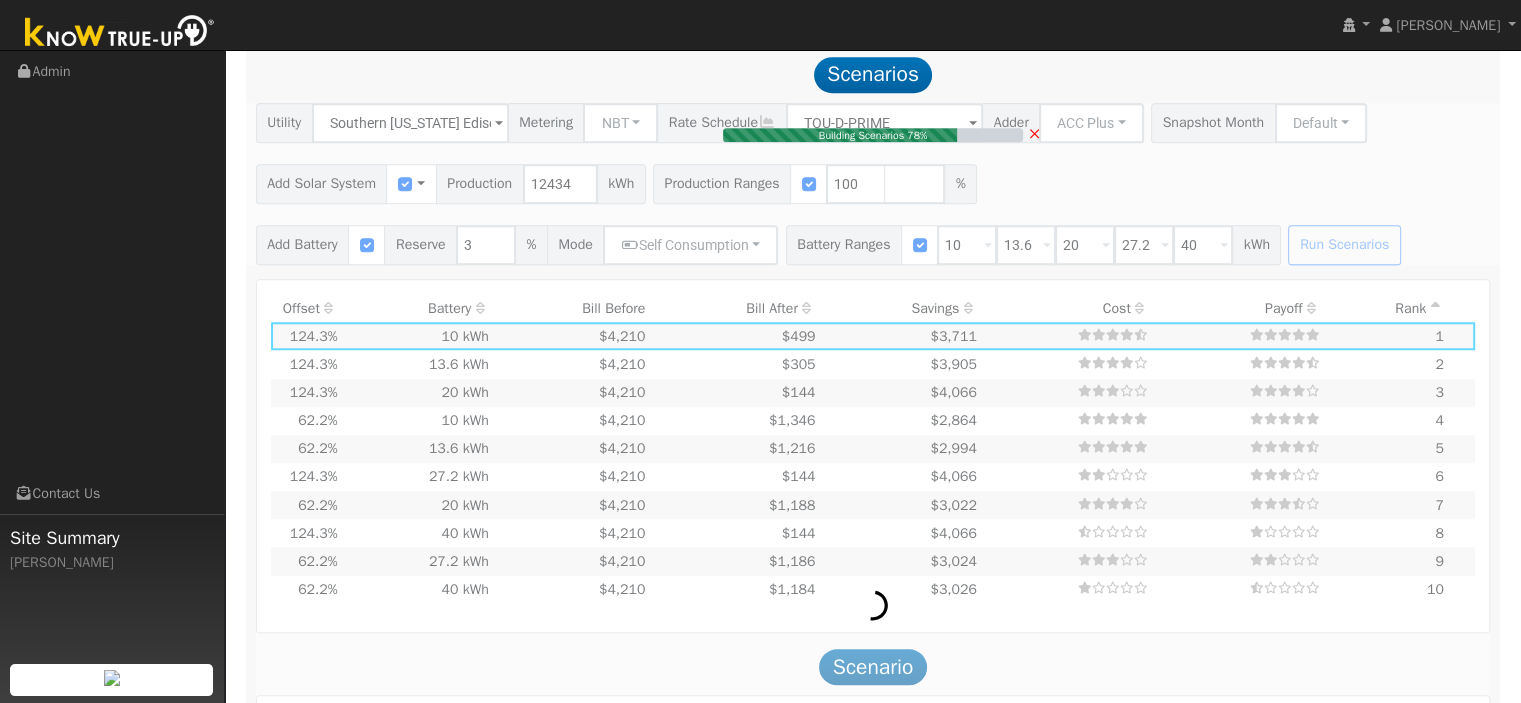 type on "$20,190" 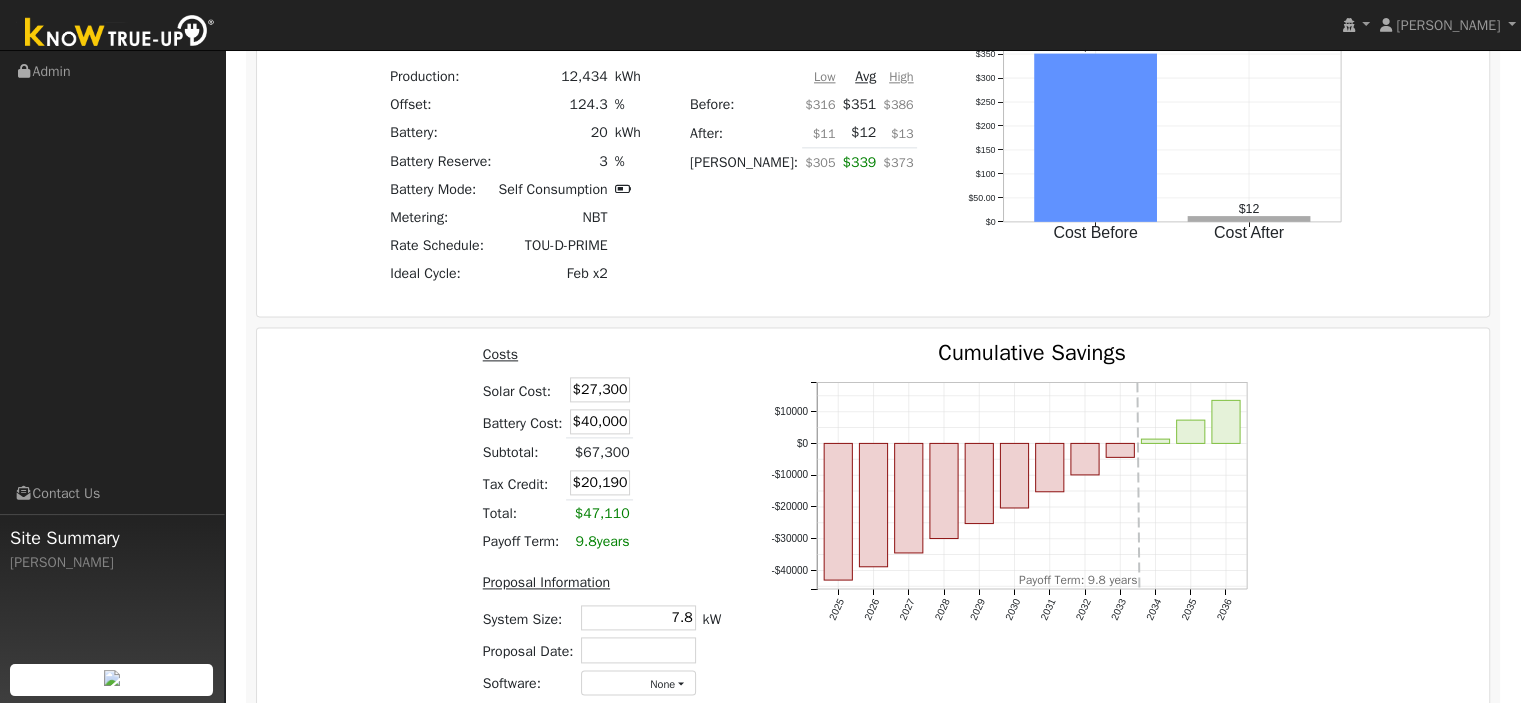 scroll, scrollTop: 2575, scrollLeft: 0, axis: vertical 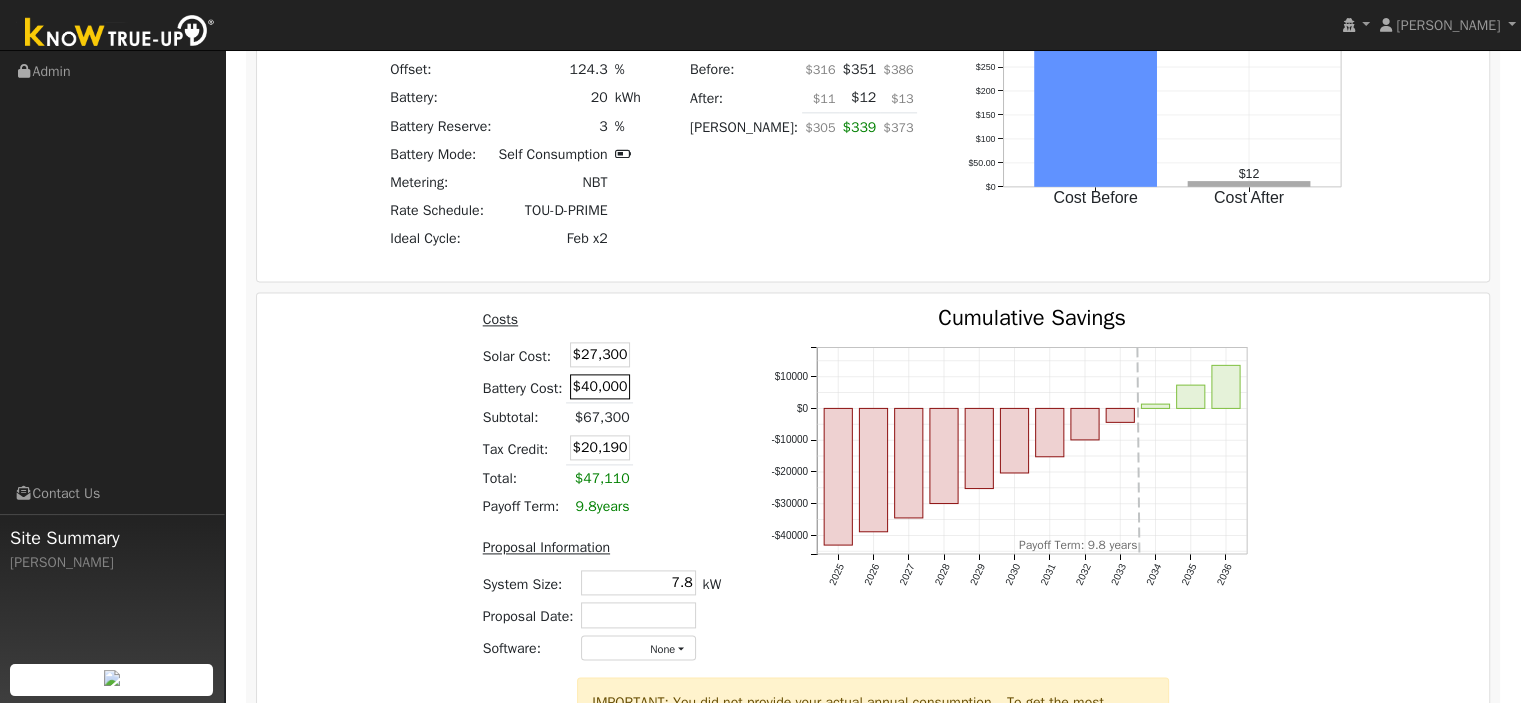 click on "$40,000" at bounding box center (600, 386) 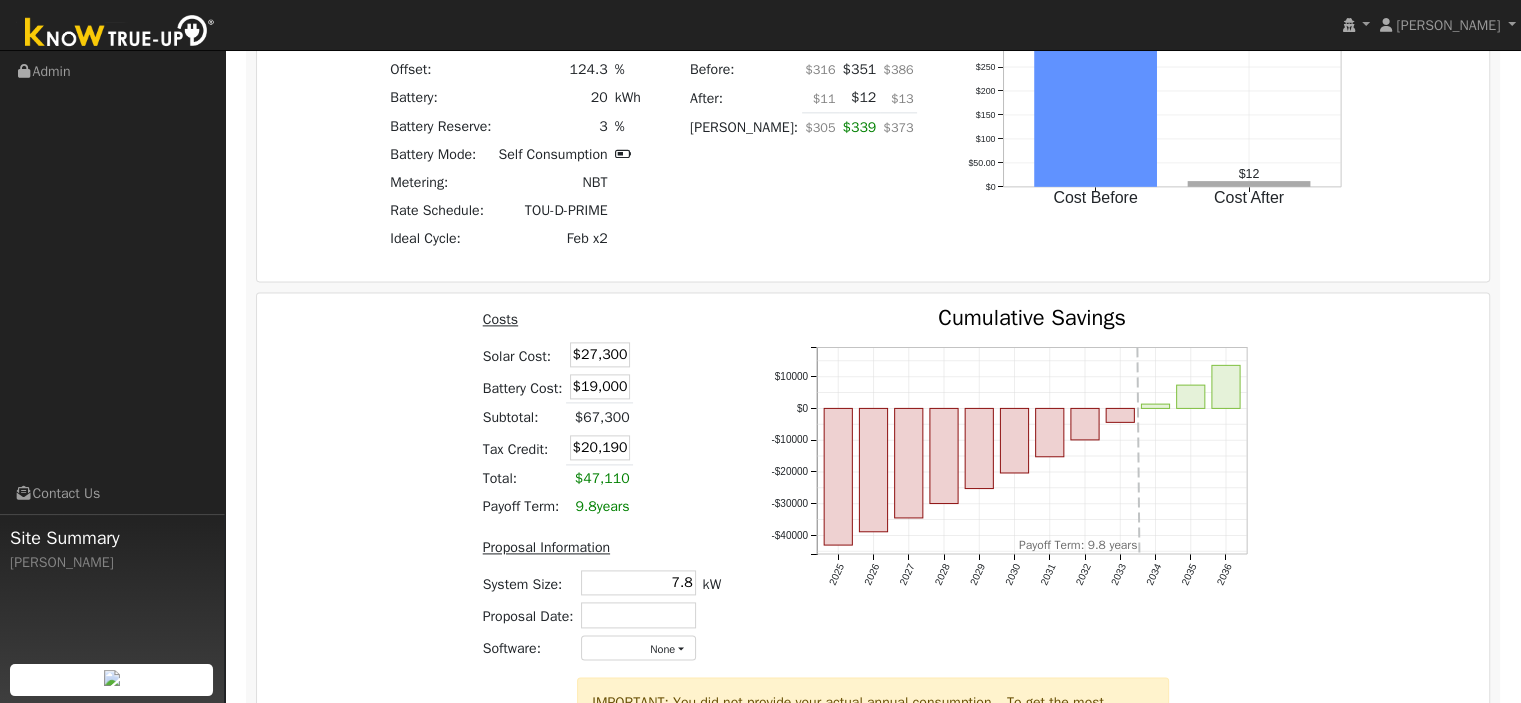 type on "$19,000" 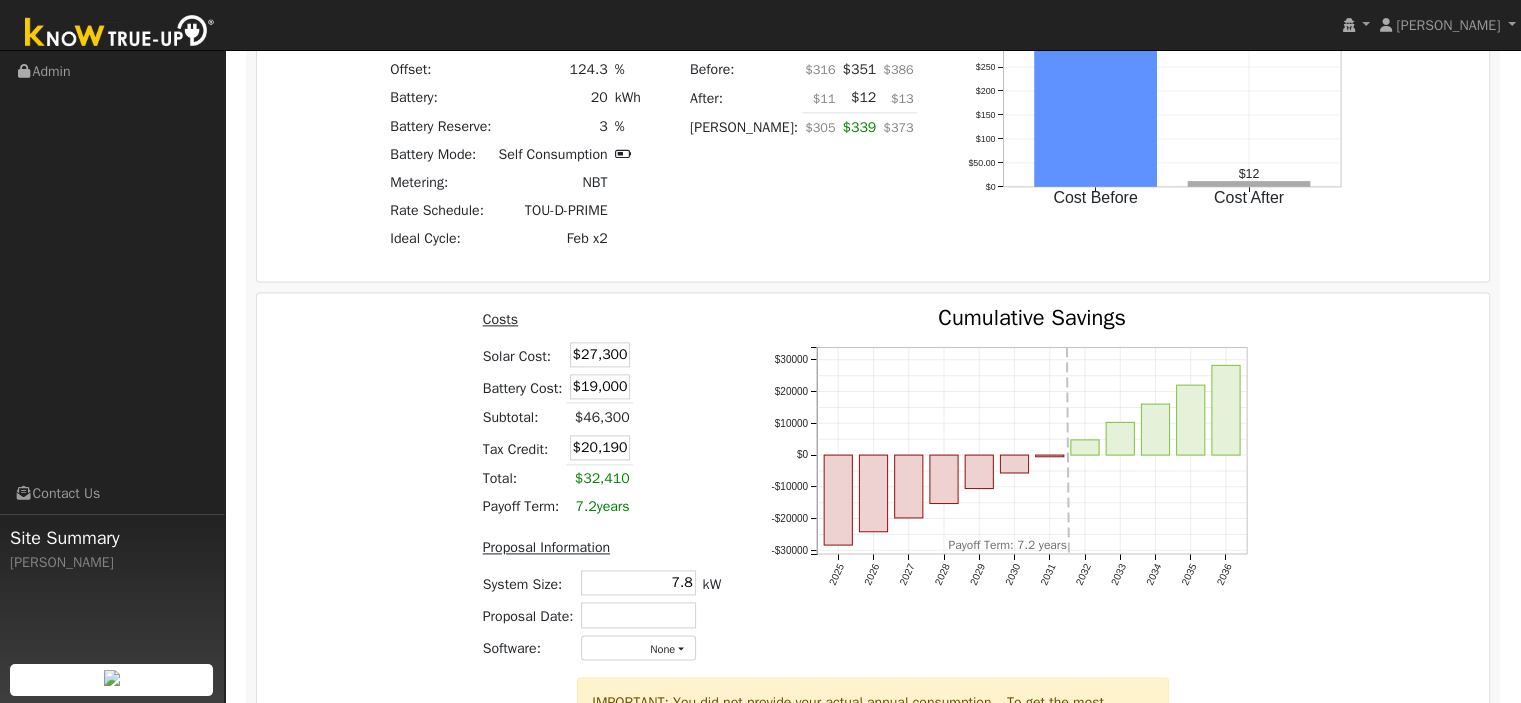 type on "$13,890" 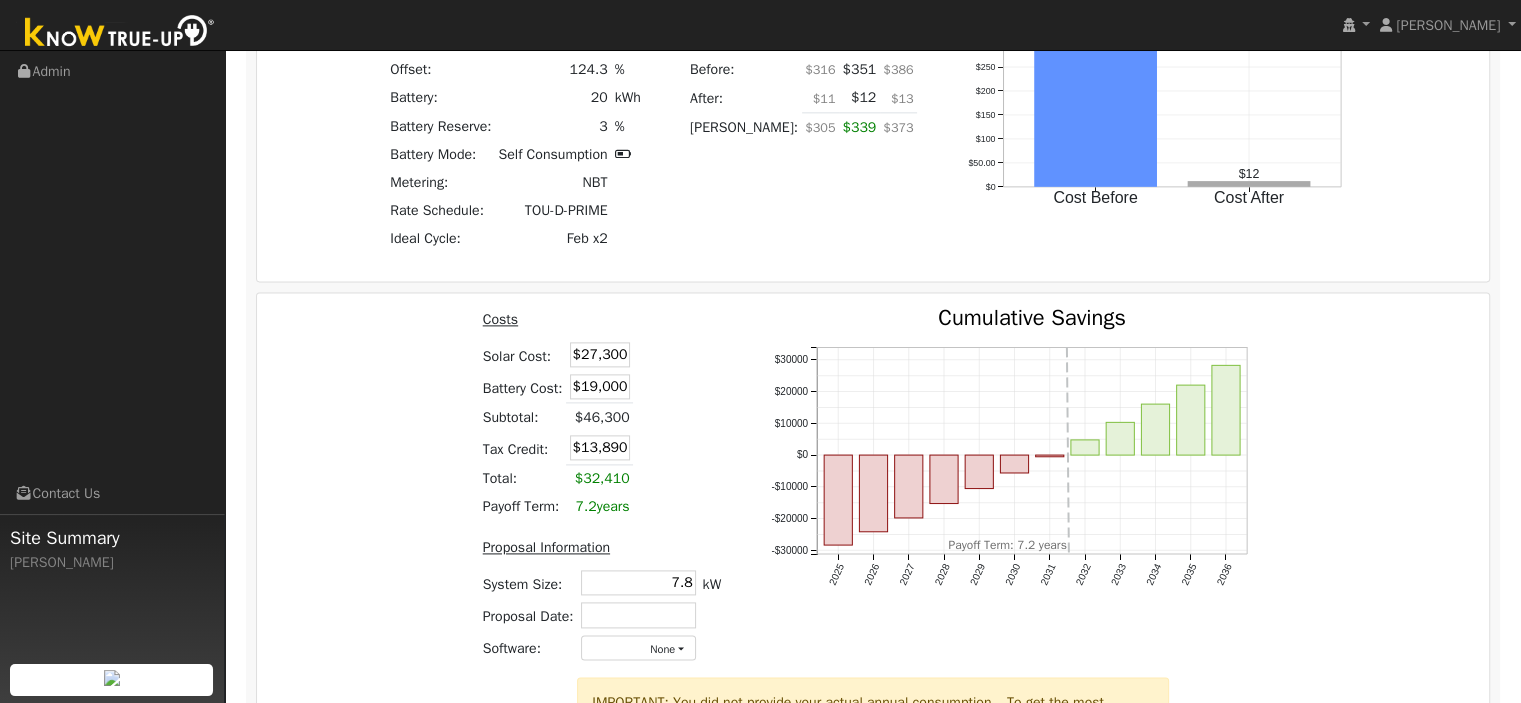click on "Costs  Solar Cost:  $27,300  Battery Cost:  $19,000 Subtotal: $46,300  Tax Credit:  $13,890 Total: $32,410 Payoff Term: 7.2  years" at bounding box center [601, 414] 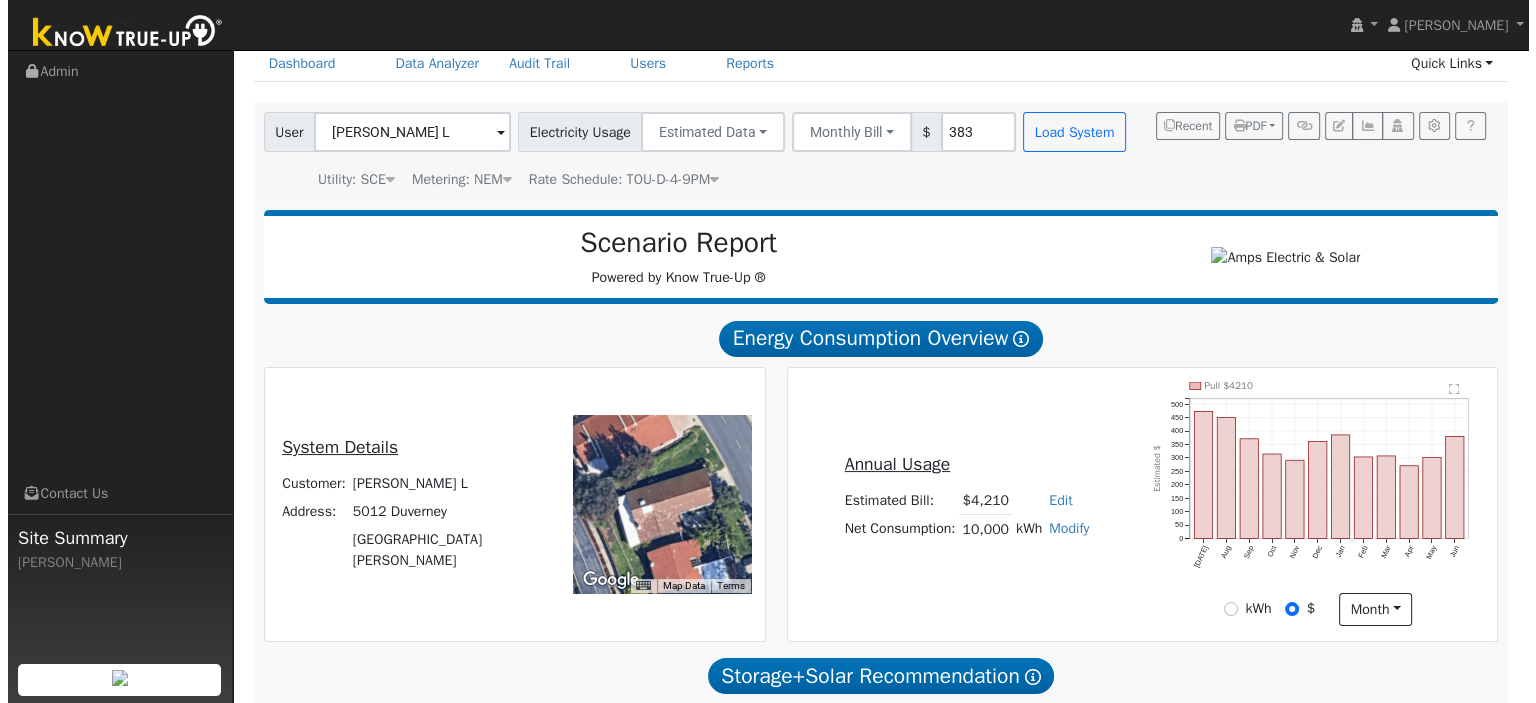 scroll, scrollTop: 0, scrollLeft: 0, axis: both 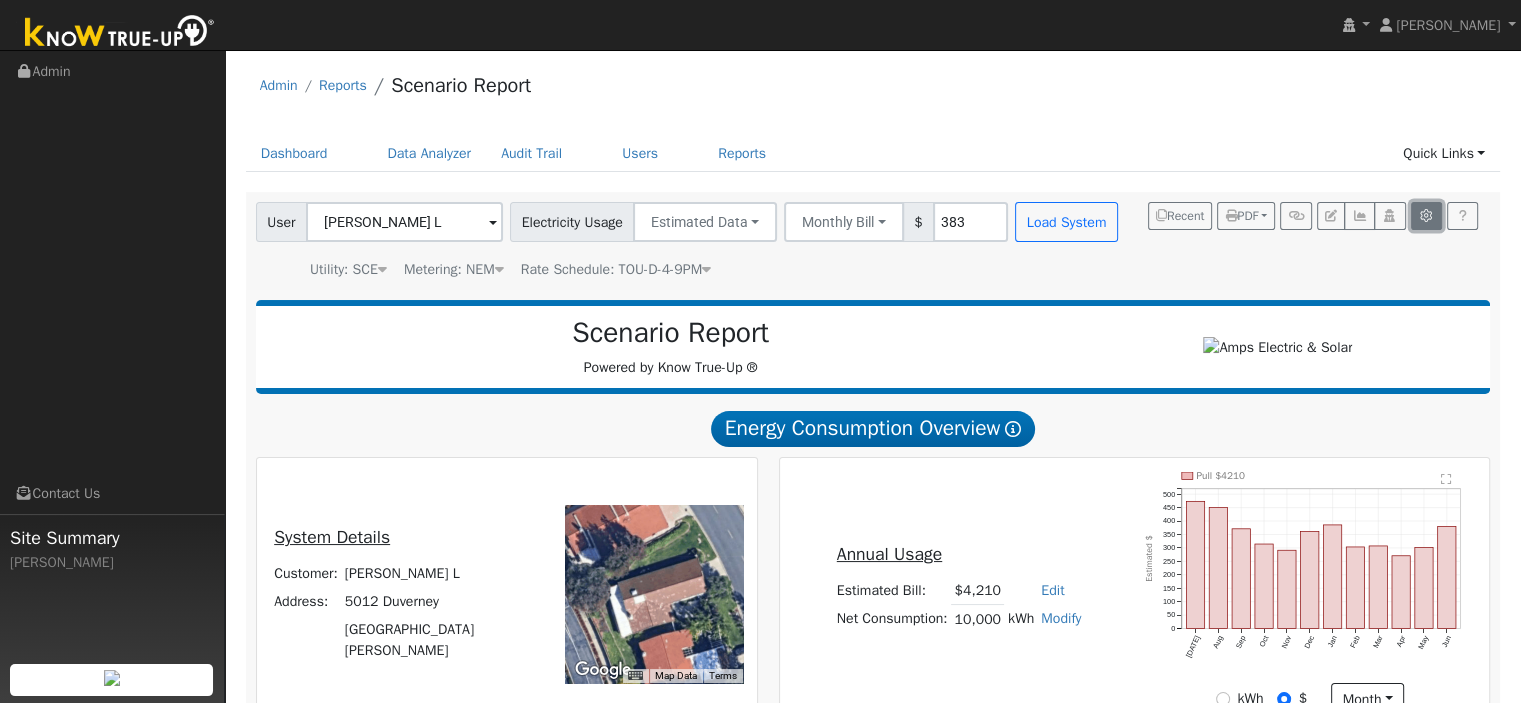 click at bounding box center [1426, 216] 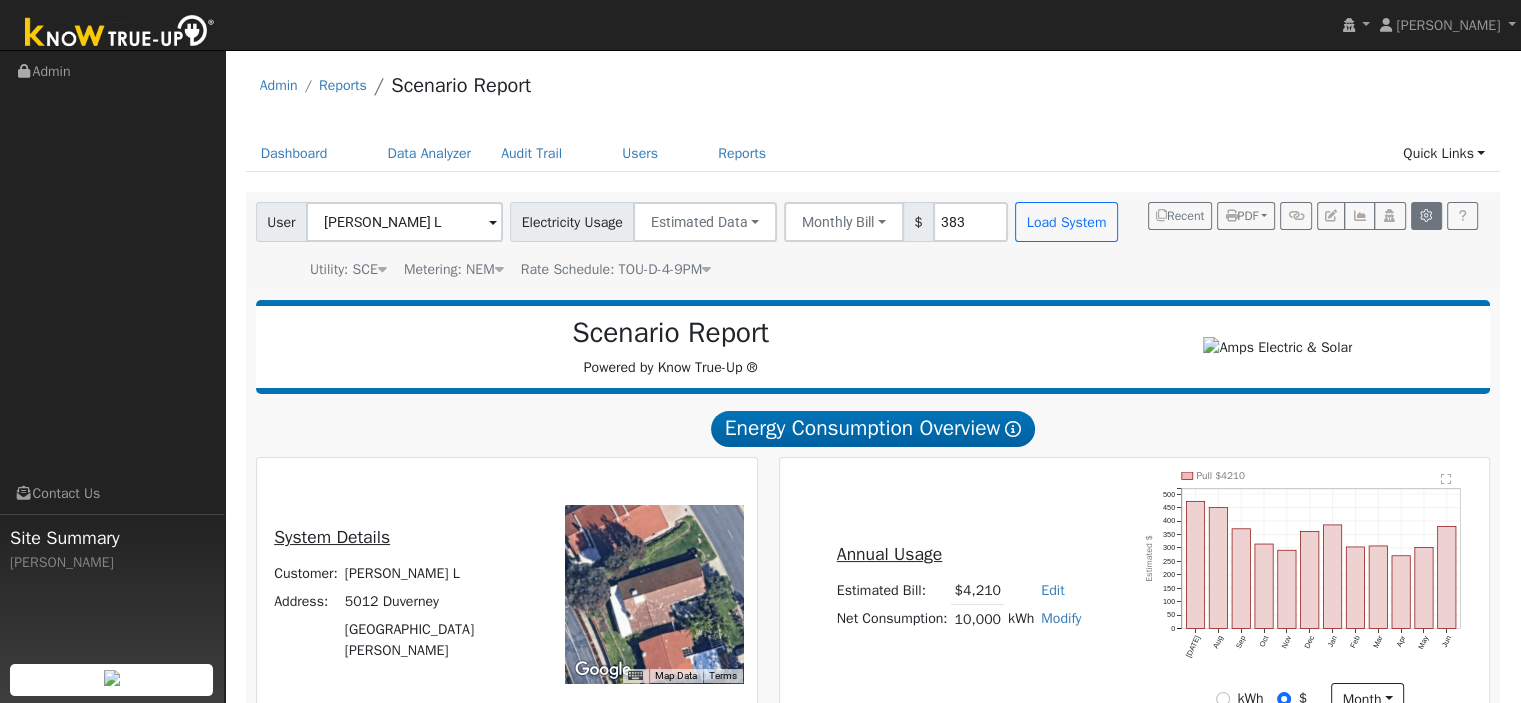 type on "100" 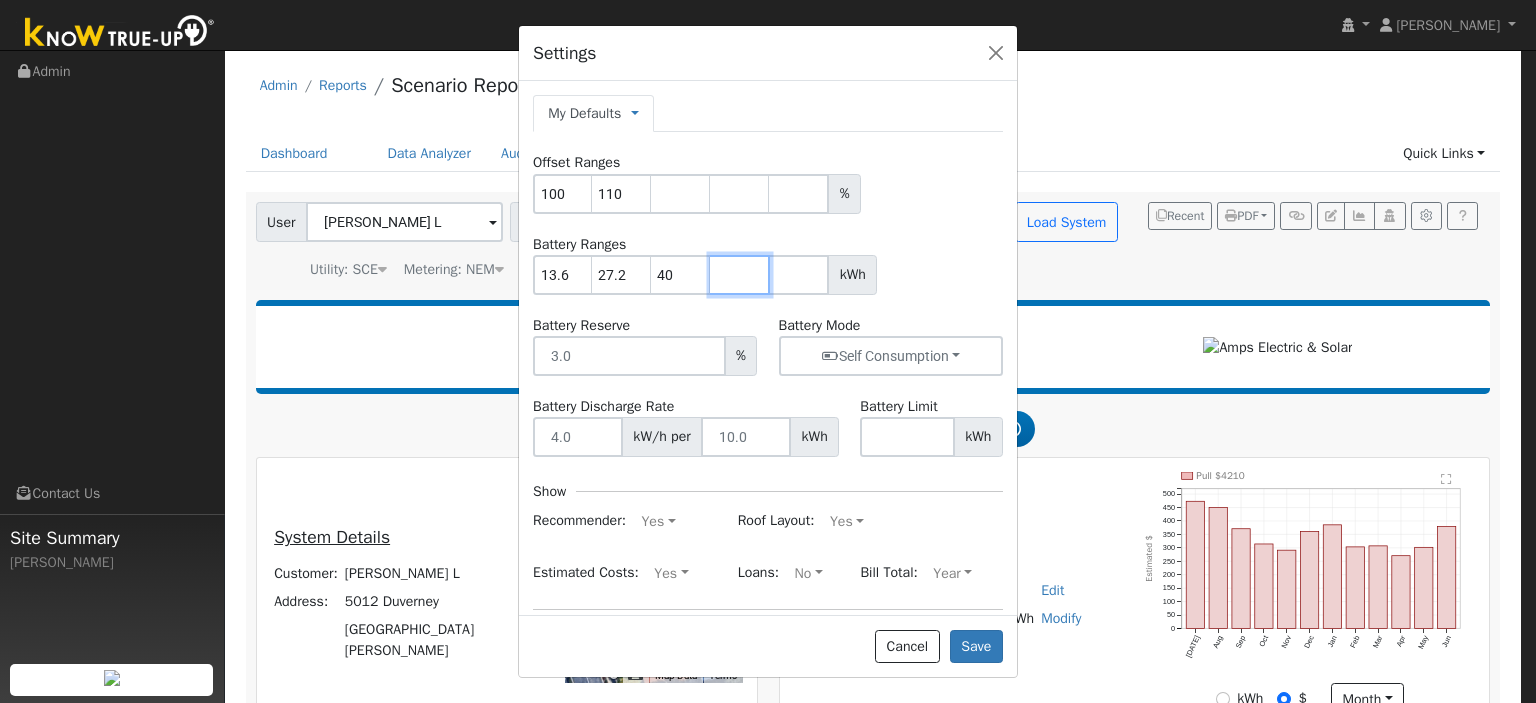 click at bounding box center (740, 275) 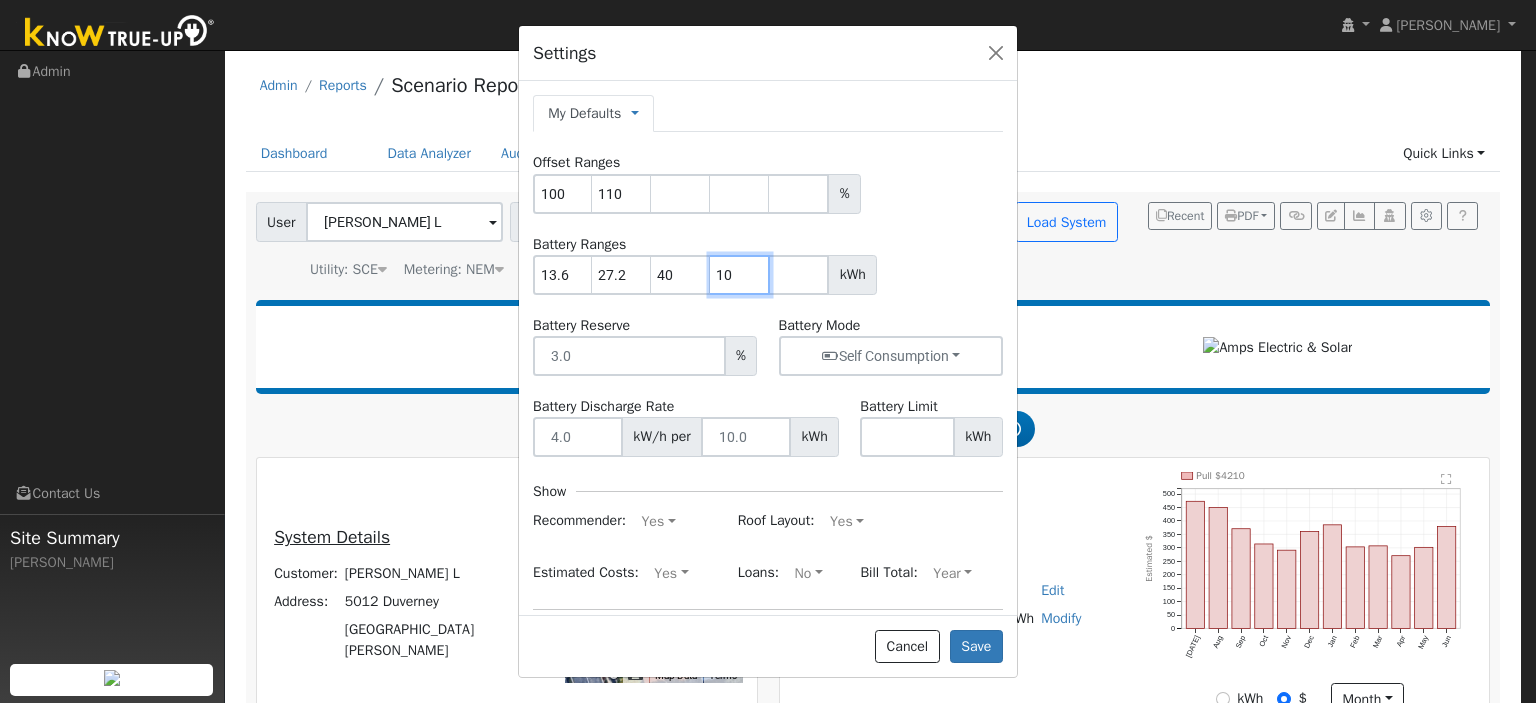 type on "10" 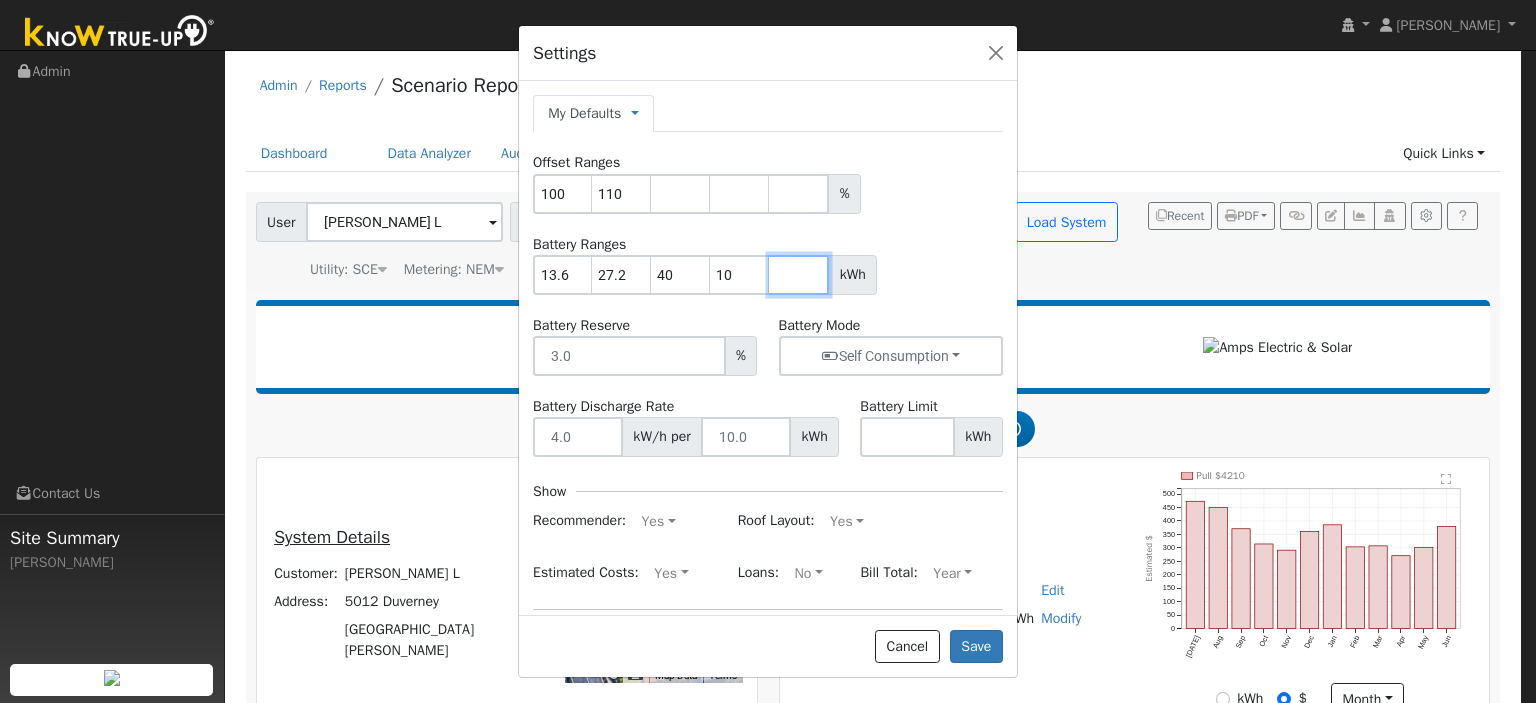 type on "10" 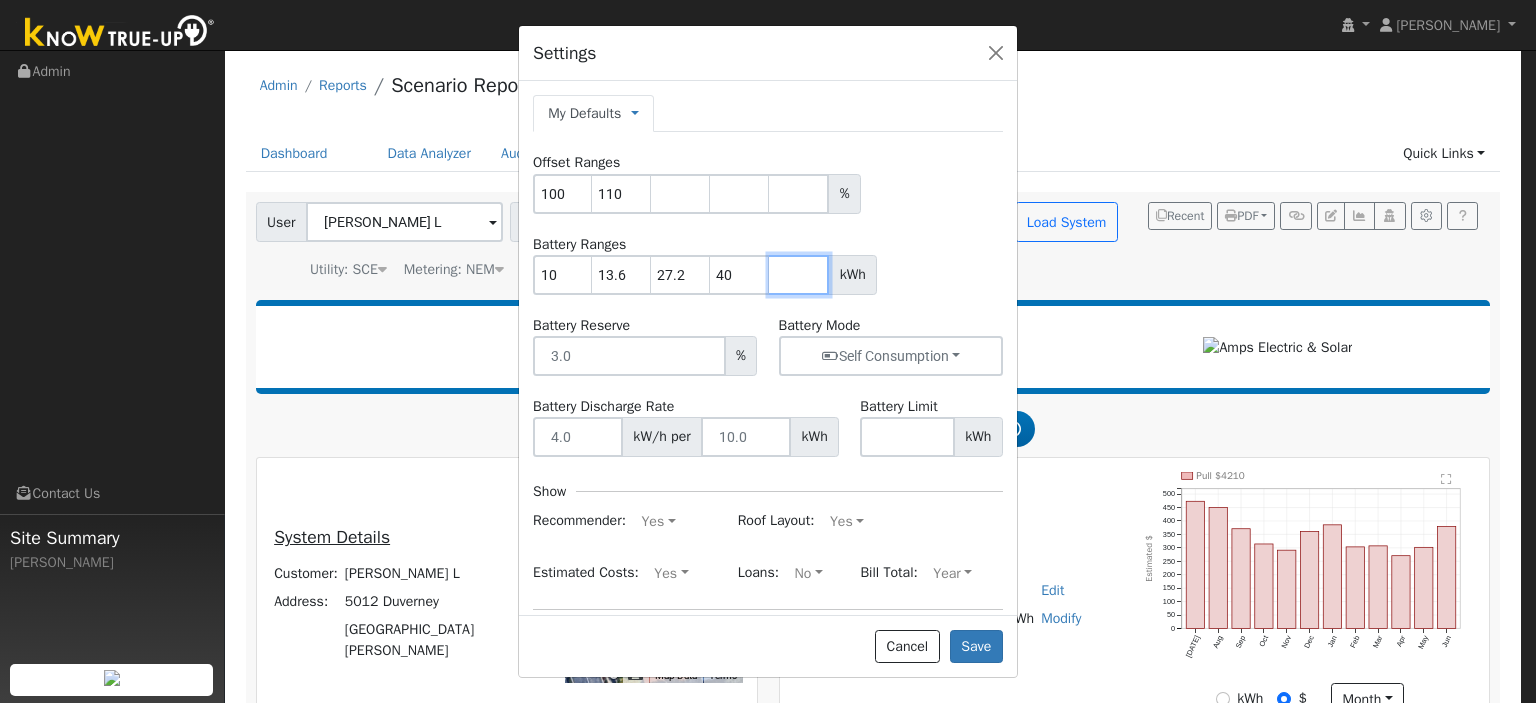 click at bounding box center (799, 275) 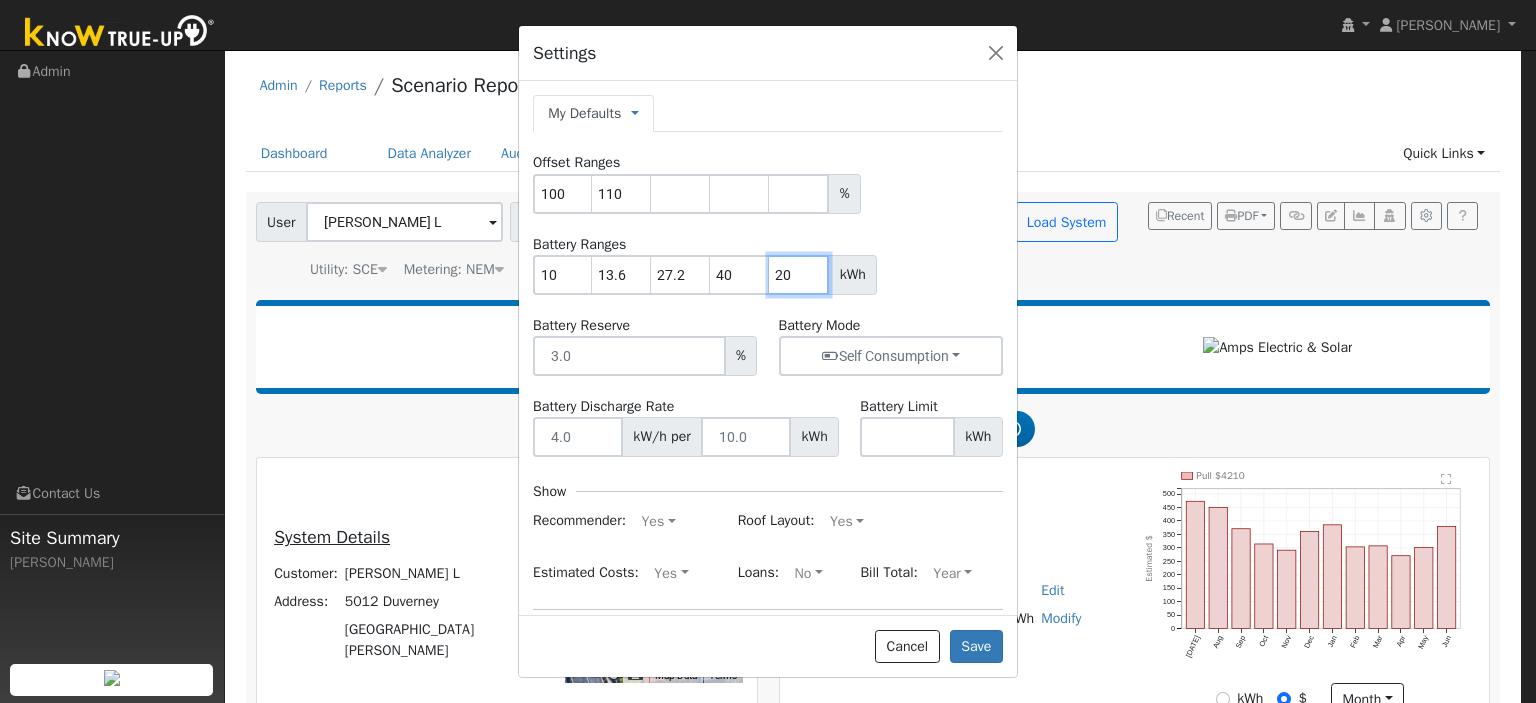 type on "20" 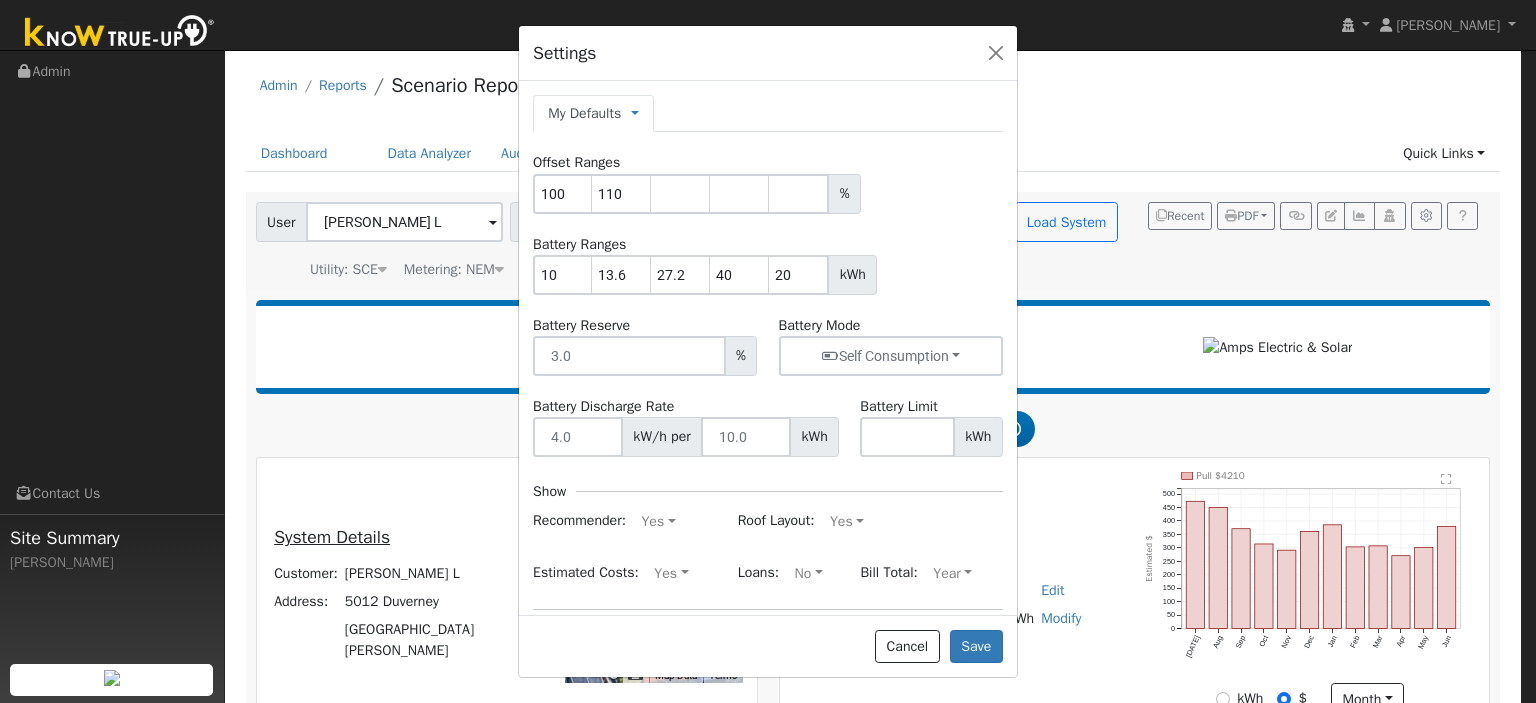 type on "20" 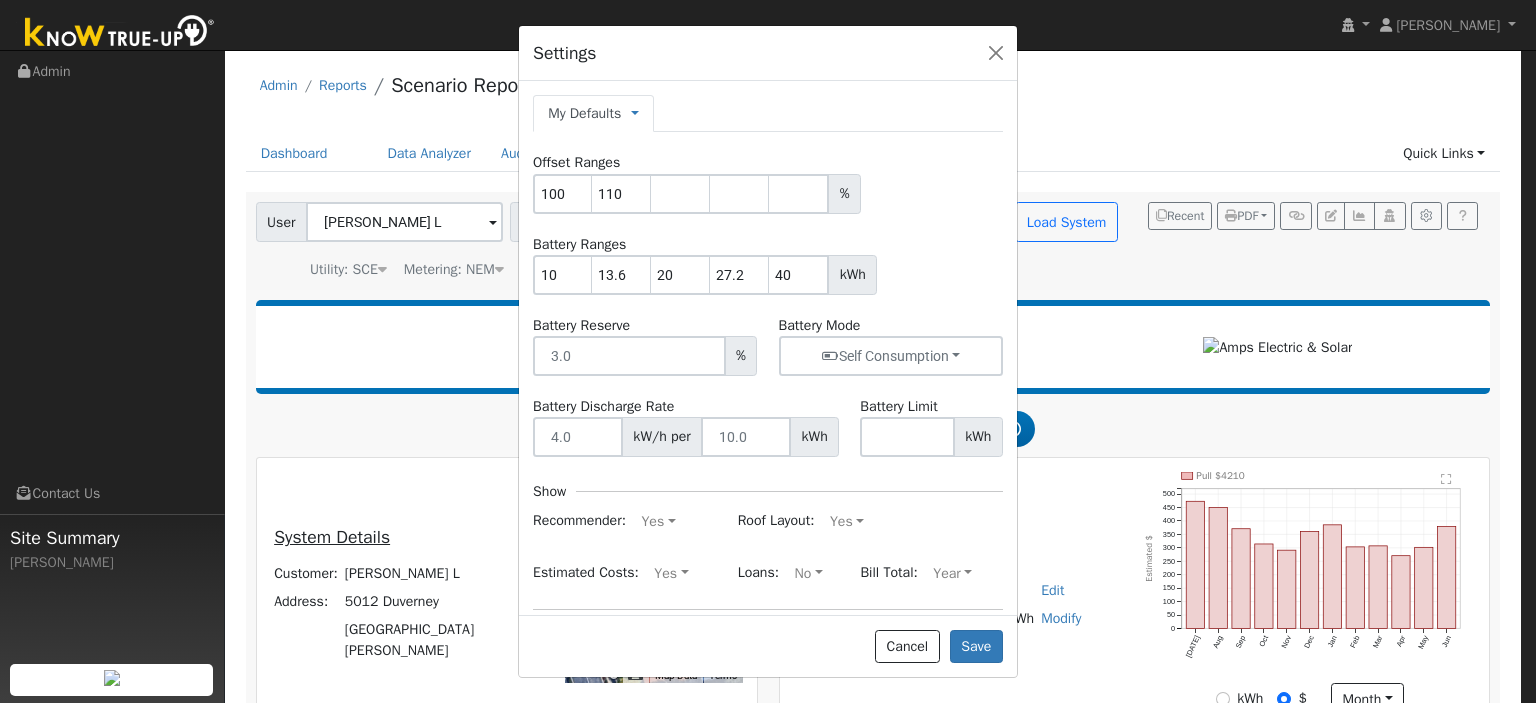 click on "10 13.6 20 27.2 40 kWh" at bounding box center [768, 275] 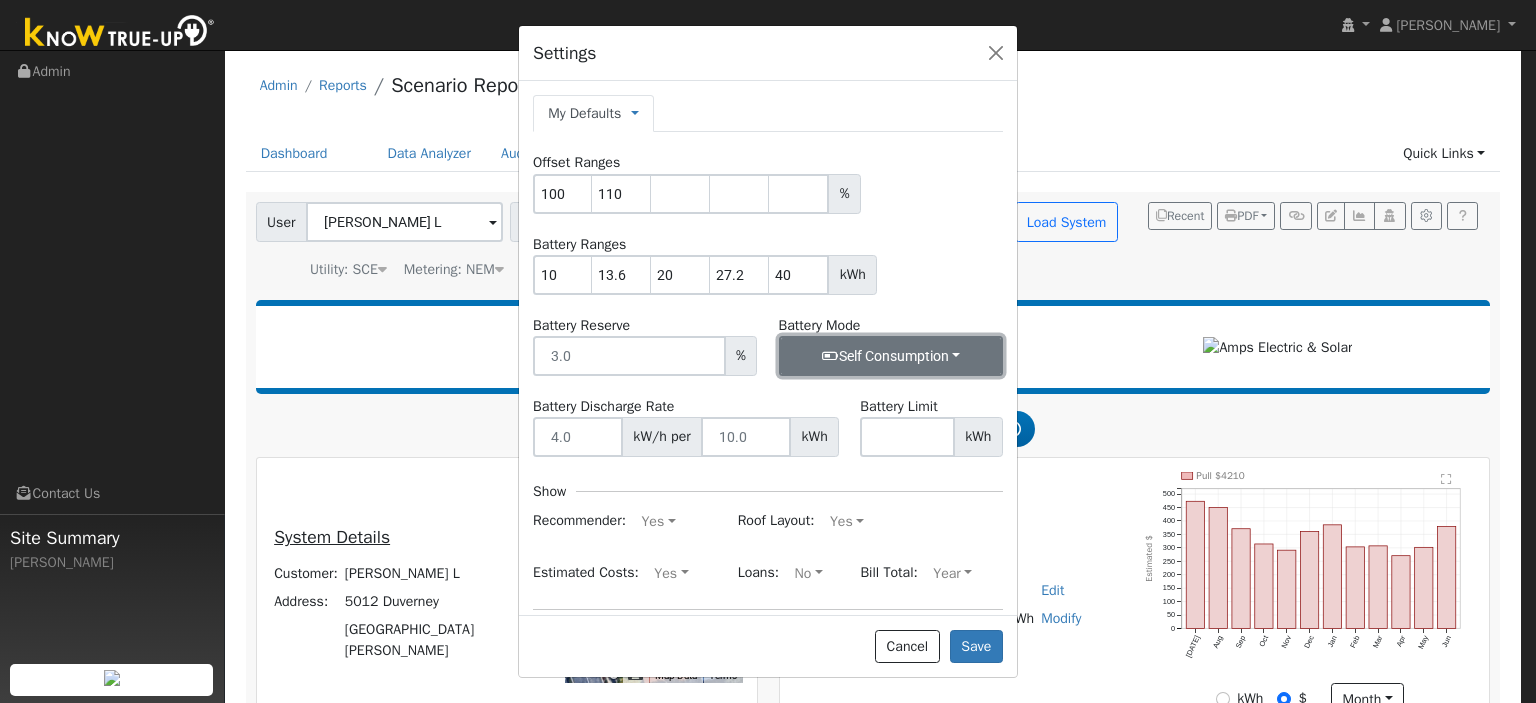 click on "Self Consumption" at bounding box center [891, 356] 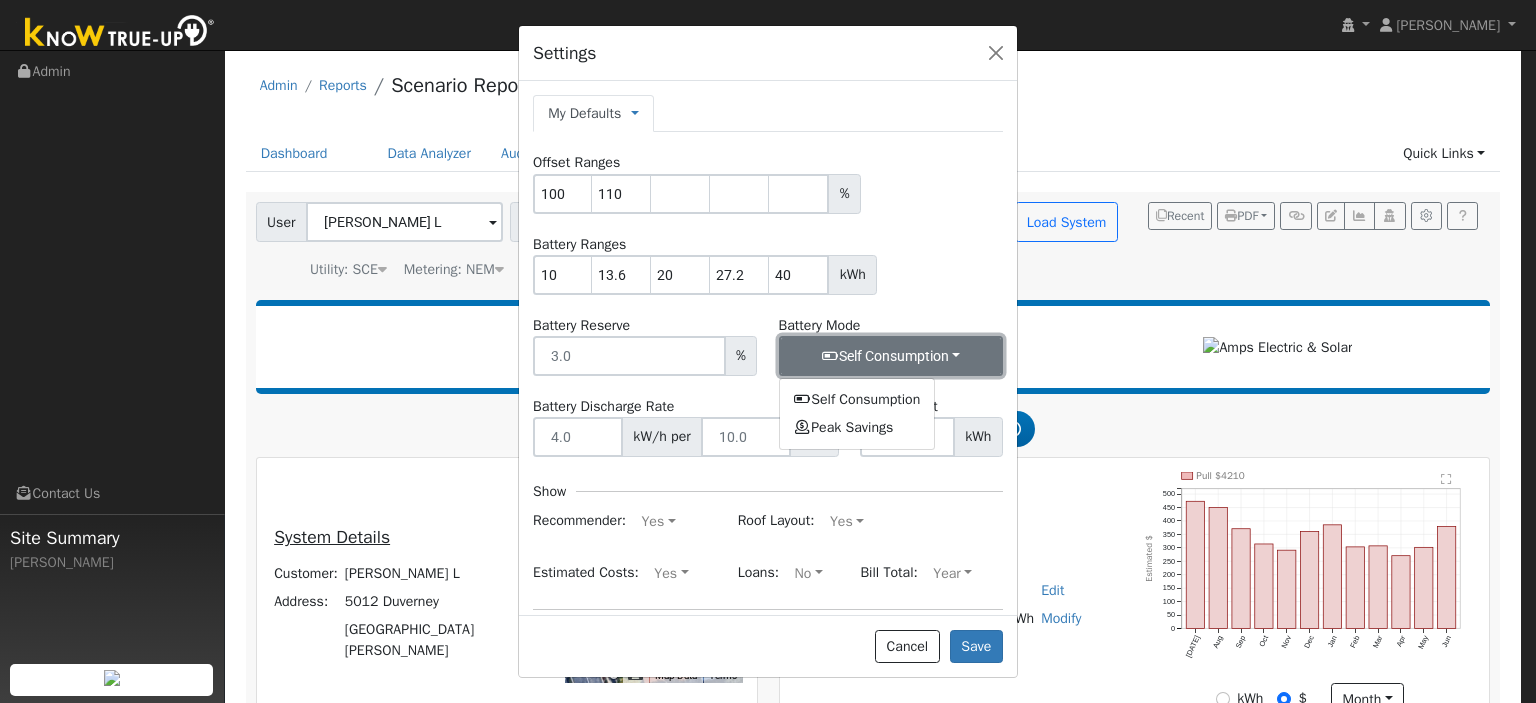 click on "Self Consumption" at bounding box center (891, 356) 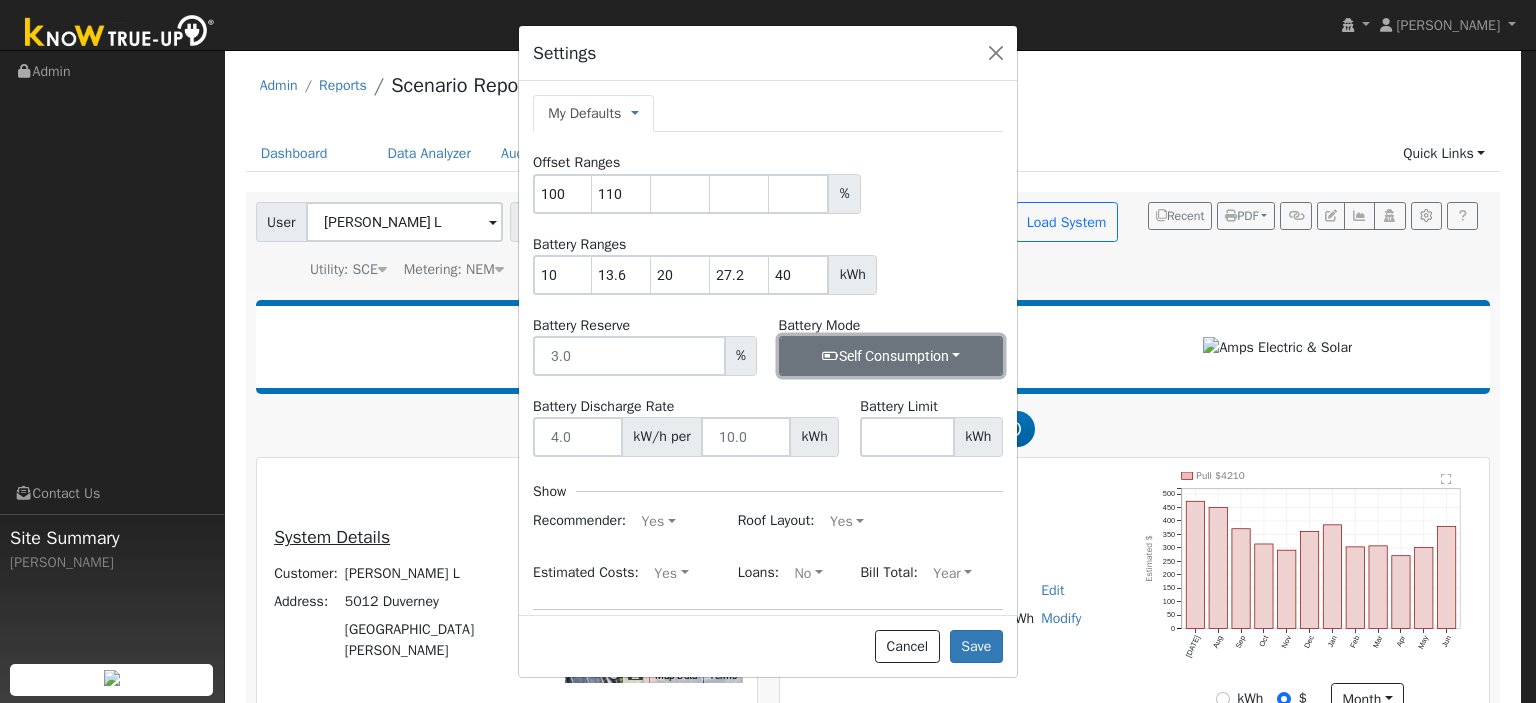 click on "Self Consumption" at bounding box center (891, 356) 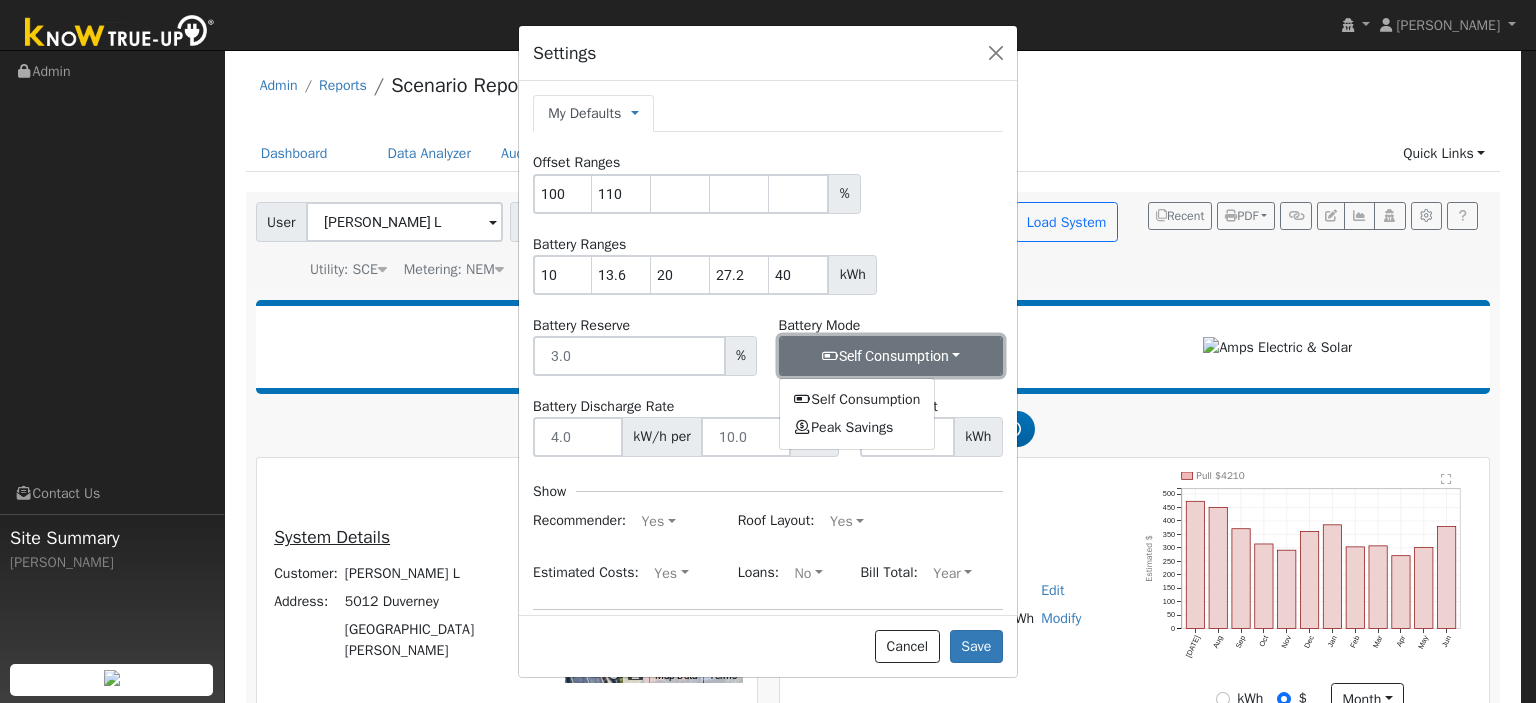 click on "Self Consumption" at bounding box center (891, 356) 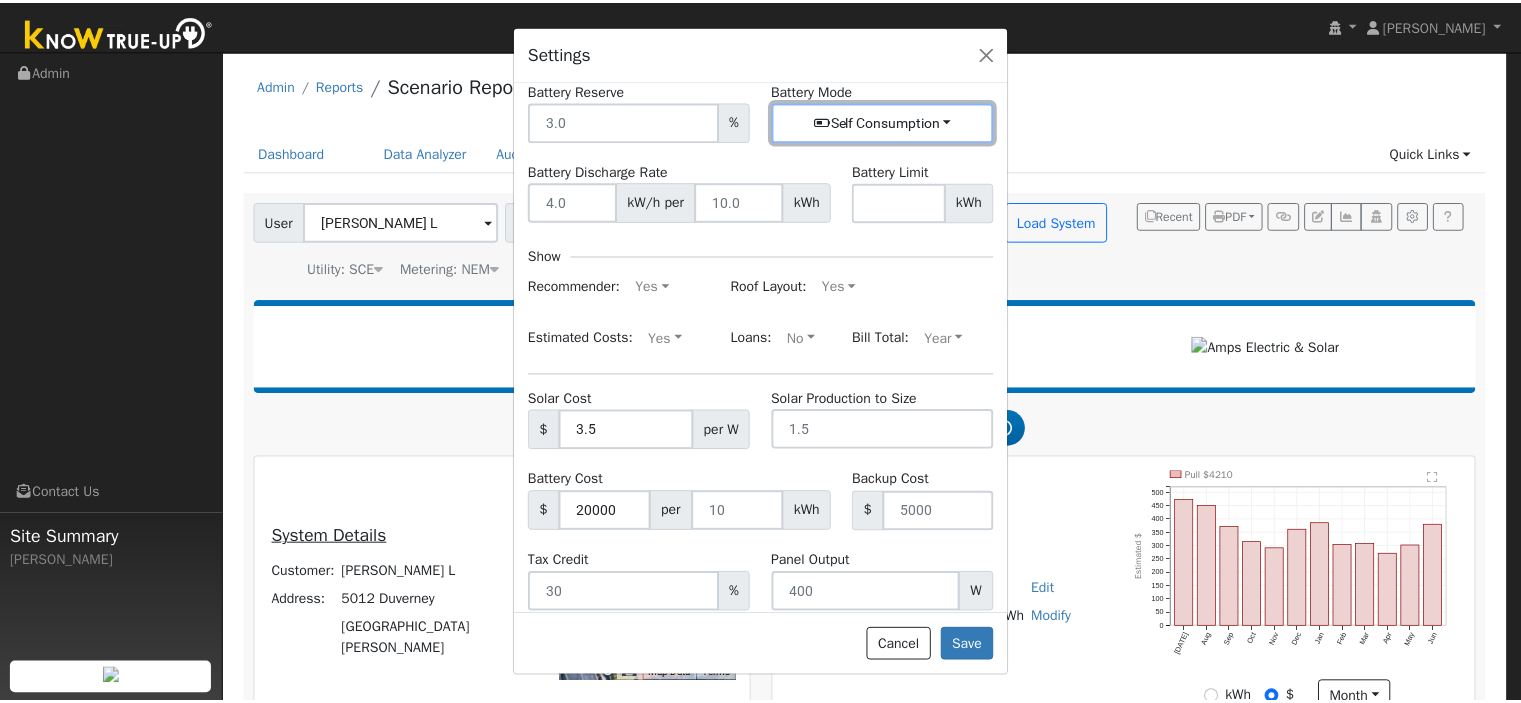 scroll, scrollTop: 265, scrollLeft: 0, axis: vertical 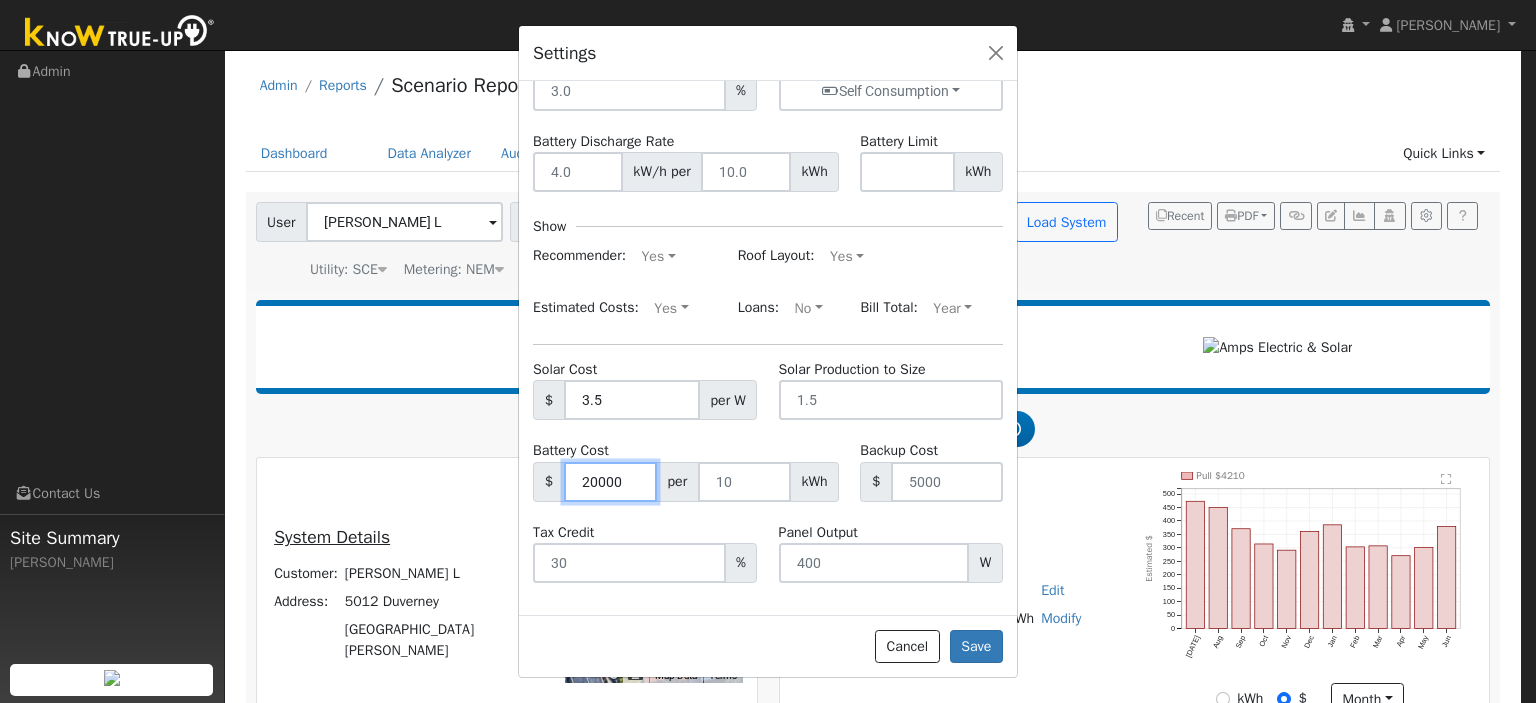 drag, startPoint x: 592, startPoint y: 479, endPoint x: 580, endPoint y: 482, distance: 12.369317 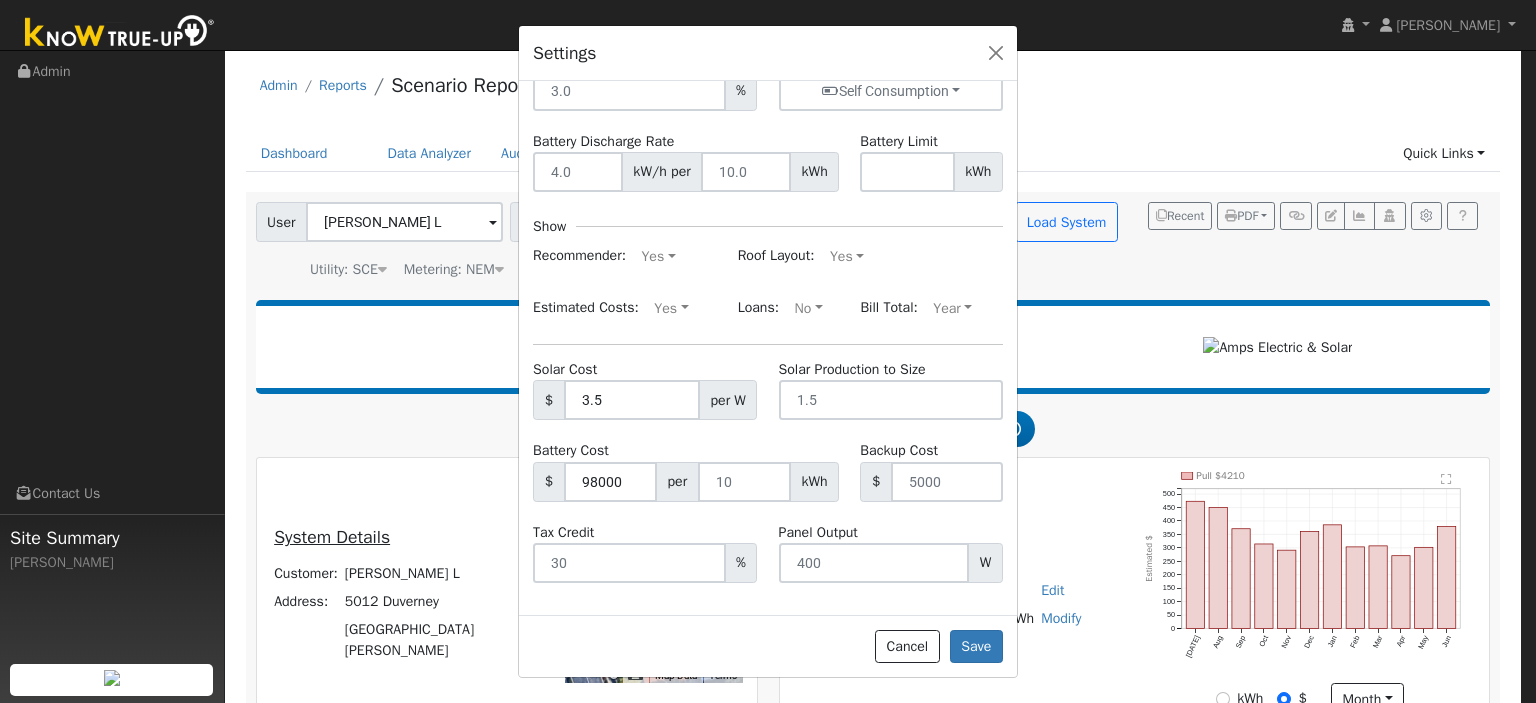 click on "Offset Ranges 100 110 % Battery Ranges 10 13.6 20 27.2 40 kWh Battery Reserve % Battery Mode  Self Consumption  Self Consumption  Peak Savings Battery Discharge Rate kW/h per kWh Battery Limit kWh Show Recommender: Yes Yes No Roof Layout: Yes Yes No Estimated Costs: Yes Yes No Loans: No Yes No Bill Total: Year Month Year Solar Cost $ 3.5 per W Solar Production to Size Battery Cost $ 98000 per kWh Backup Cost $ Tax Credit % Panel Output W" at bounding box center (768, 234) 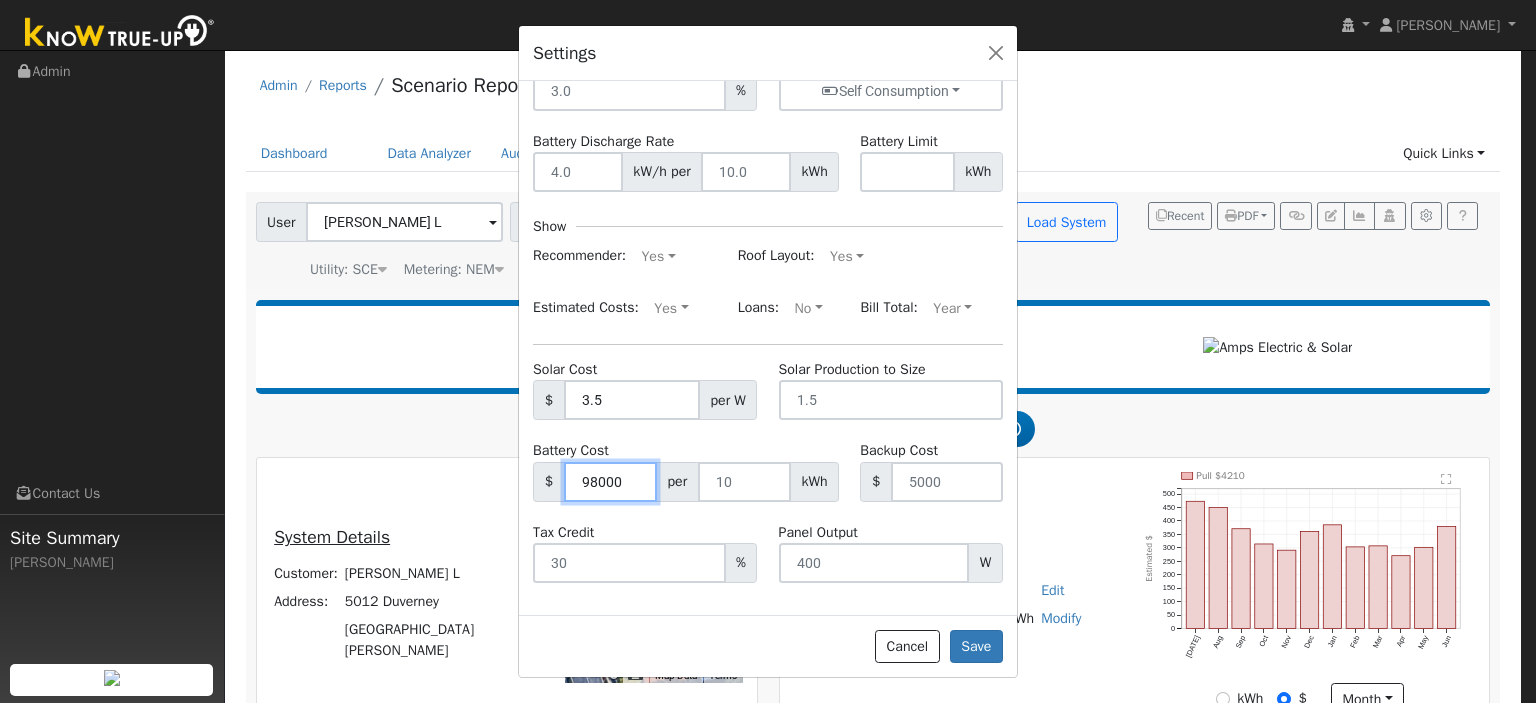 click on "98000" at bounding box center (610, 482) 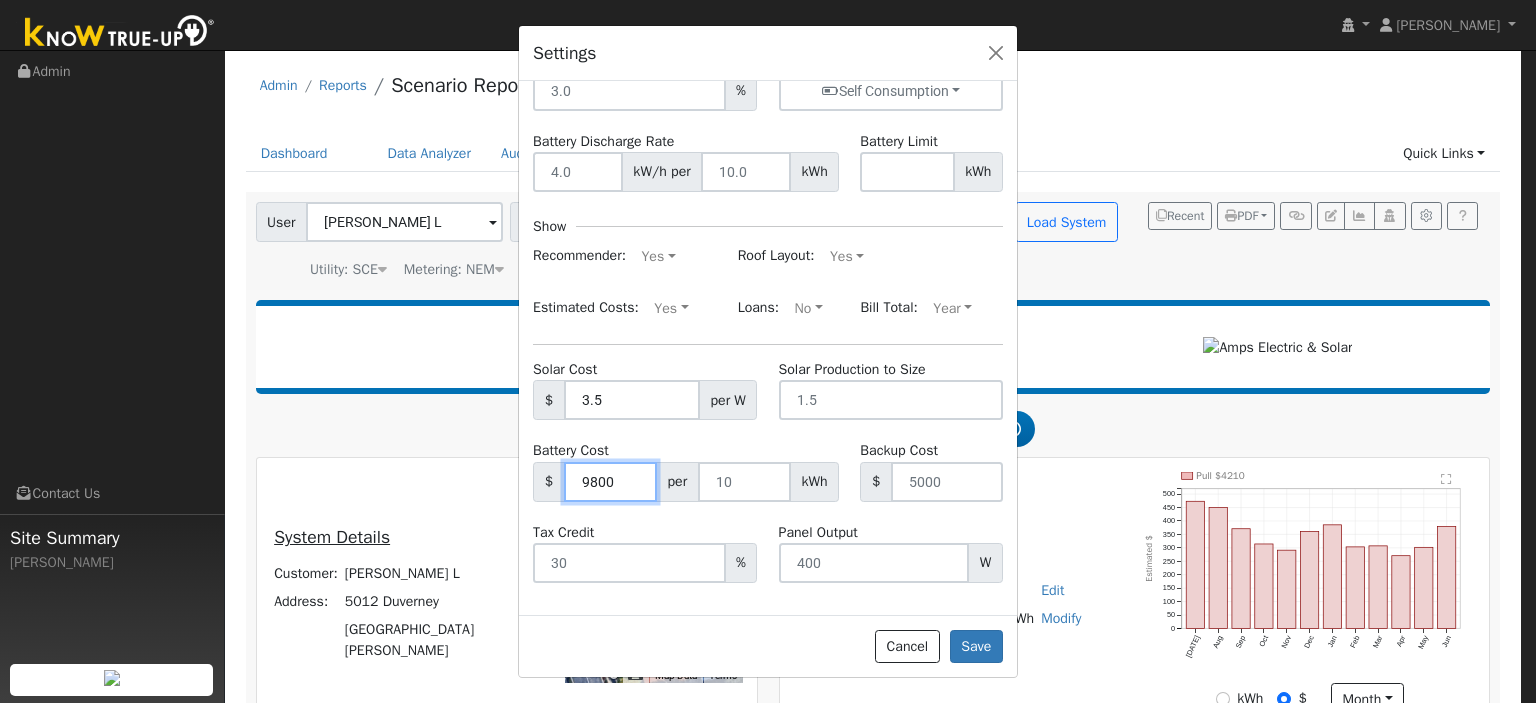 type on "9800" 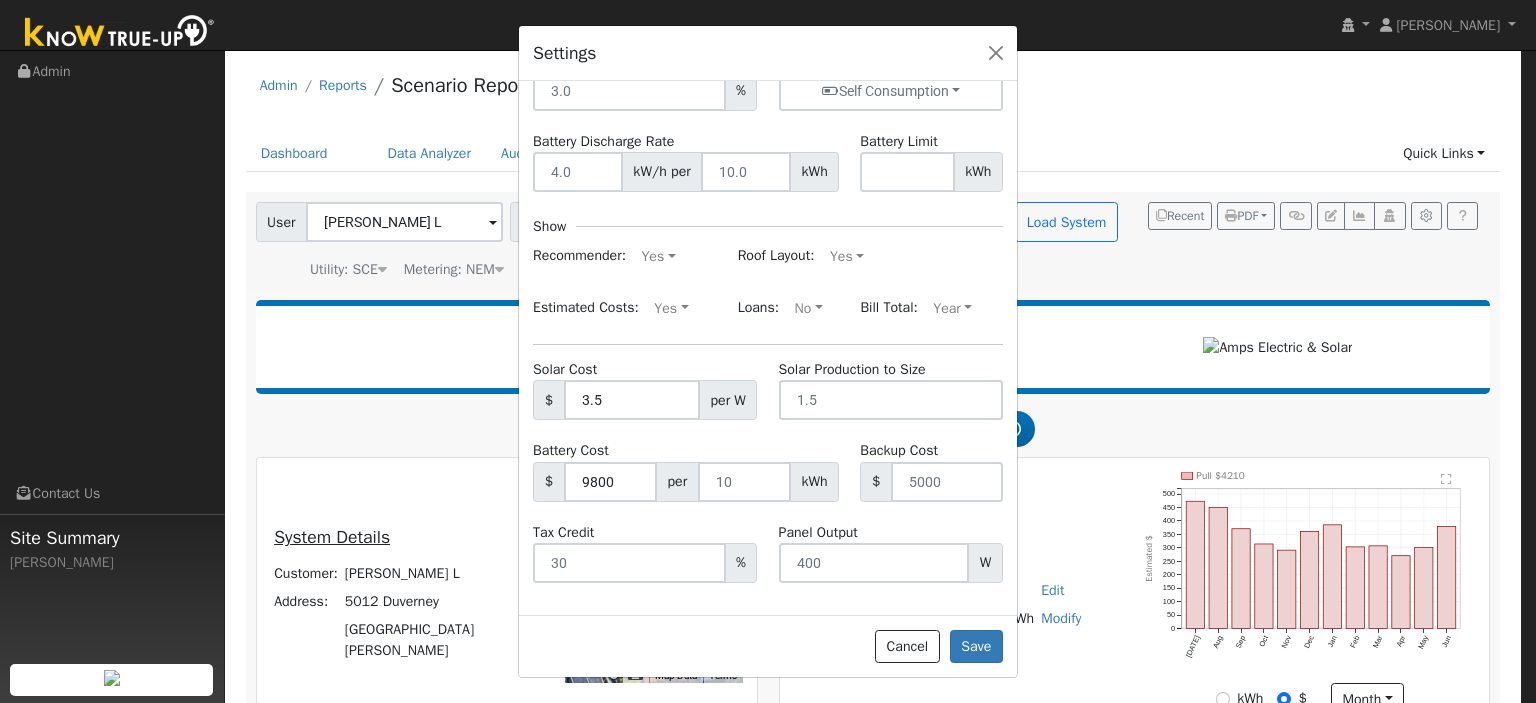 click on "Offset Ranges 100 110 % Battery Ranges 10 13.6 20 27.2 40 kWh Battery Reserve % Battery Mode  Self Consumption  Self Consumption  Peak Savings Battery Discharge Rate kW/h per kWh Battery Limit kWh Show Recommender: Yes Yes No Roof Layout: Yes Yes No Estimated Costs: Yes Yes No Loans: No Yes No Bill Total: Year Month Year Solar Cost $ 3.5 per W Solar Production to Size Battery Cost $ 9800 per kWh Backup Cost $ Tax Credit % Panel Output W" at bounding box center (768, 234) 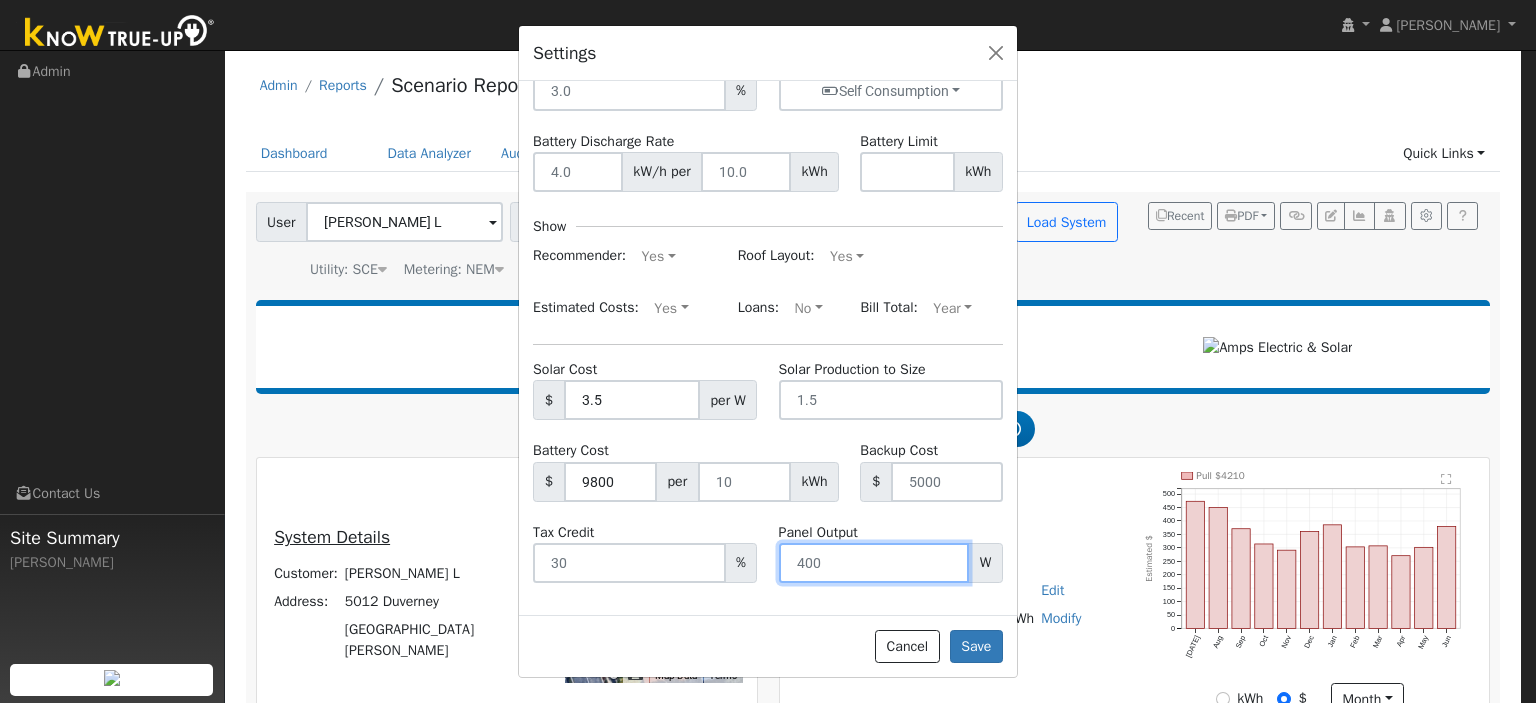 drag, startPoint x: 835, startPoint y: 563, endPoint x: 807, endPoint y: 563, distance: 28 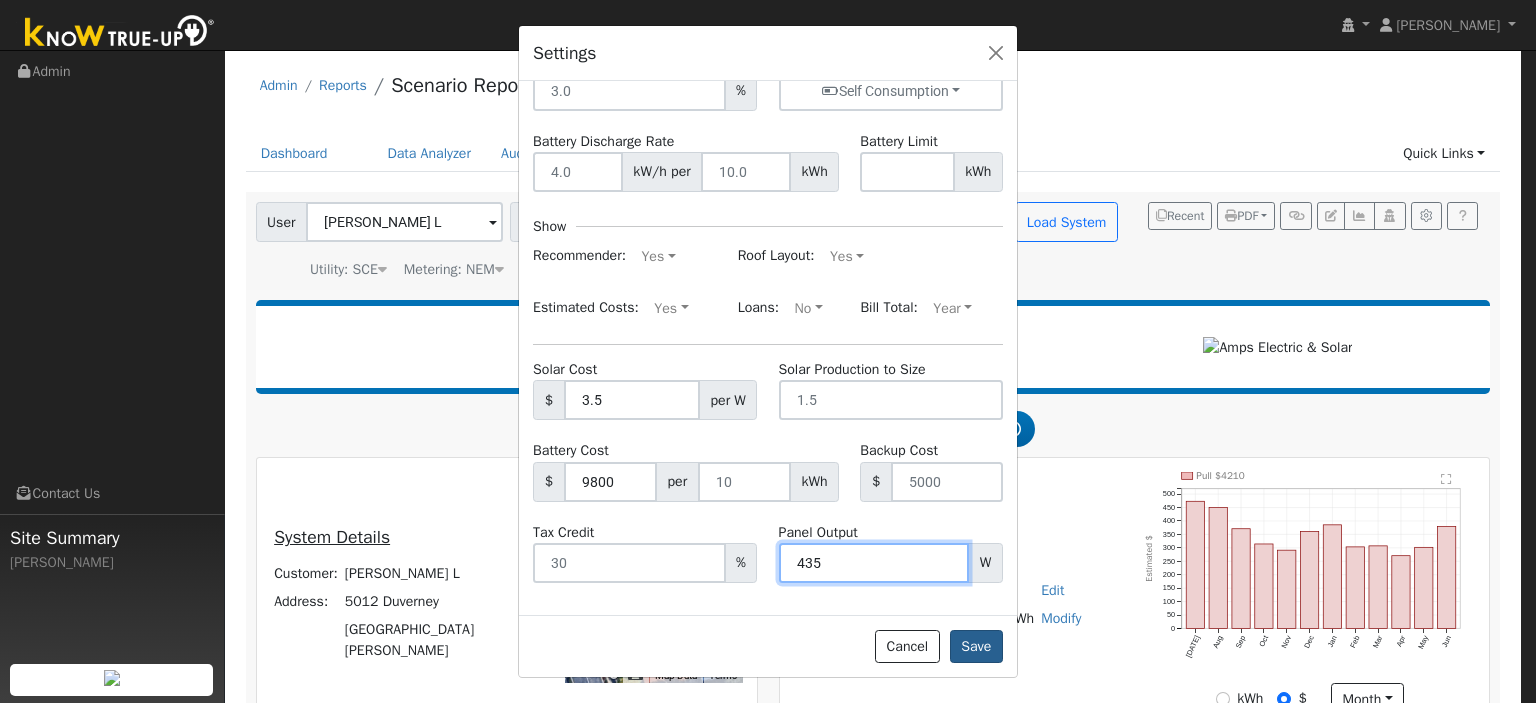 type on "435" 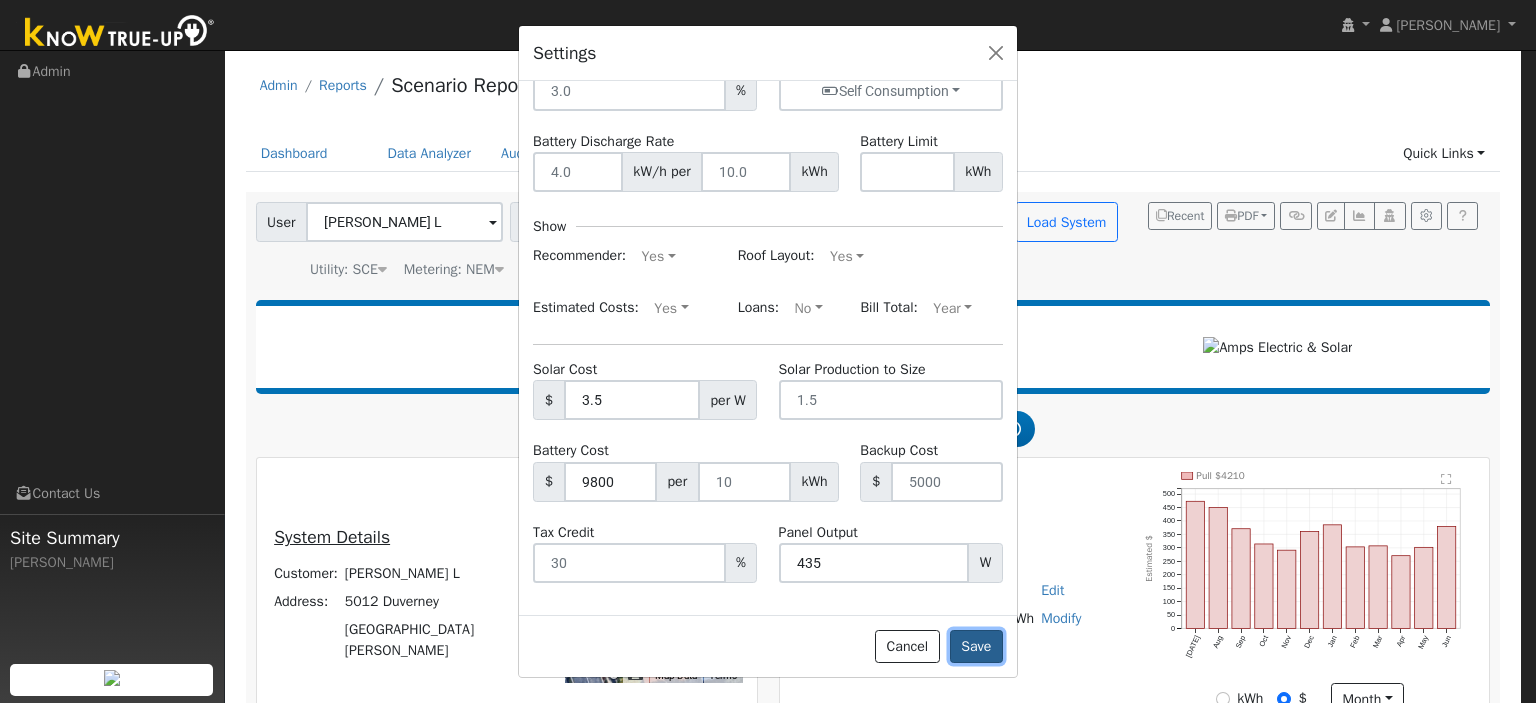 click on "Save" at bounding box center [976, 647] 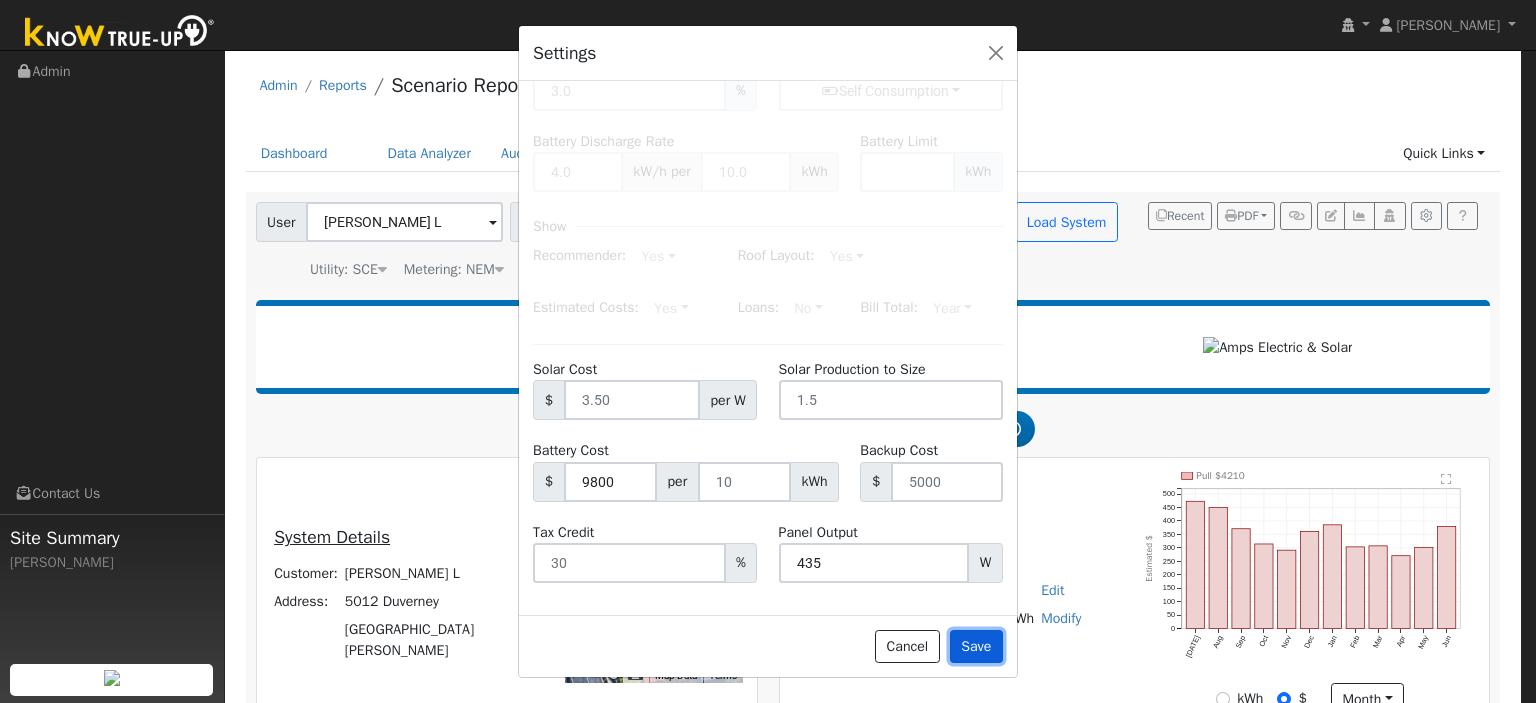 type on "110" 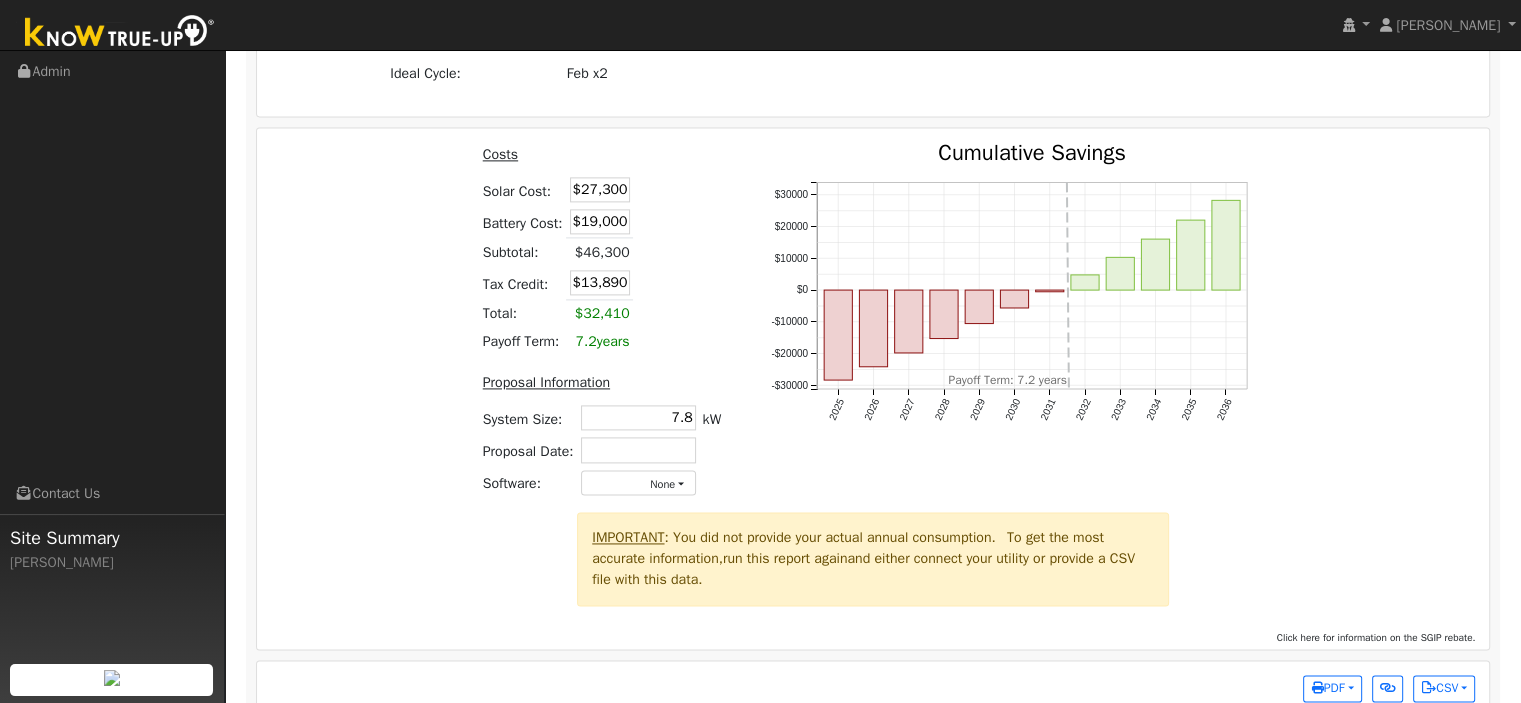 scroll, scrollTop: 2775, scrollLeft: 0, axis: vertical 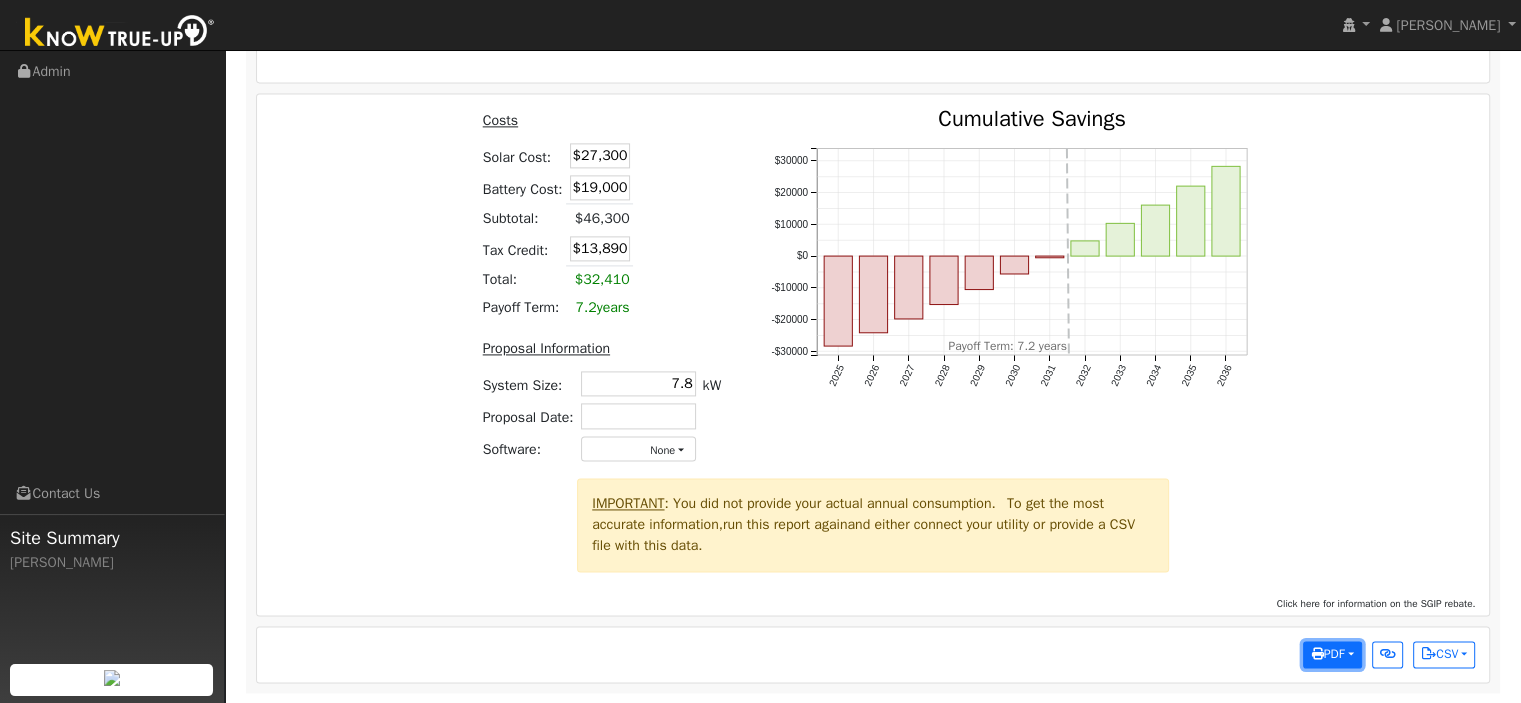 click on "PDF" at bounding box center (1327, 654) 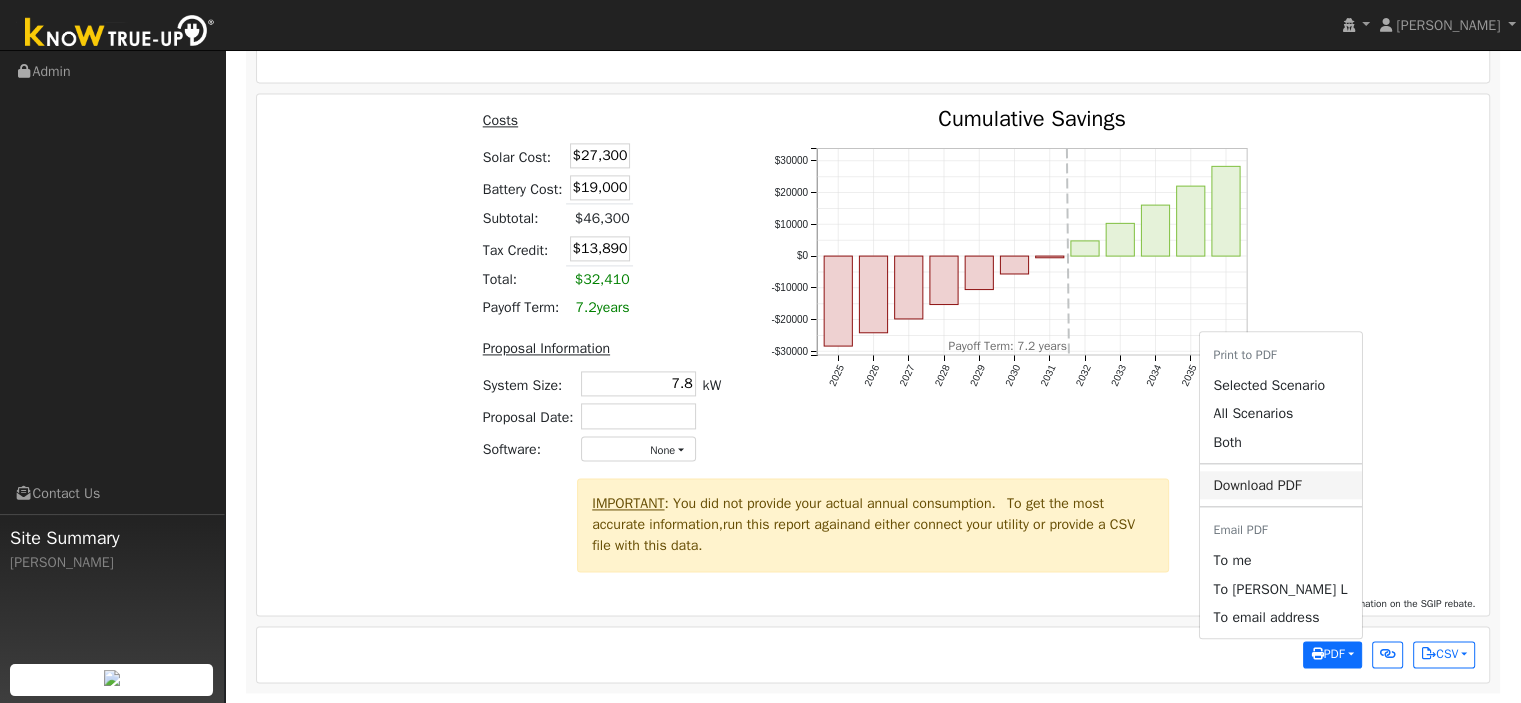 click on "Download PDF" at bounding box center [1280, 485] 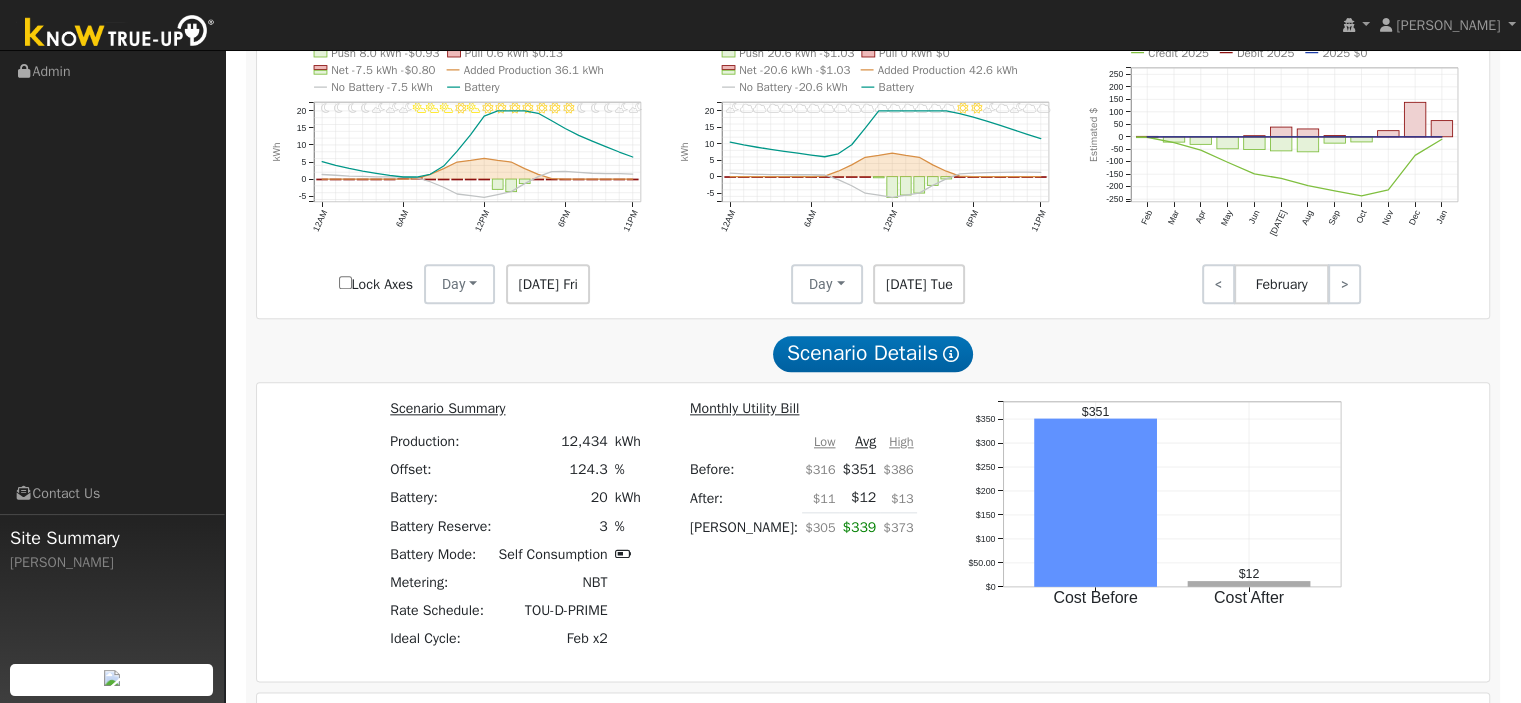 scroll, scrollTop: 2275, scrollLeft: 0, axis: vertical 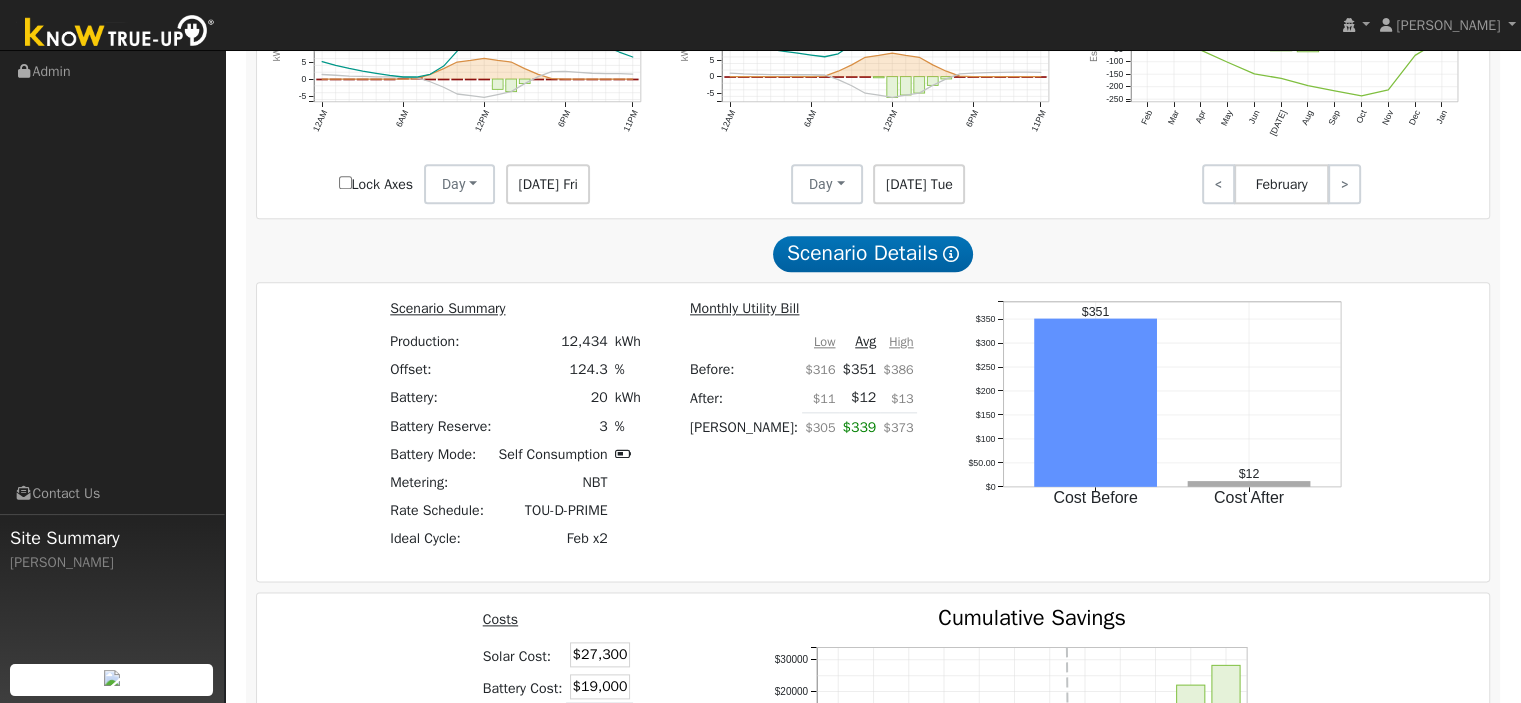 click on "Scenario Summary Production: 12,434 kWh Offset: 124.3 % Battery: 20 kWh Battery Reserve: 3 % Battery Mode: Self Consumption Metering: NBT Rate Schedule: TOU-D-PRIME Ideal Cycle: Feb x2 Monthly Utility Bill Low Avg High Before: $316 $351 $386 After: $11 $12 $13 Bill Savings: $305 $339 $373 Cost Before Cost After $0 $50.00 $100 $150 $200 $250 $300 $350 onclick="" onclick="" onclick="" onclick="" onclick="" onclick="" $351 $12" at bounding box center (873, 432) 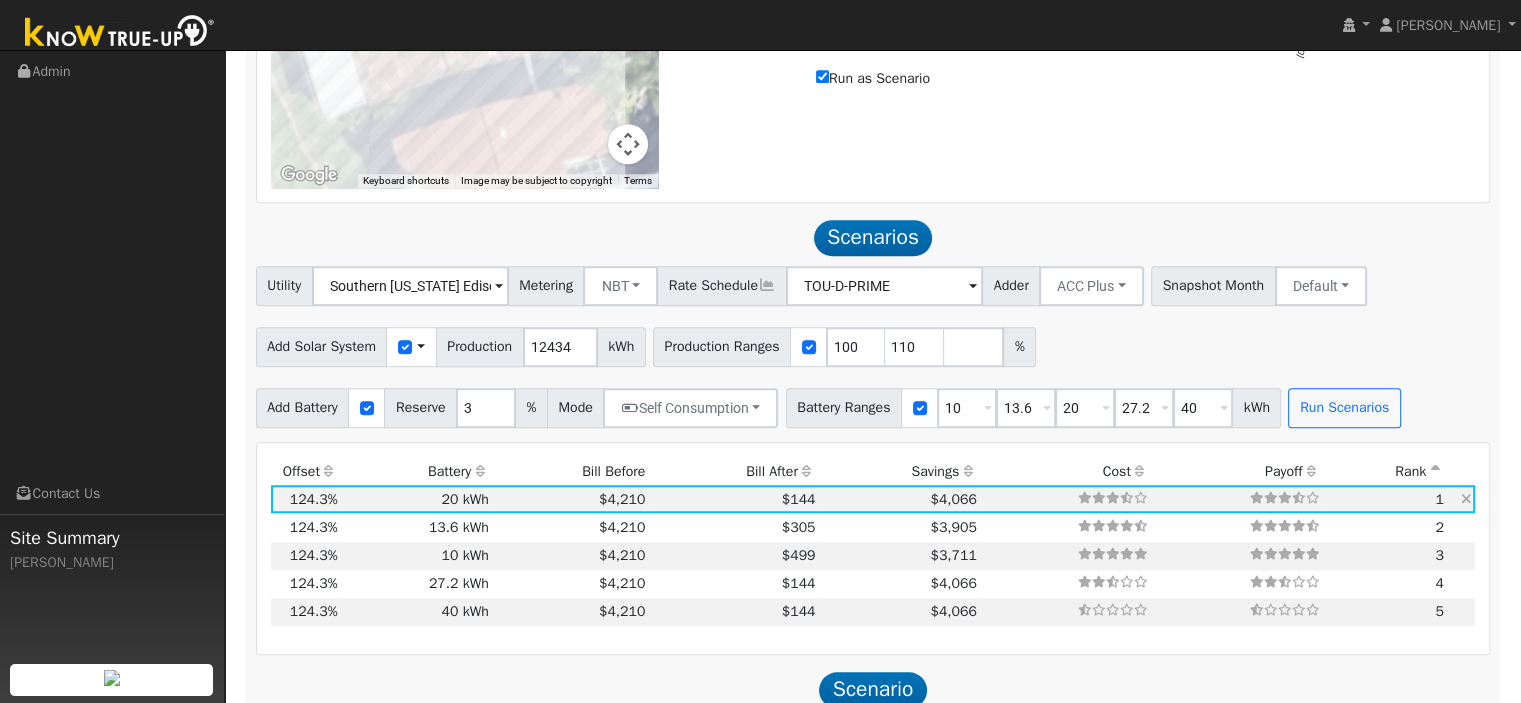 scroll, scrollTop: 1500, scrollLeft: 0, axis: vertical 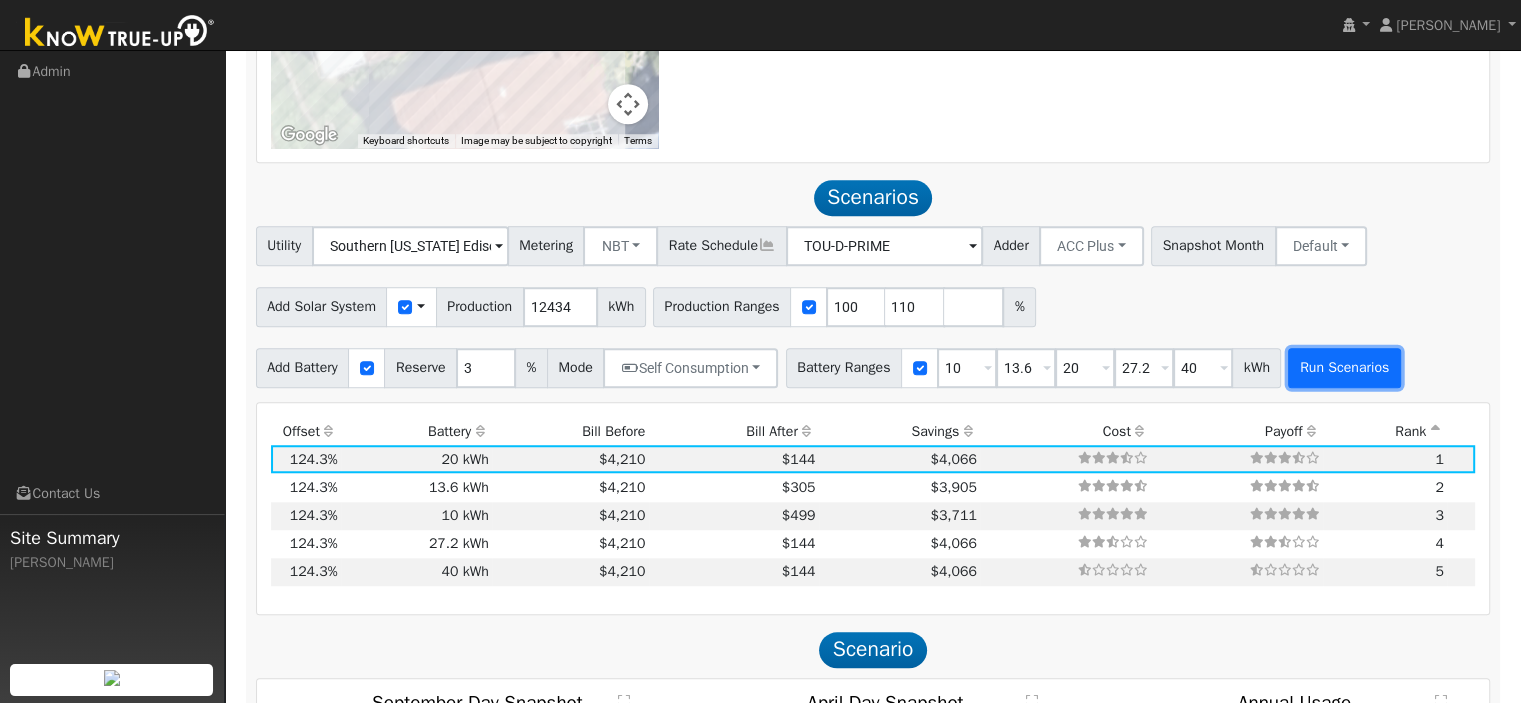 click on "Run Scenarios" at bounding box center (1344, 368) 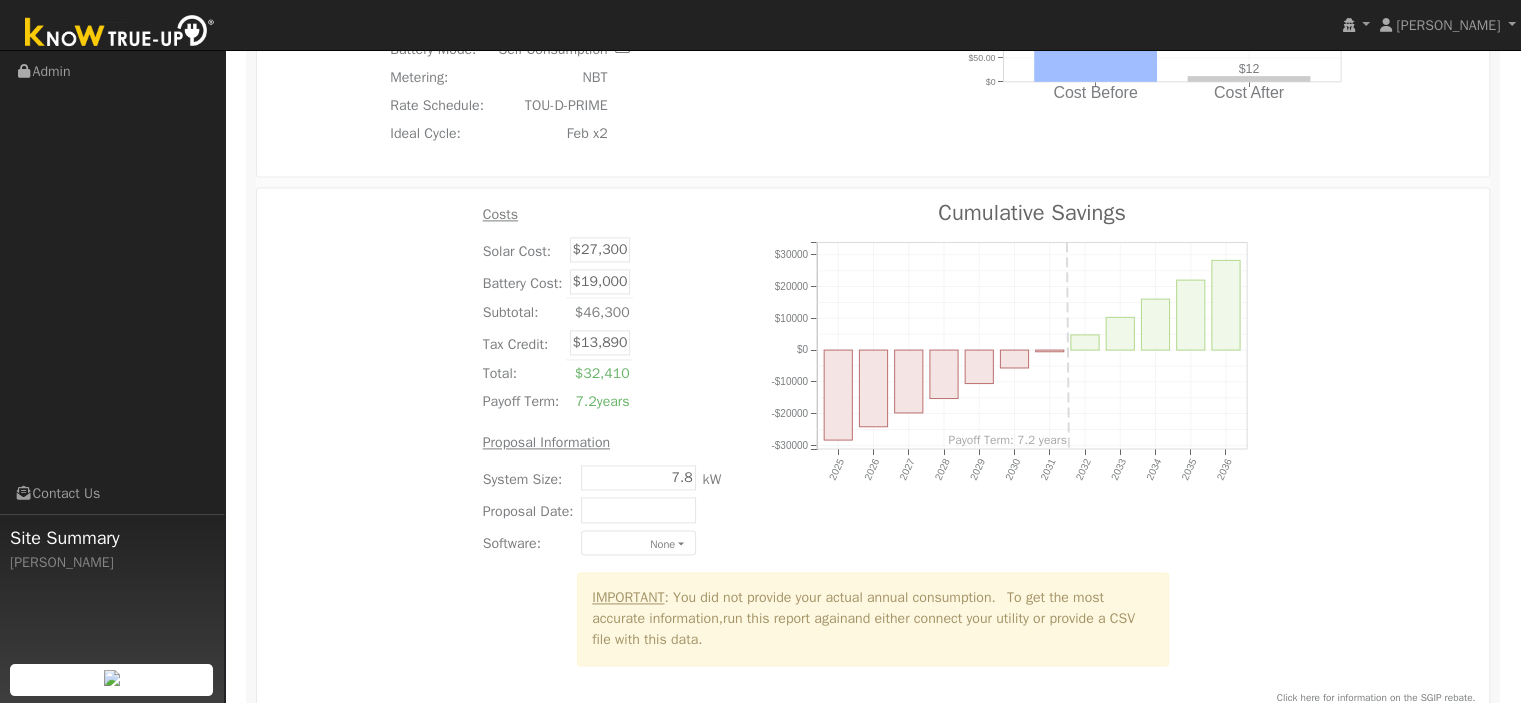 scroll, scrollTop: 2475, scrollLeft: 0, axis: vertical 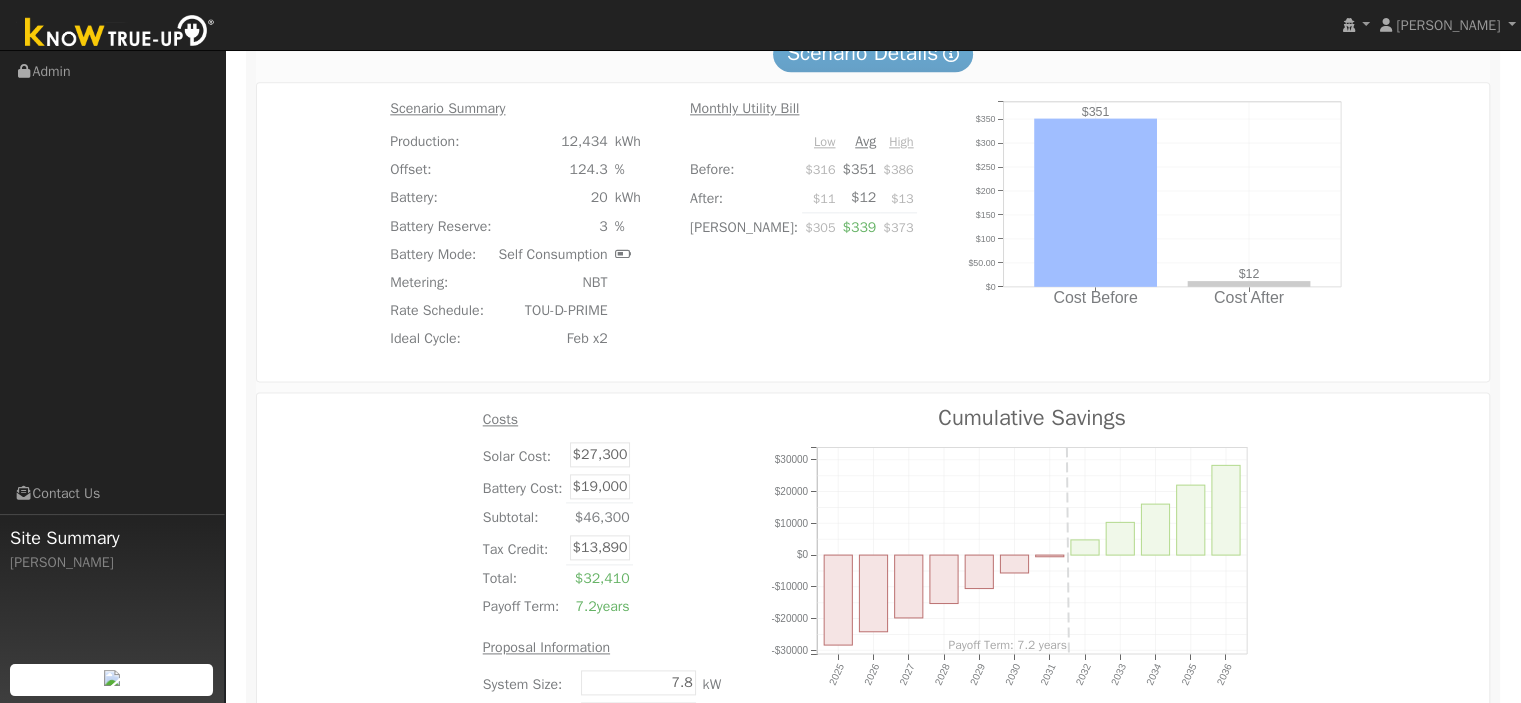 type on "9.1" 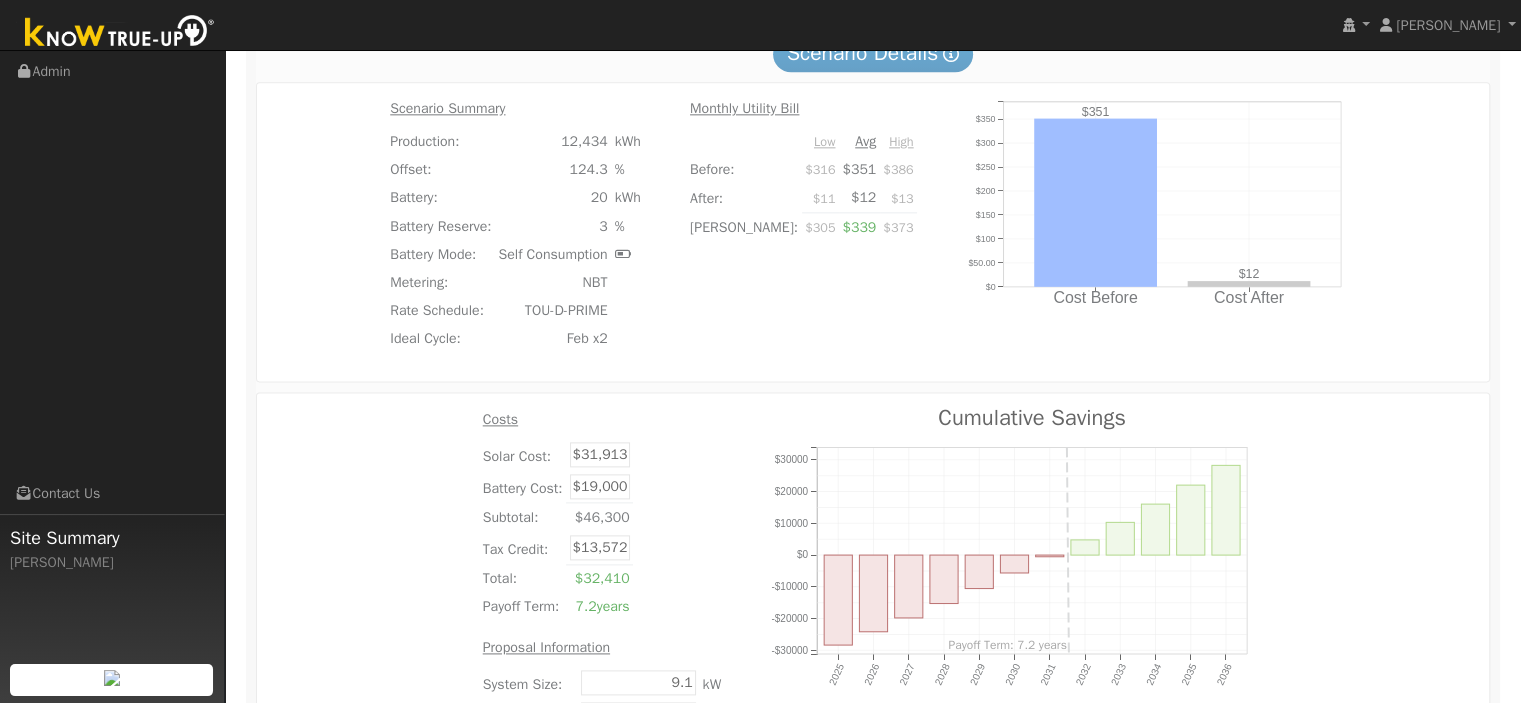 type on "$13,328" 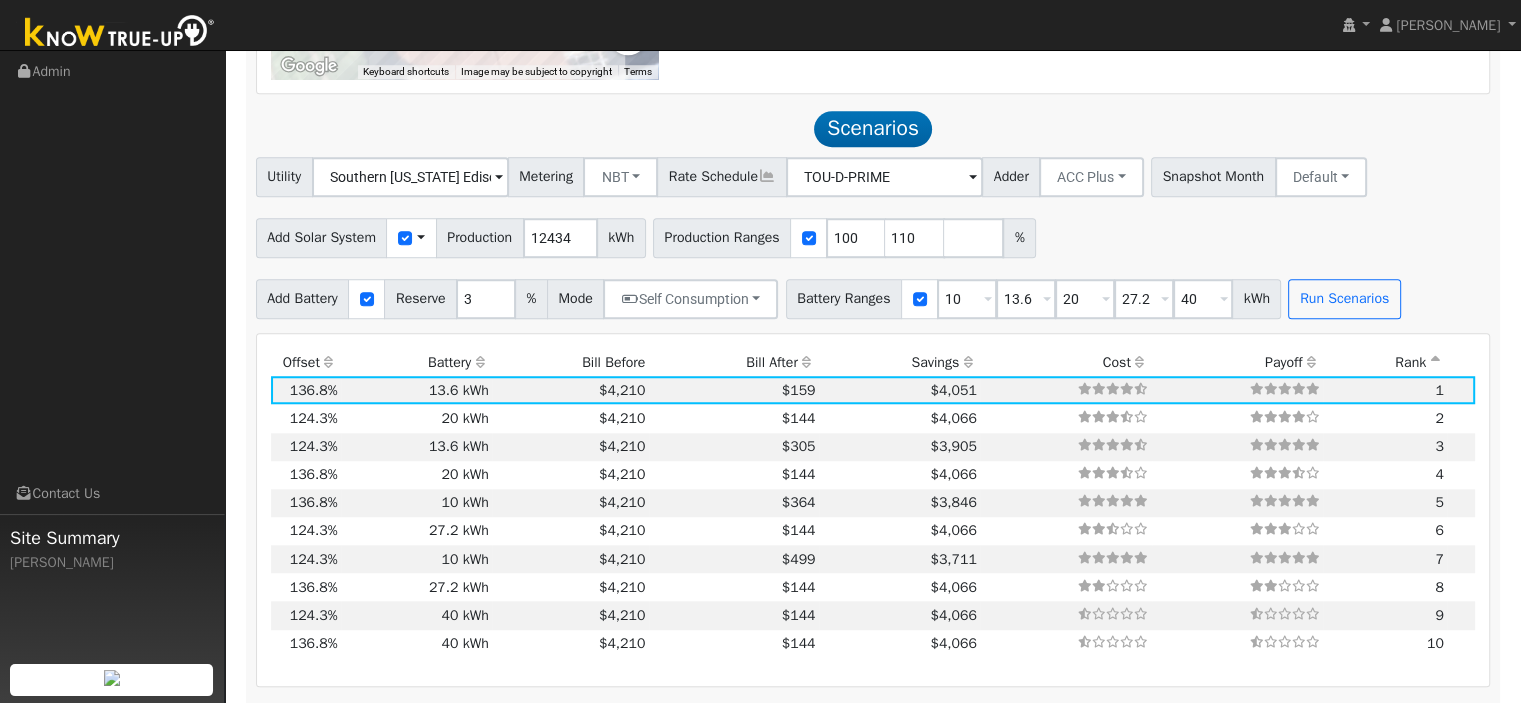 scroll, scrollTop: 1615, scrollLeft: 0, axis: vertical 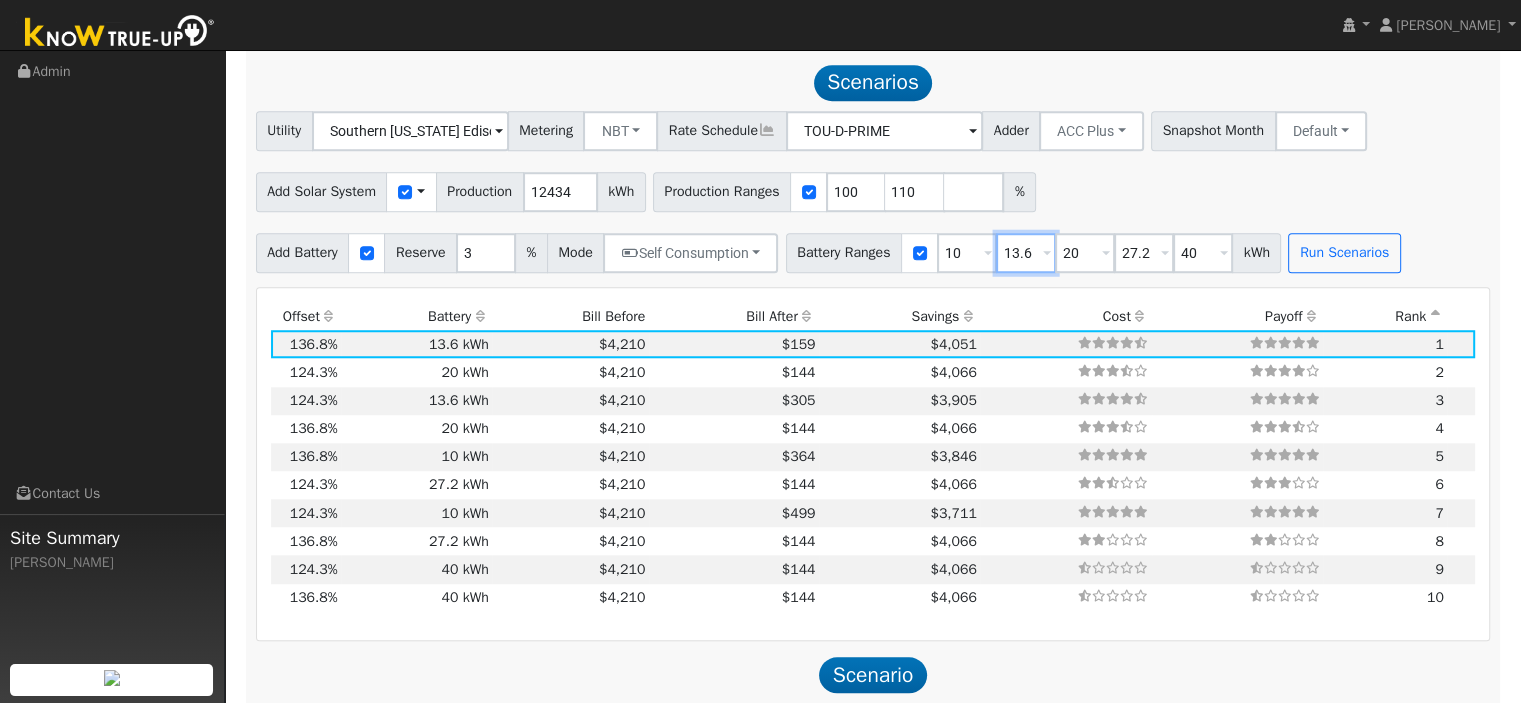 drag, startPoint x: 1036, startPoint y: 258, endPoint x: 1020, endPoint y: 258, distance: 16 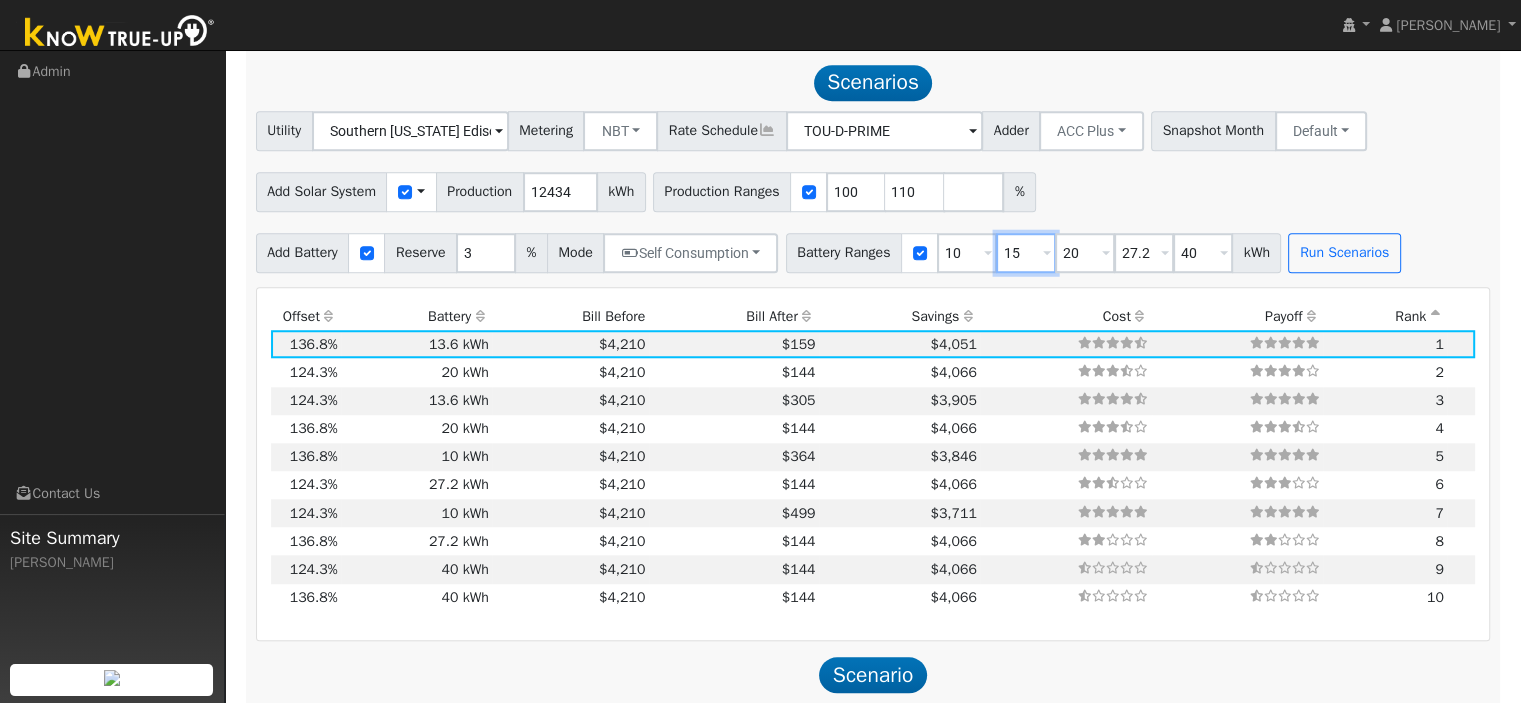 type on "15" 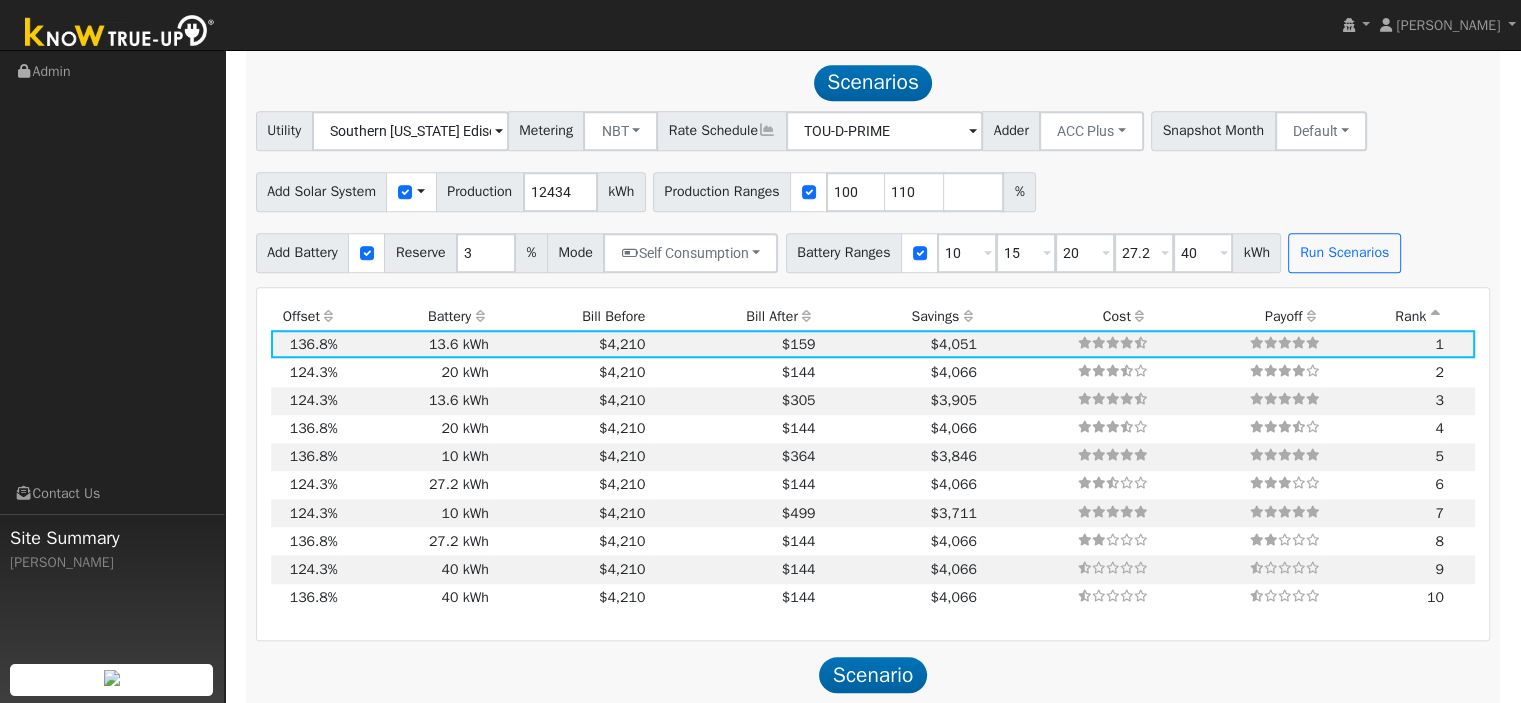 click on "Add Solar System Use CSV Data Production 12434 kWh Production Ranges 100 110 %" at bounding box center [873, 188] 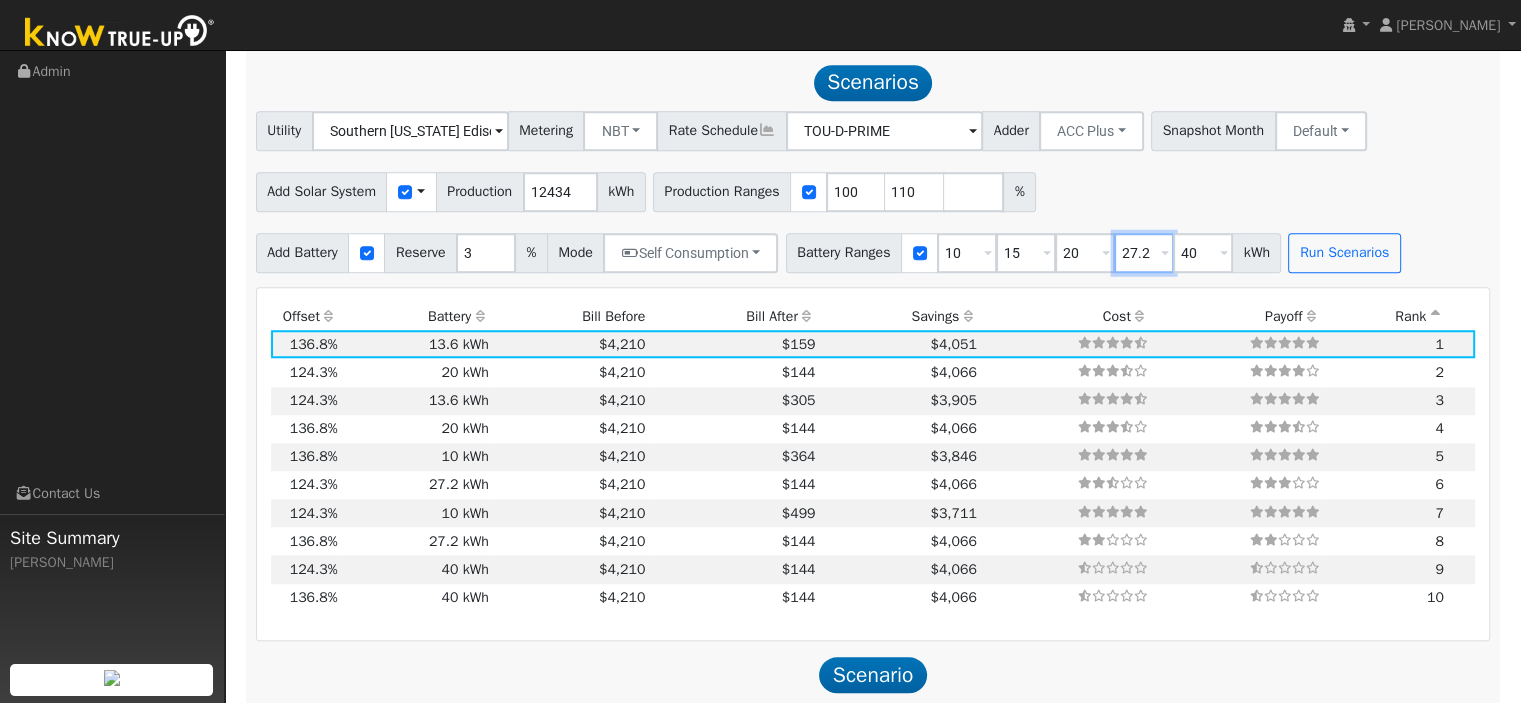 click on "27.2" at bounding box center [1144, 253] 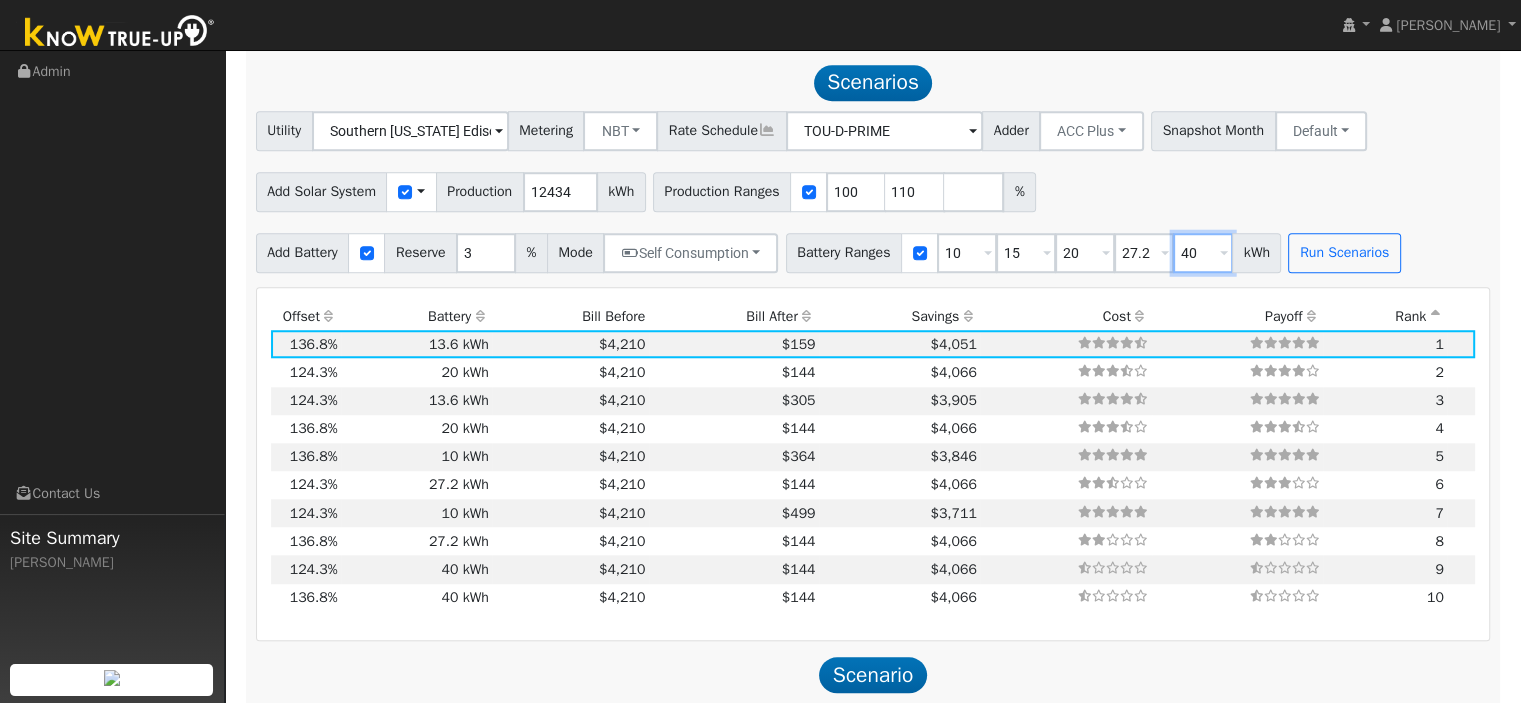 drag, startPoint x: 1210, startPoint y: 252, endPoint x: 1188, endPoint y: 270, distance: 28.42534 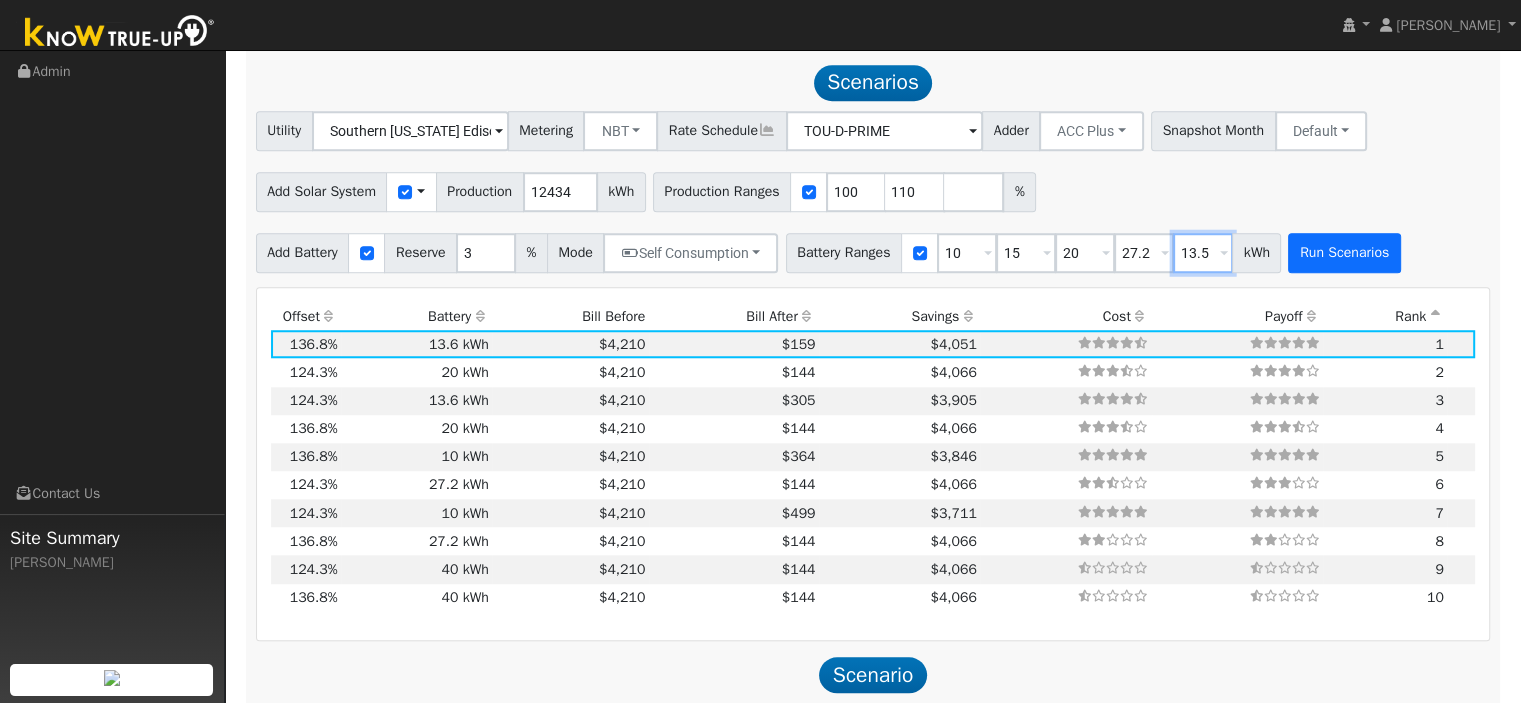 type on "13.5" 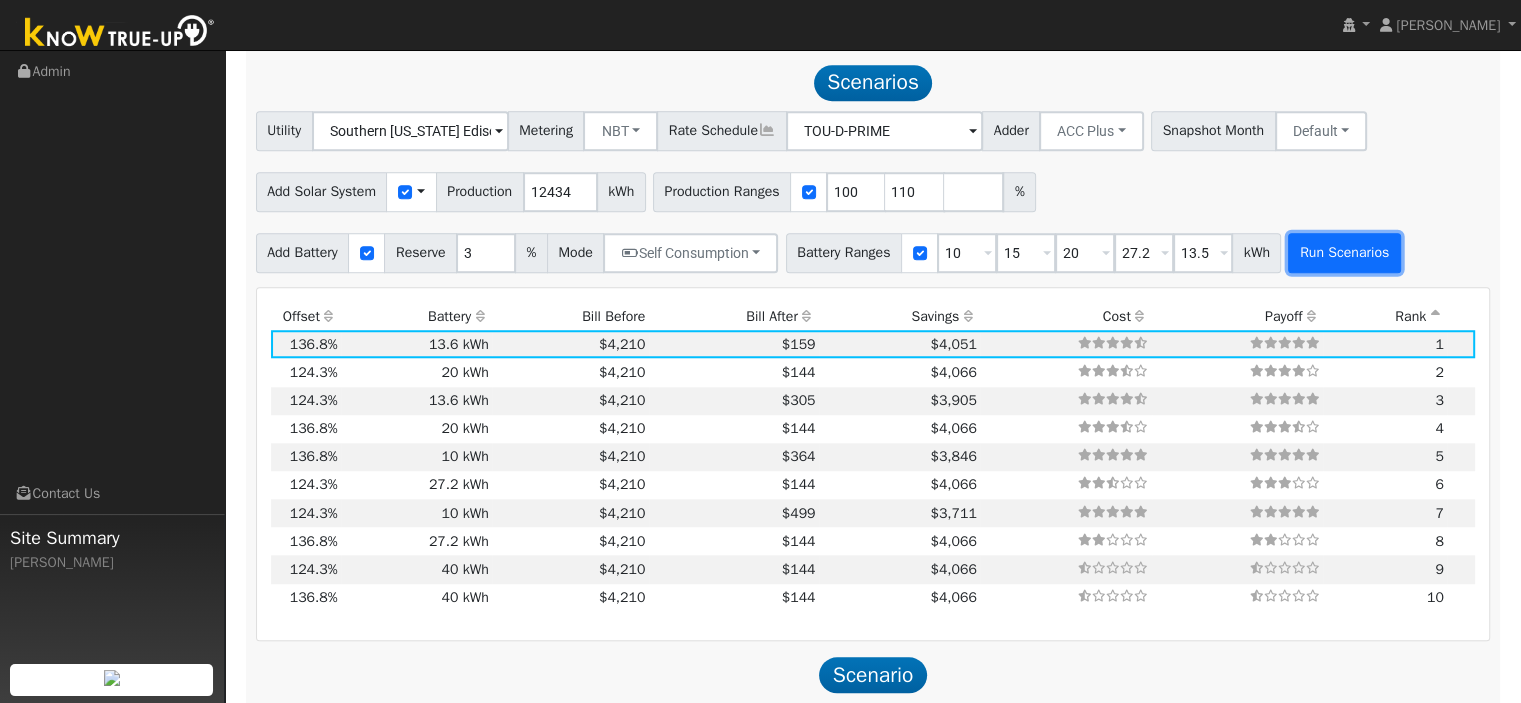 type on "13.5" 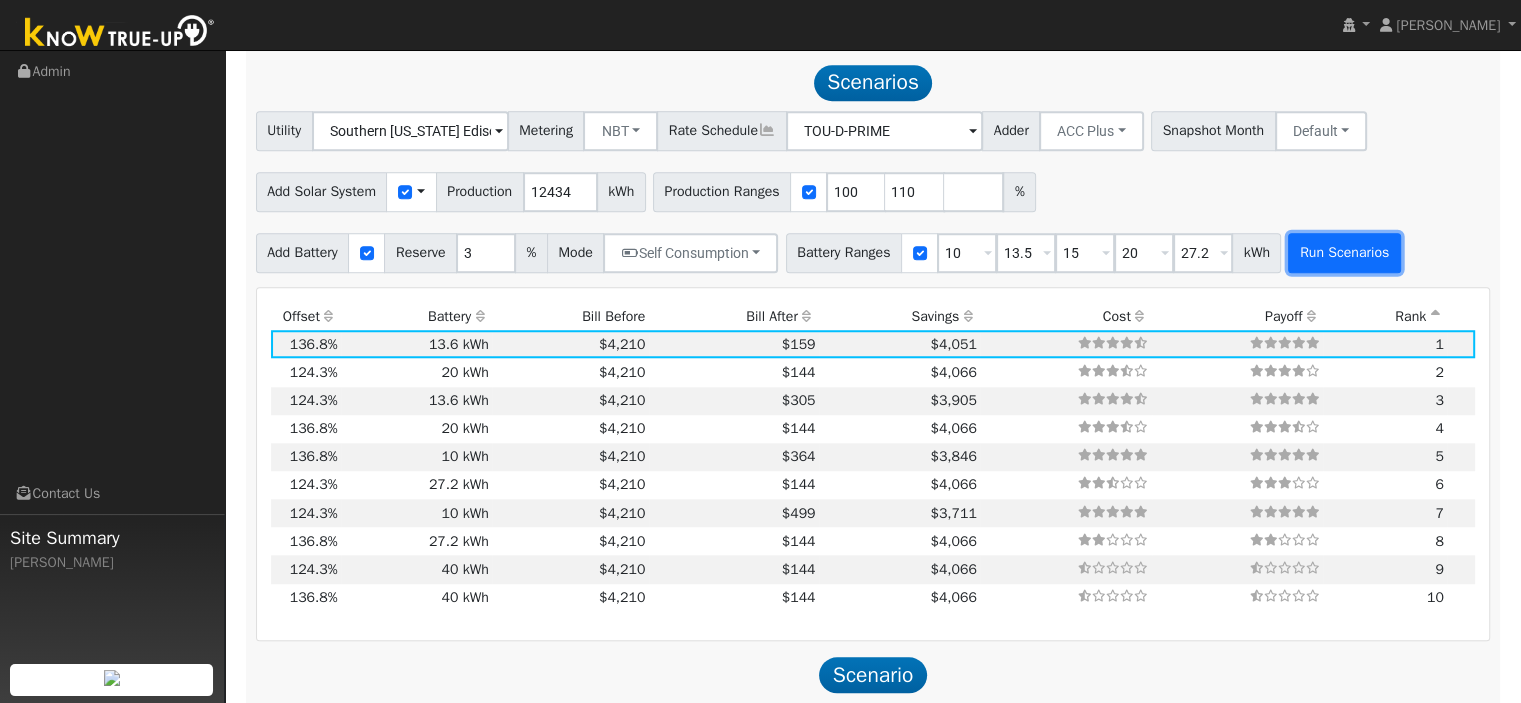 click on "Run Scenarios" at bounding box center [1344, 253] 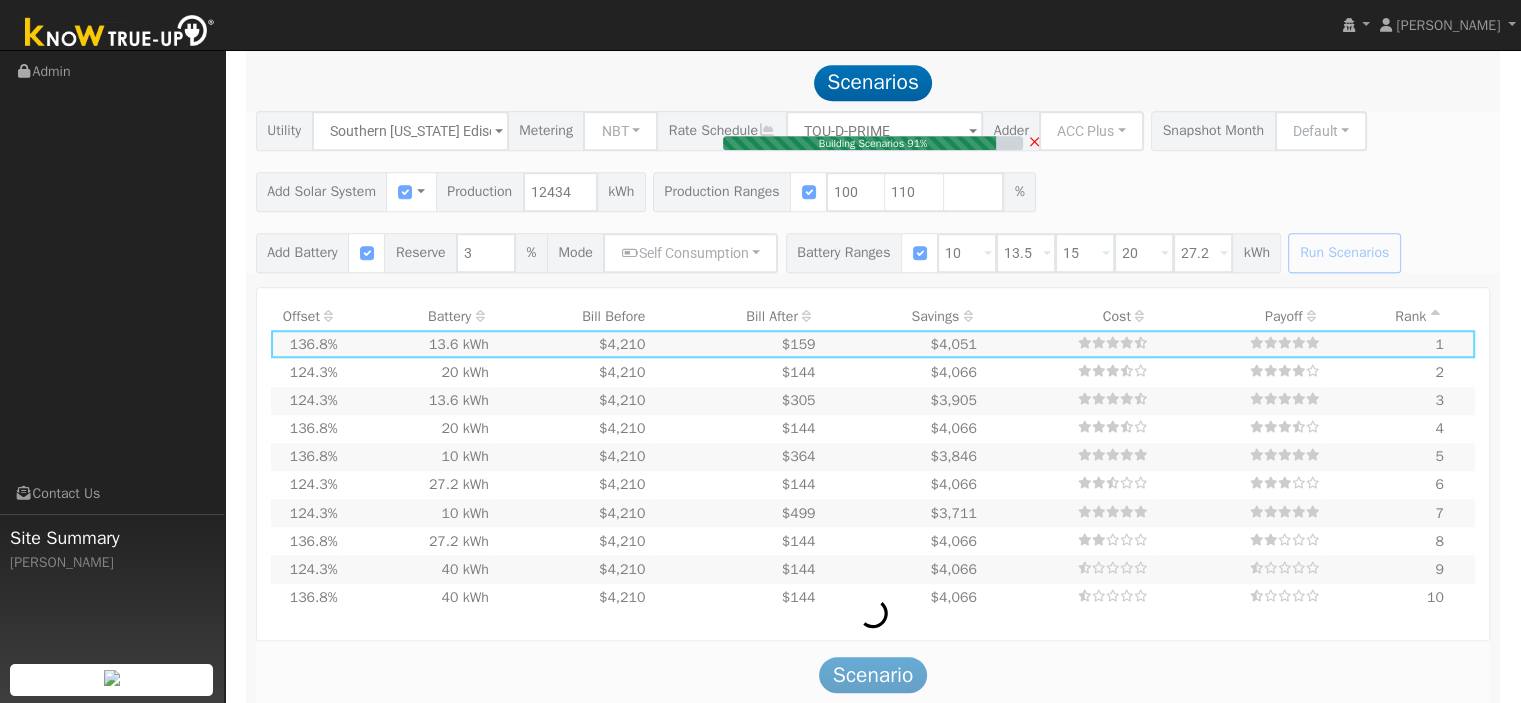 type on "$13,543" 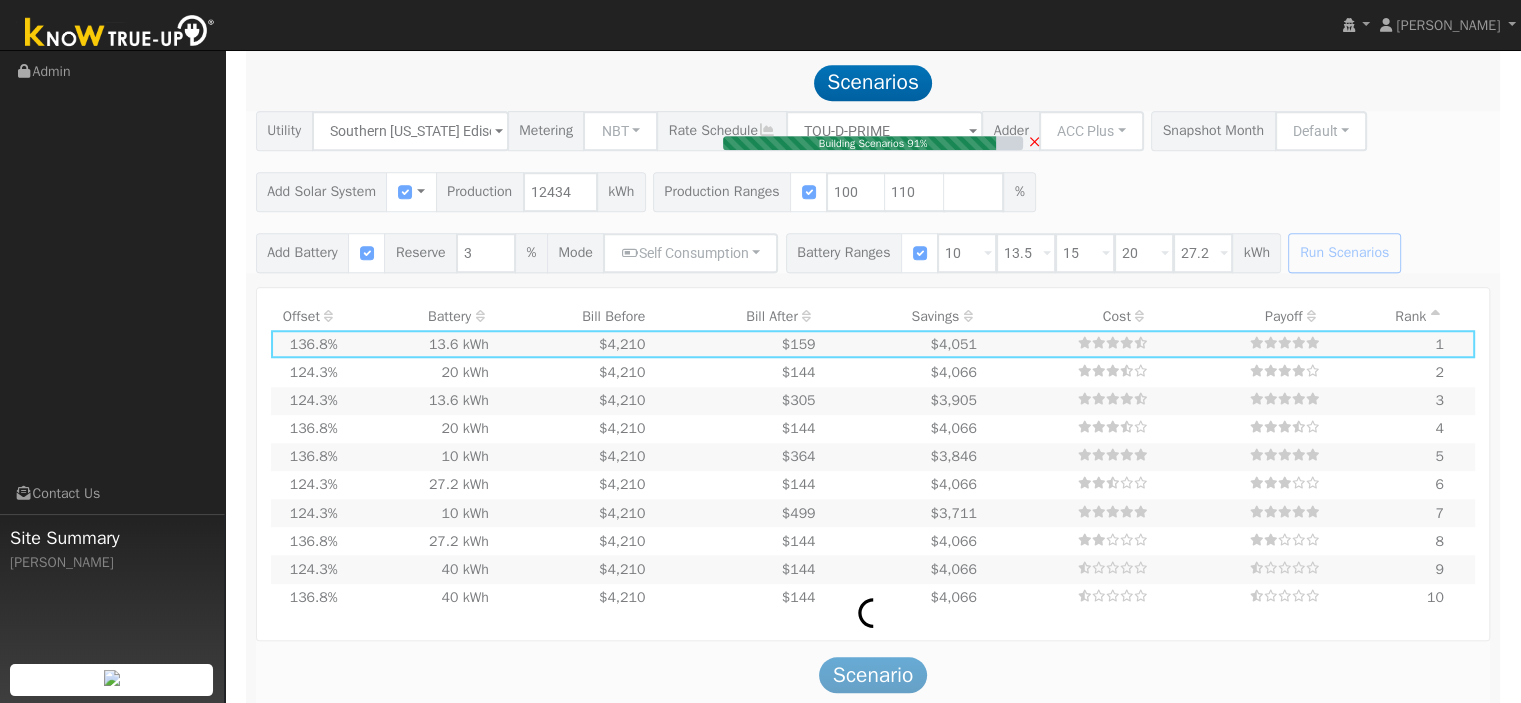 type on "$13,230" 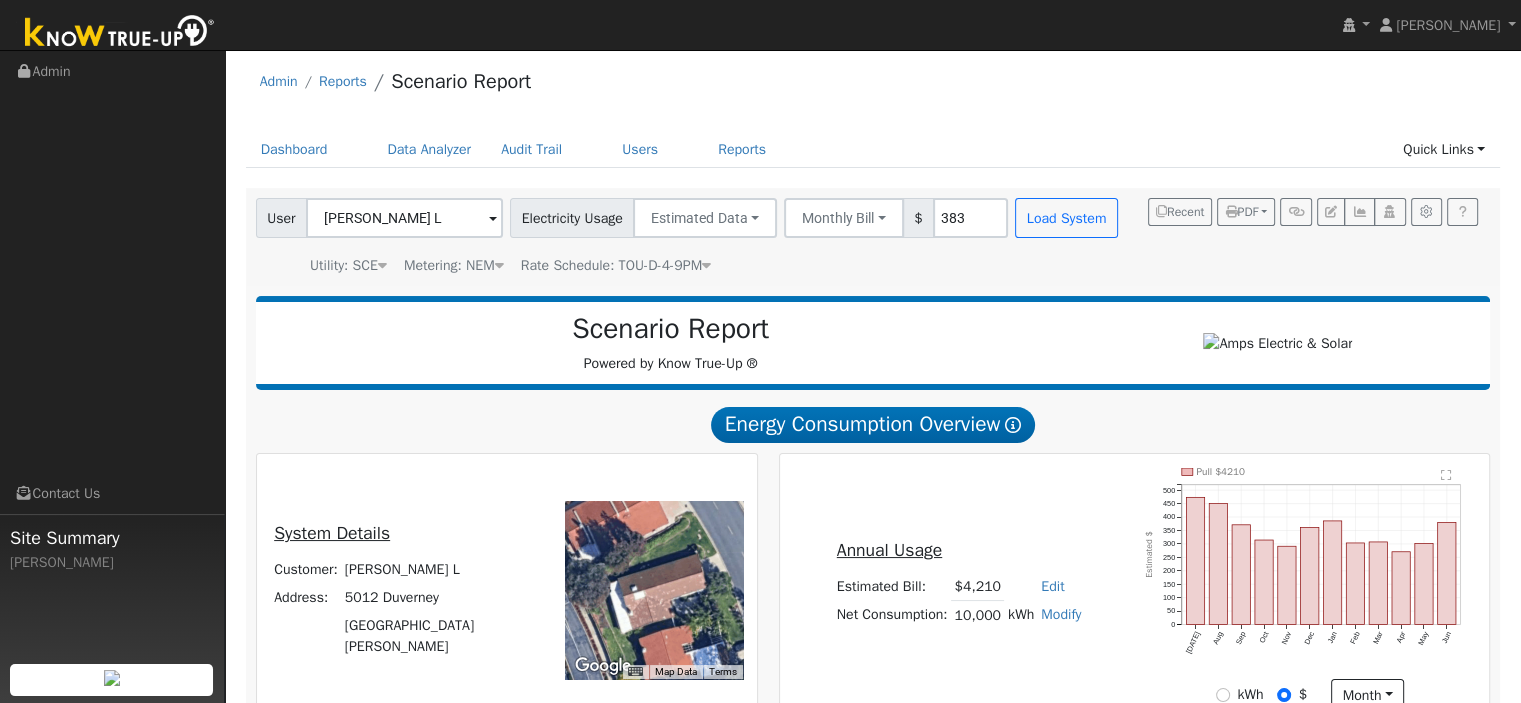 scroll, scrollTop: 0, scrollLeft: 0, axis: both 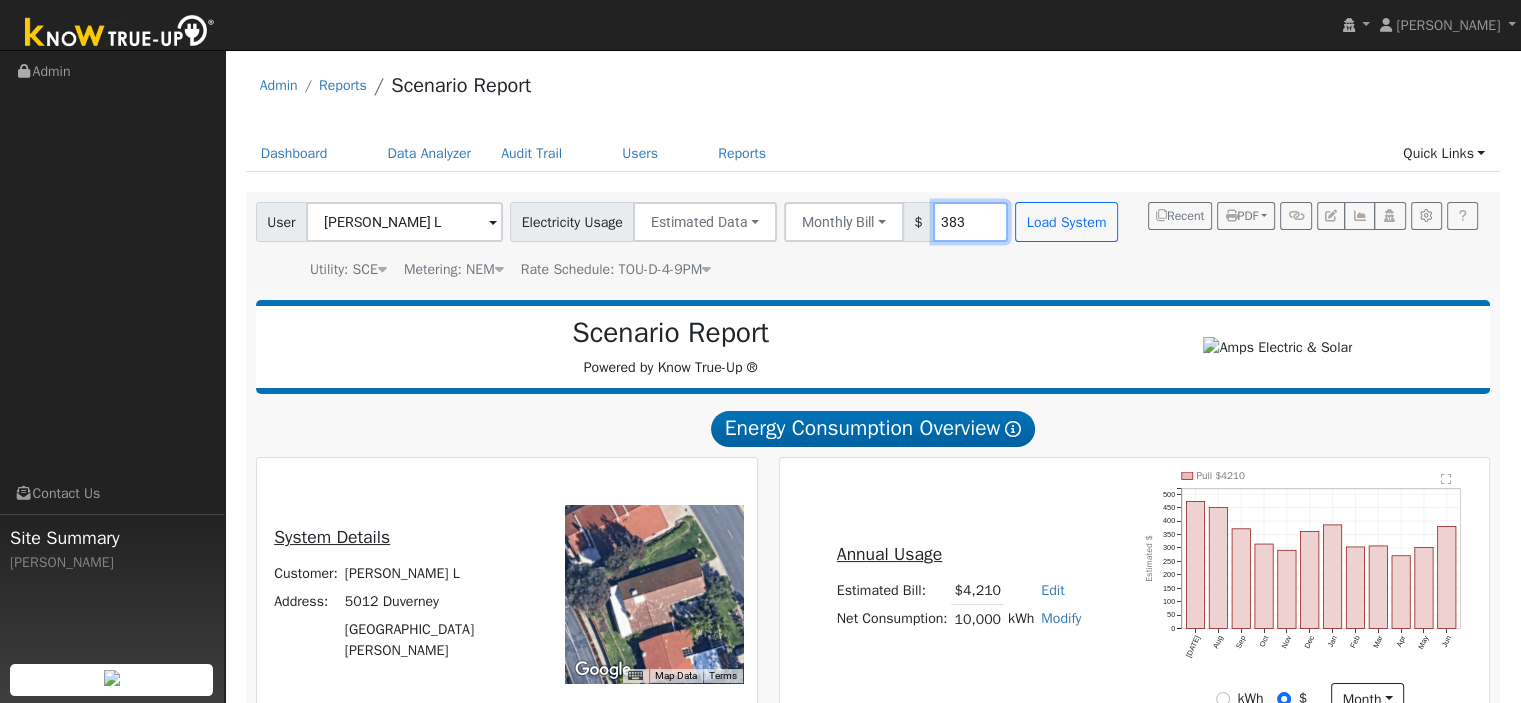 click on "383" at bounding box center [970, 222] 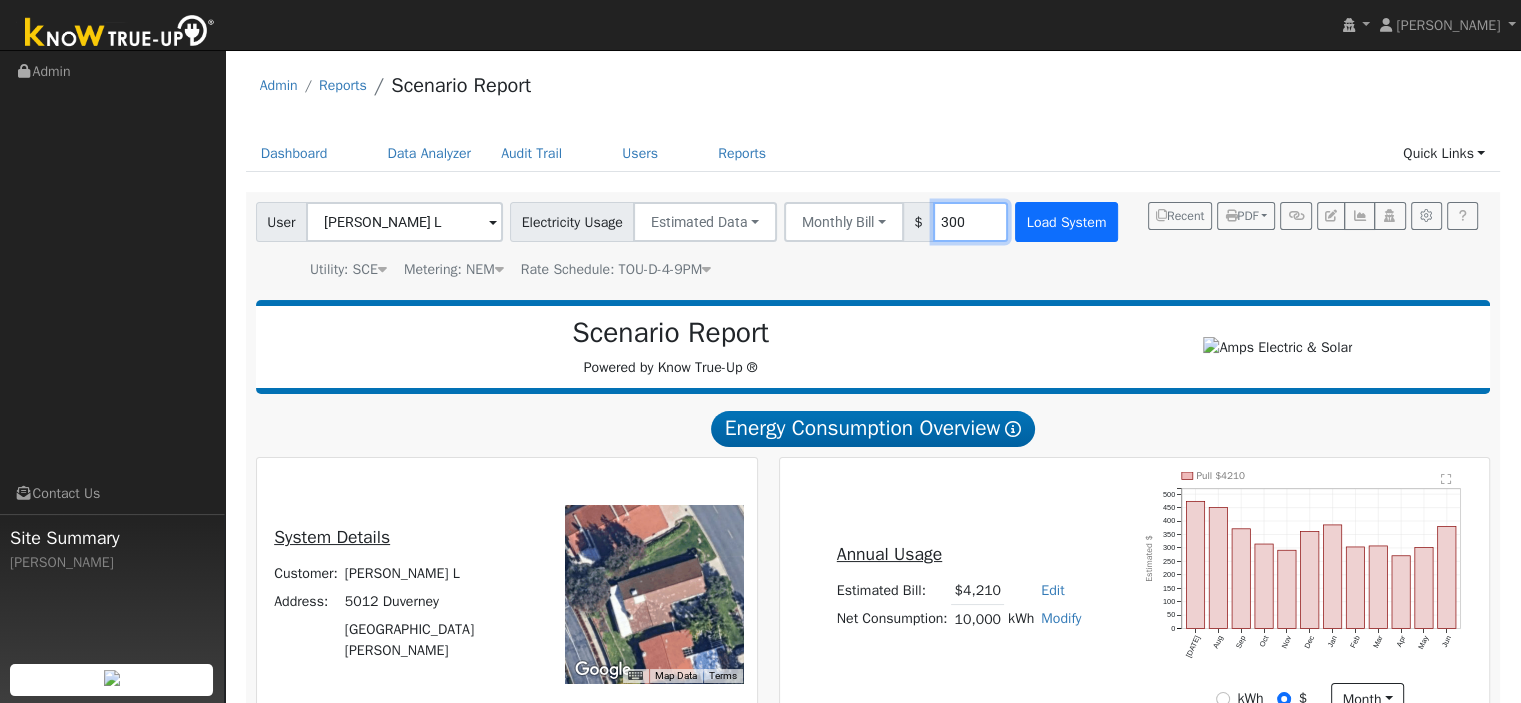 type on "300" 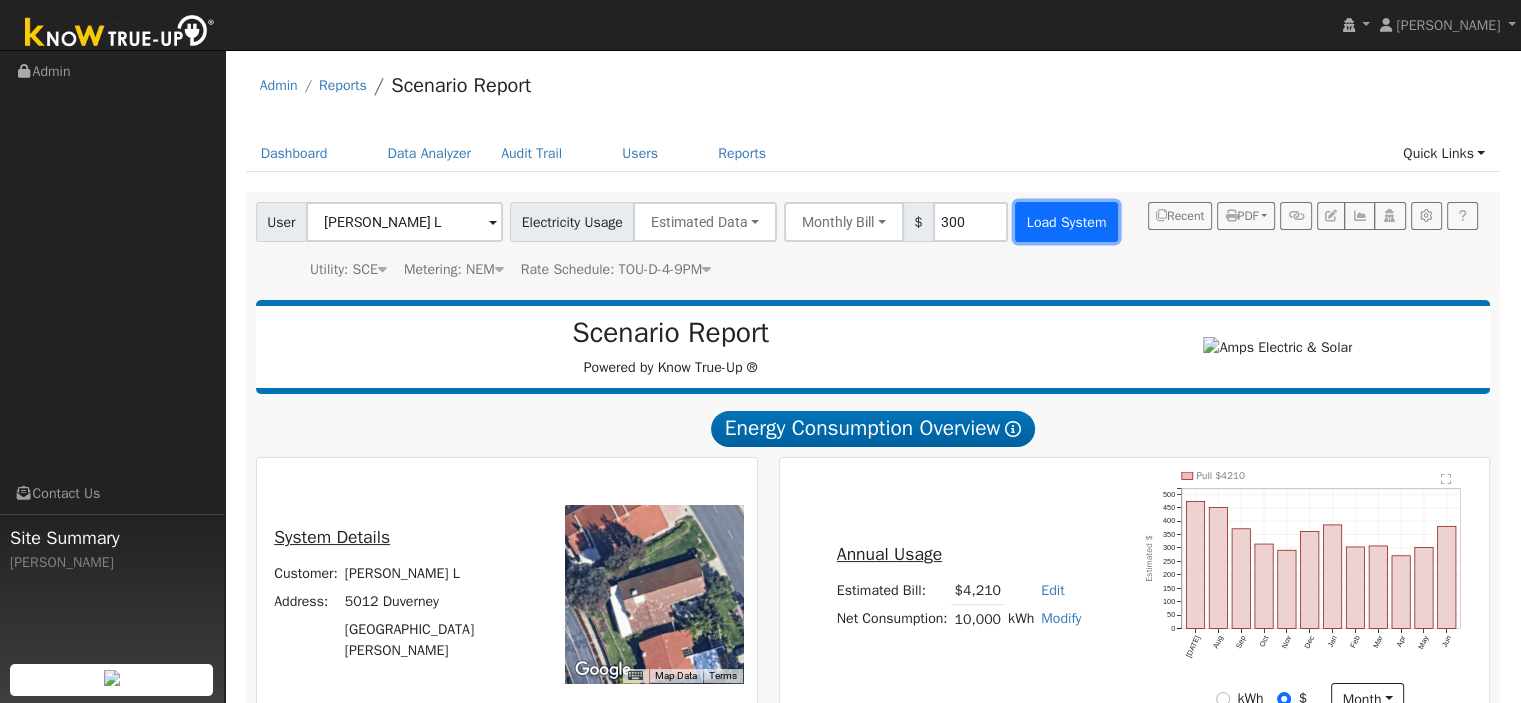 click on "Load System" at bounding box center (1066, 222) 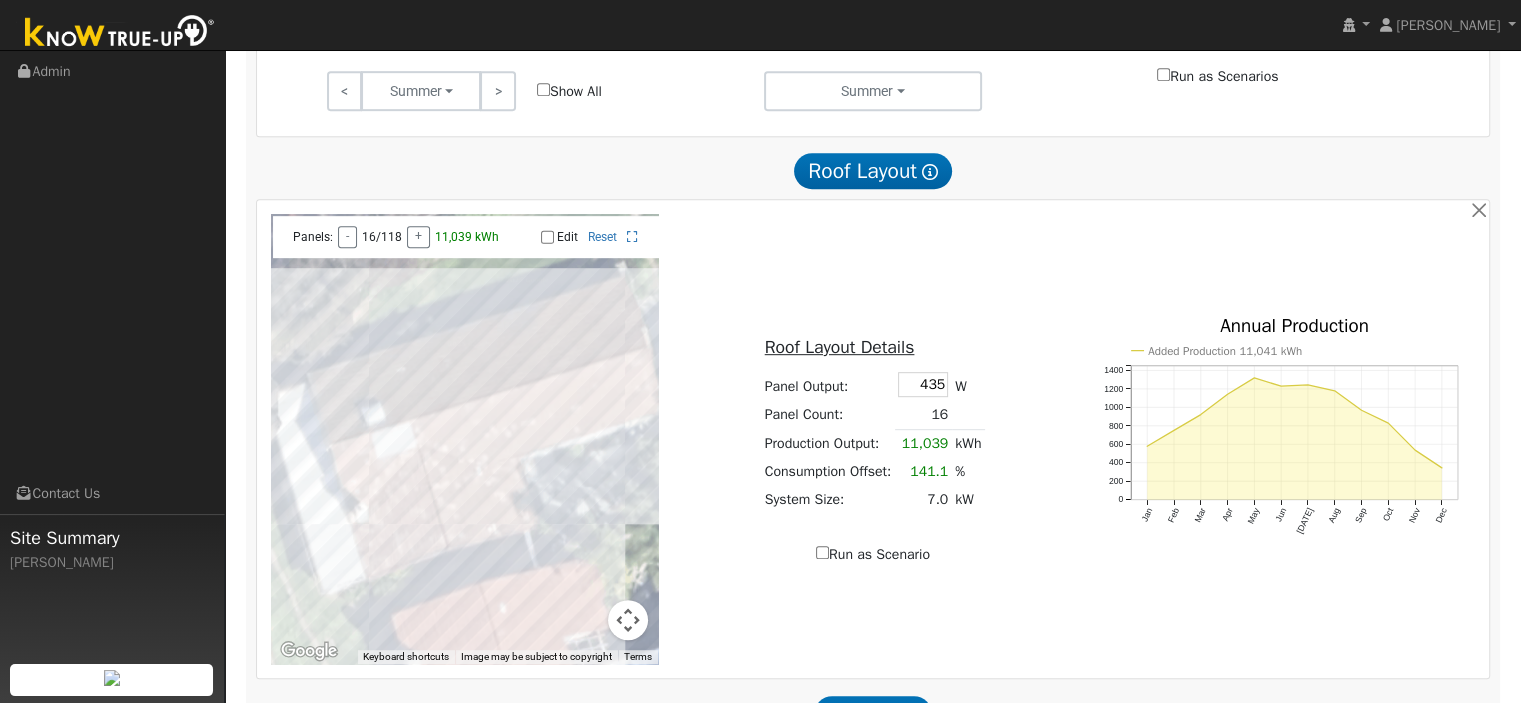 scroll, scrollTop: 1000, scrollLeft: 0, axis: vertical 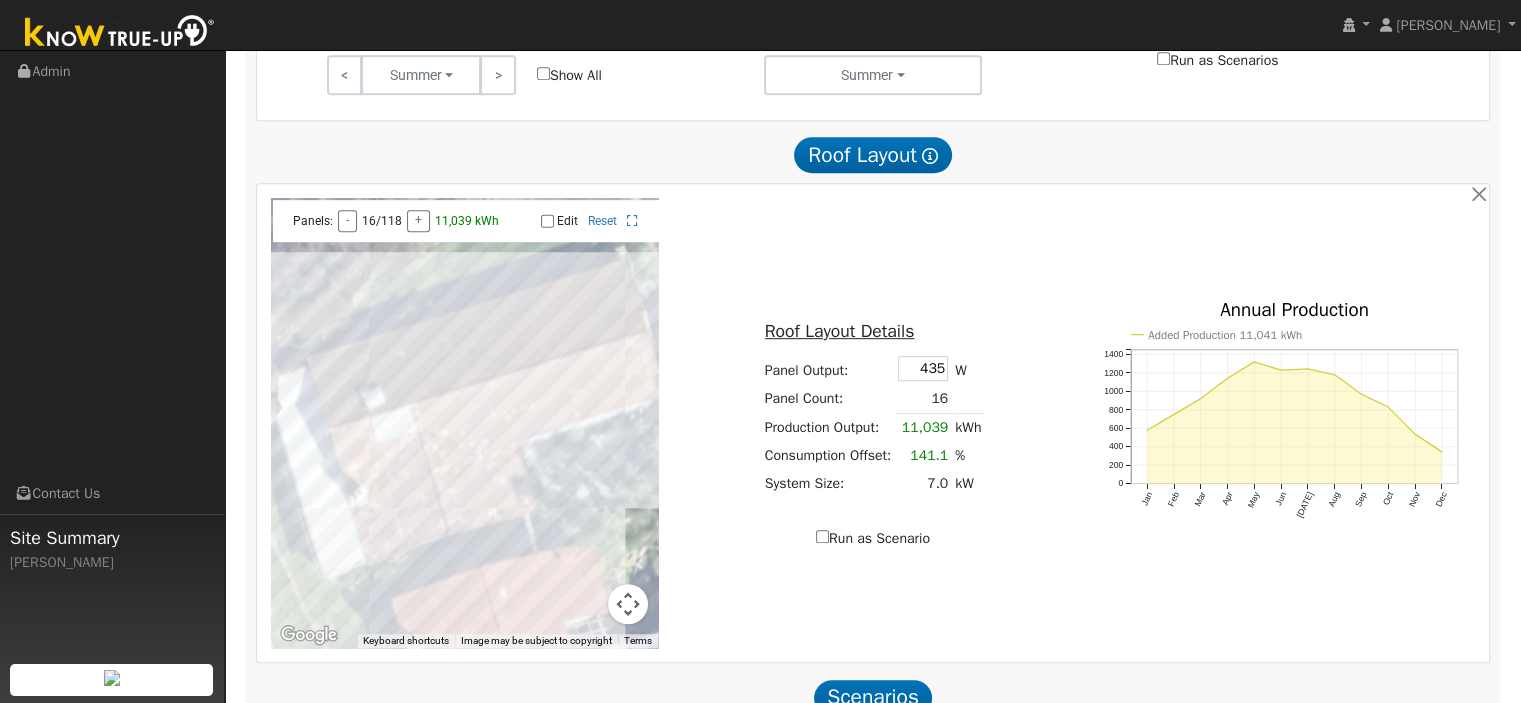 click on "Edit" at bounding box center [547, 221] 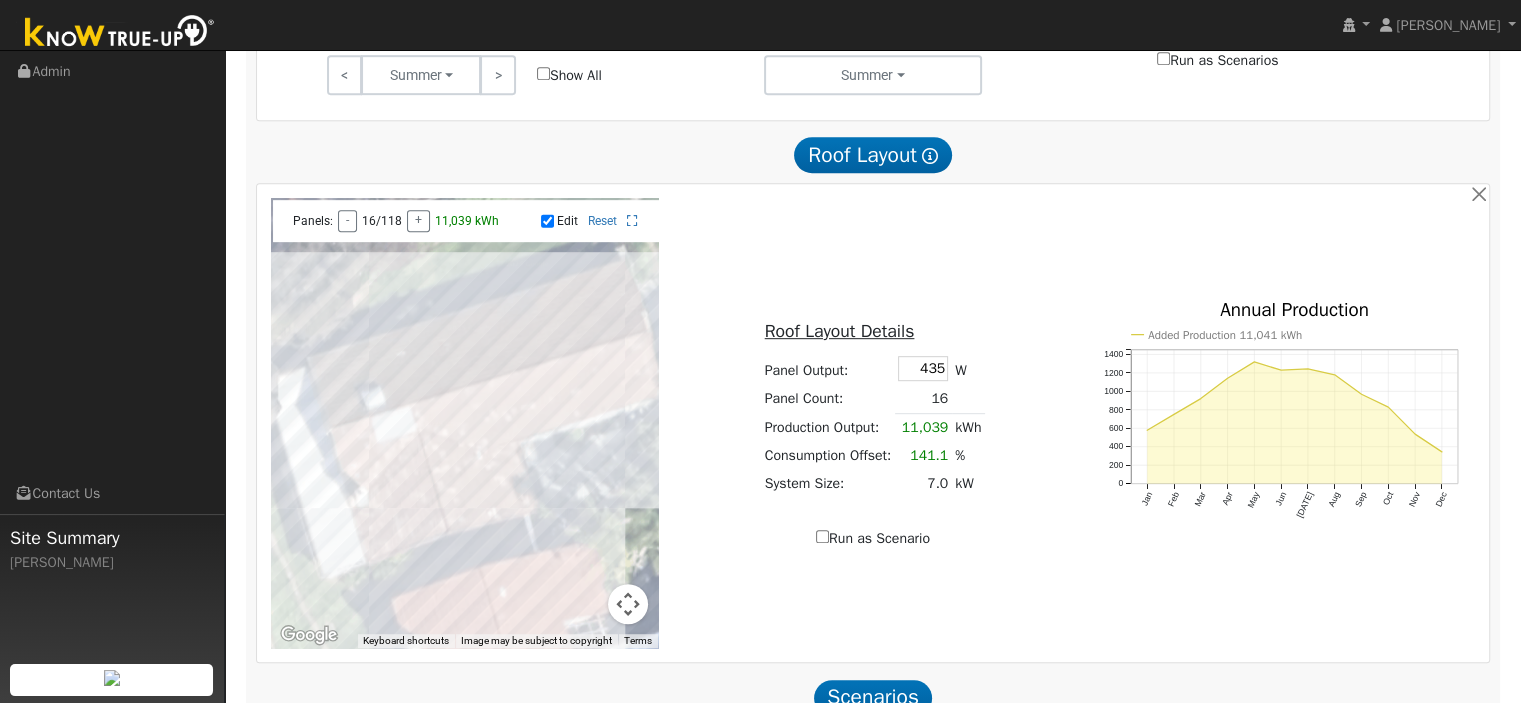 click at bounding box center [465, 423] 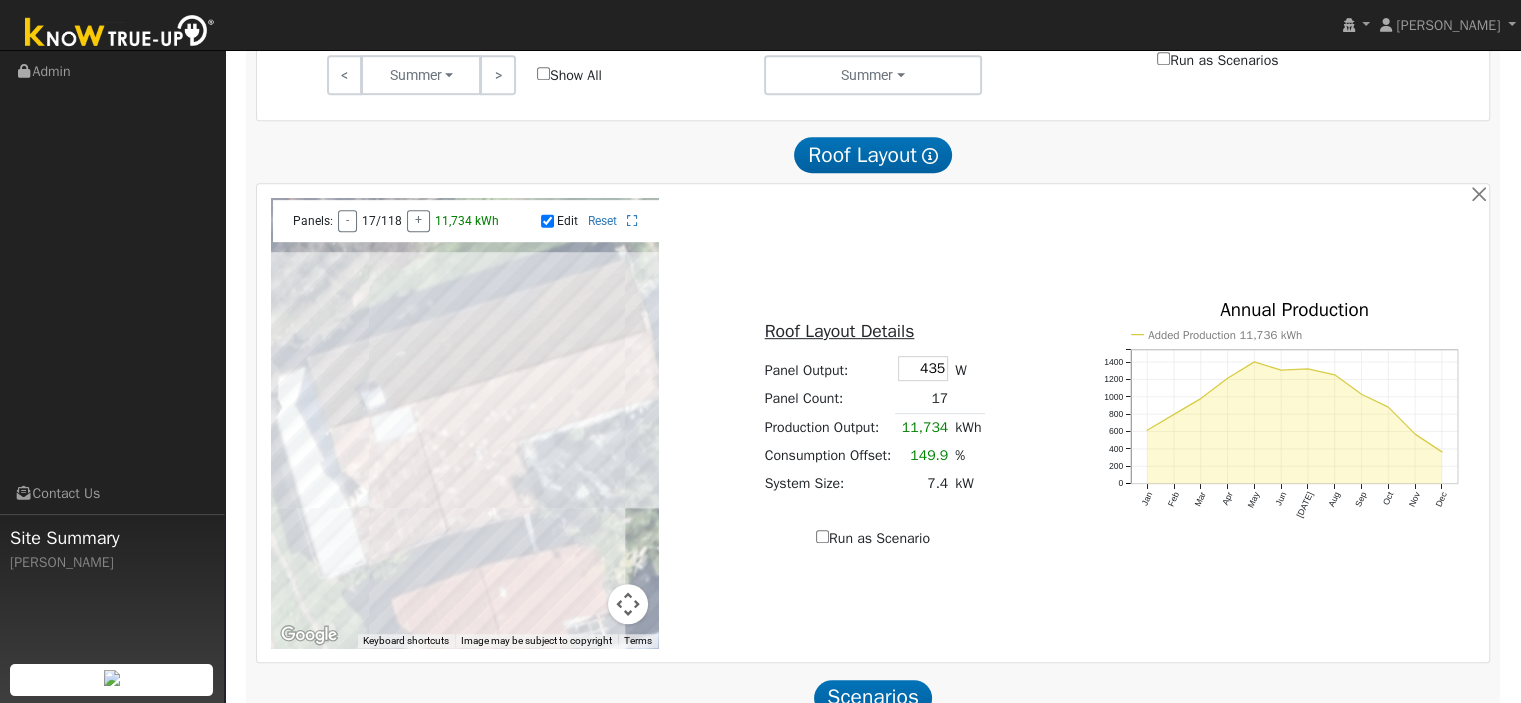 click at bounding box center (465, 423) 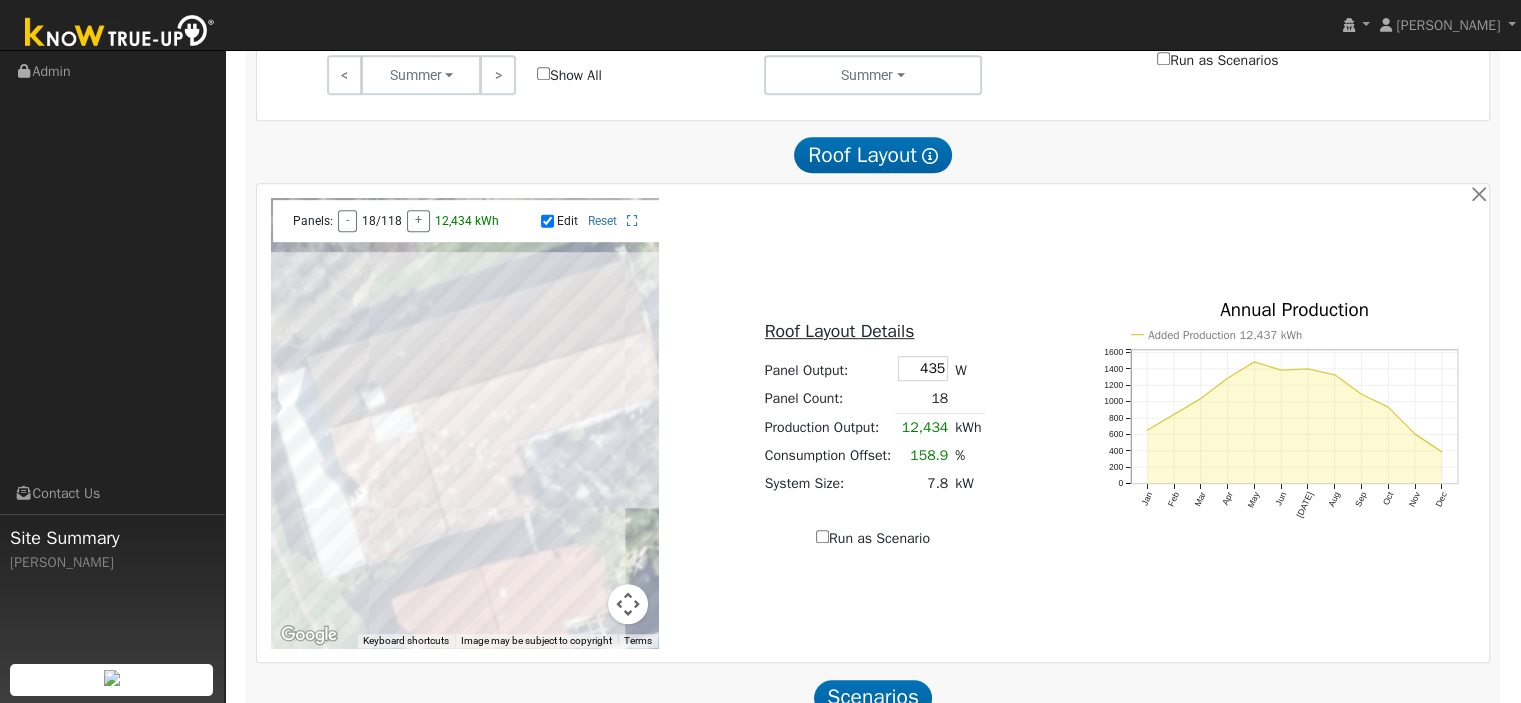 click at bounding box center [465, 423] 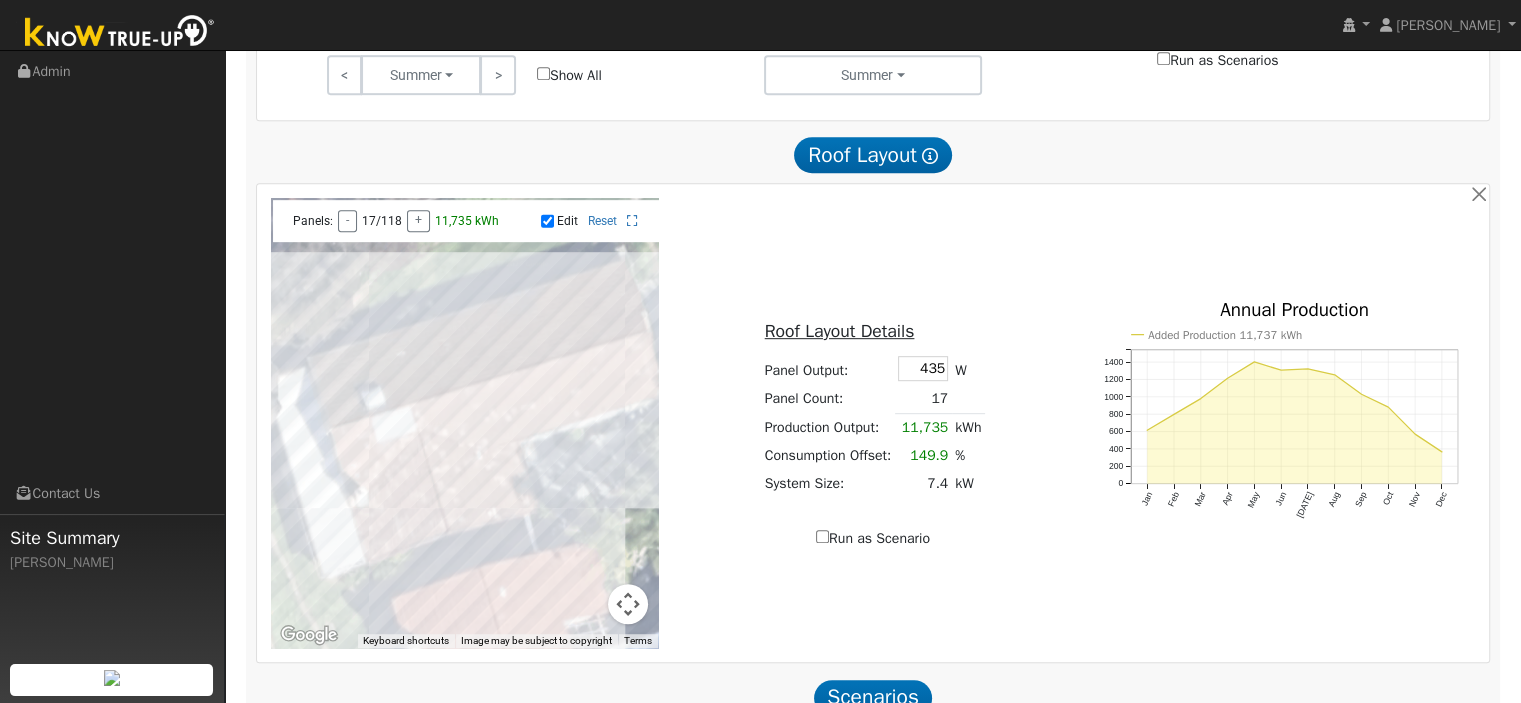 click at bounding box center [465, 423] 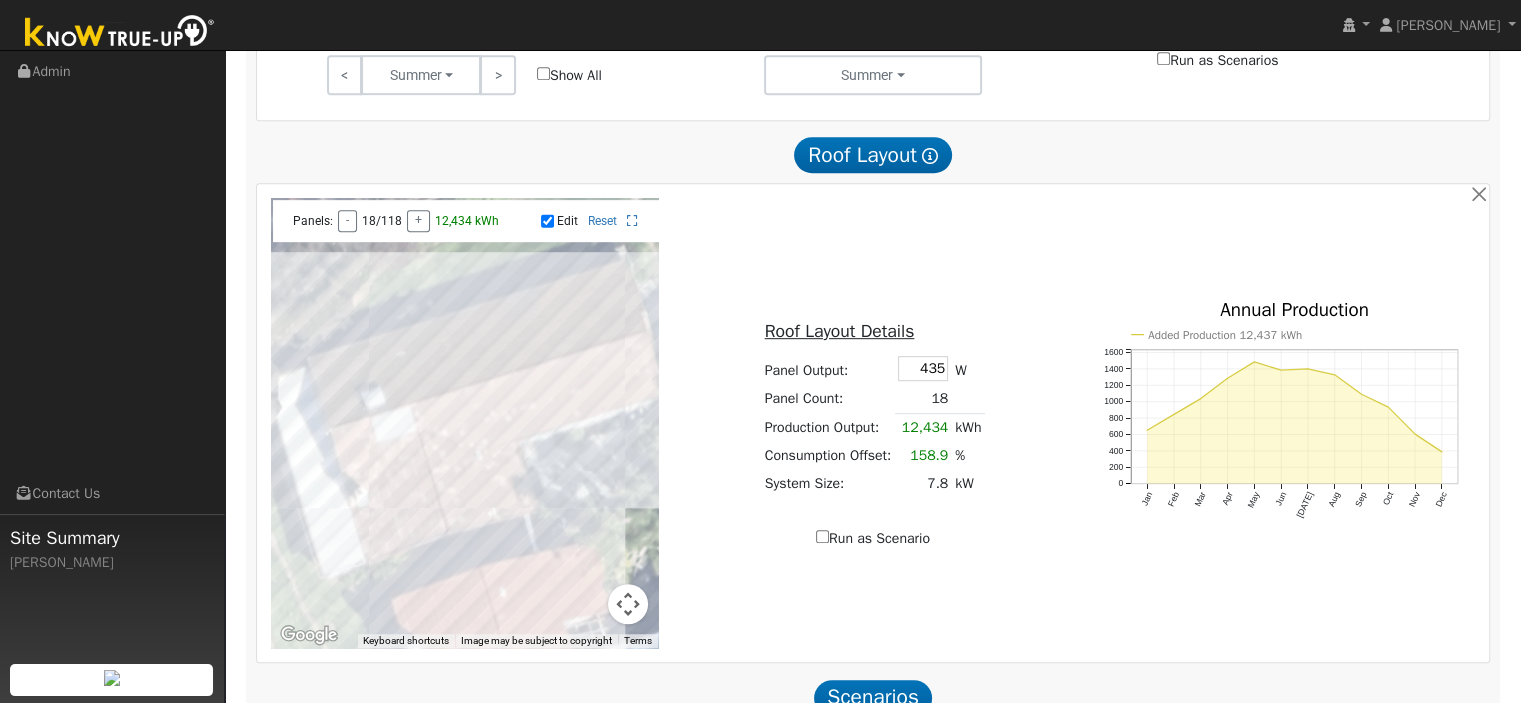 click at bounding box center [465, 423] 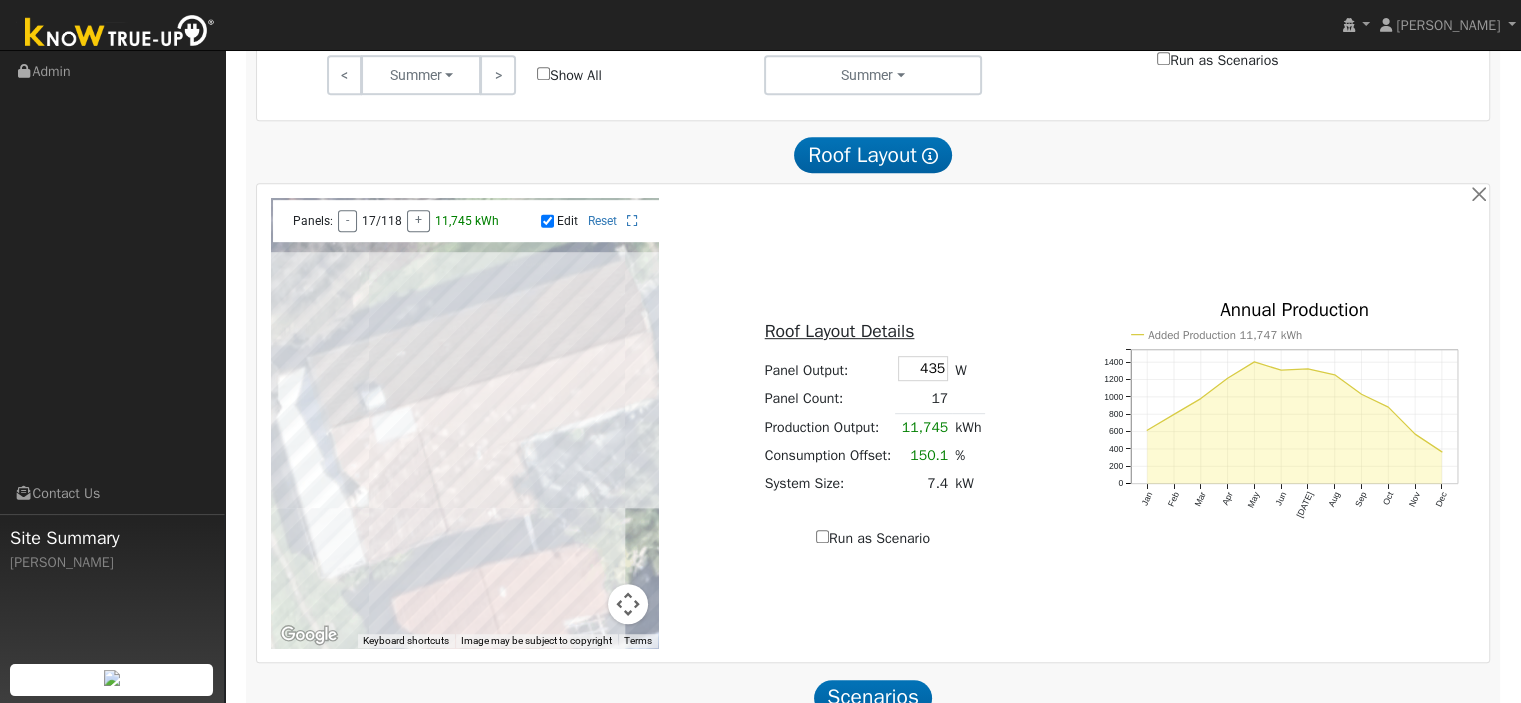 click at bounding box center (465, 423) 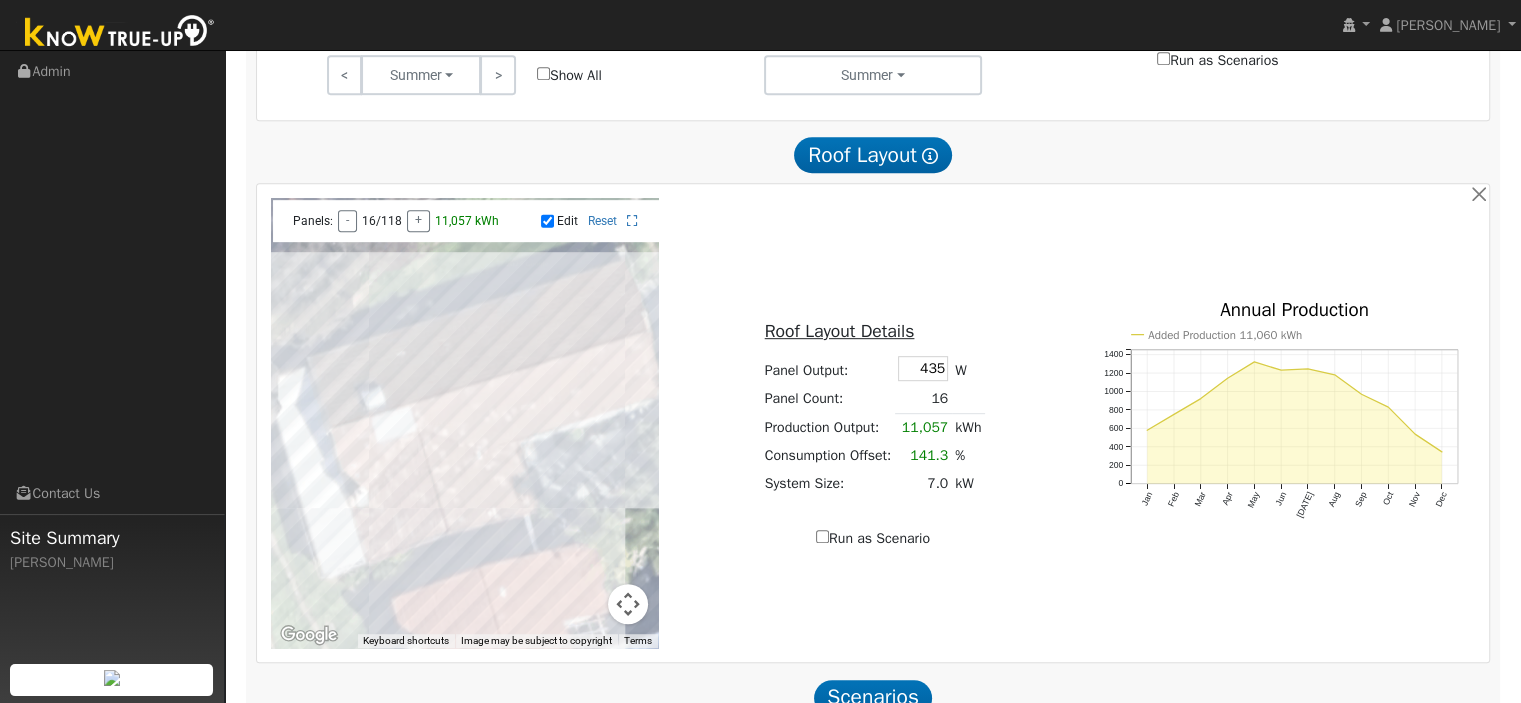 click on "Edit" at bounding box center [567, 221] 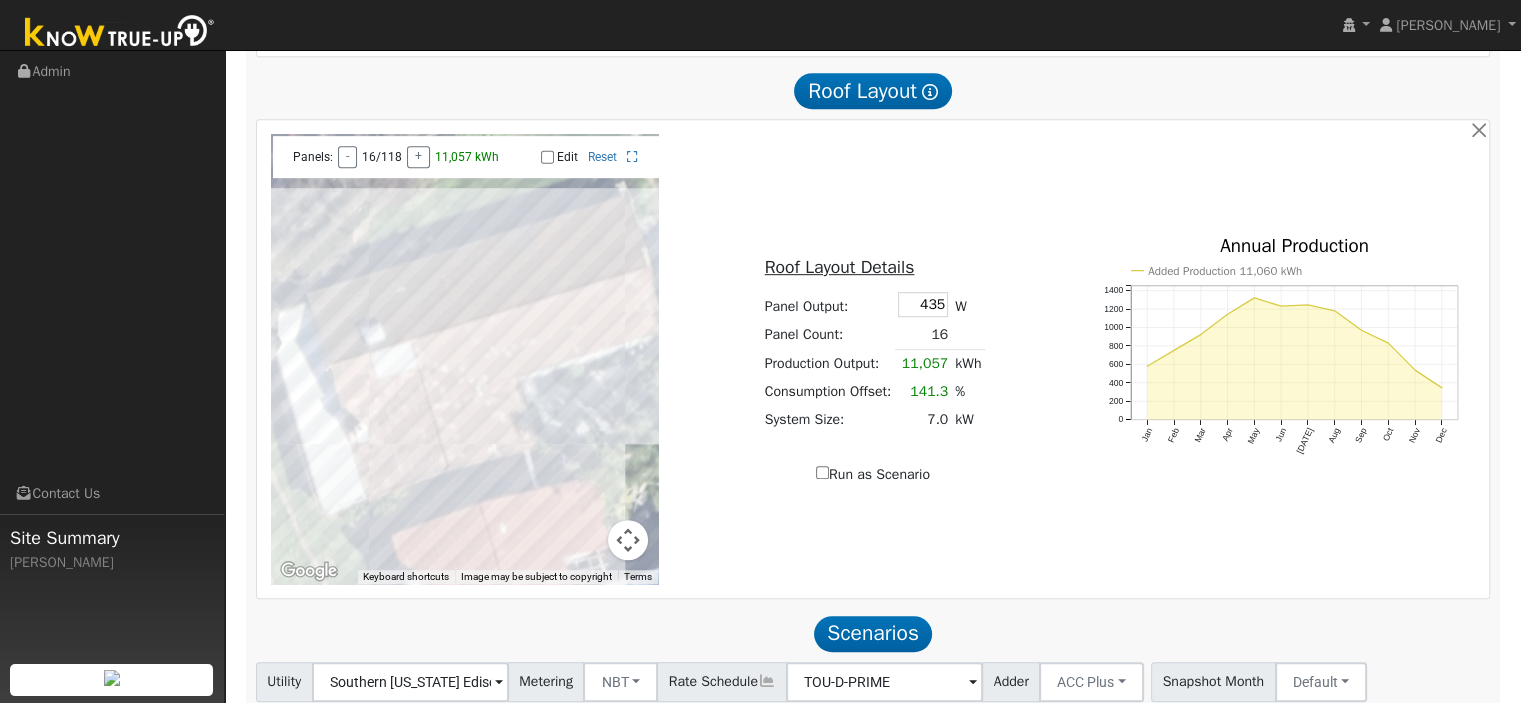 scroll, scrollTop: 1100, scrollLeft: 0, axis: vertical 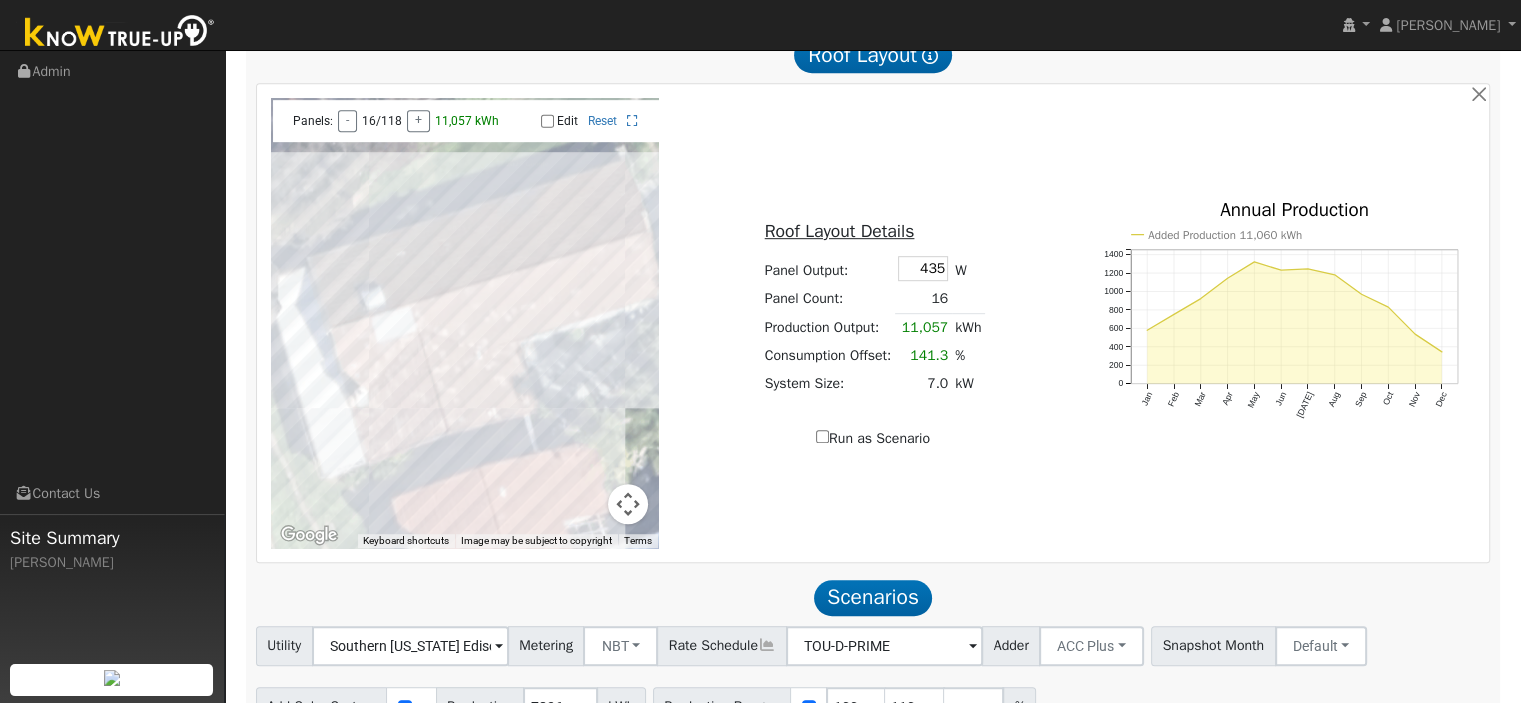 click on "Run as Scenario" at bounding box center [822, 436] 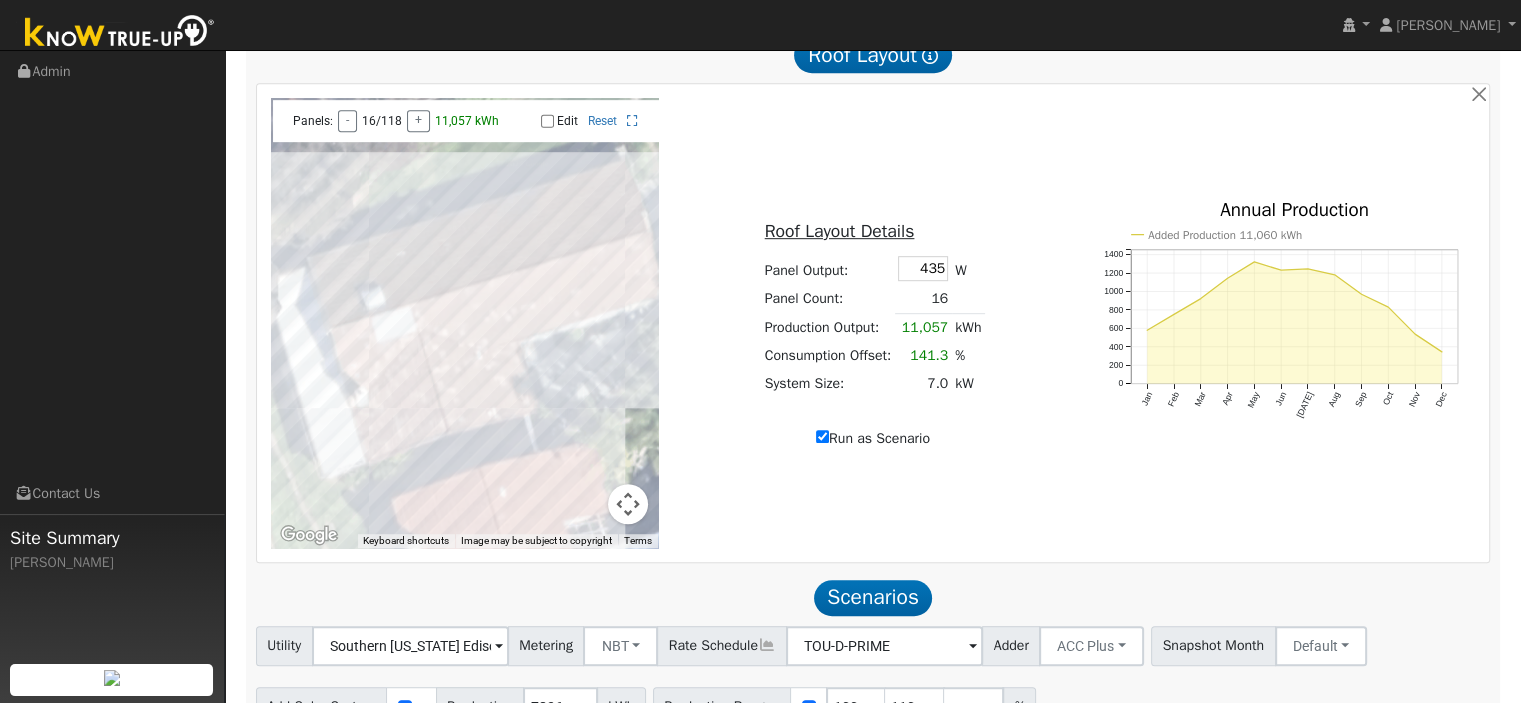 type on "11057" 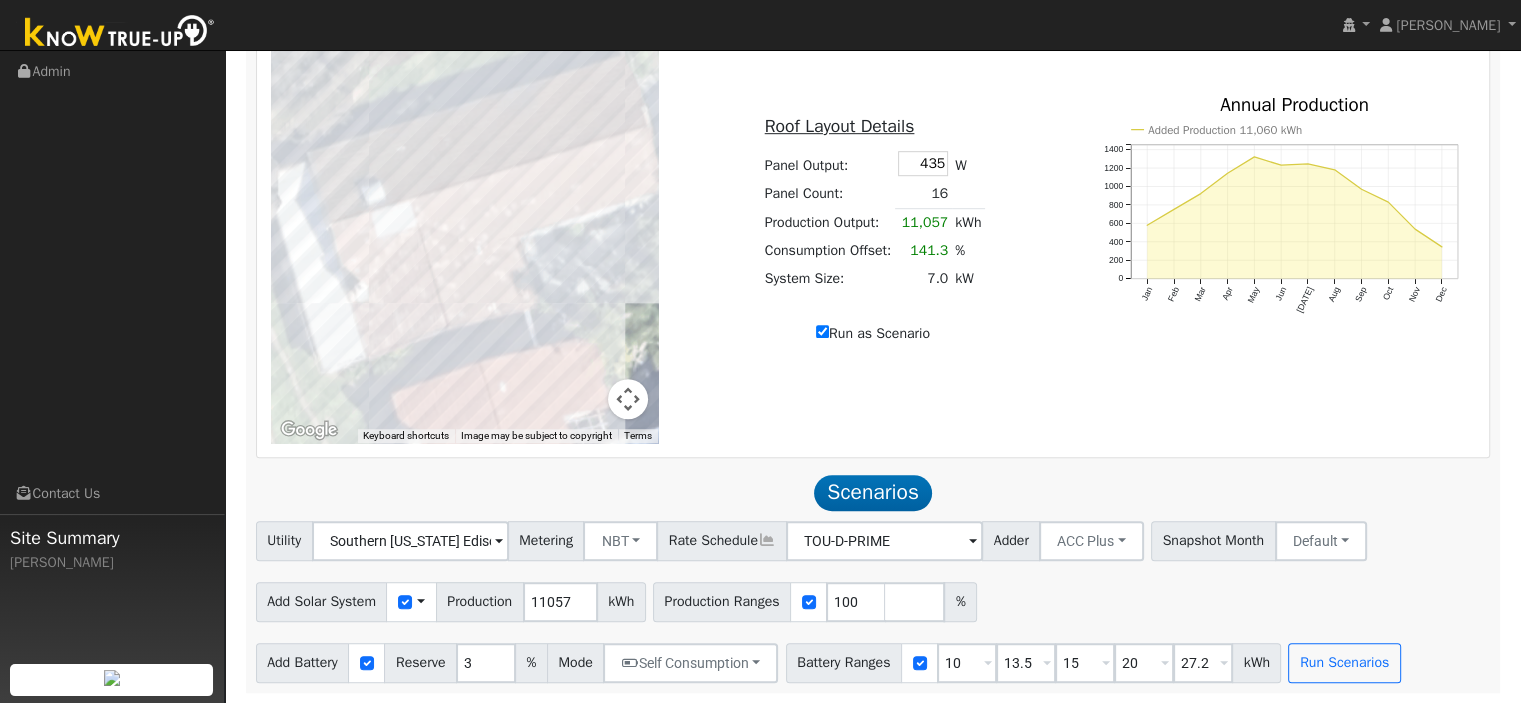 scroll, scrollTop: 1210, scrollLeft: 0, axis: vertical 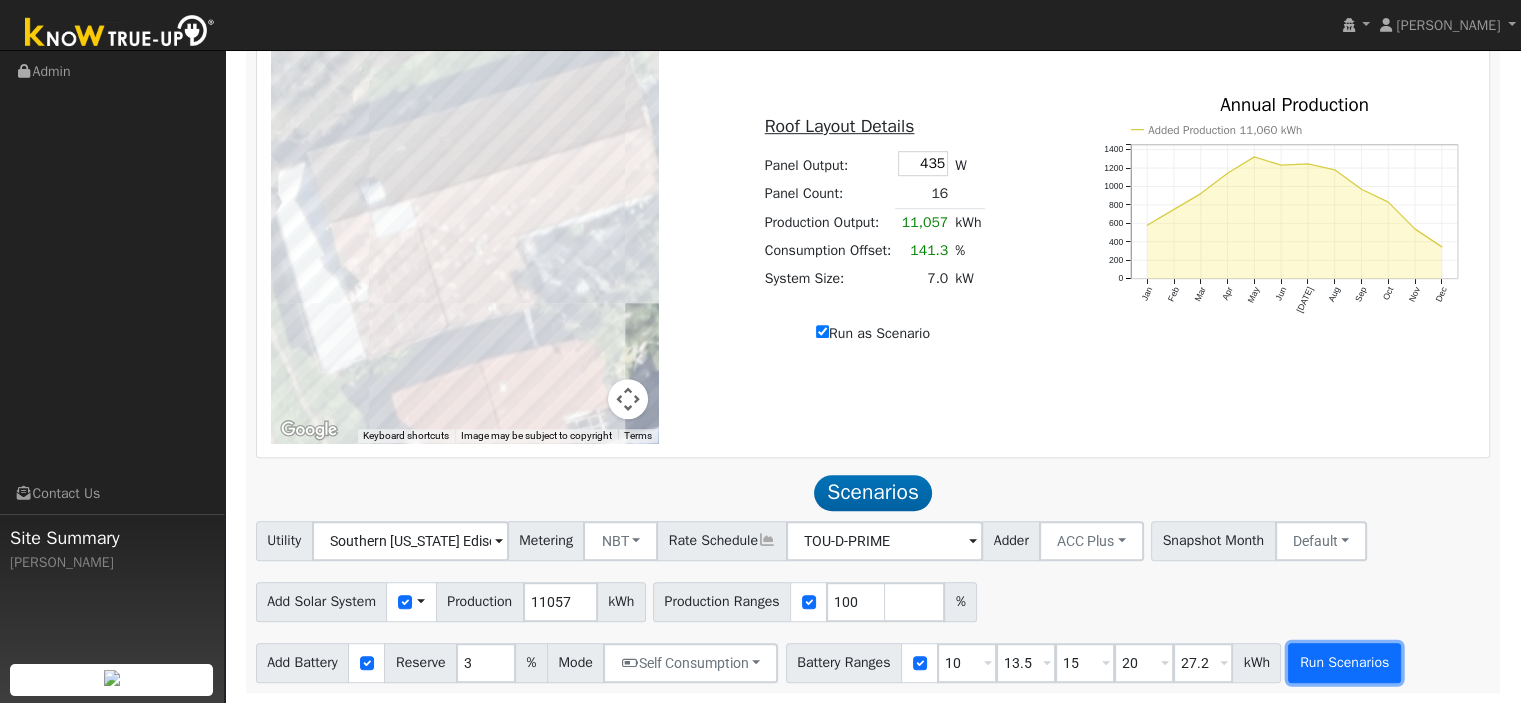 click on "Run Scenarios" at bounding box center (1344, 663) 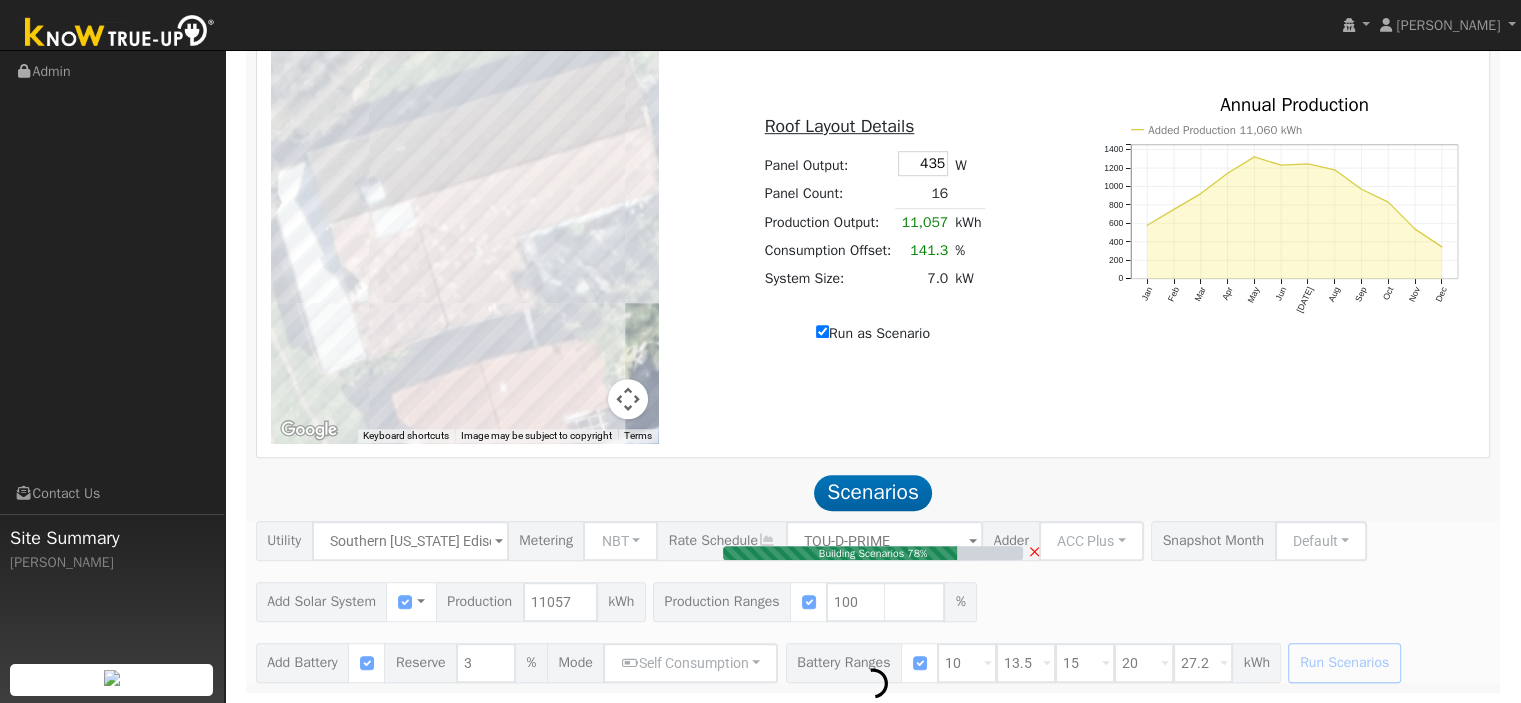 type on "7.0" 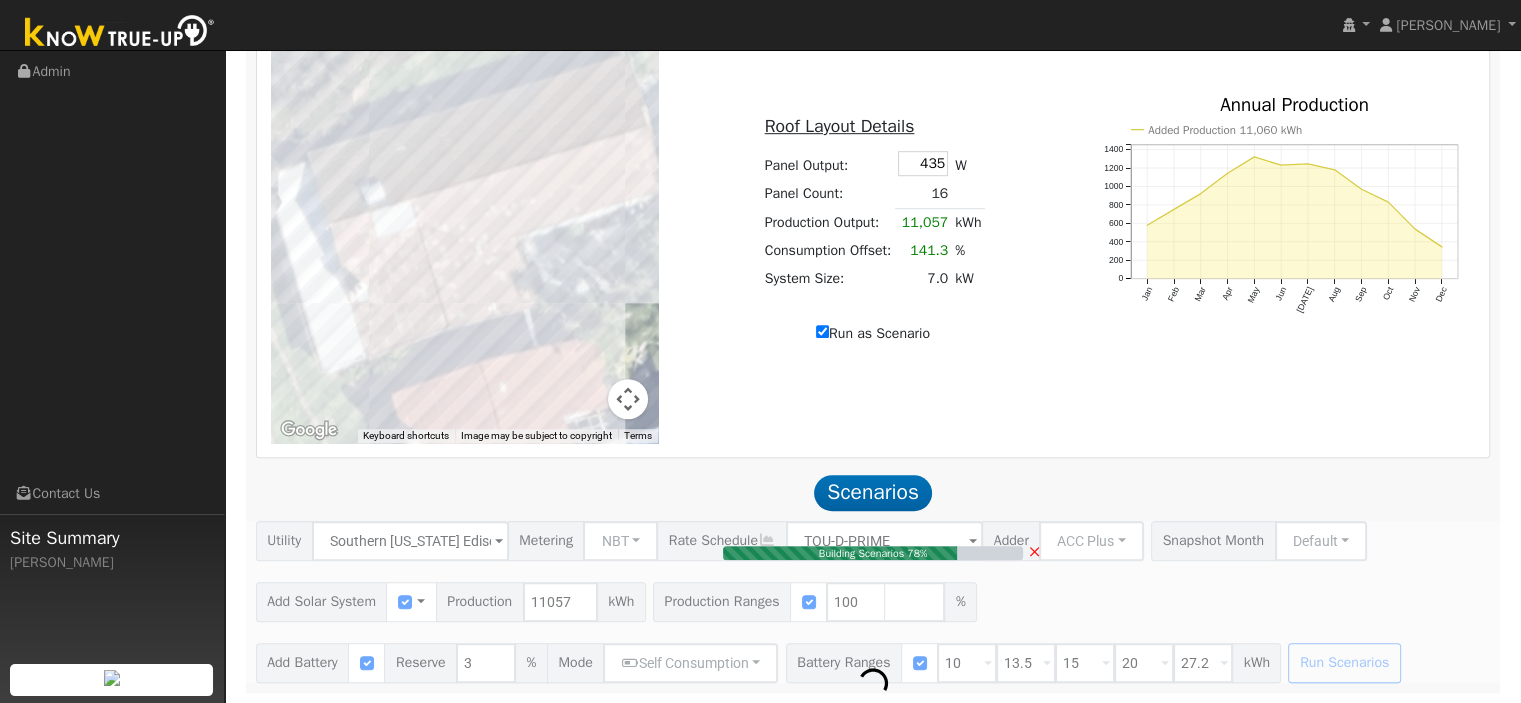 type on "$24,500" 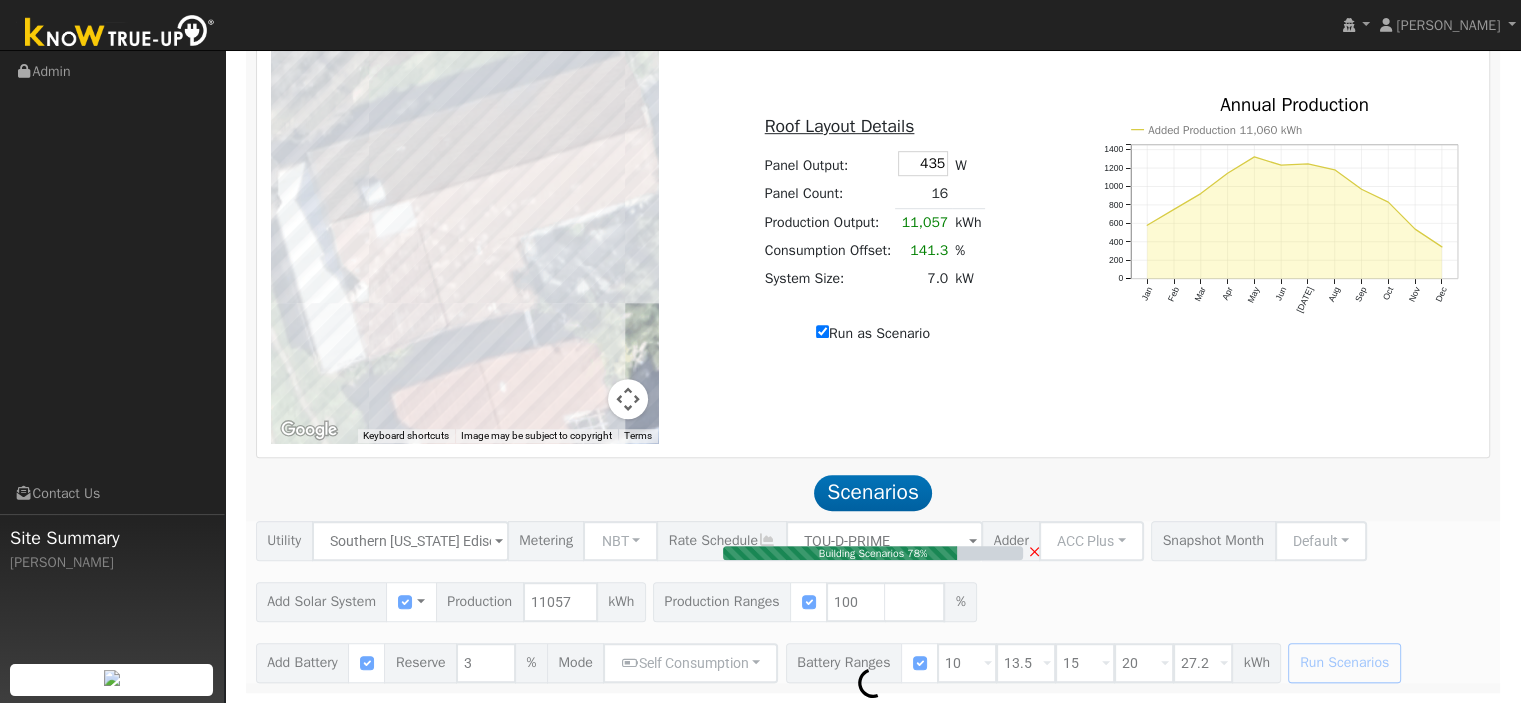 type on "$11,319" 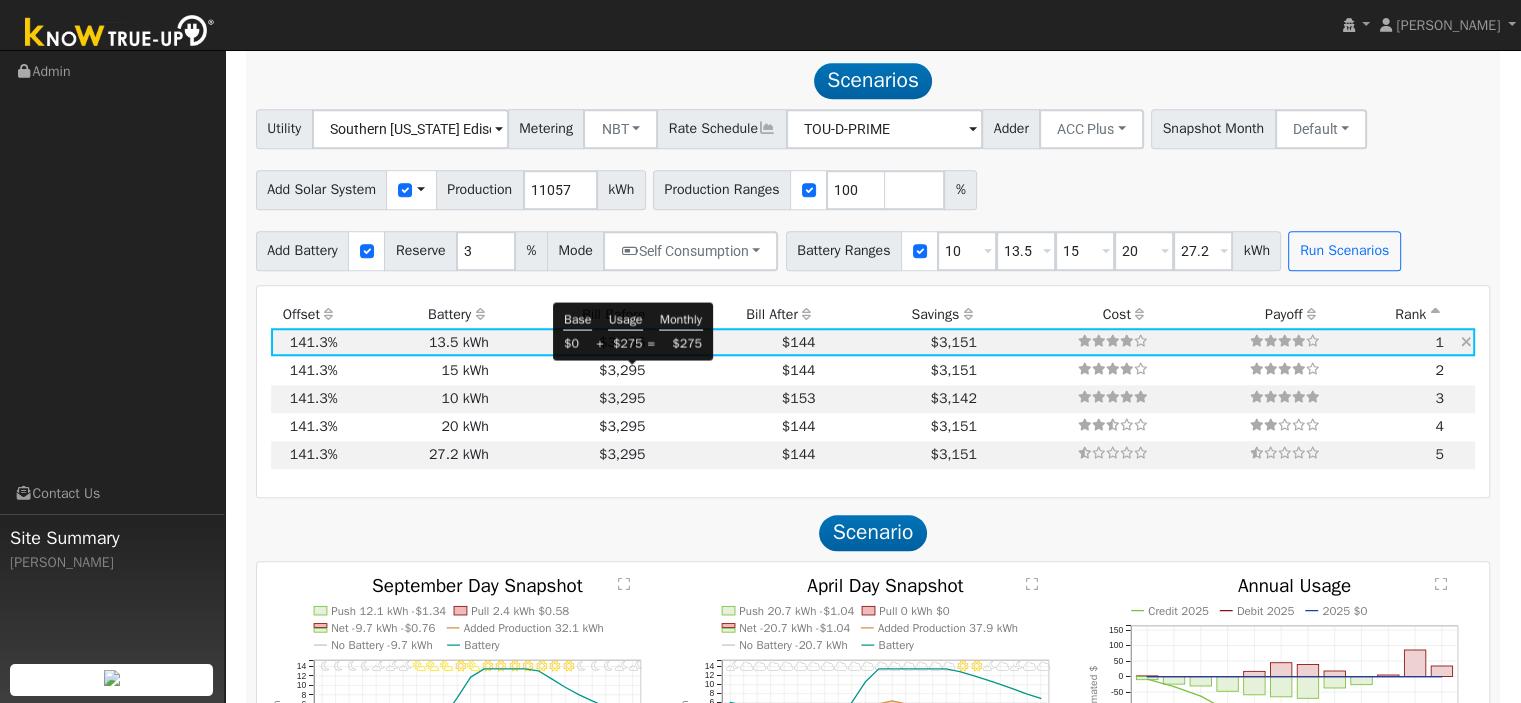 scroll, scrollTop: 1423, scrollLeft: 0, axis: vertical 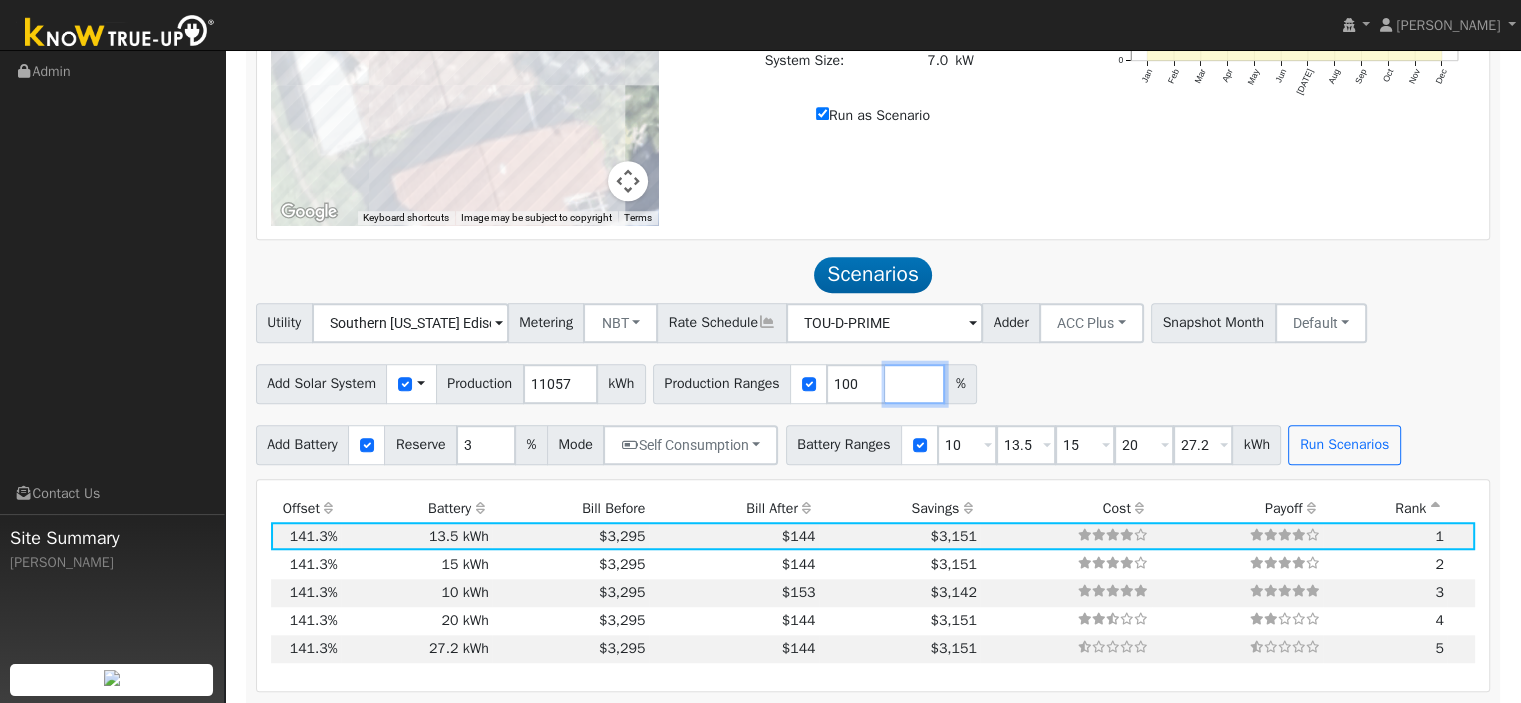 click at bounding box center [915, 384] 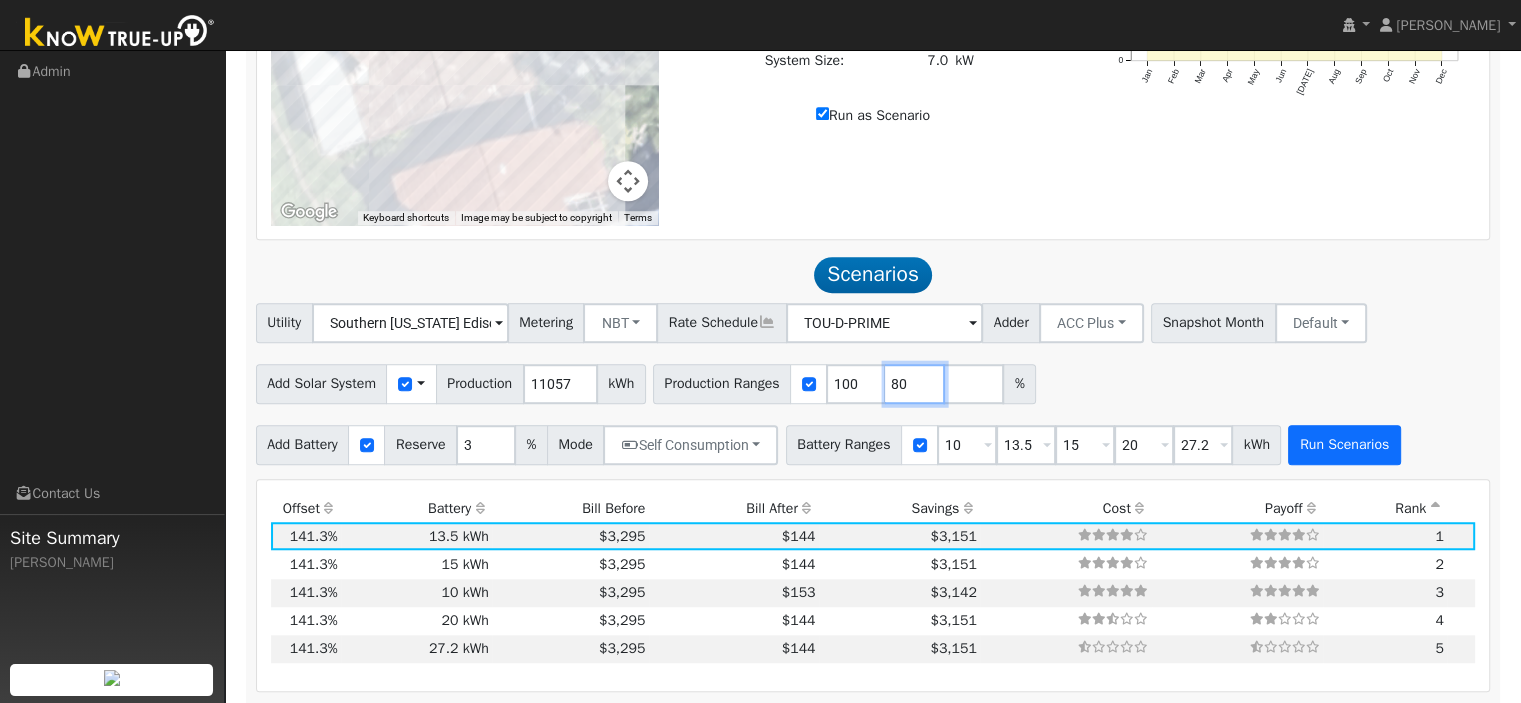 type on "80" 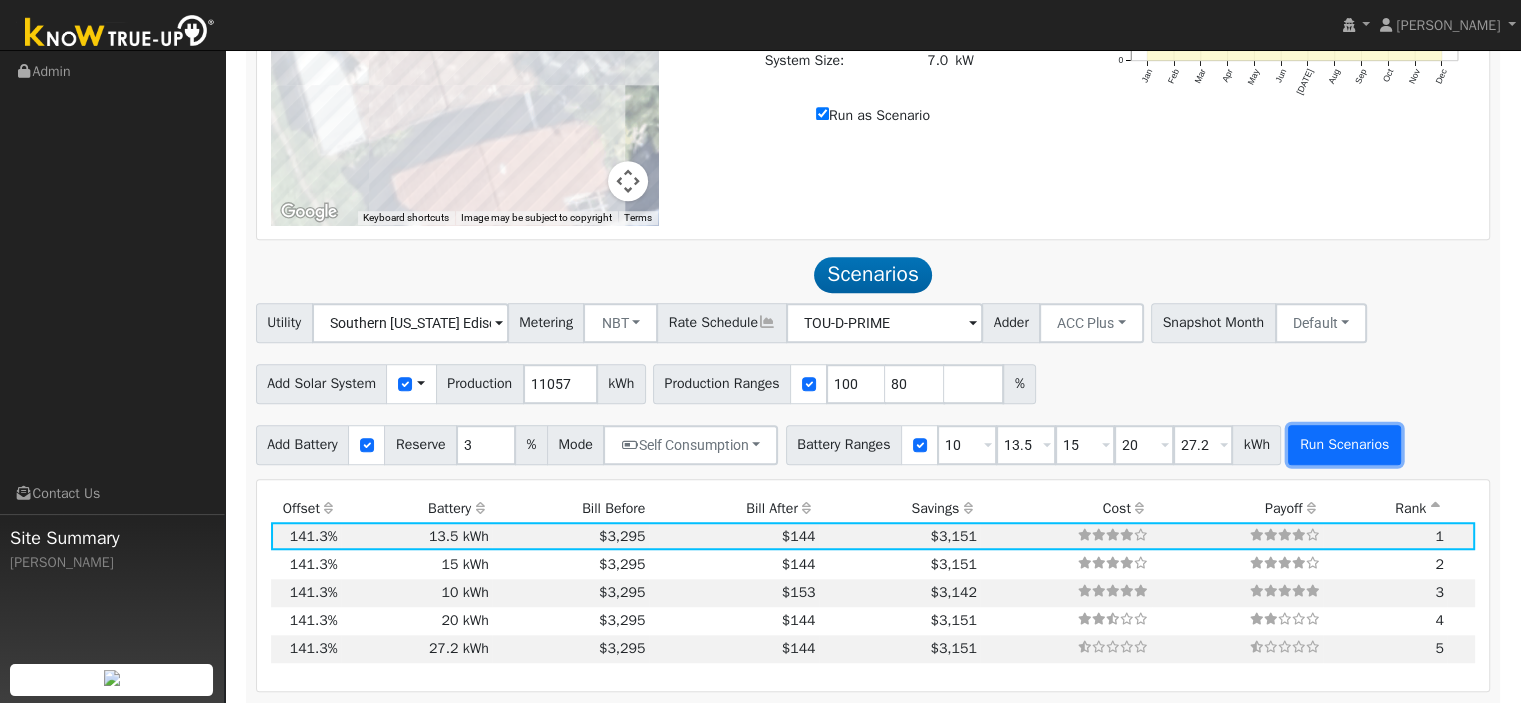 type on "80" 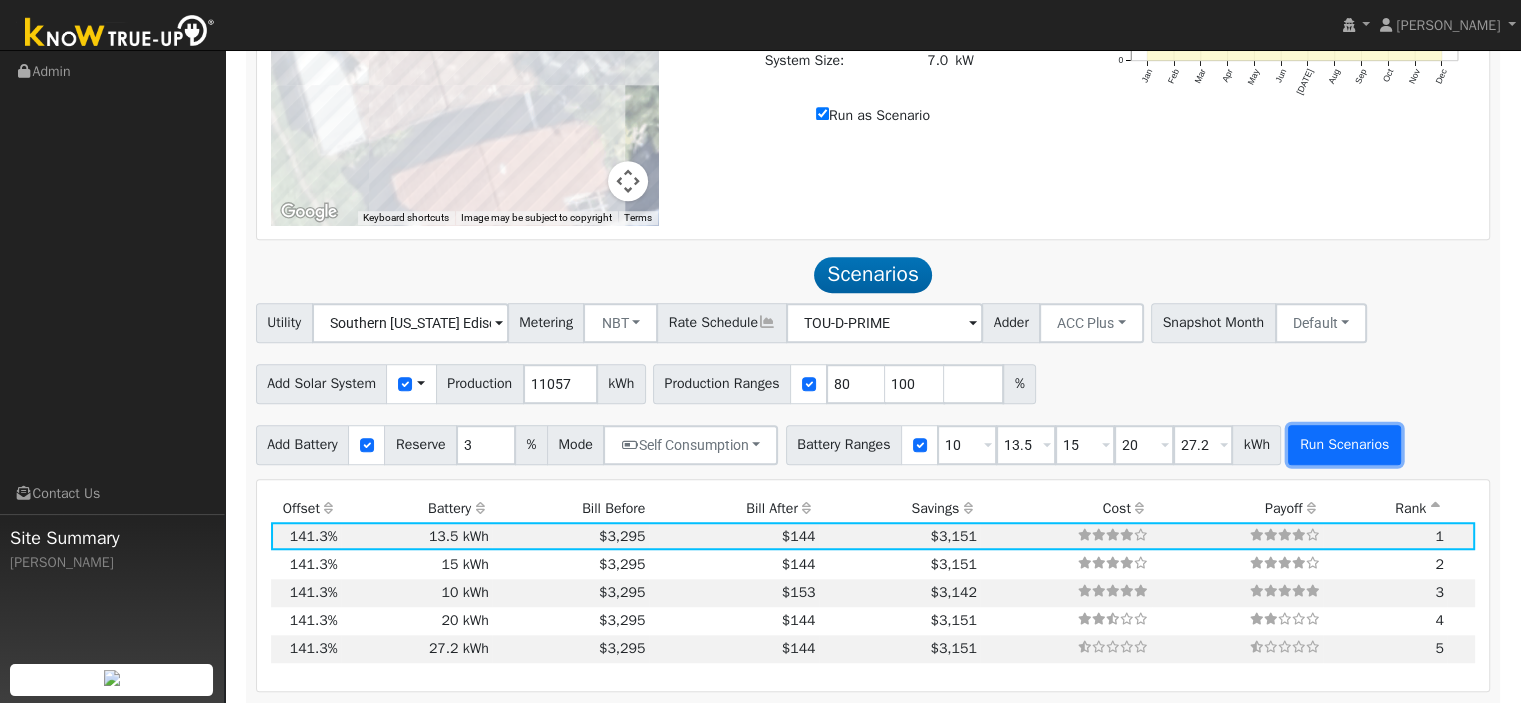 click on "Run Scenarios" at bounding box center [1344, 445] 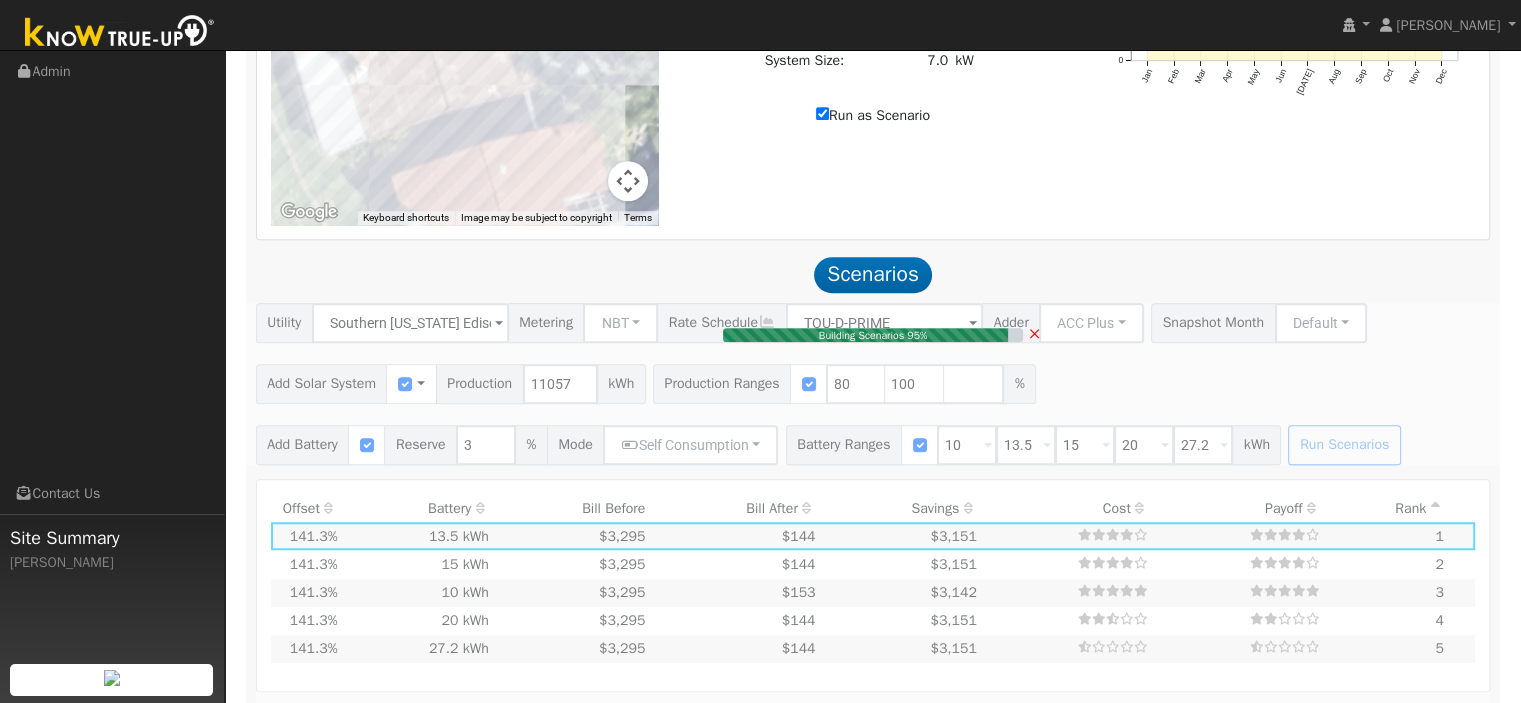 type on "$10,290" 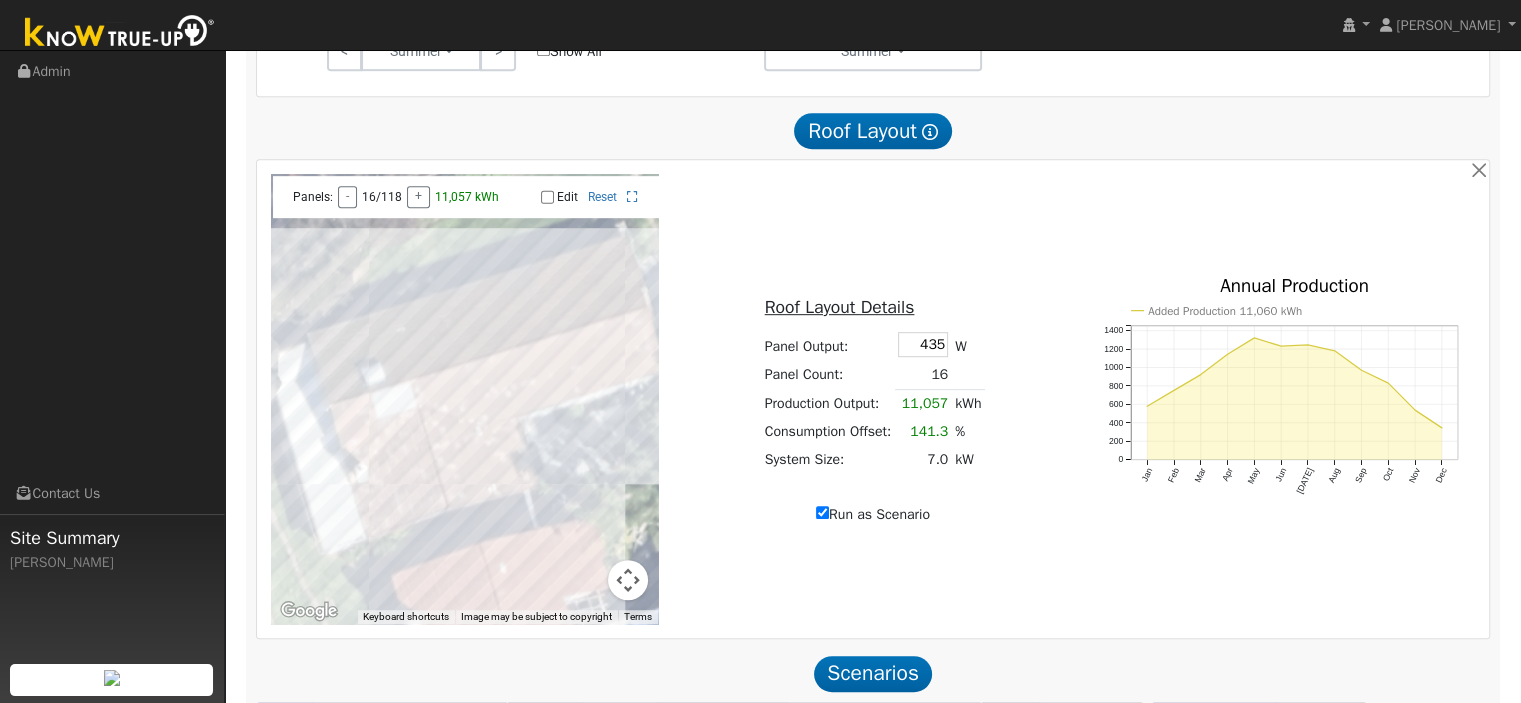 scroll, scrollTop: 1023, scrollLeft: 0, axis: vertical 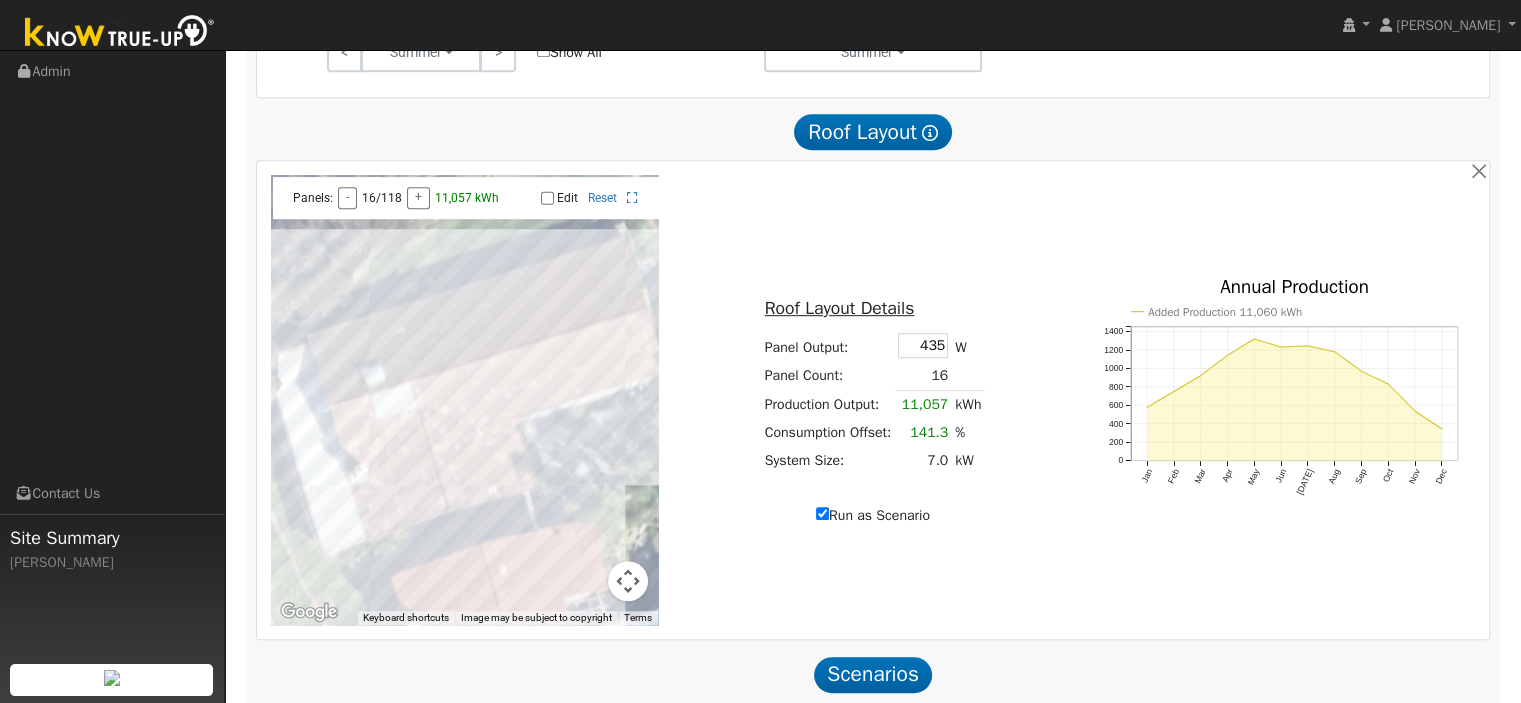 click on "Edit" at bounding box center (547, 198) 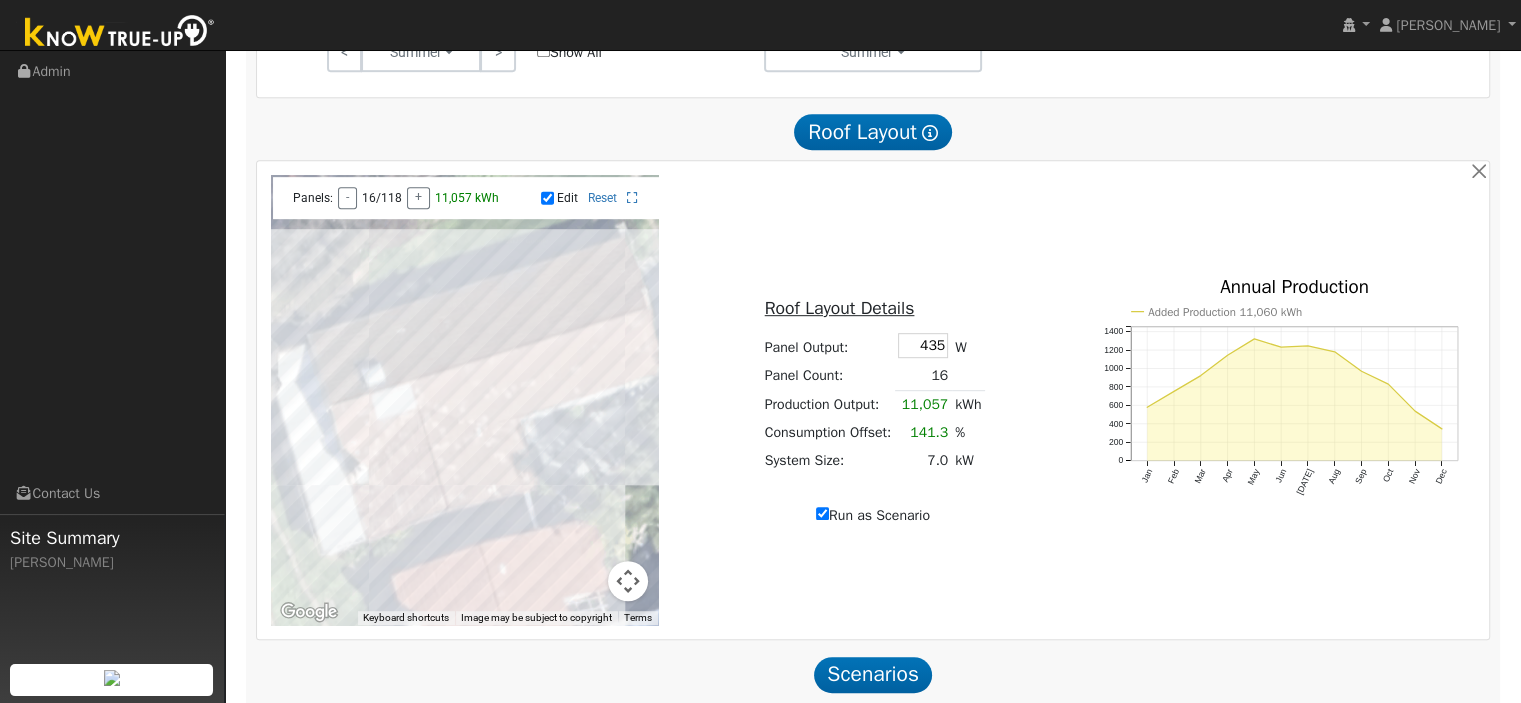 click at bounding box center [465, 400] 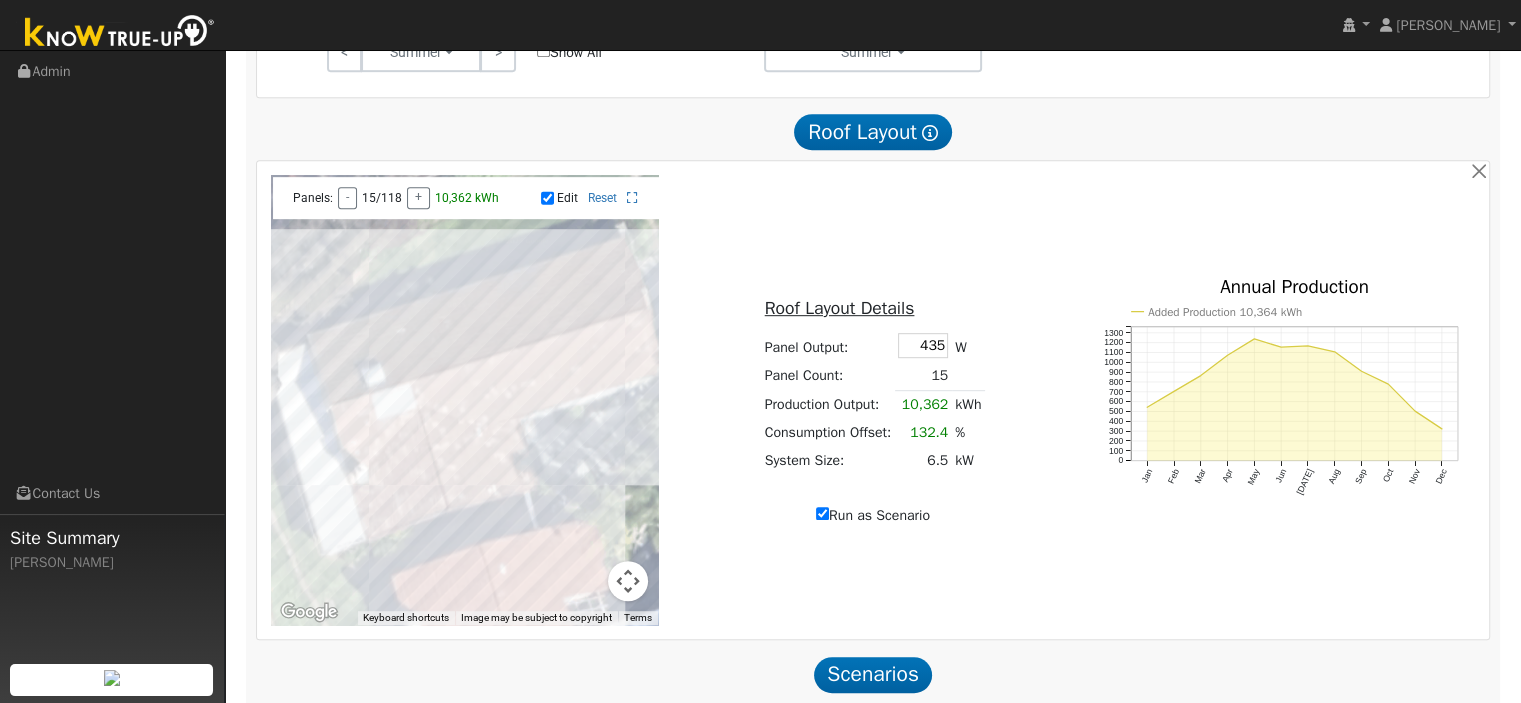 click at bounding box center (465, 400) 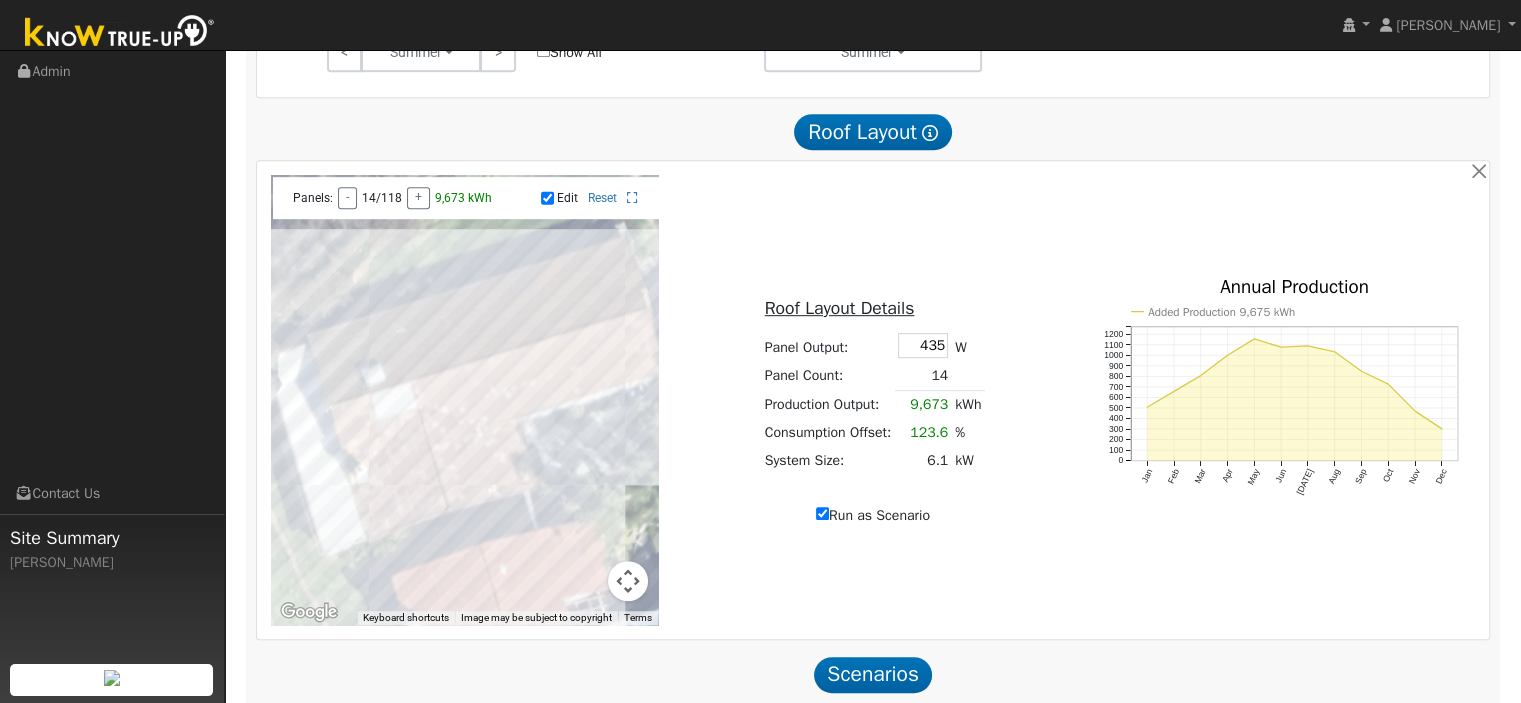 click on "Edit" at bounding box center (547, 198) 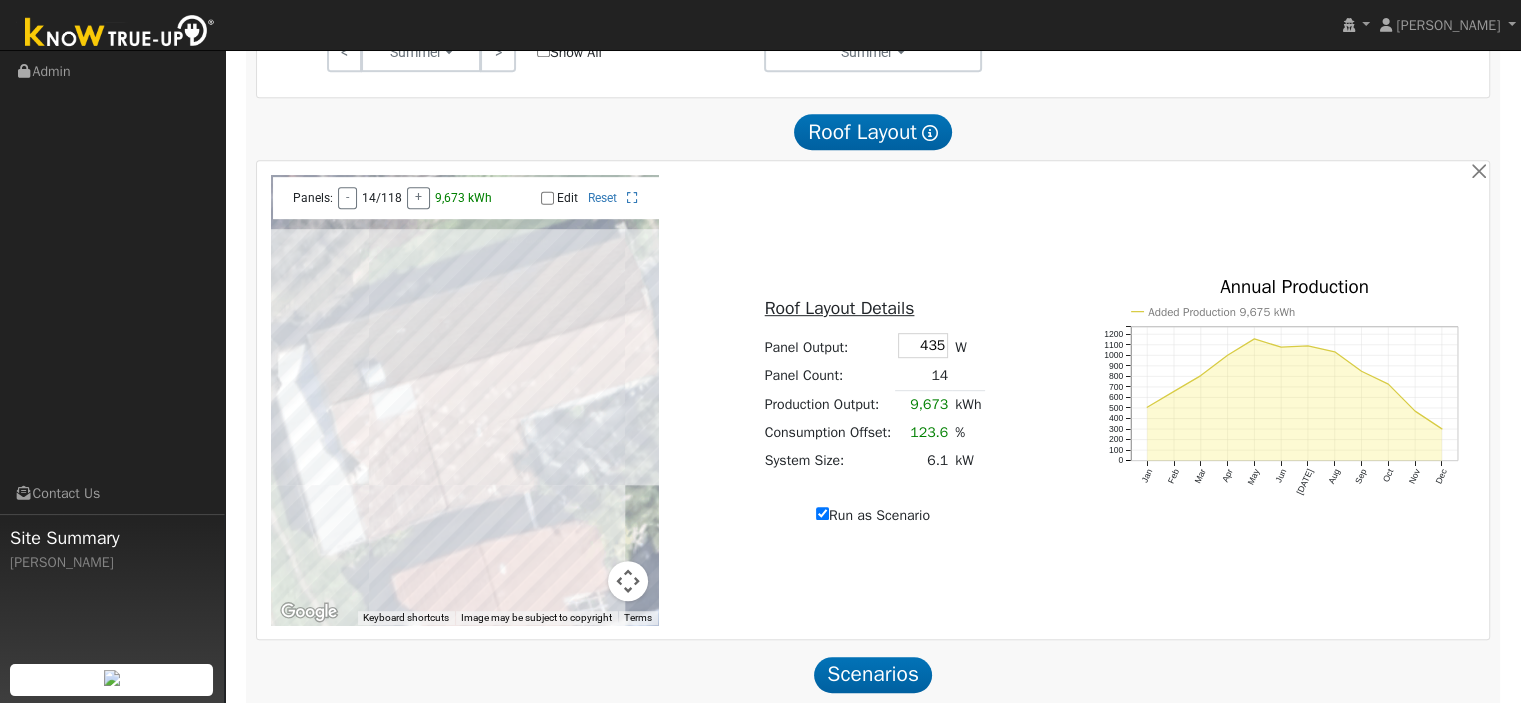 click on "Run as Scenario" at bounding box center [873, 515] 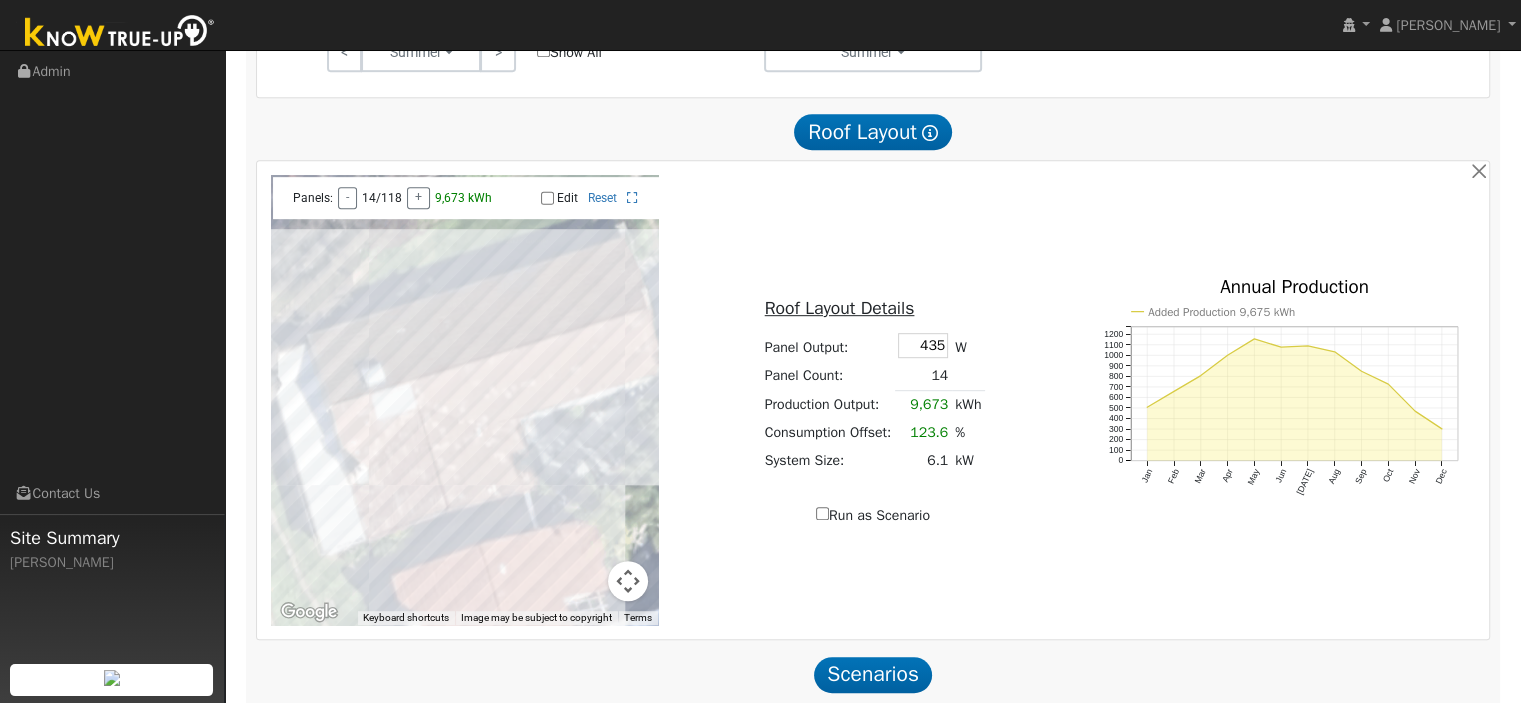 type on "7826" 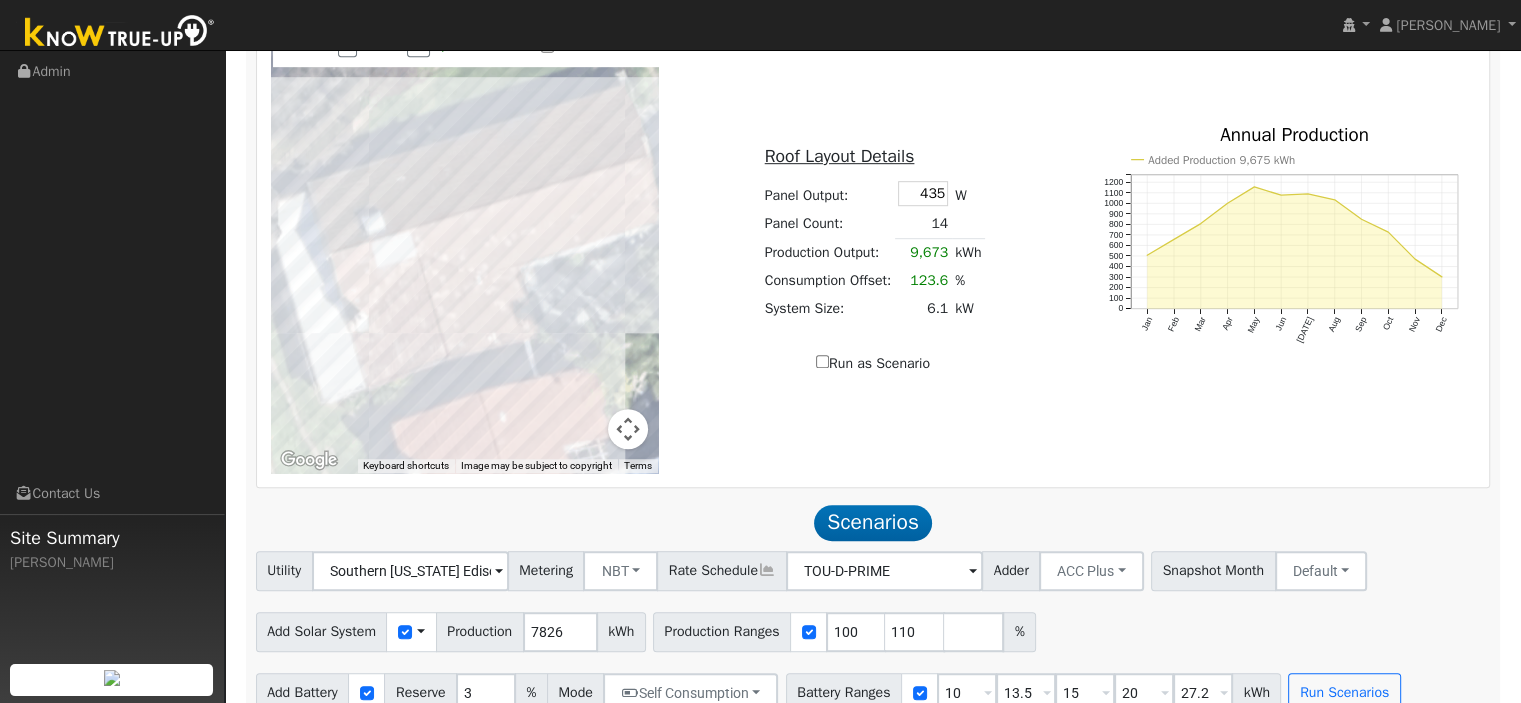scroll, scrollTop: 1223, scrollLeft: 0, axis: vertical 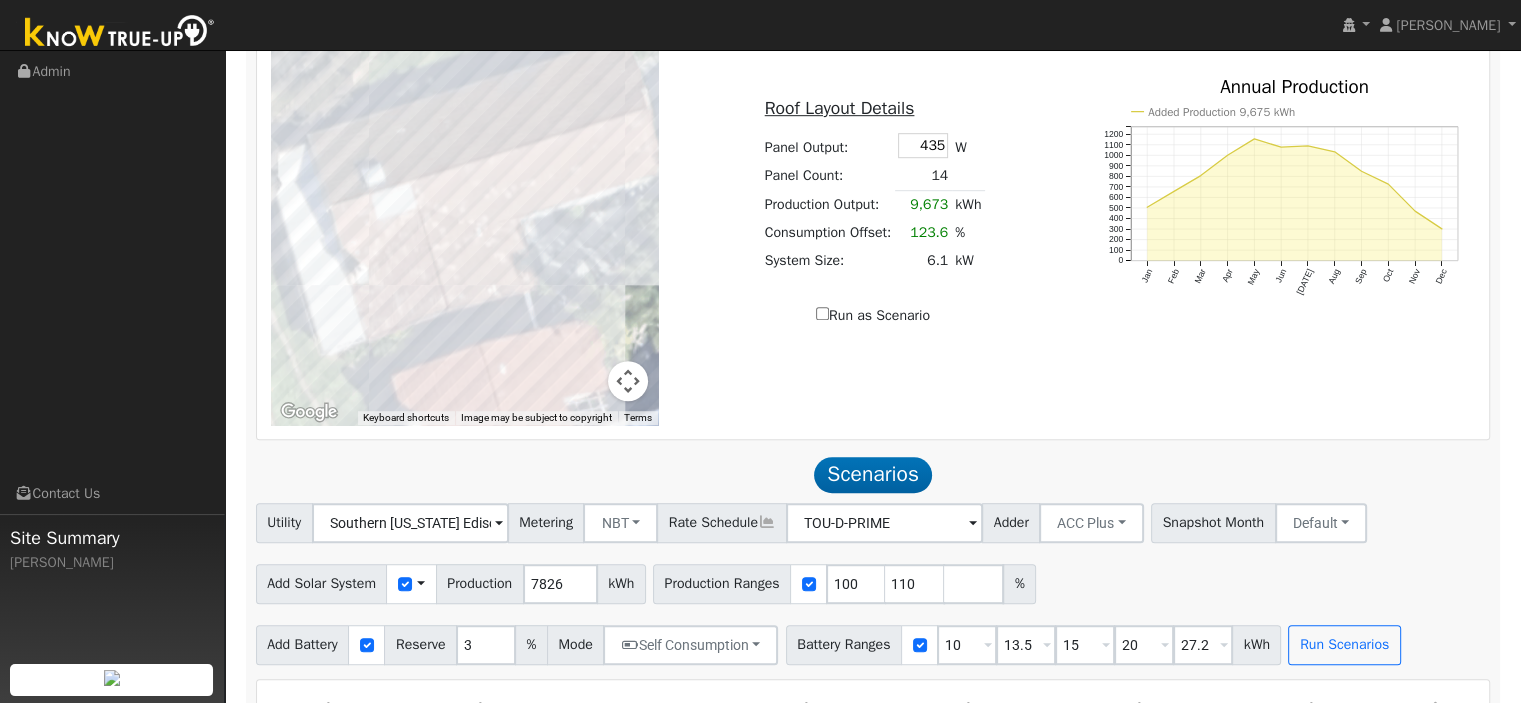 click on "Run as Scenario" at bounding box center (822, 313) 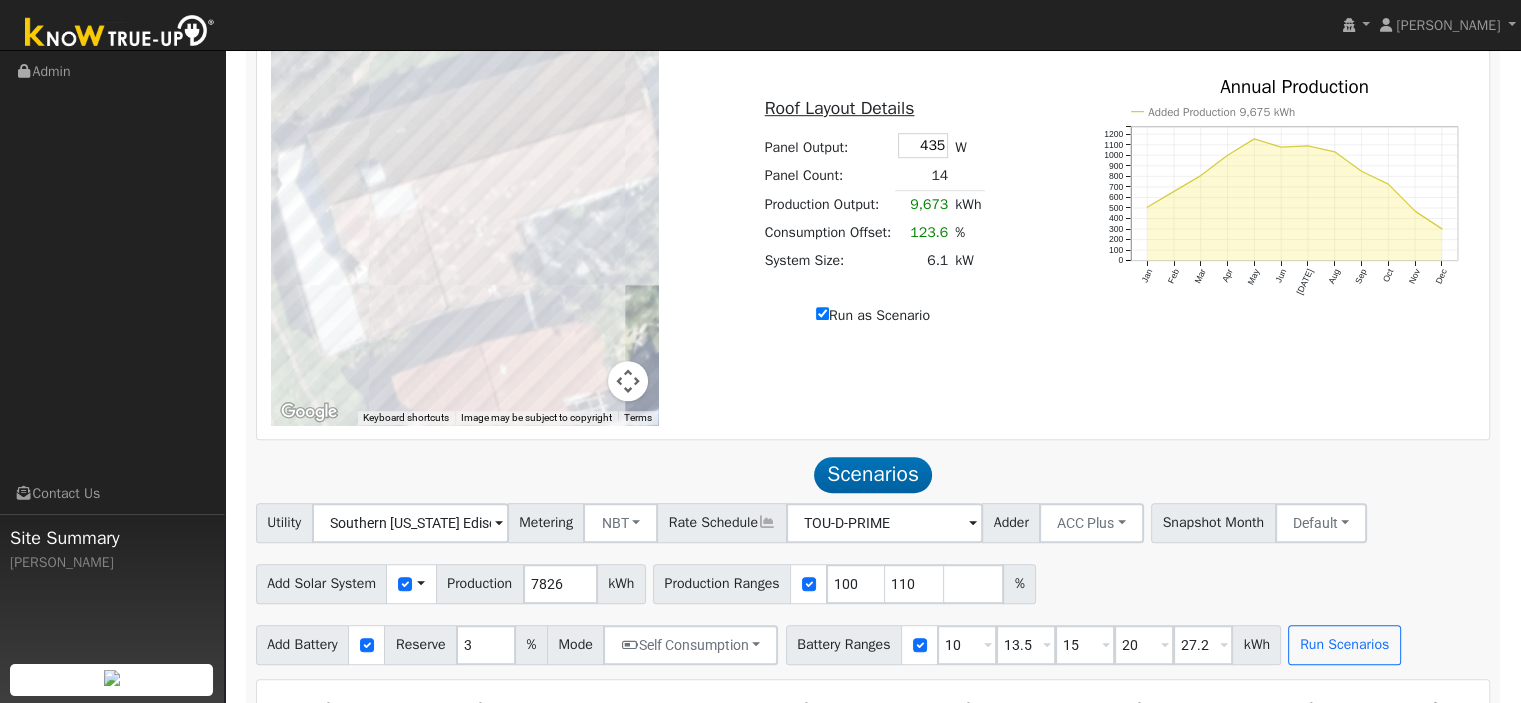 type on "9673" 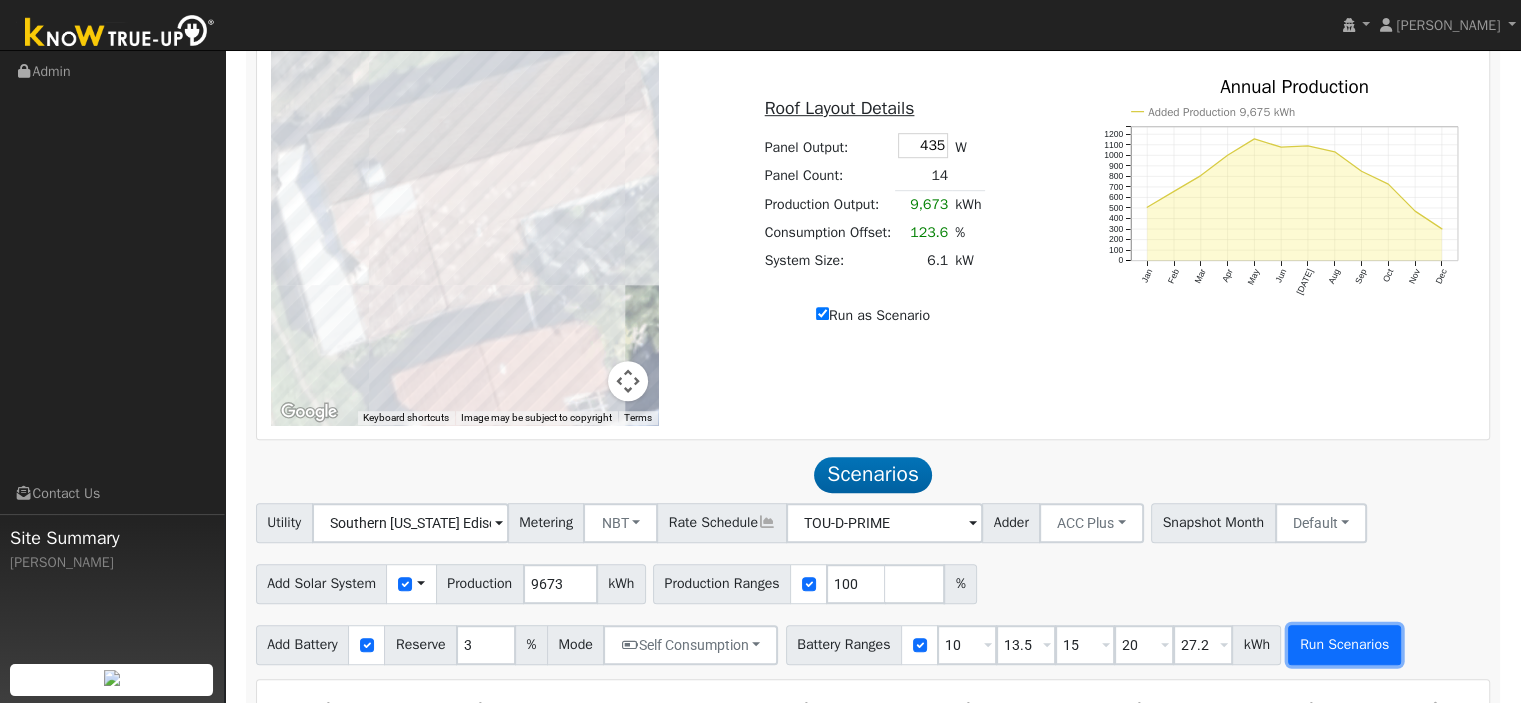 click on "Run Scenarios" at bounding box center (1344, 645) 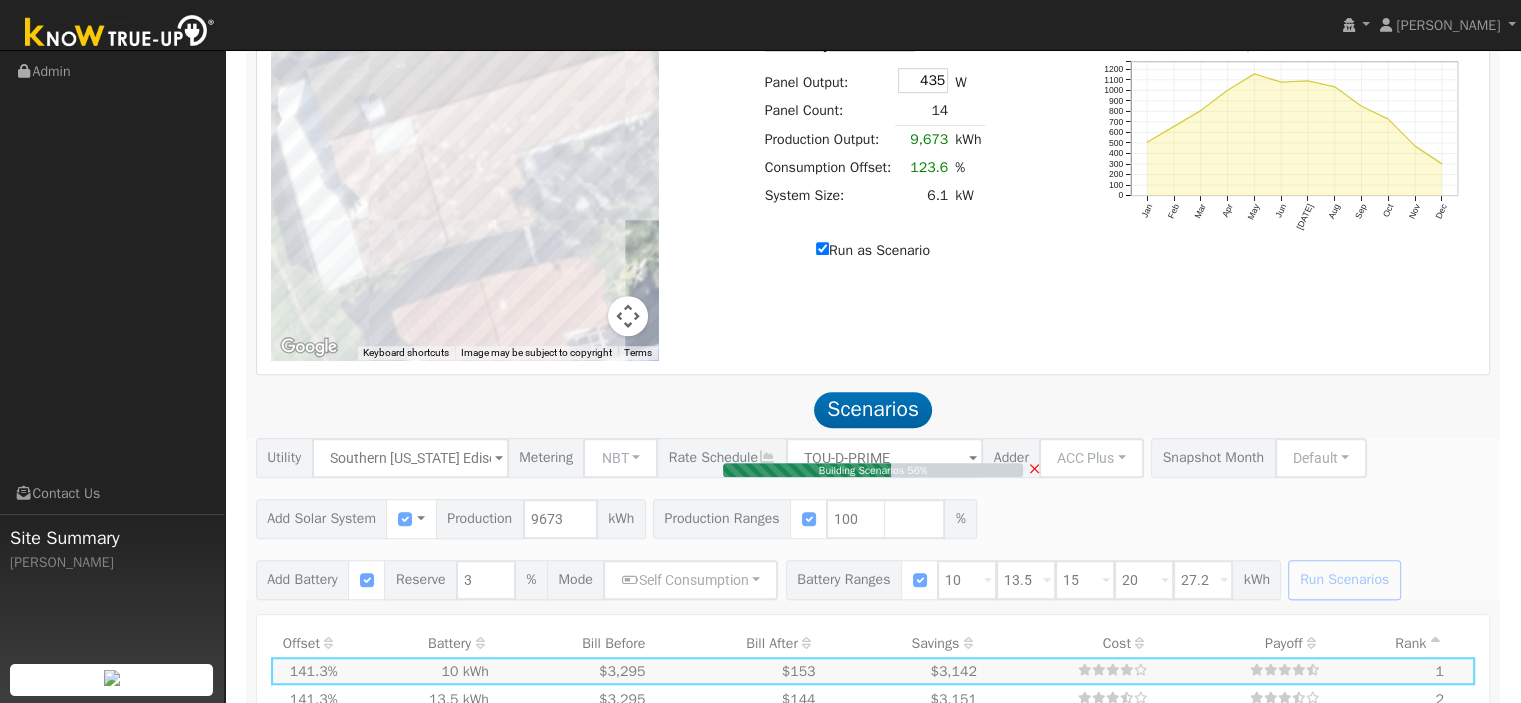 scroll, scrollTop: 1323, scrollLeft: 0, axis: vertical 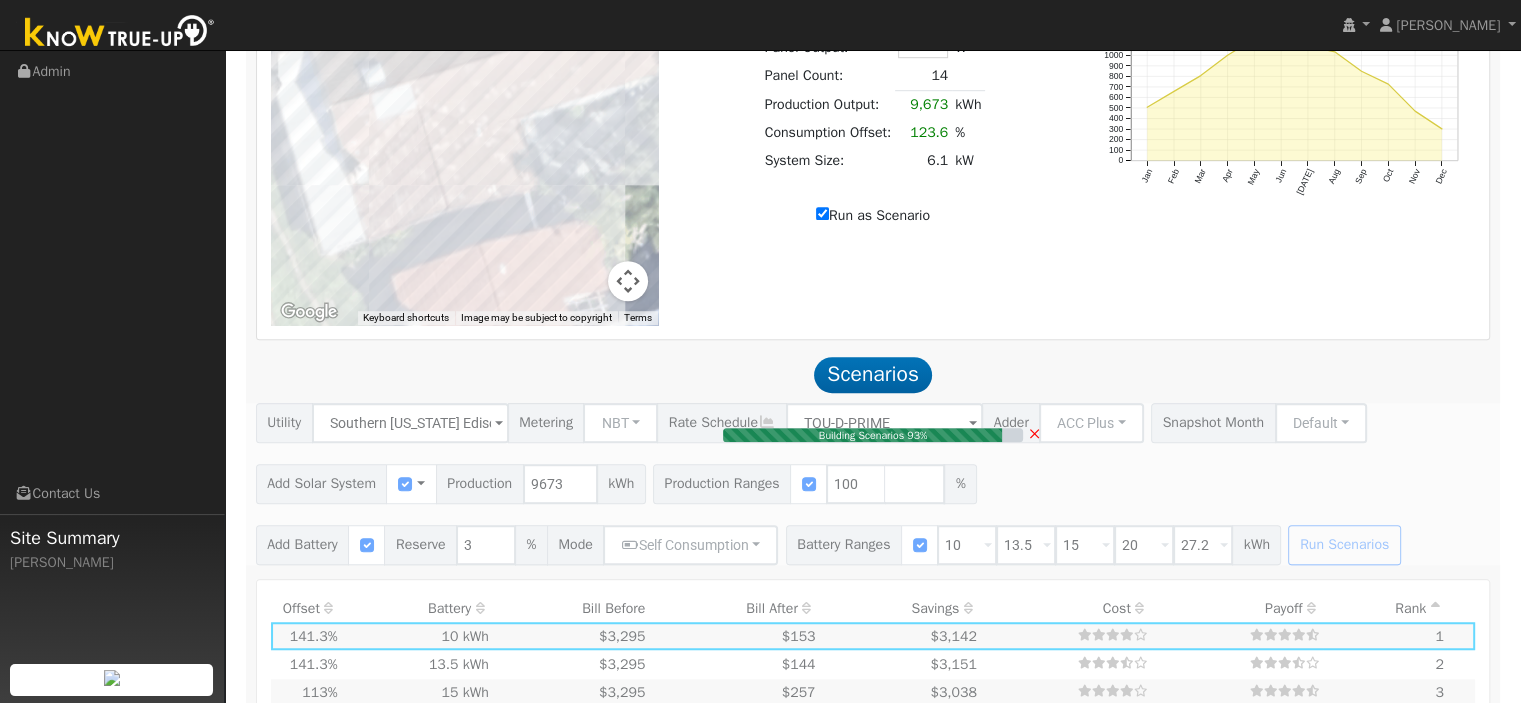 type on "6.1" 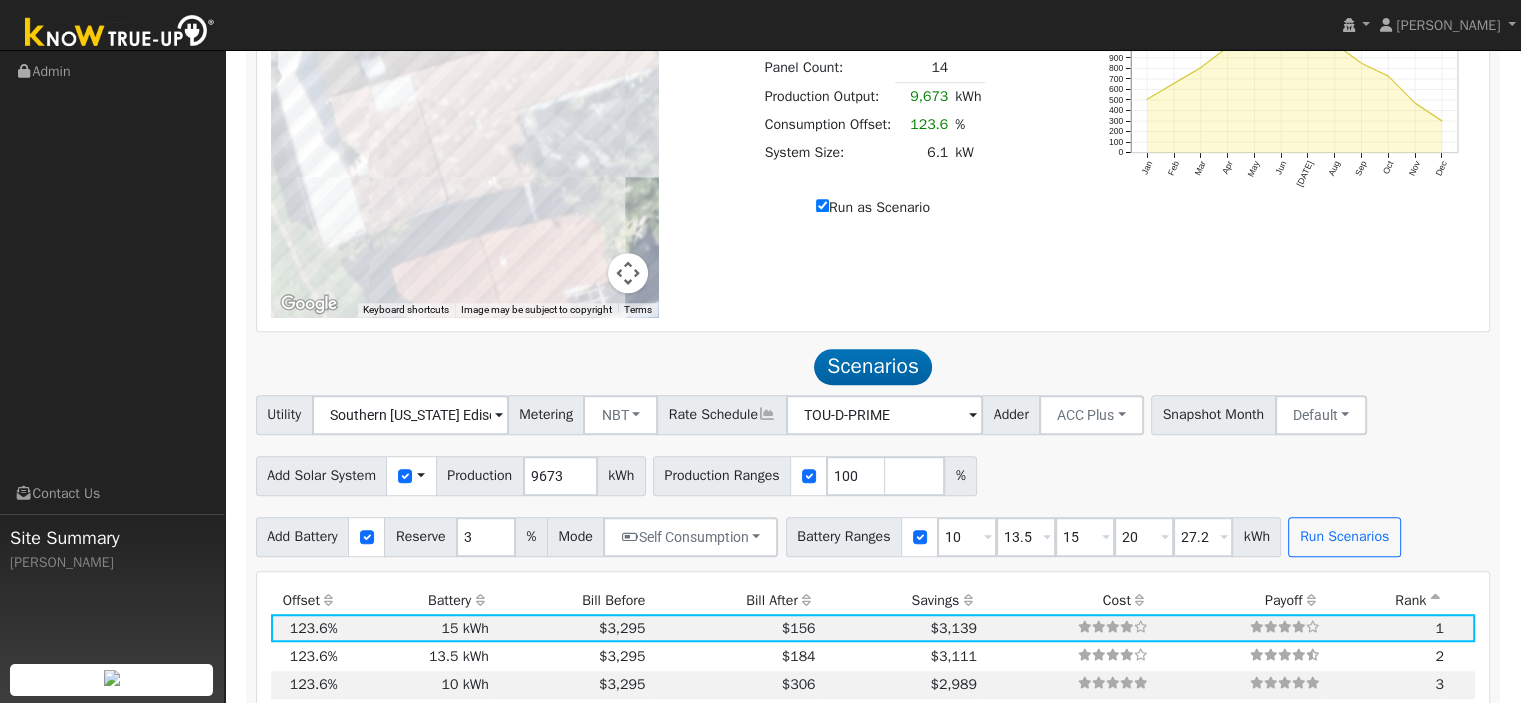 scroll, scrollTop: 1323, scrollLeft: 0, axis: vertical 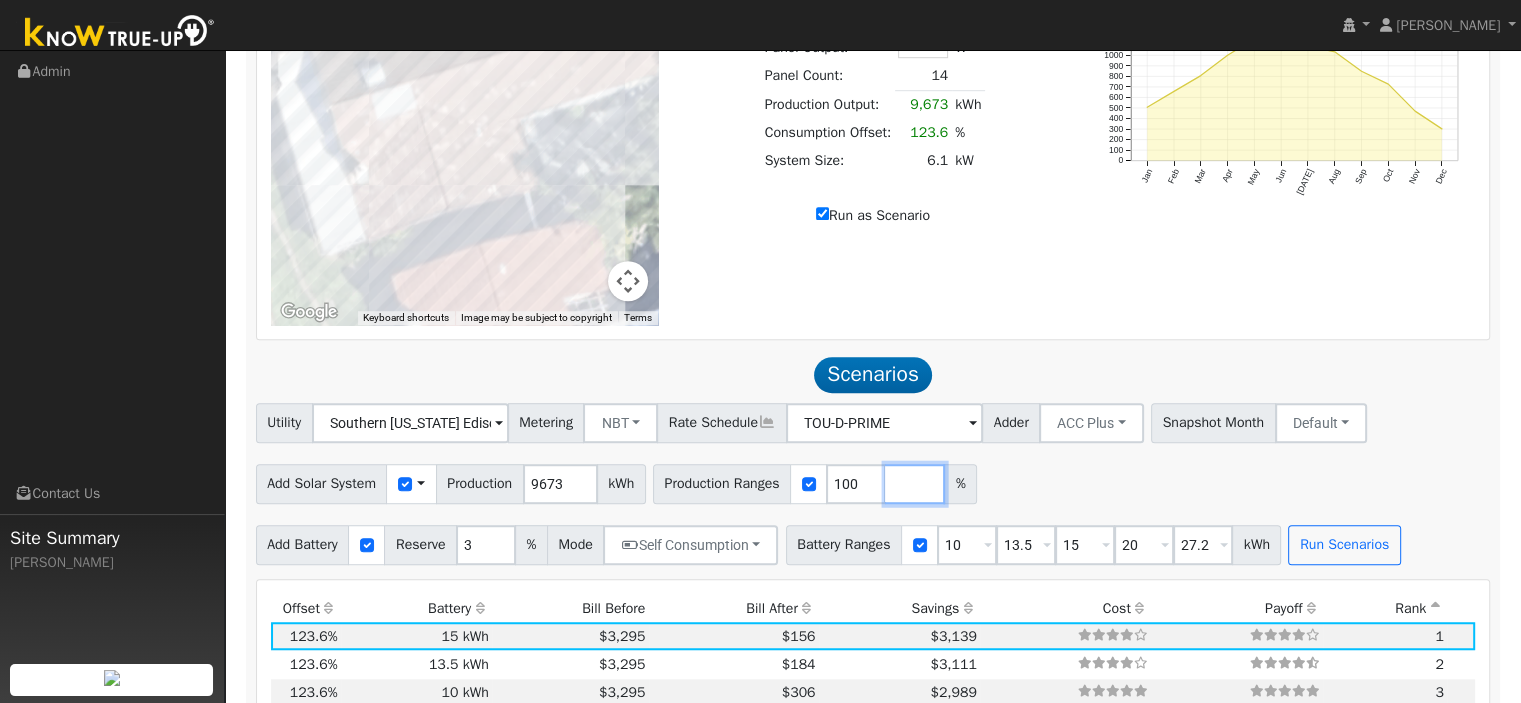 click at bounding box center [915, 484] 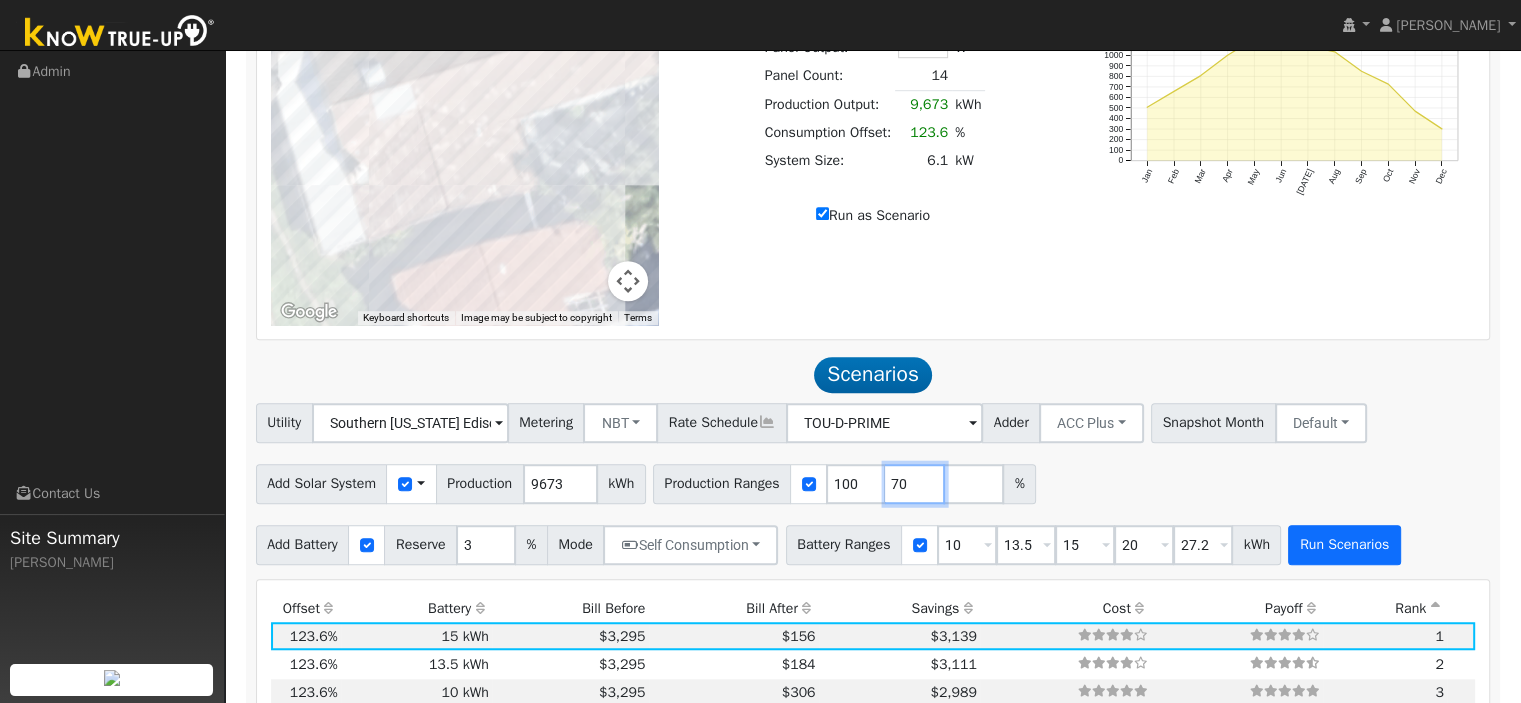 type on "70" 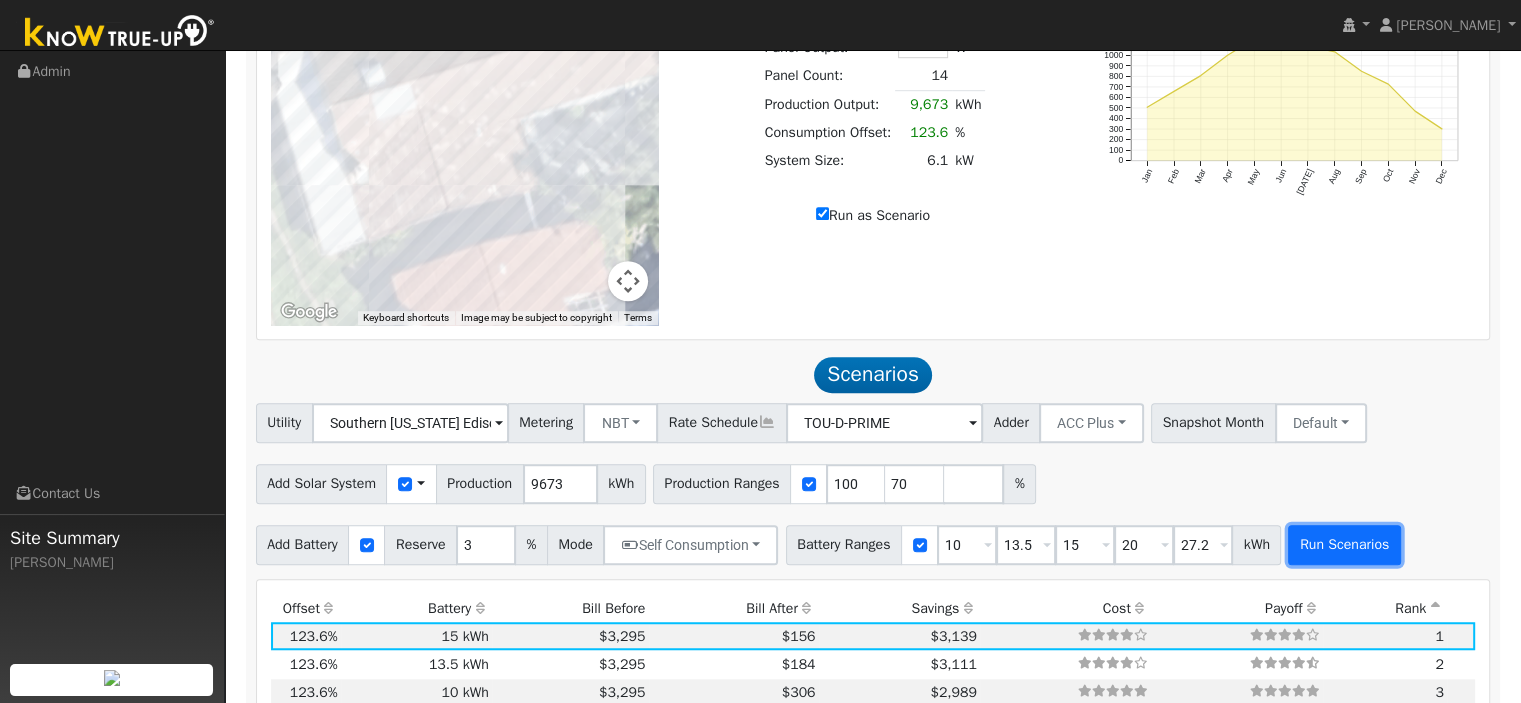 type on "70" 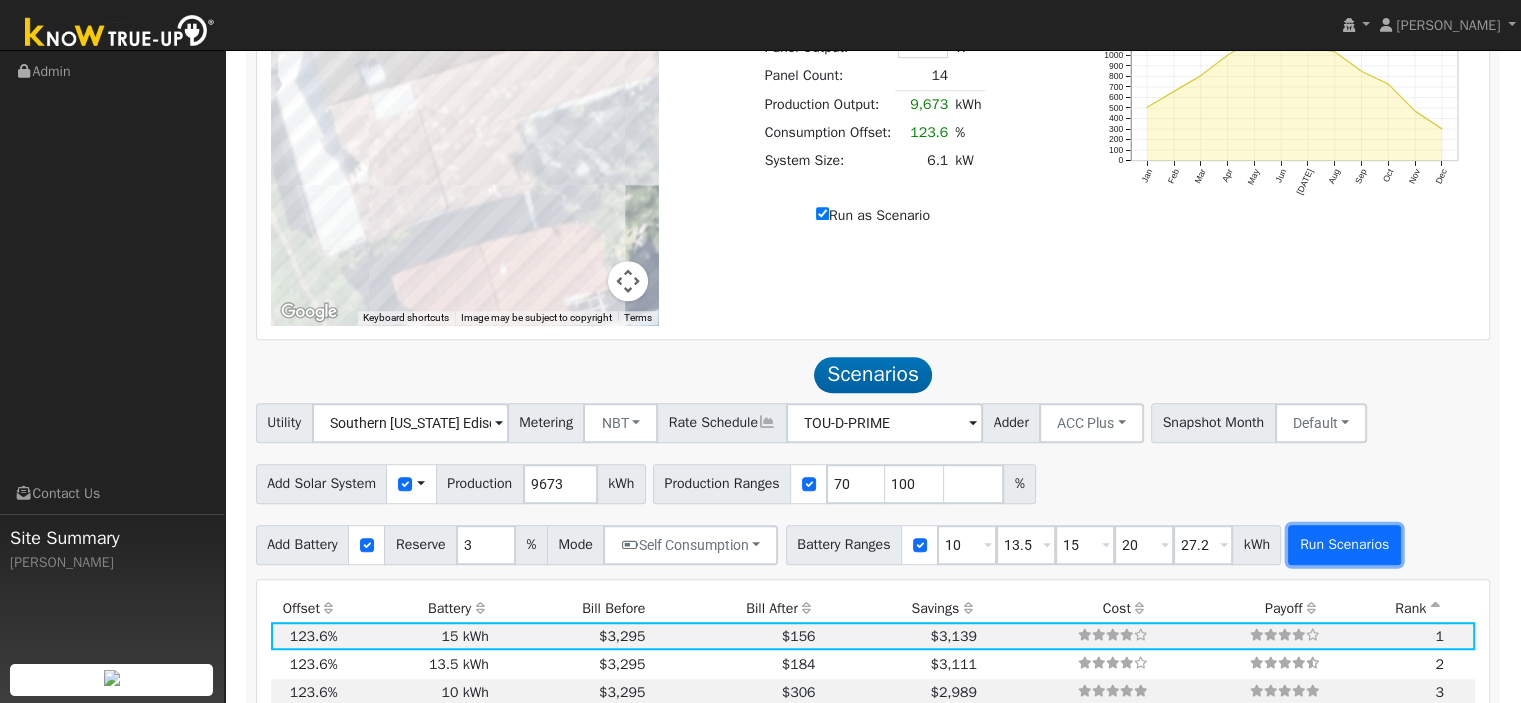 click on "Run Scenarios" at bounding box center [1344, 545] 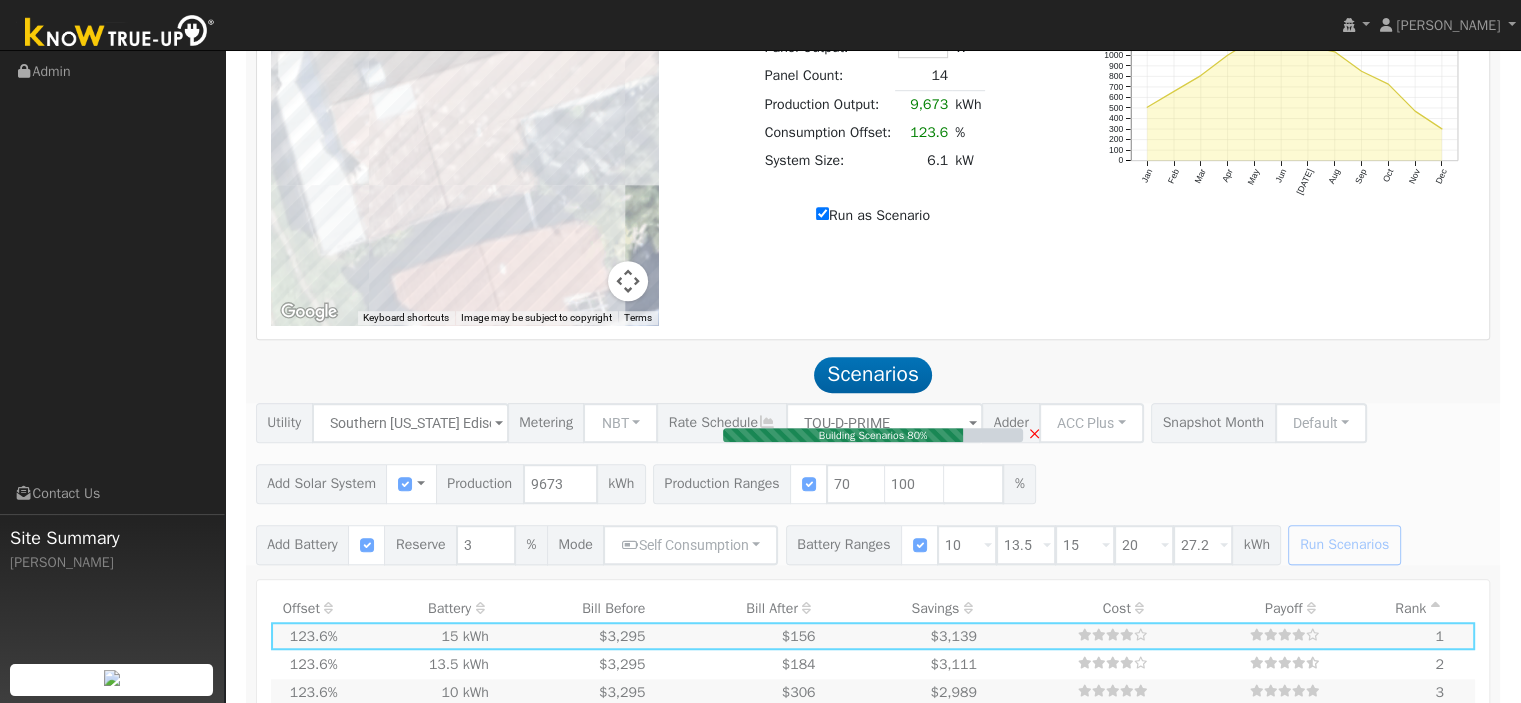 type on "$9,345" 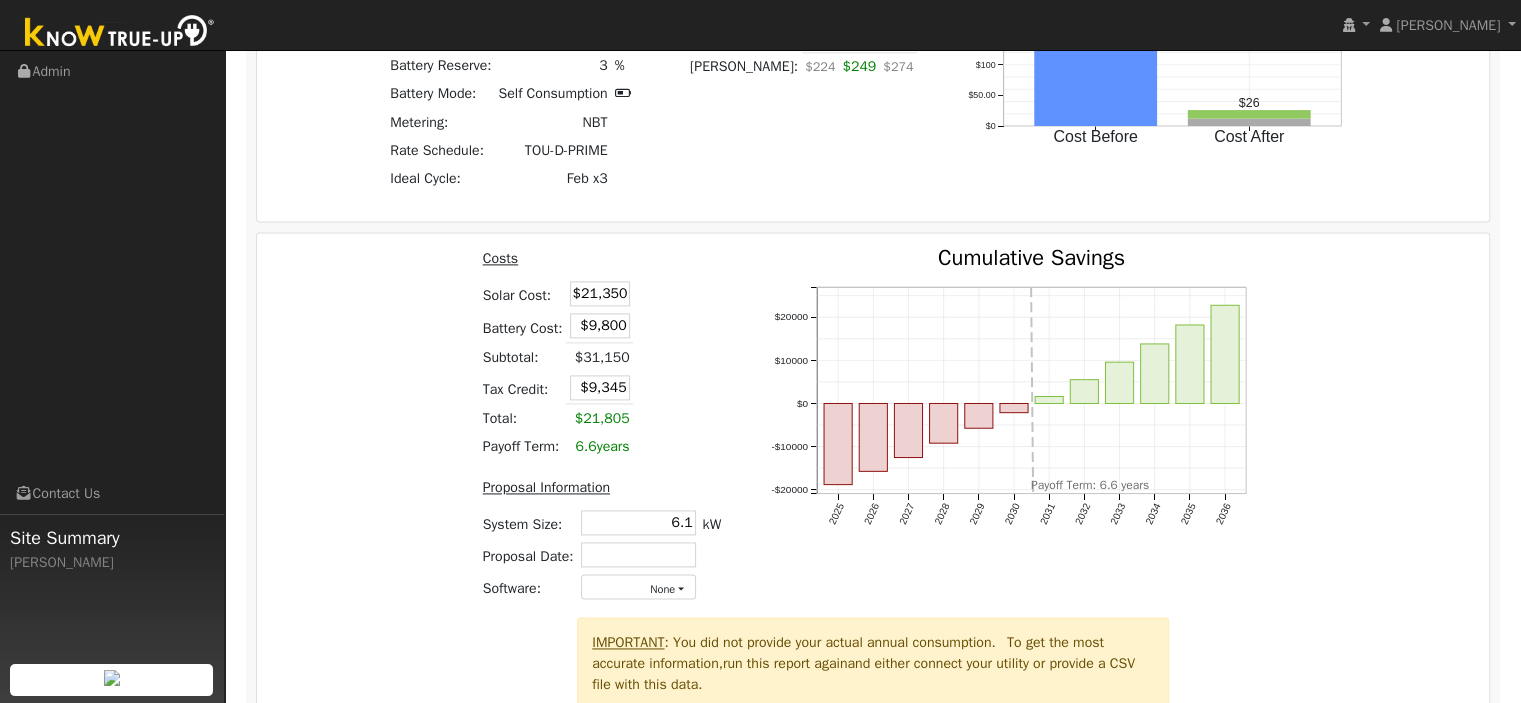 scroll, scrollTop: 2915, scrollLeft: 0, axis: vertical 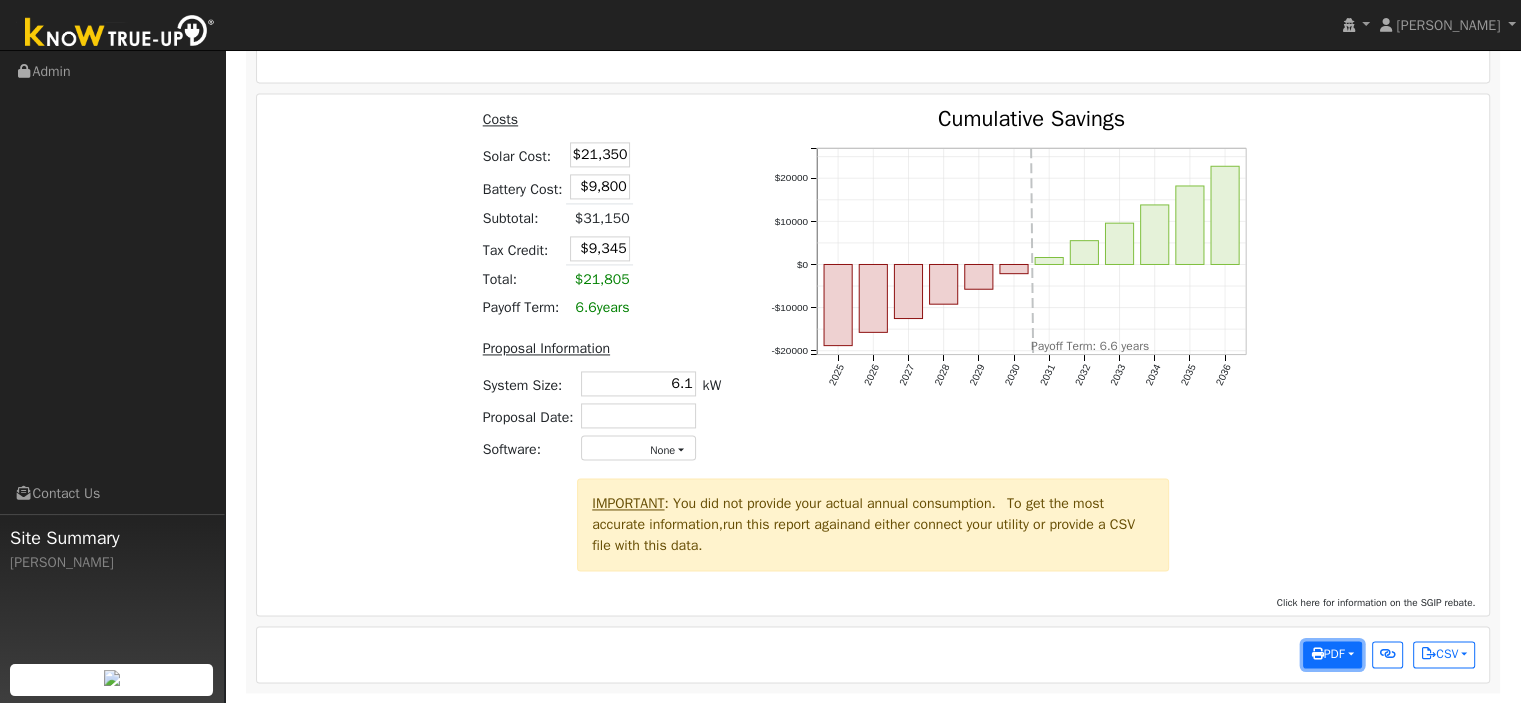 click on "PDF" at bounding box center (1332, 655) 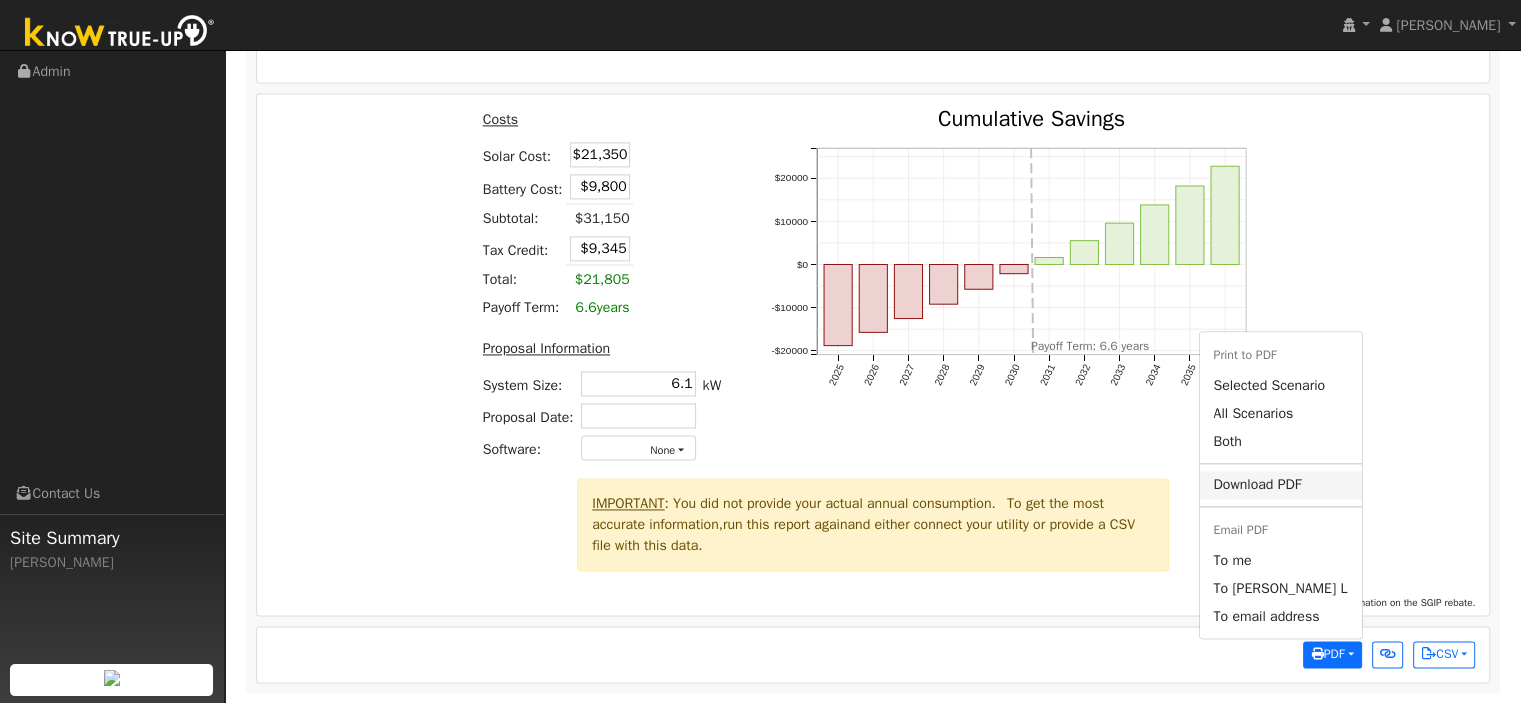 click on "Download PDF" at bounding box center [1280, 485] 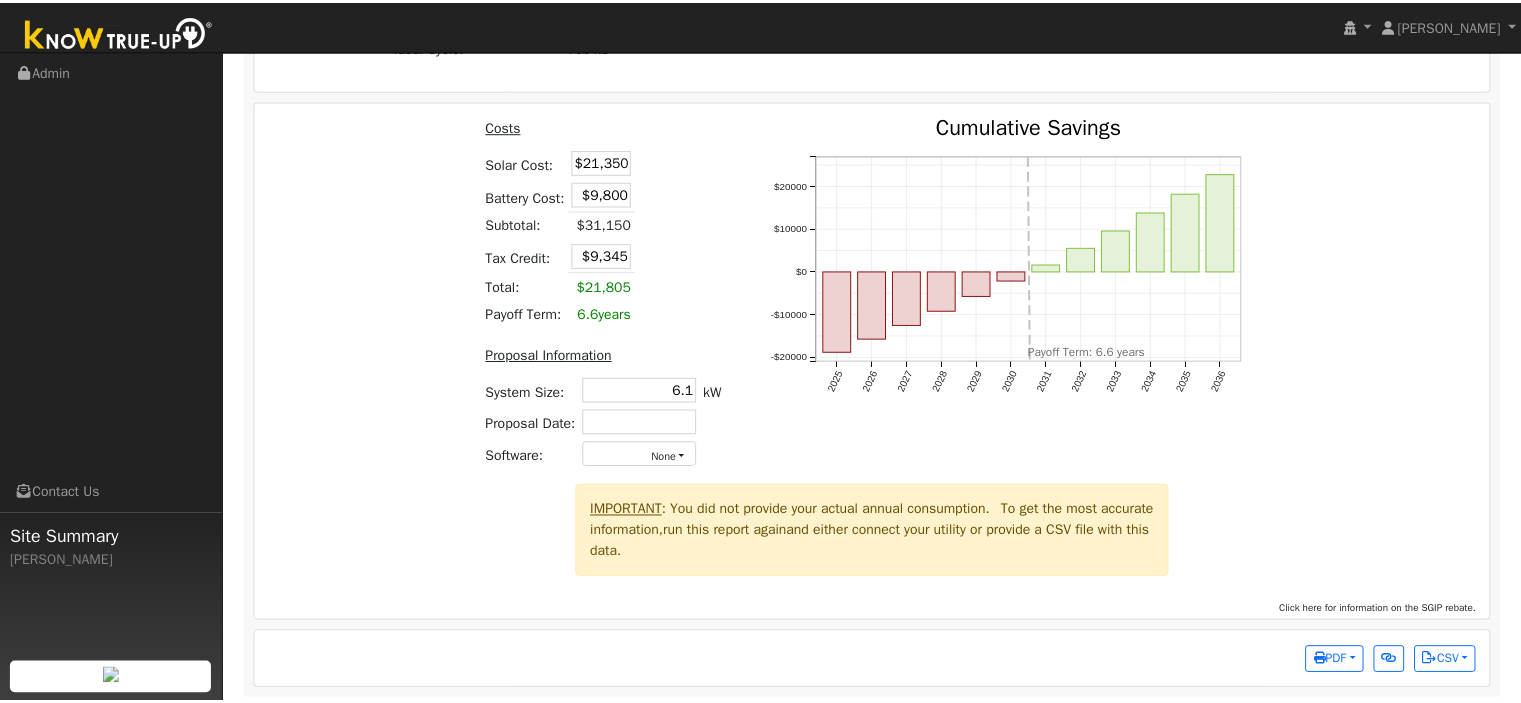 scroll, scrollTop: 2915, scrollLeft: 0, axis: vertical 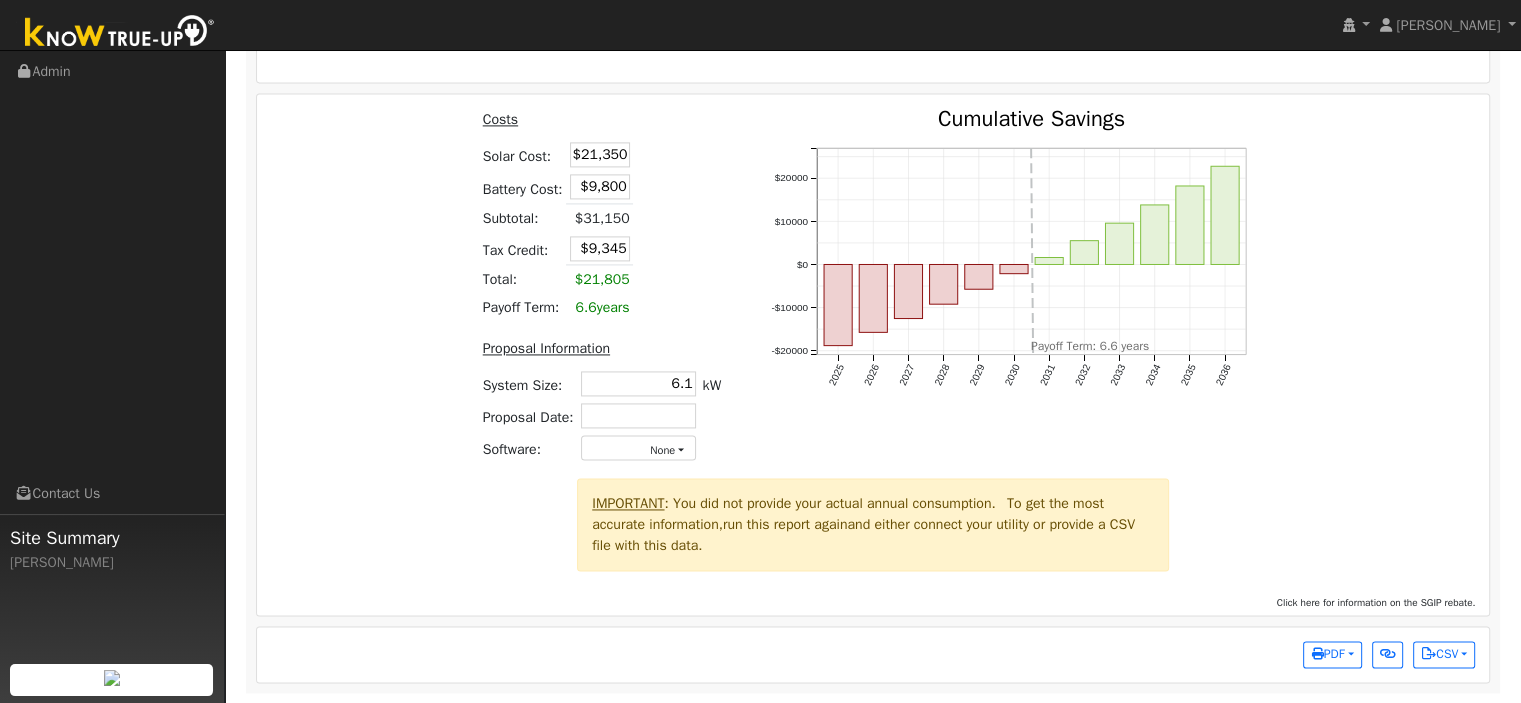 click on "Costs  Solar Cost:  $21,350  Battery Cost:  $9,800 Subtotal: $31,150  Tax Credit:  $9,345 Total: $21,805 Payoff Term: 6.6  years Proposal Information  System Size:  6.1 6.1 kW Proposal Date: Software: None - None - Aurora Energy Toolbase OpenSolar Solo Solargraf - Other - 2025 2026 2027 2028 2029 2030 2031 2032 2033 2034 2035 2036 -$20000 -$10000 $0 $10000 $20000 Cumulative Savings onclick="" onclick="" onclick="" onclick="" onclick="" onclick="" onclick="" onclick="" onclick="" onclick="" onclick="" onclick="" Payoff Term: 6.6 years" at bounding box center [873, 293] 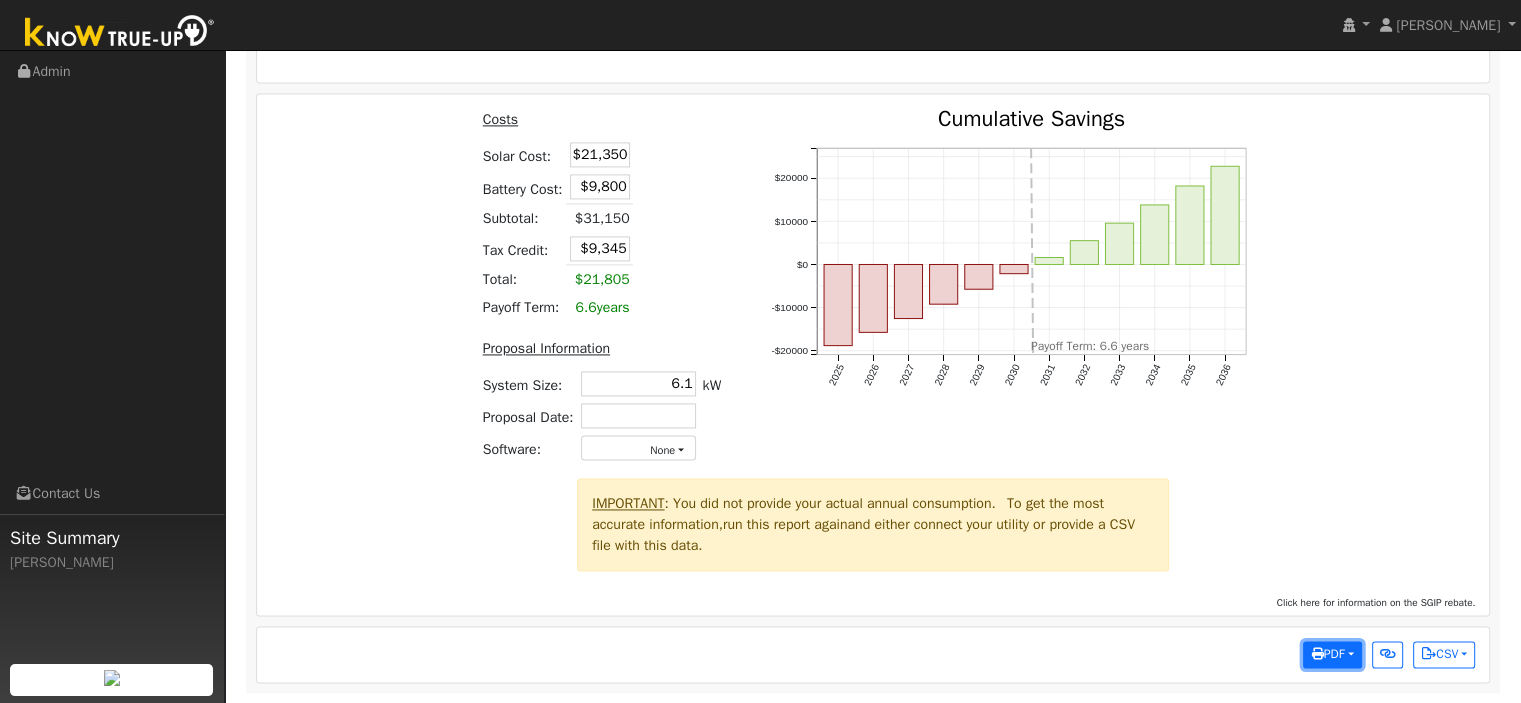 click at bounding box center (1317, 654) 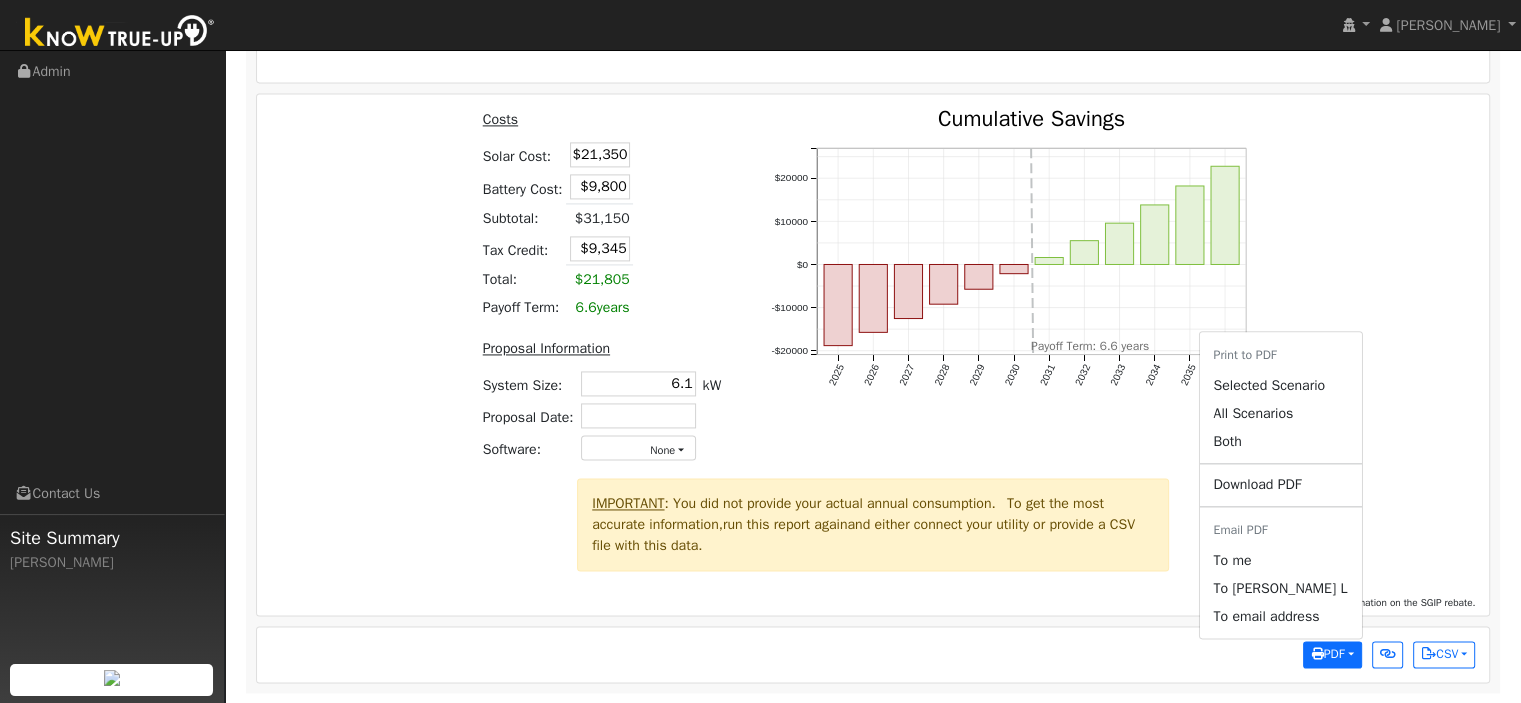 click on "Download PDF" at bounding box center [1280, 485] 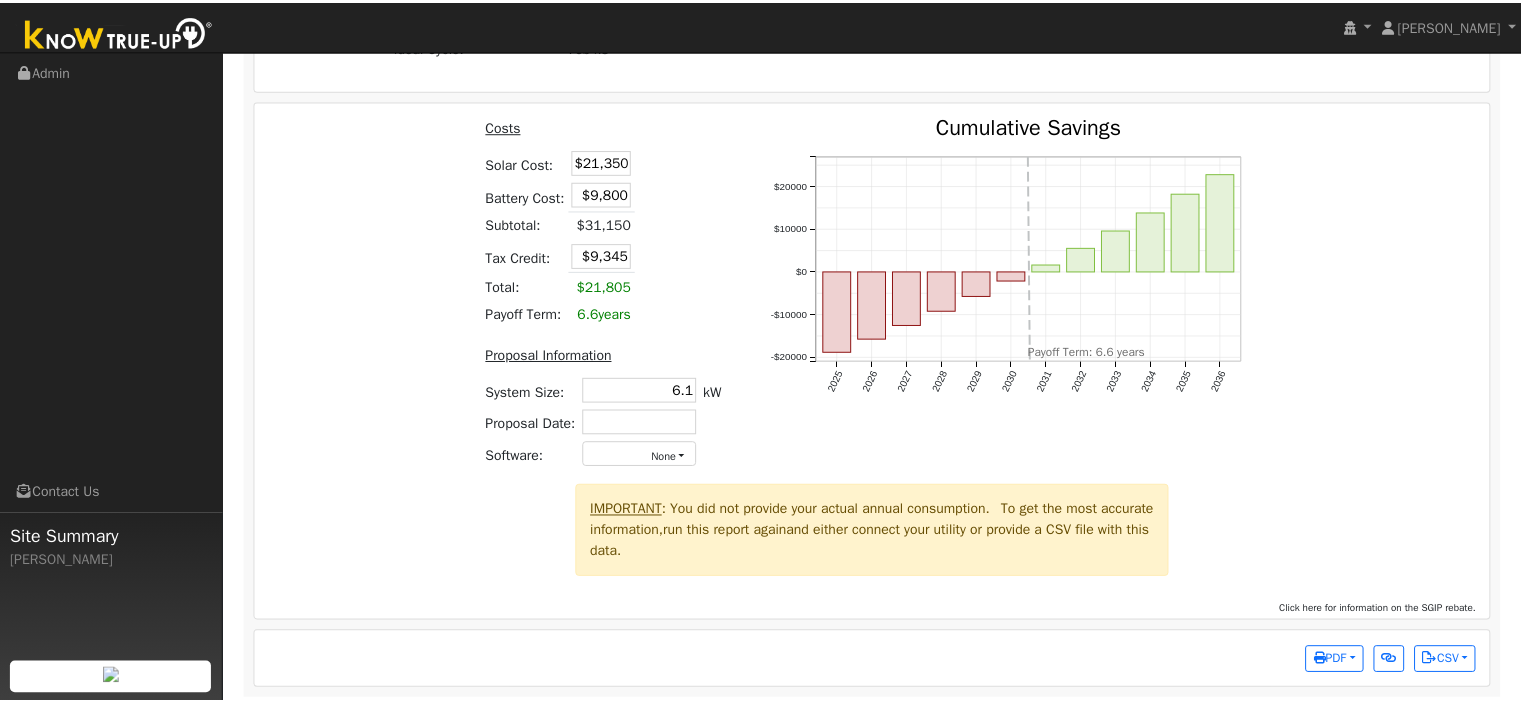 scroll, scrollTop: 2915, scrollLeft: 0, axis: vertical 